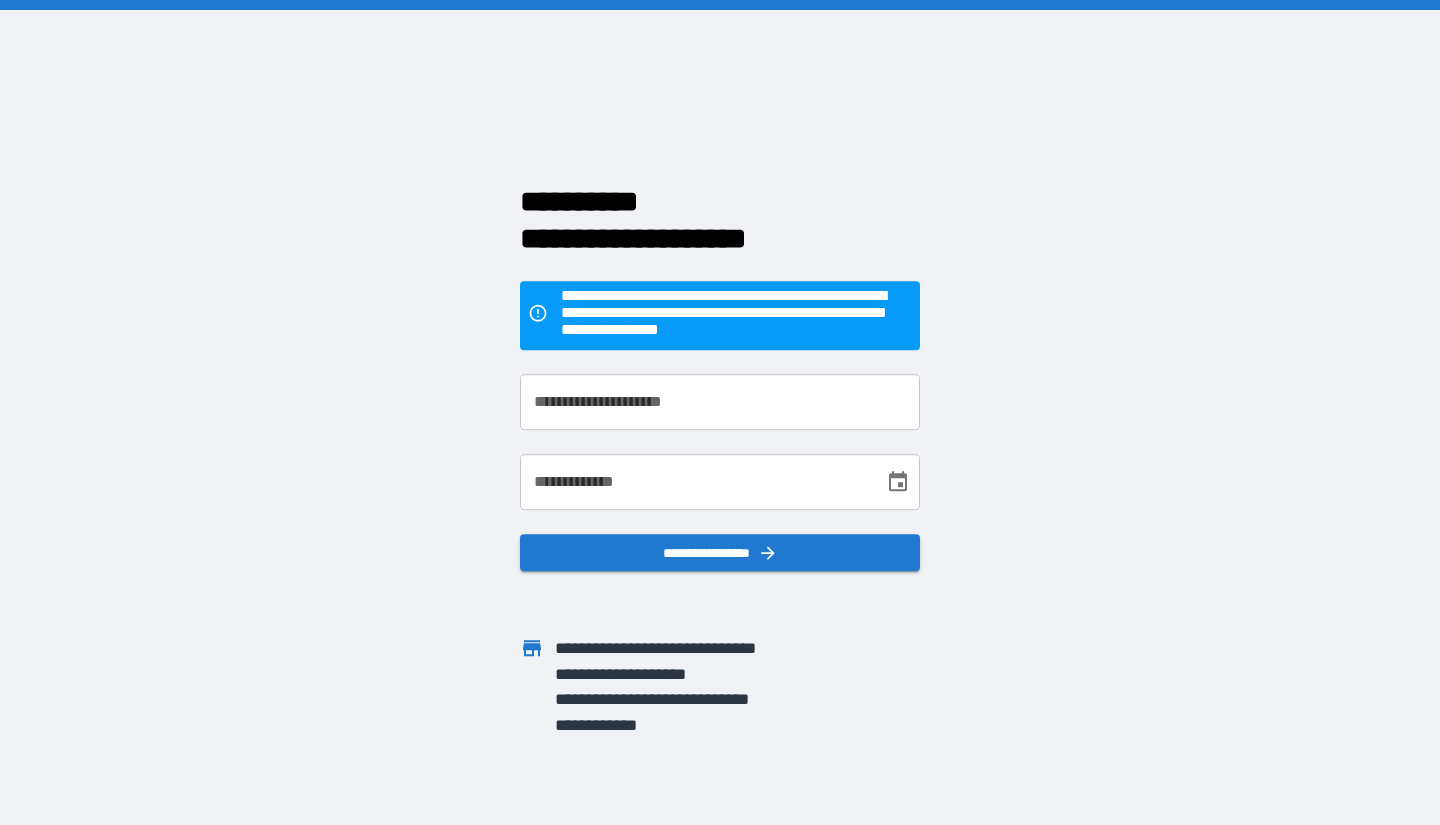 scroll, scrollTop: 0, scrollLeft: 0, axis: both 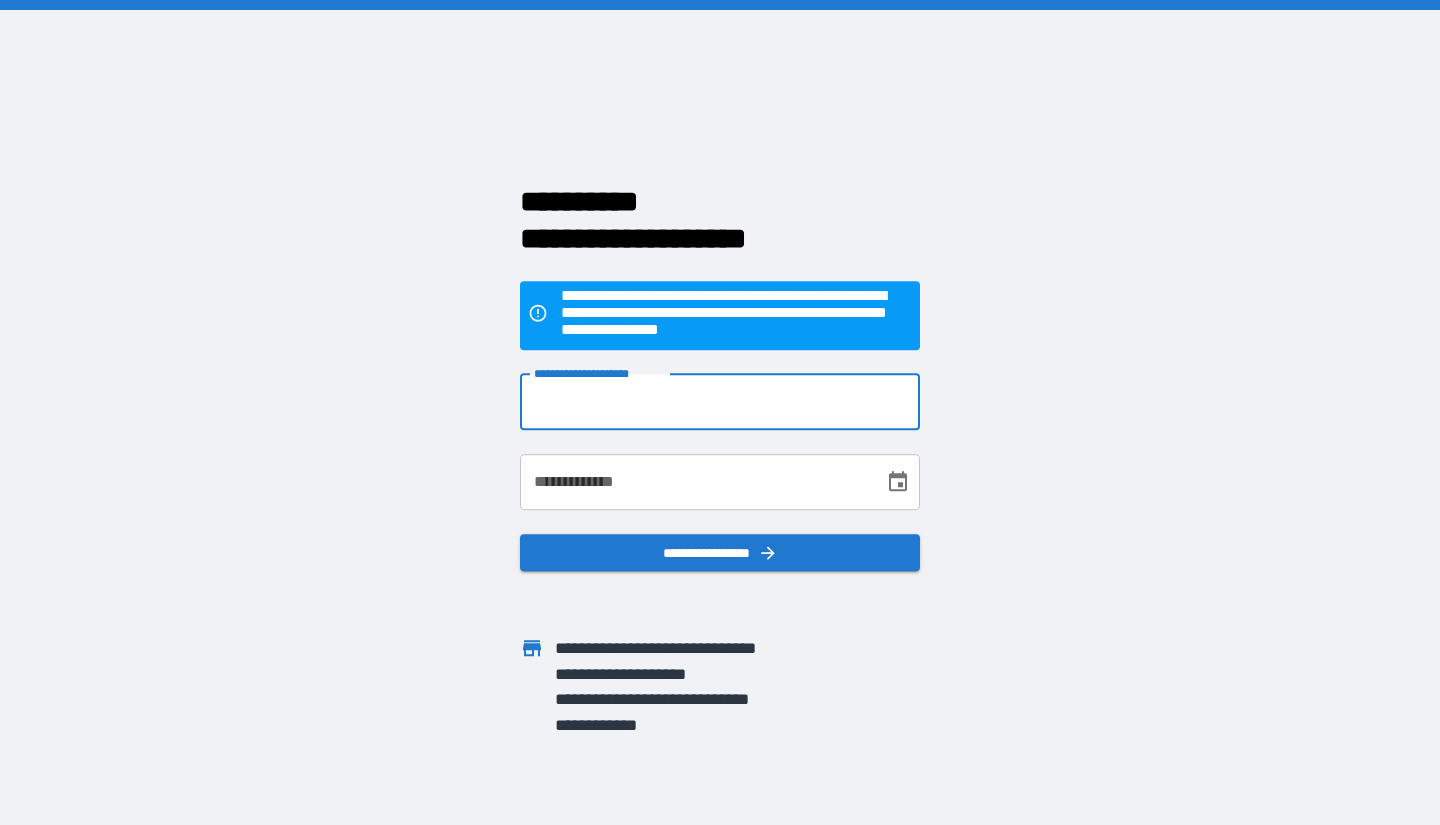 click on "**********" at bounding box center [720, 402] 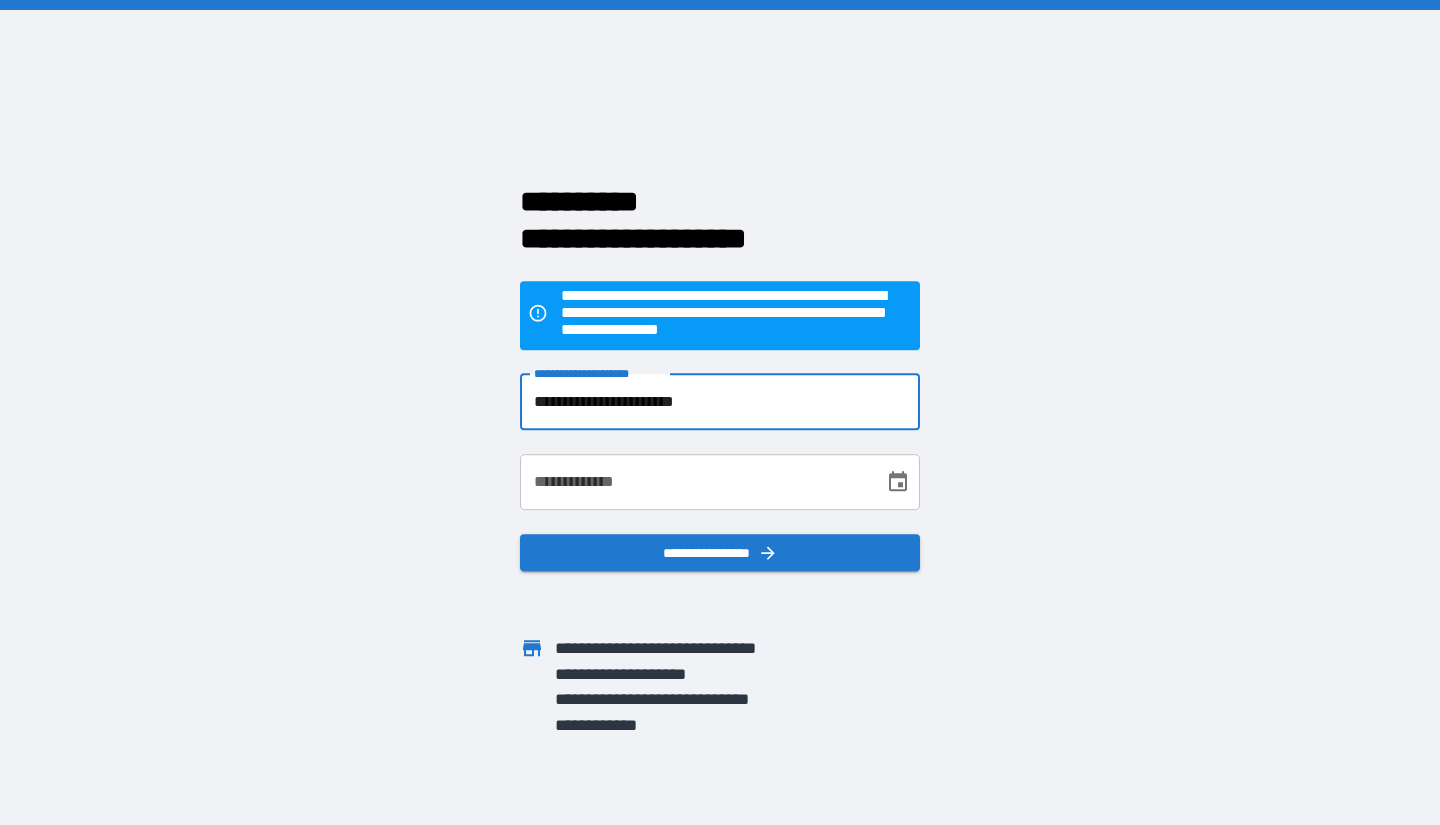 click on "**********" at bounding box center (695, 482) 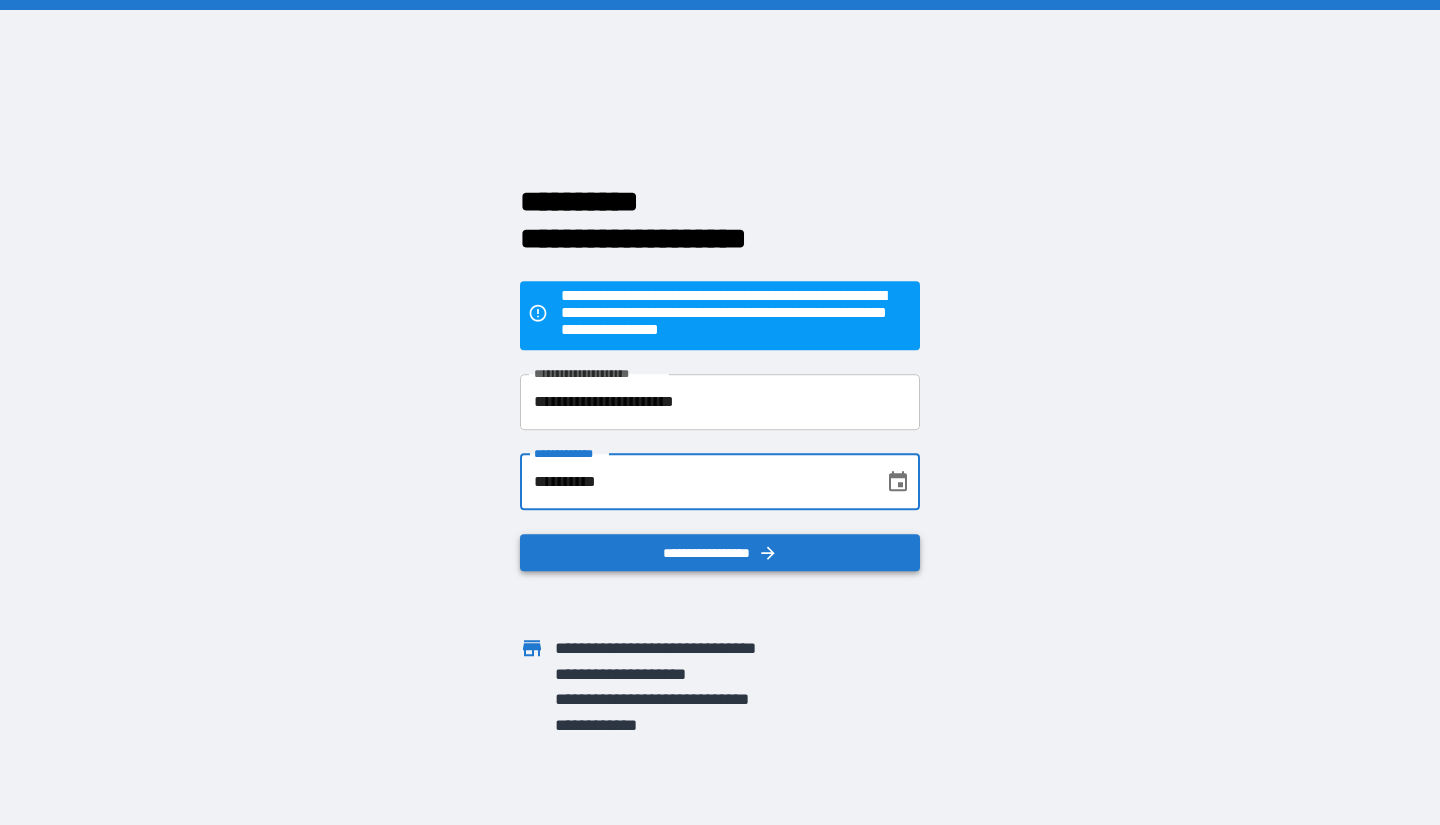 type on "**********" 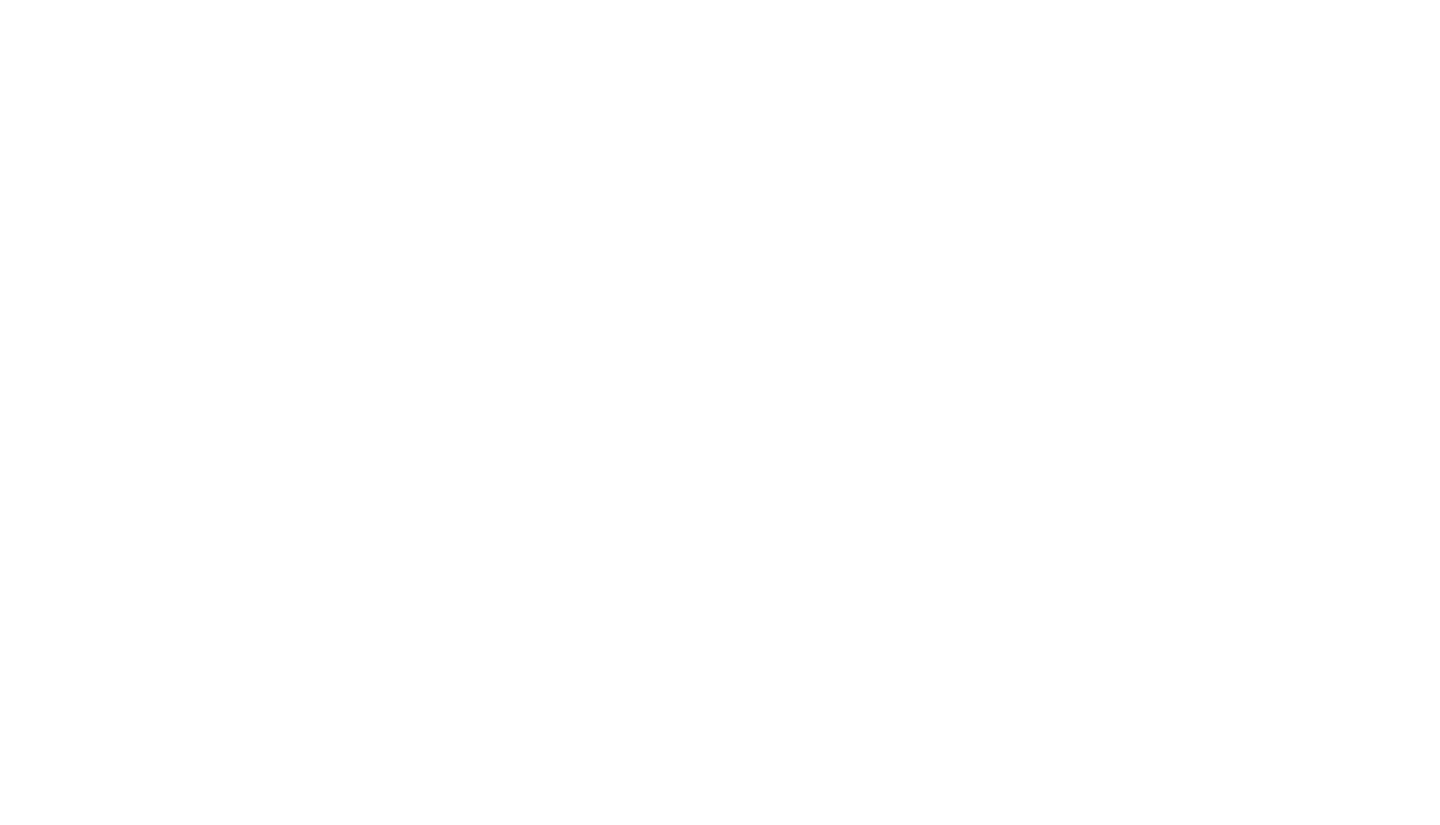 scroll, scrollTop: 0, scrollLeft: 0, axis: both 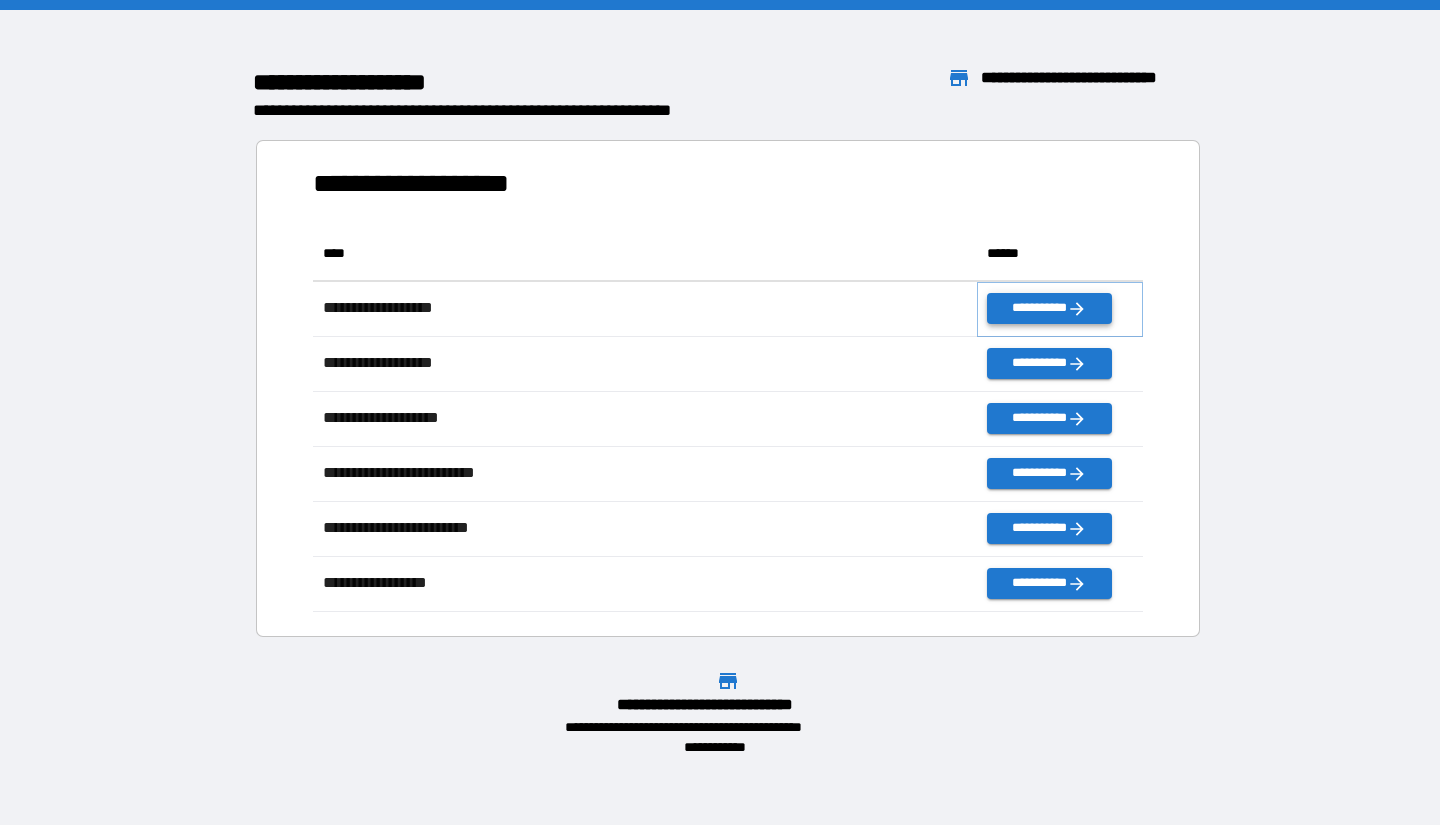 click on "**********" at bounding box center (1049, 308) 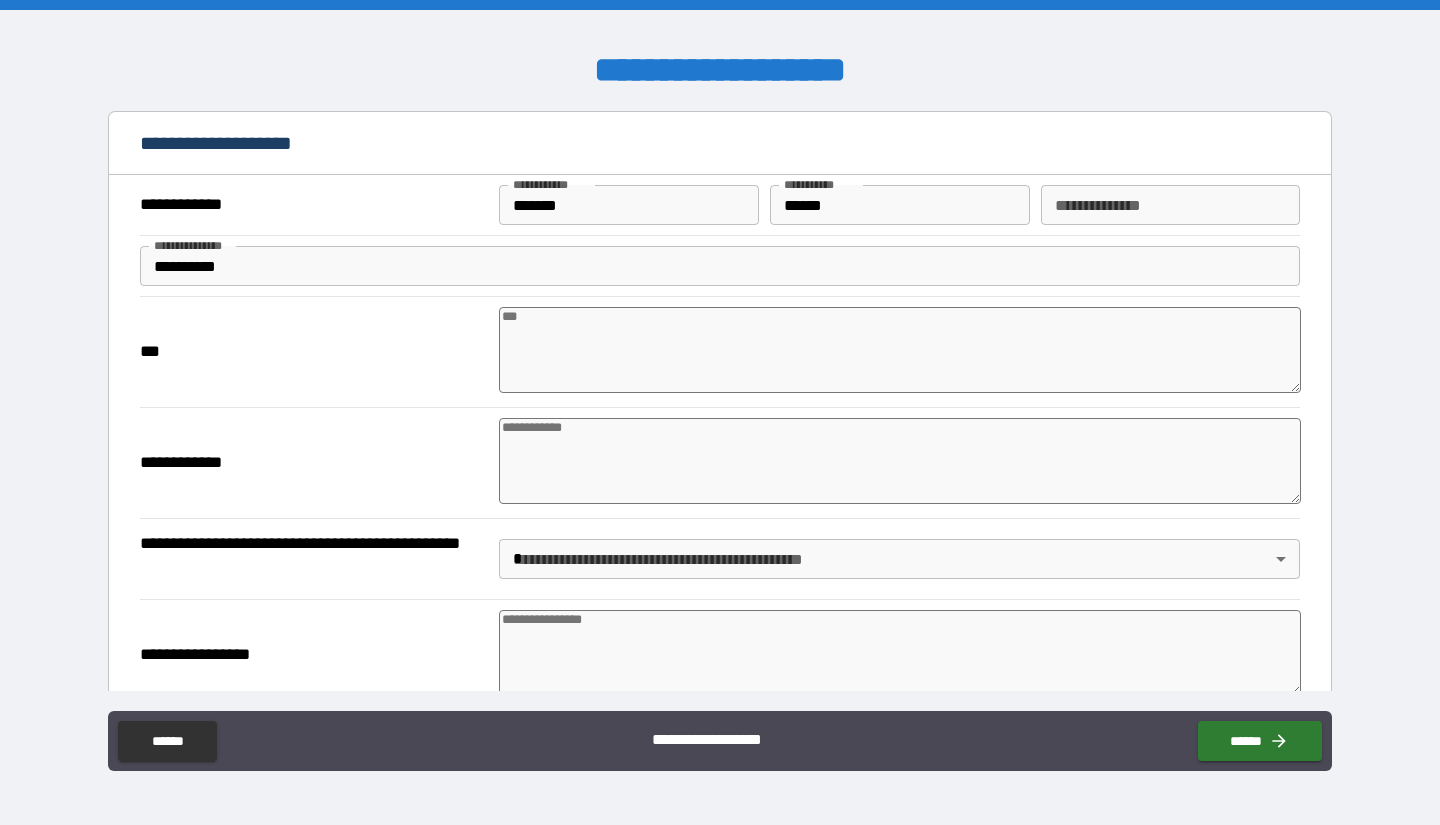 type on "*" 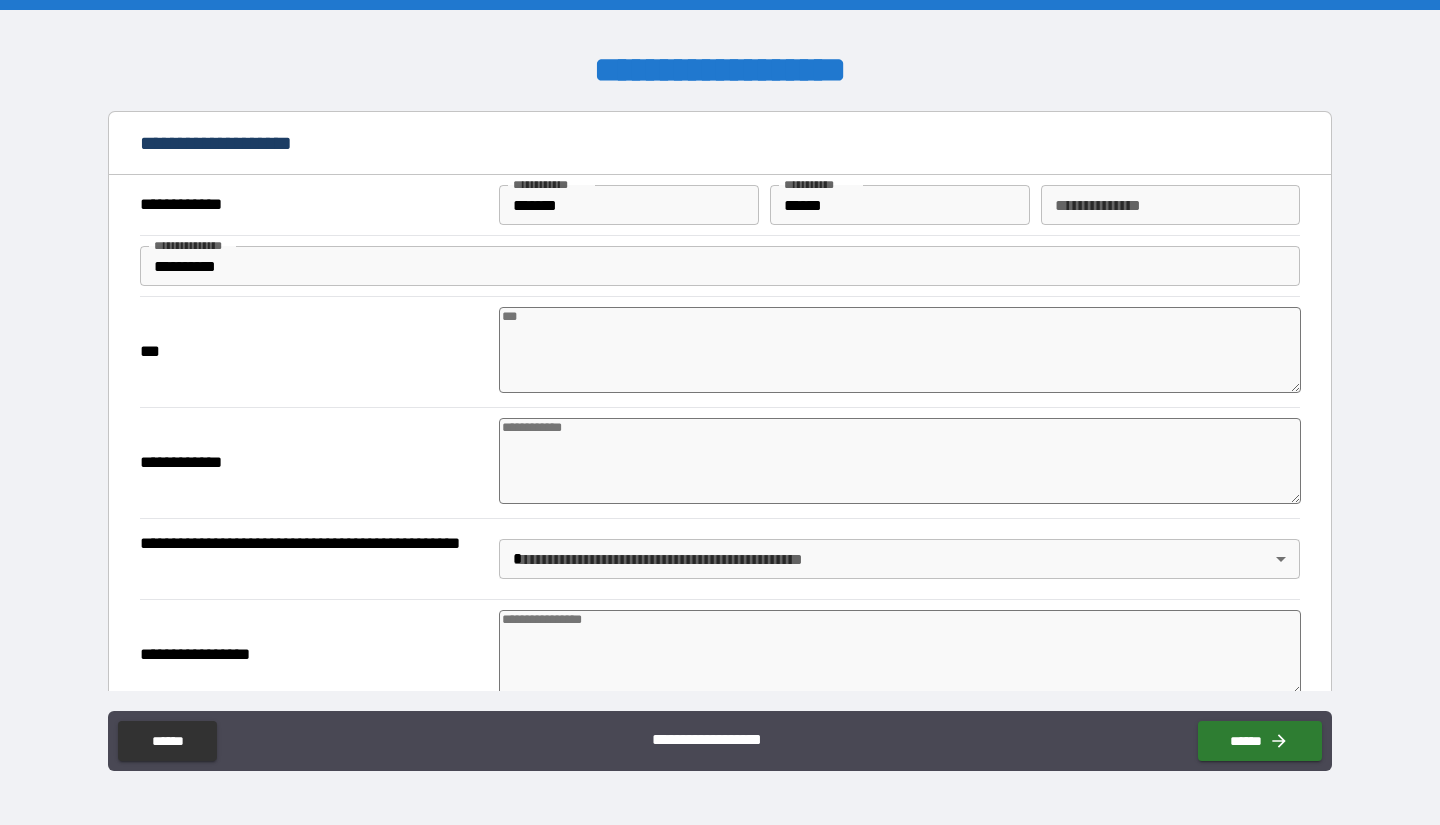 type on "*" 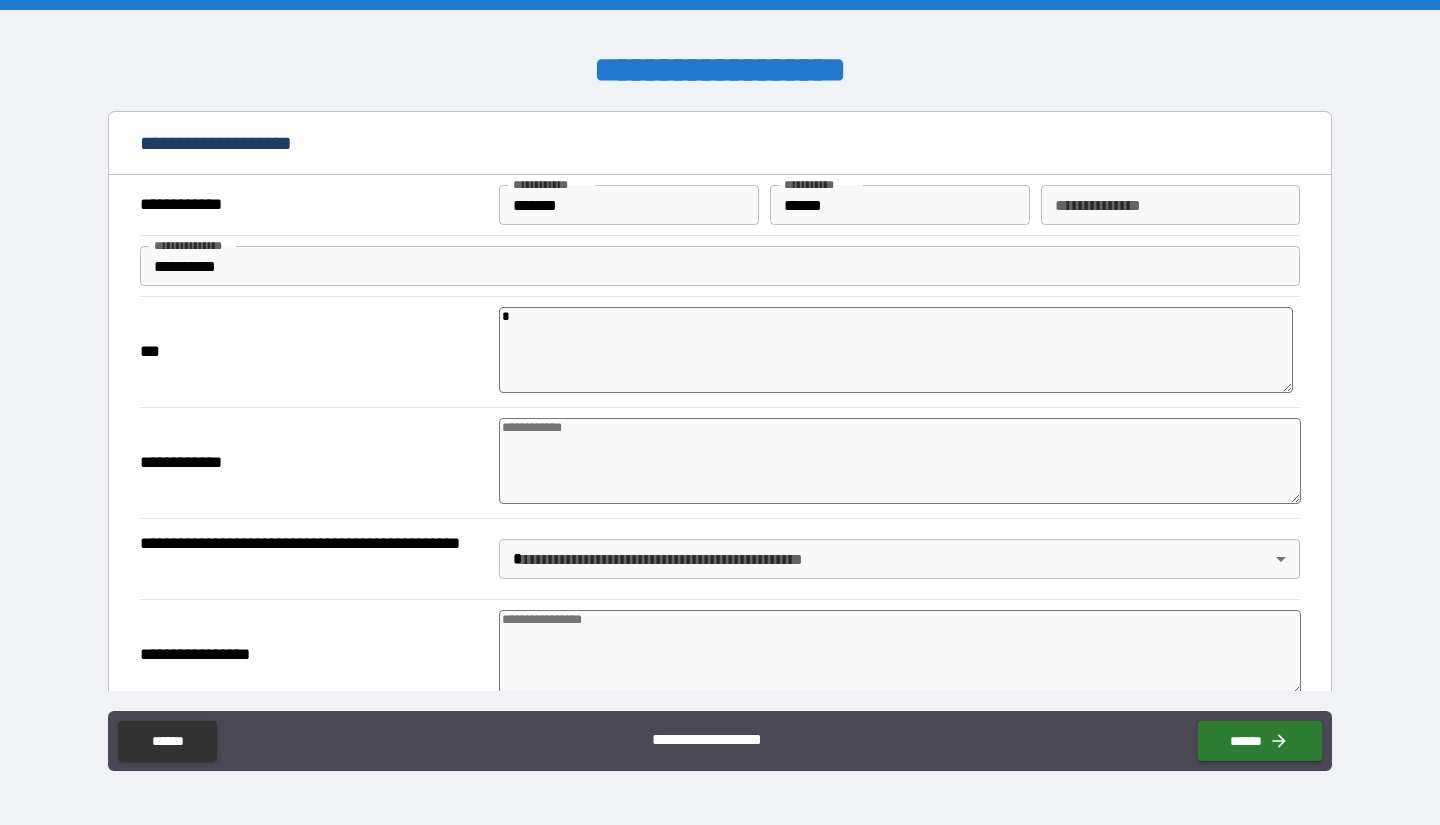type on "*" 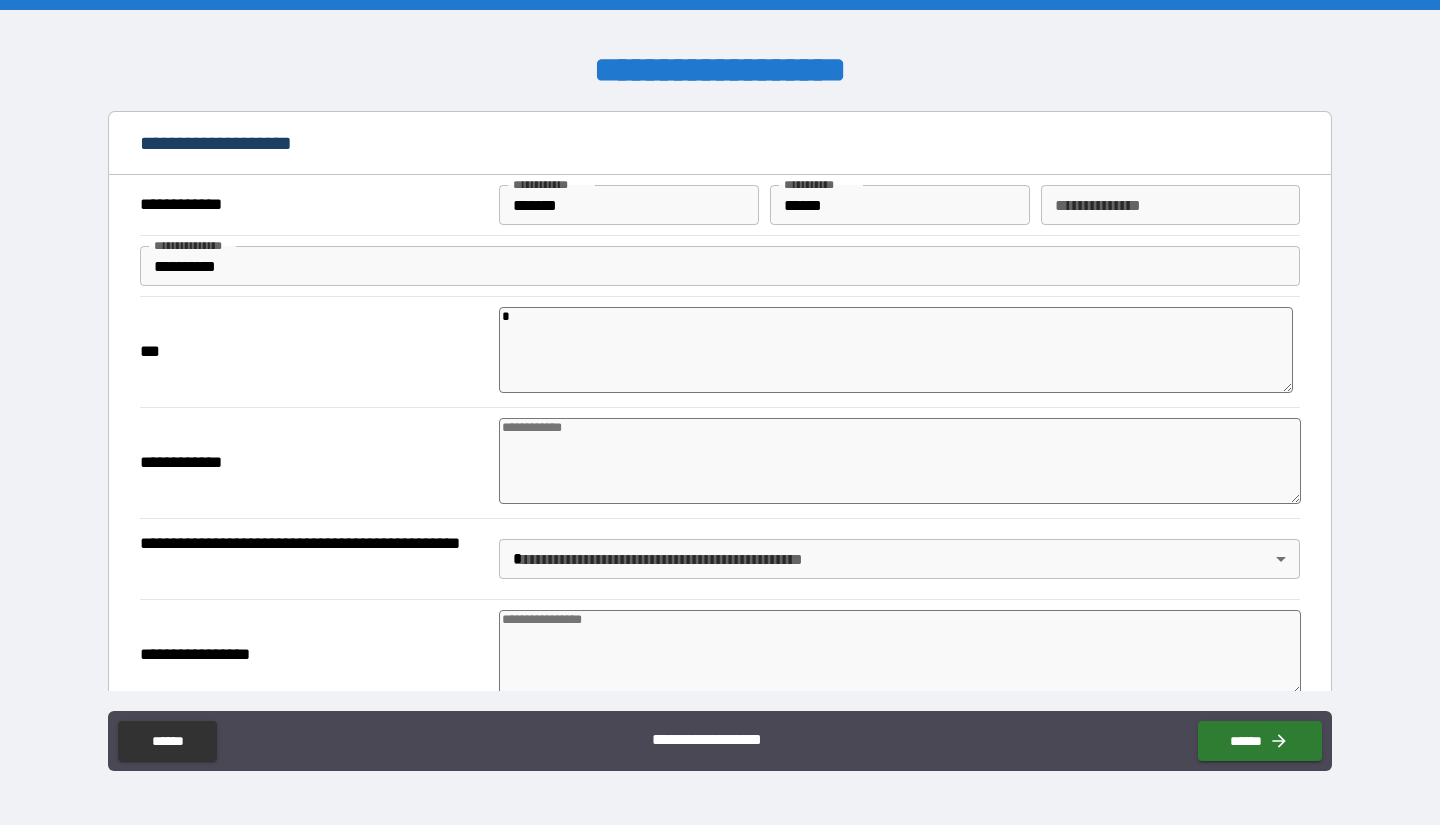 type on "*" 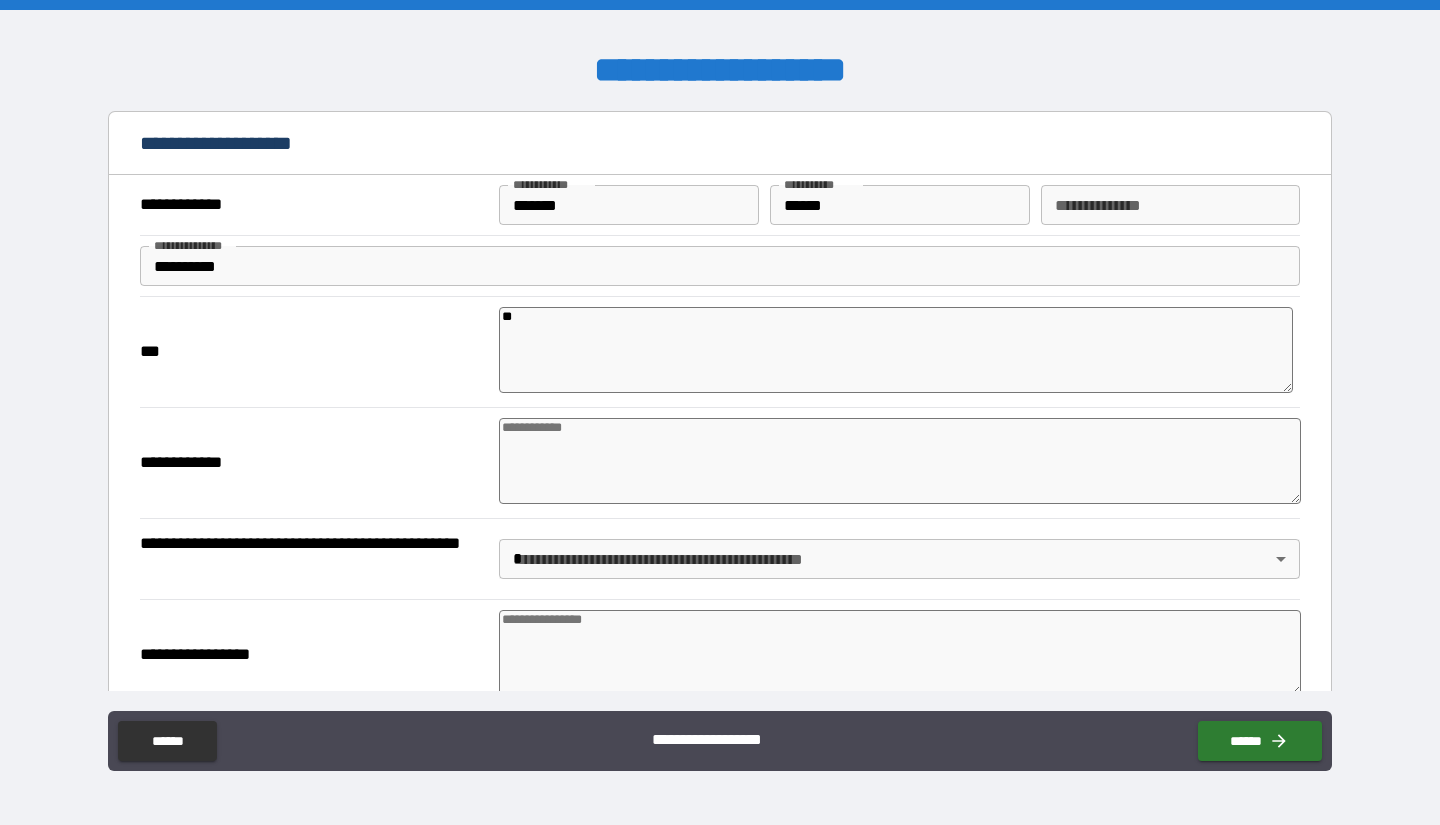 type on "*" 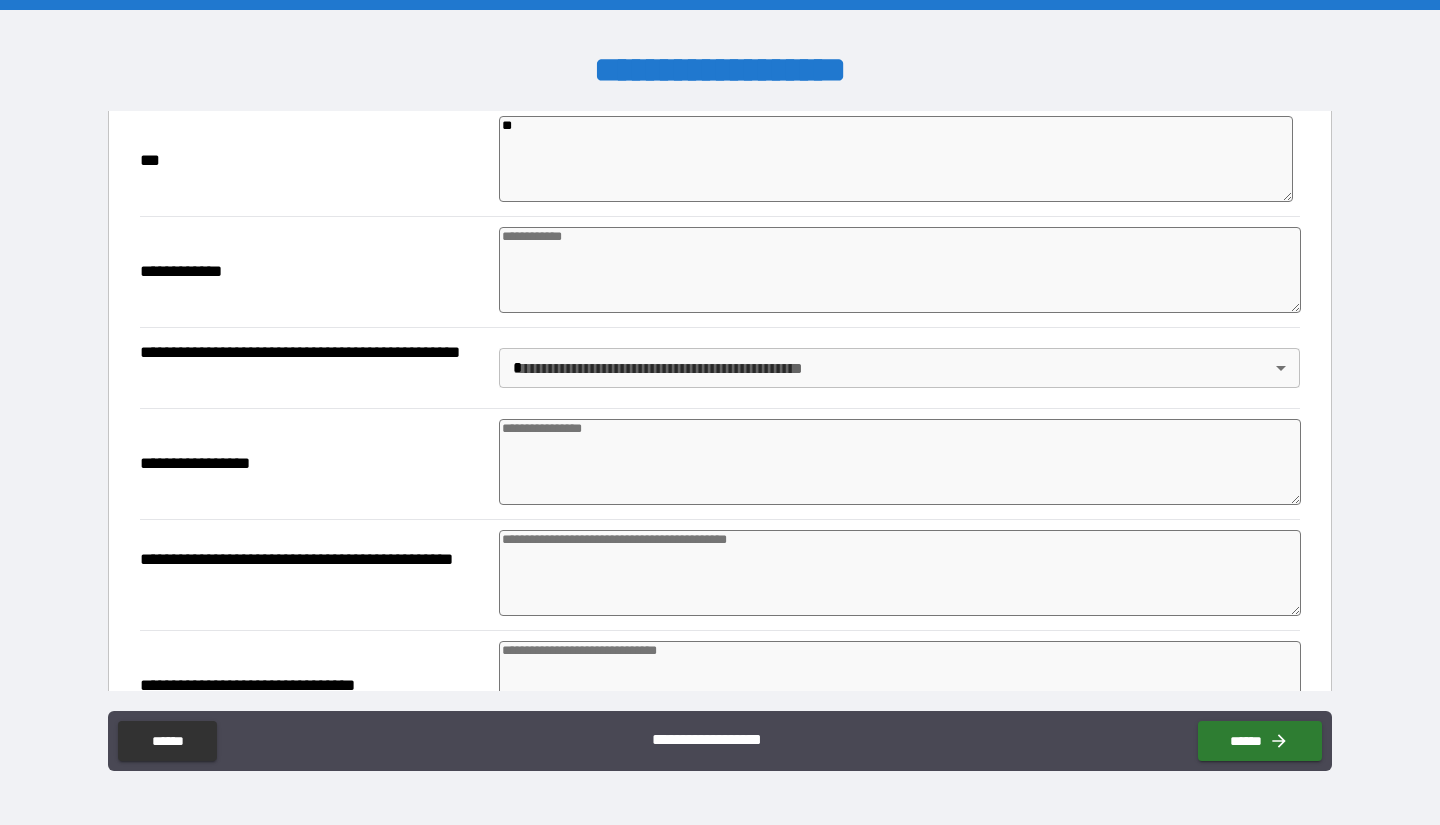 scroll, scrollTop: 192, scrollLeft: 0, axis: vertical 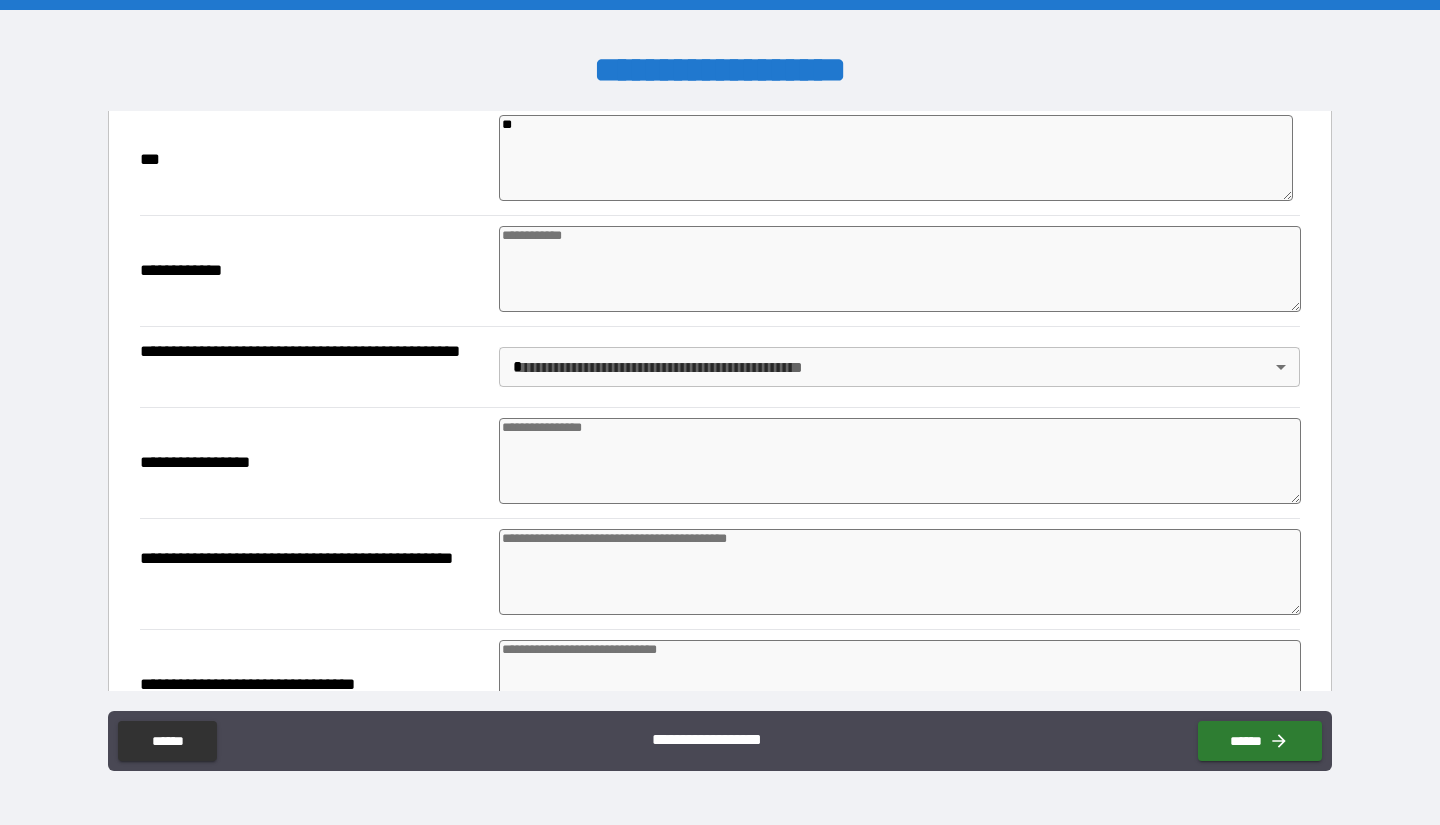 type on "**" 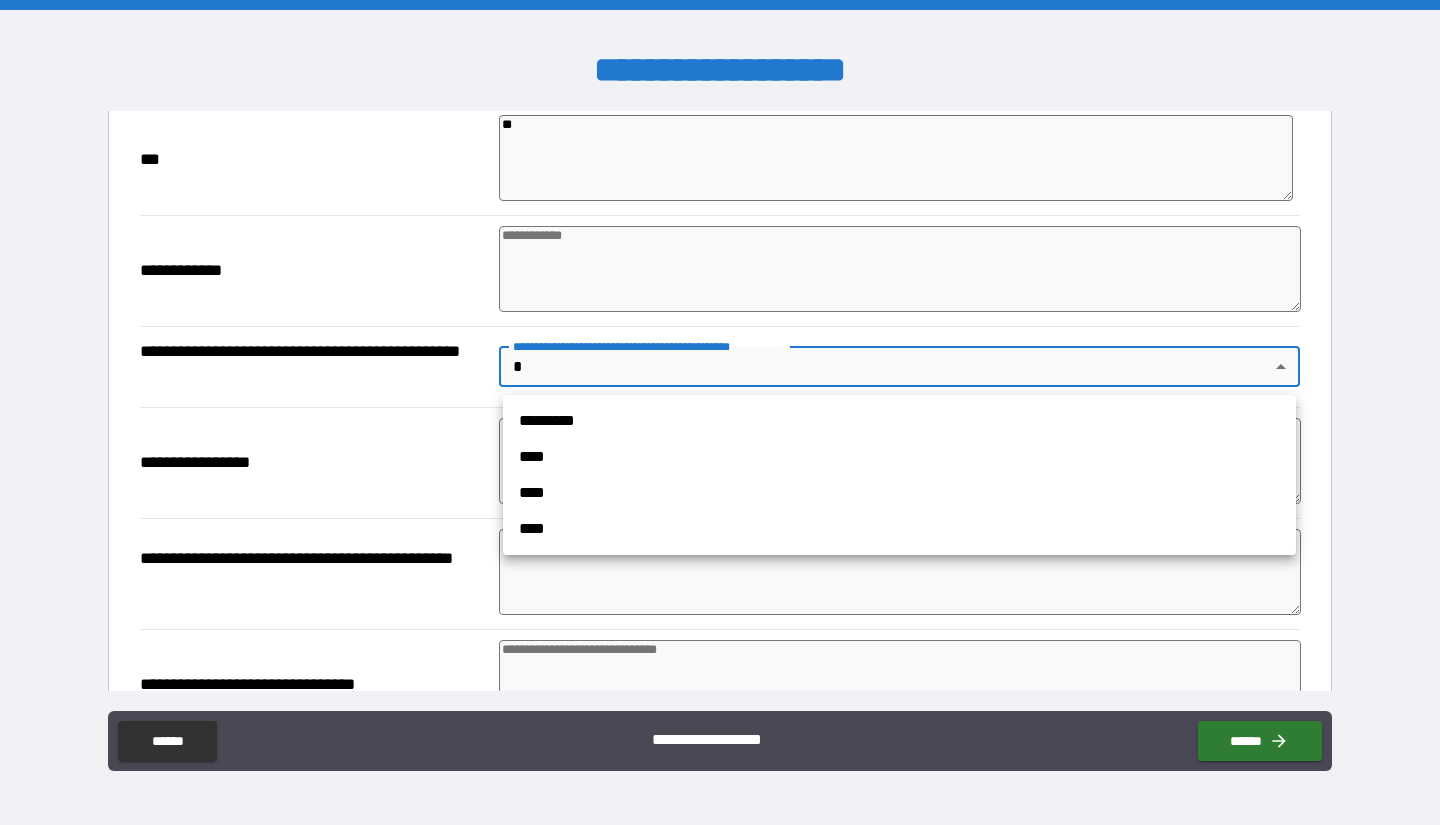 click on "*********" at bounding box center (899, 421) 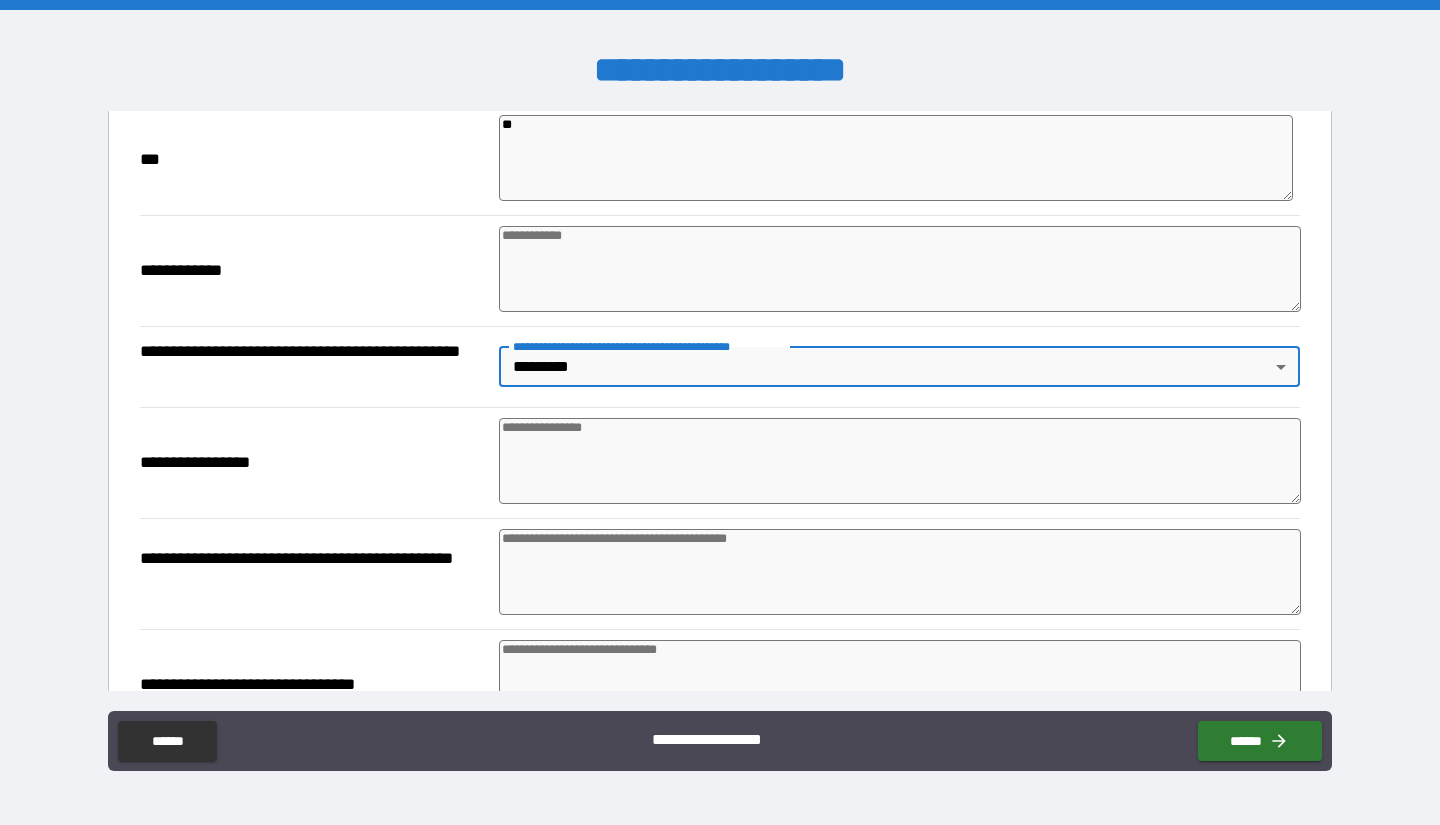 type on "*" 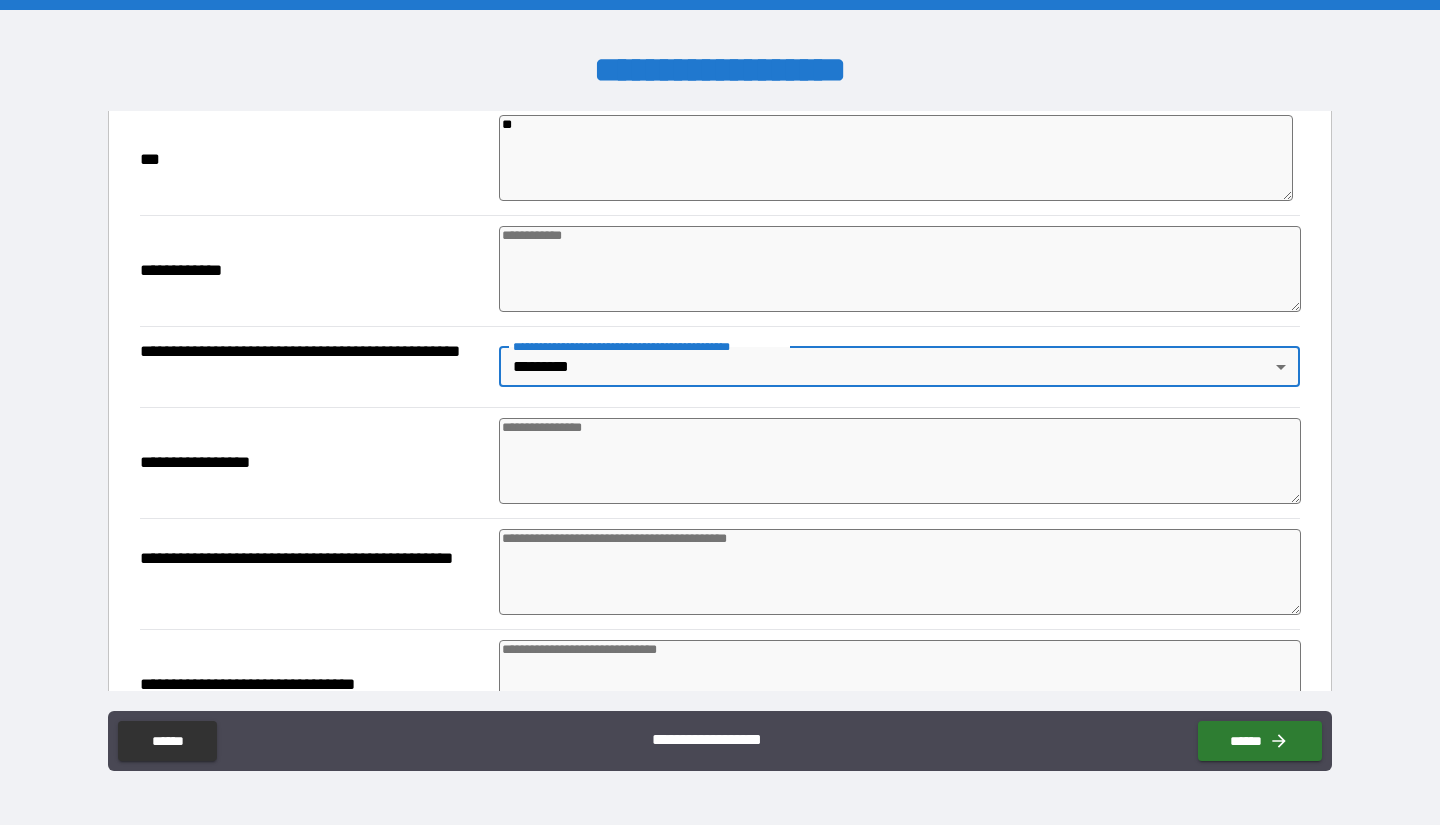 type on "*" 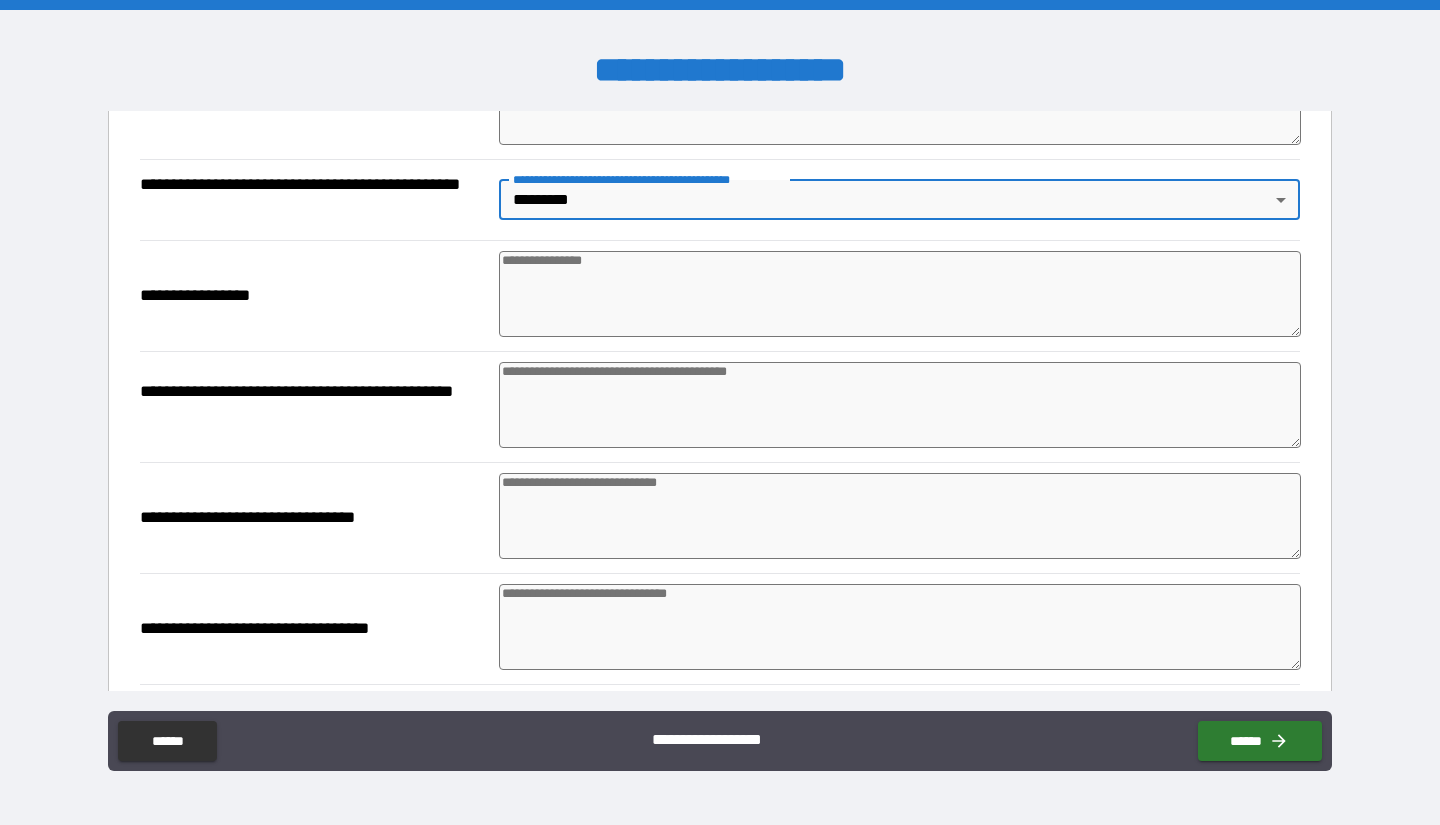 scroll, scrollTop: 346, scrollLeft: 0, axis: vertical 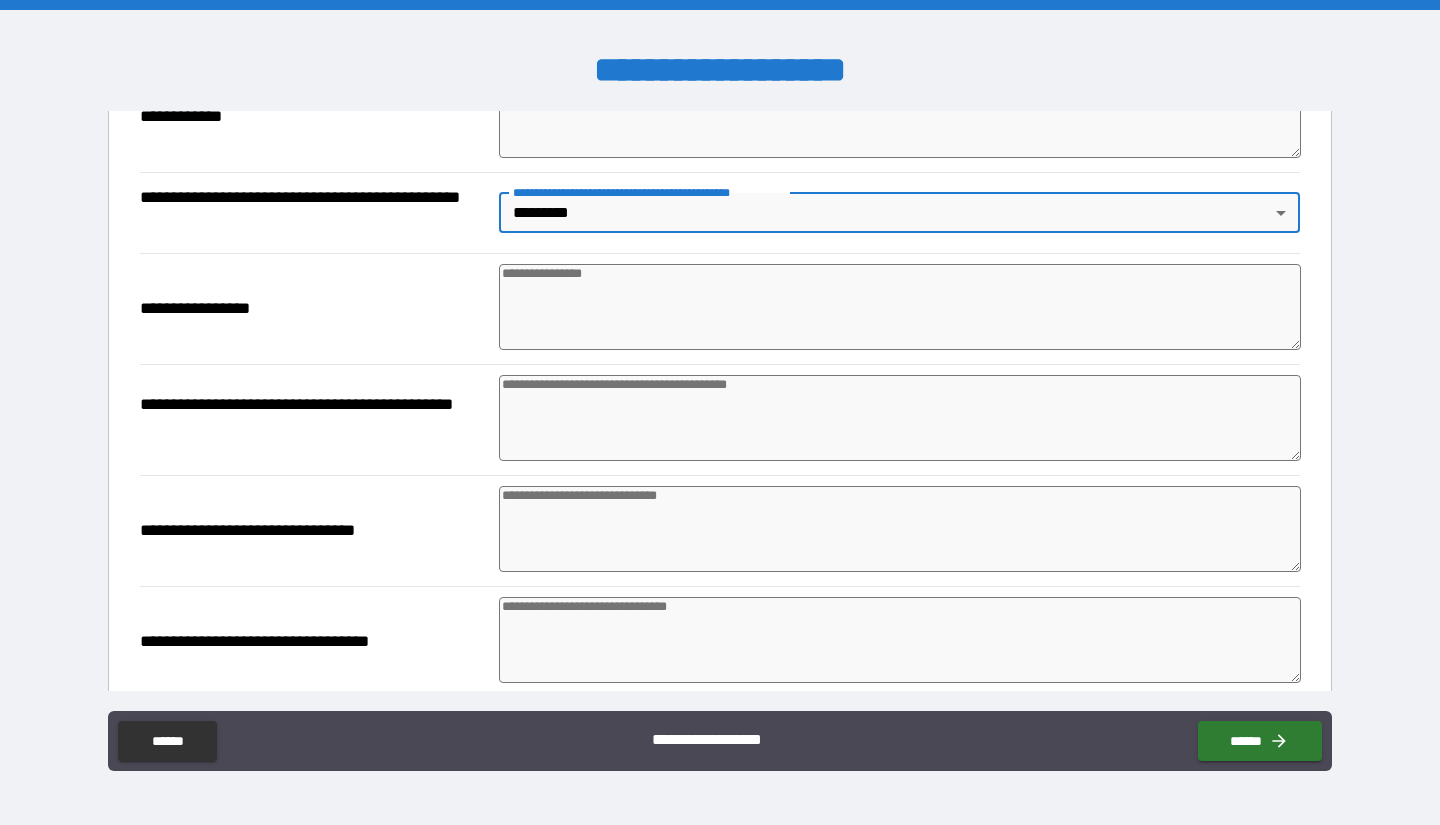 click at bounding box center [900, 307] 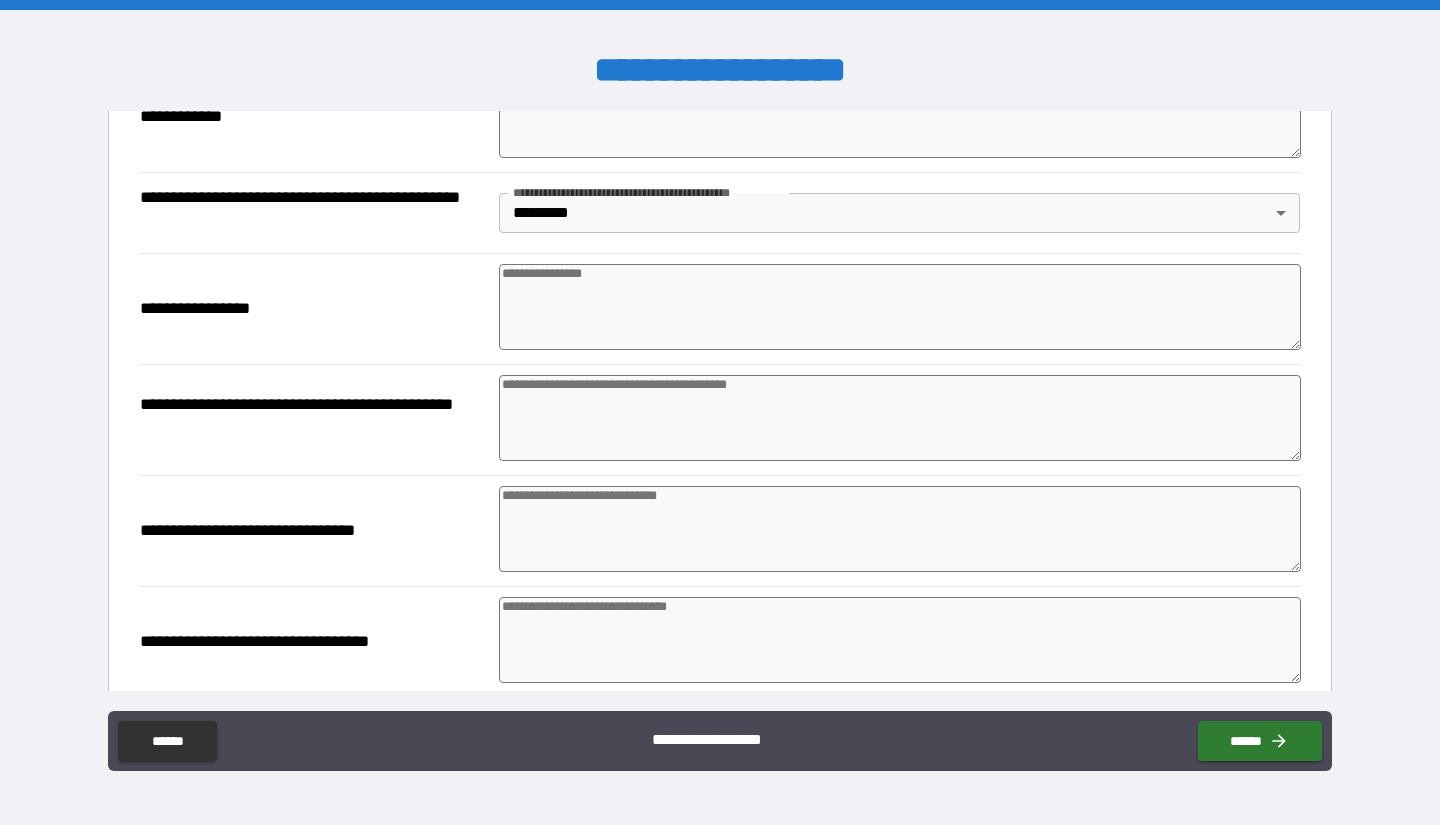 type on "*" 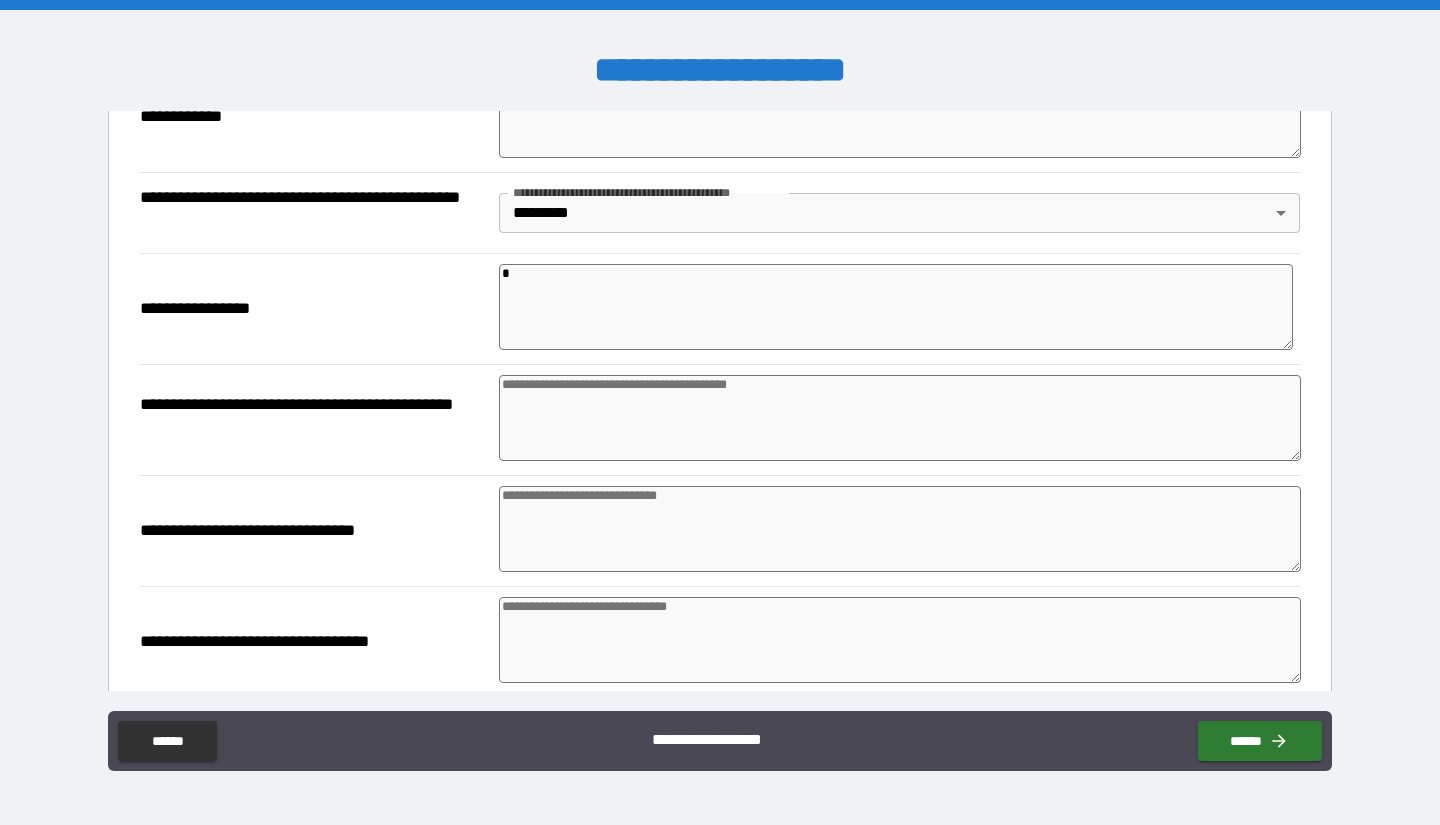type on "*" 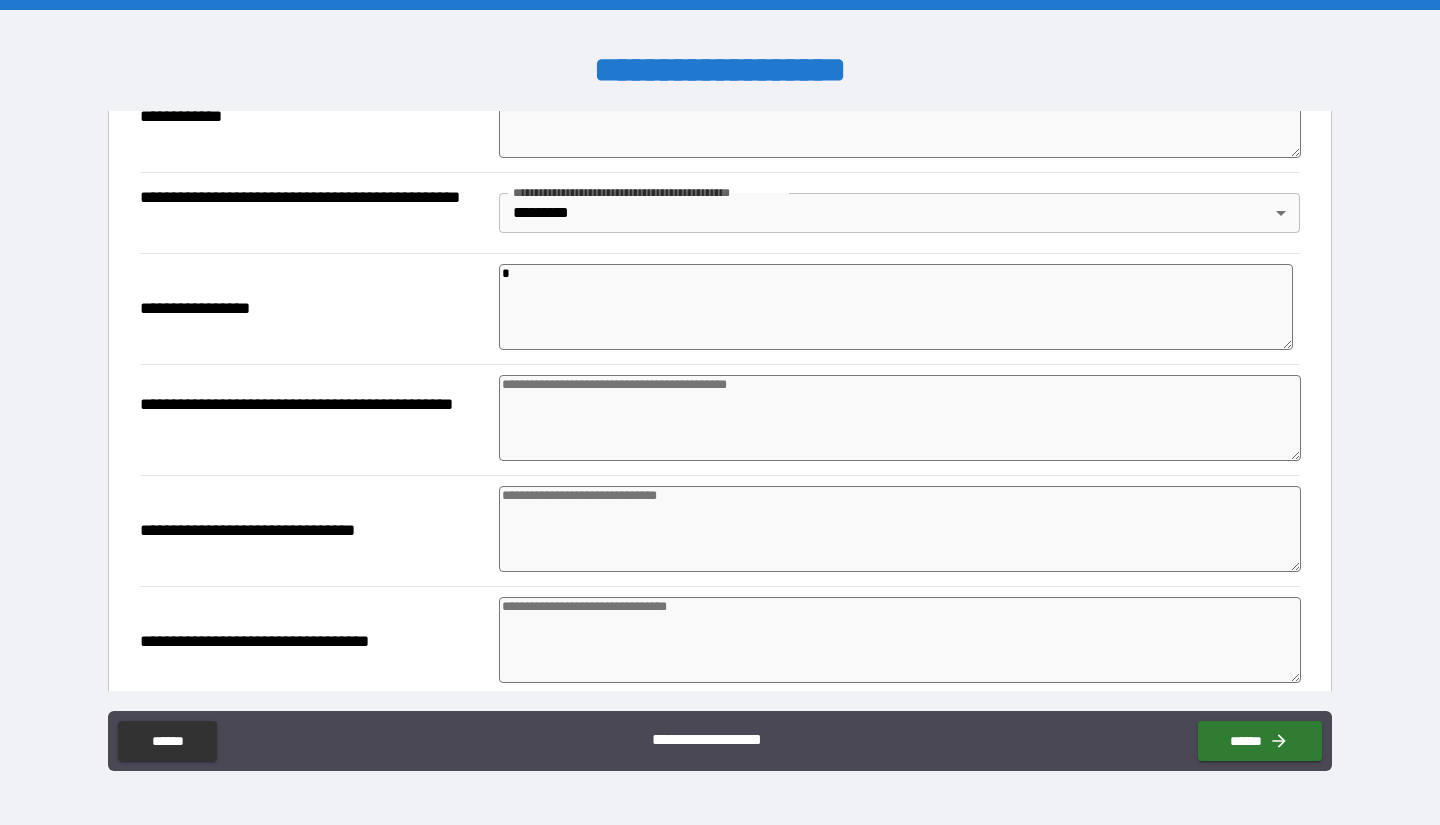 type on "*" 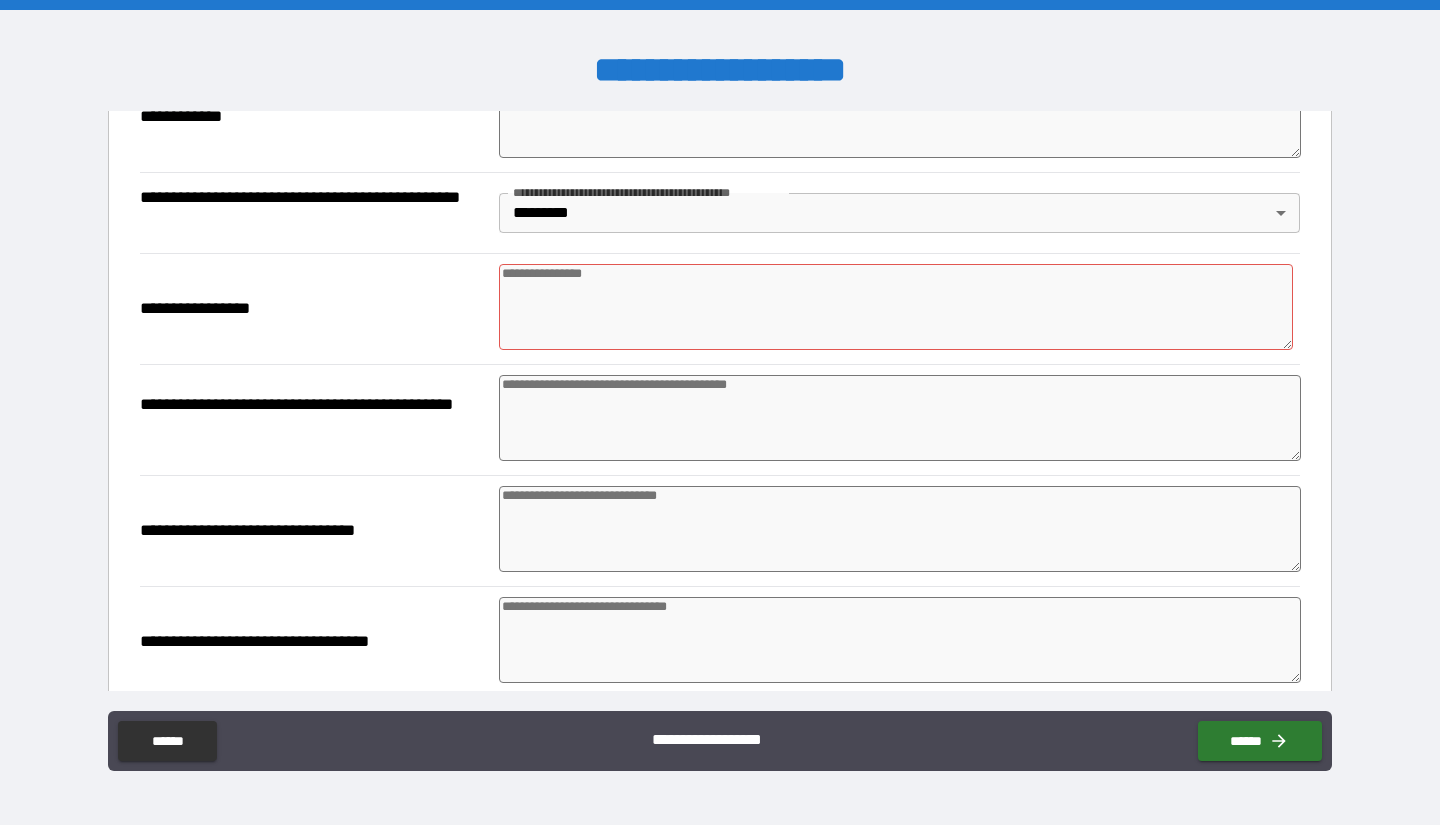 type on "*" 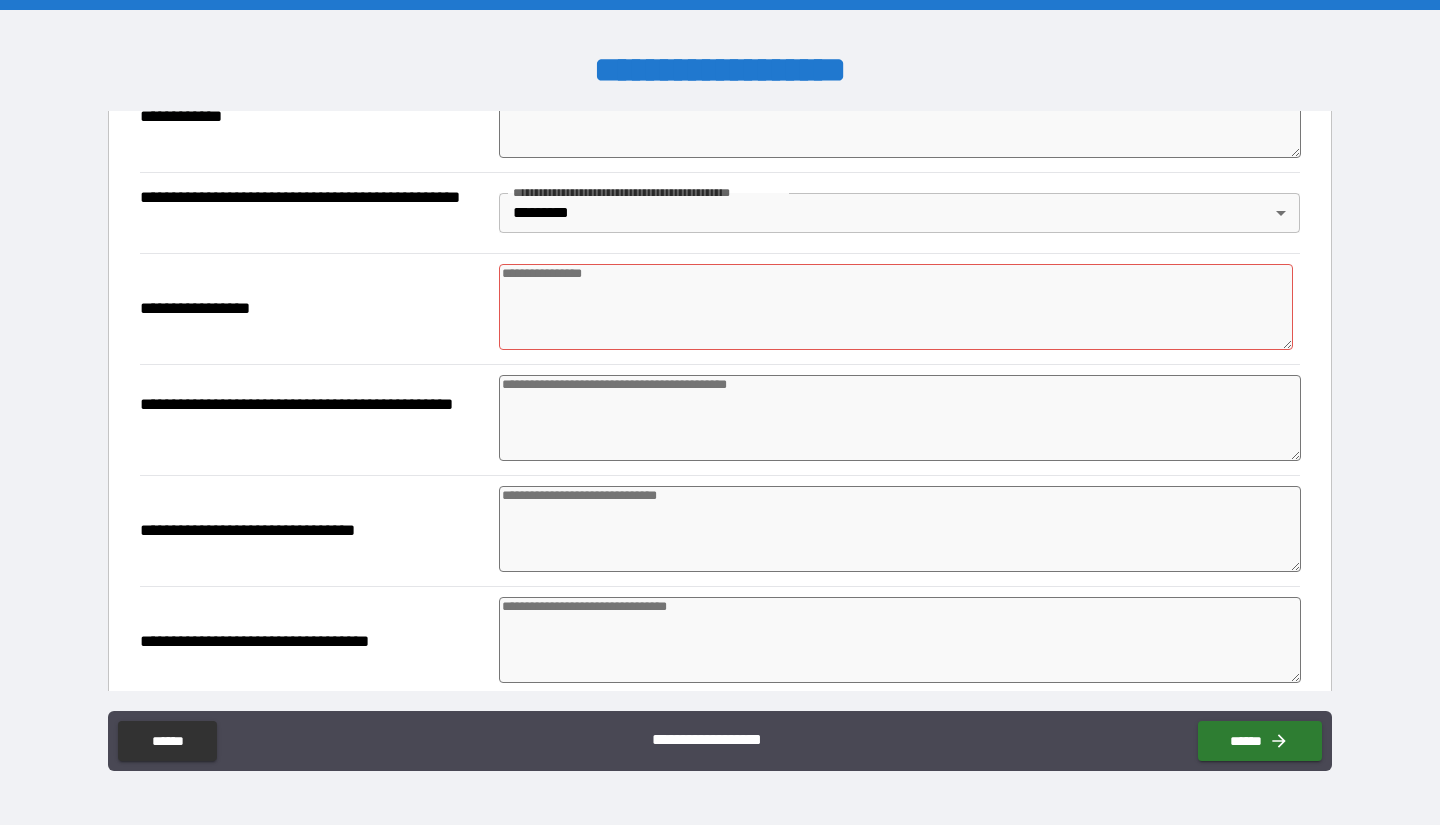 type on "*" 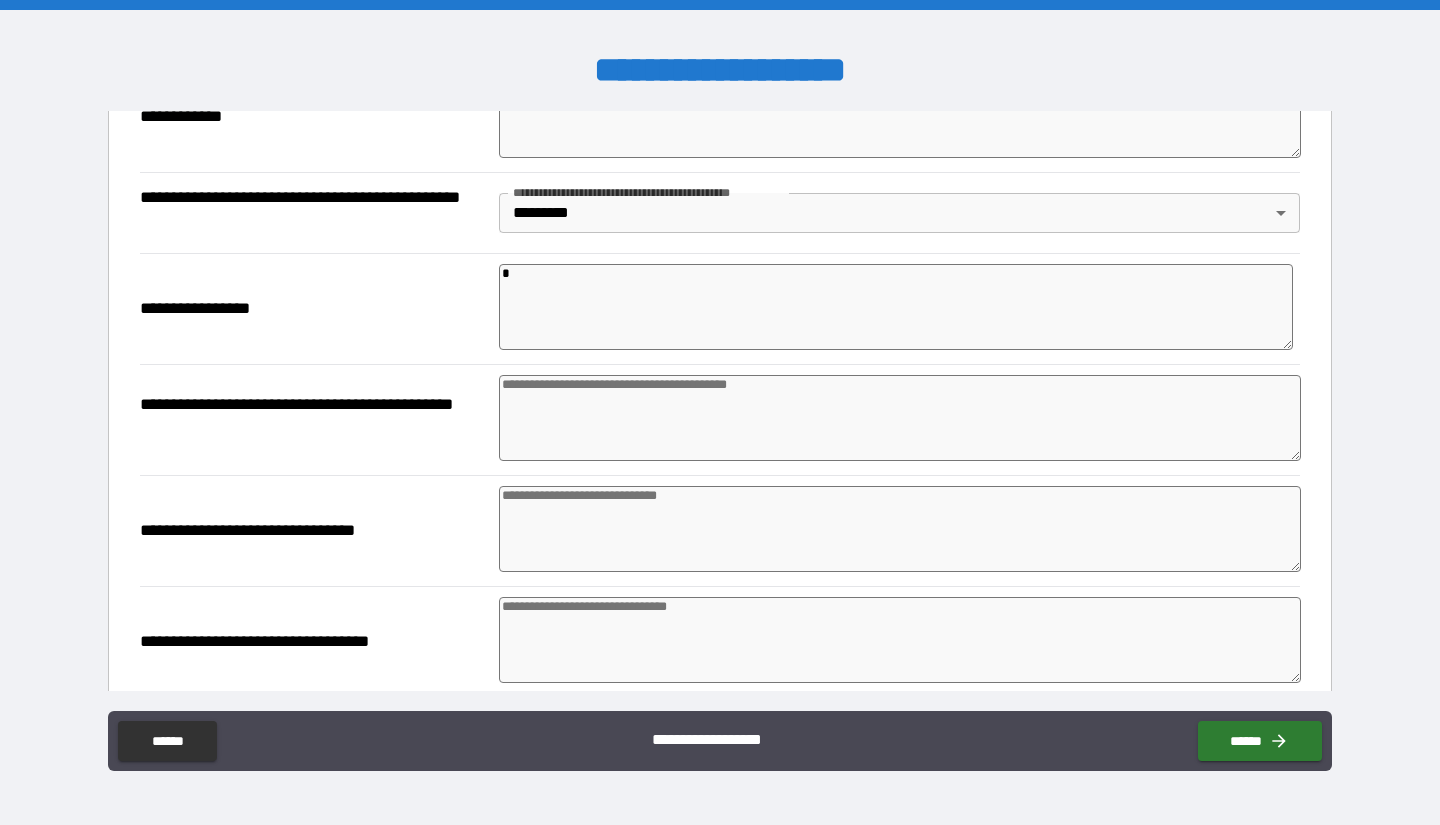 type on "*" 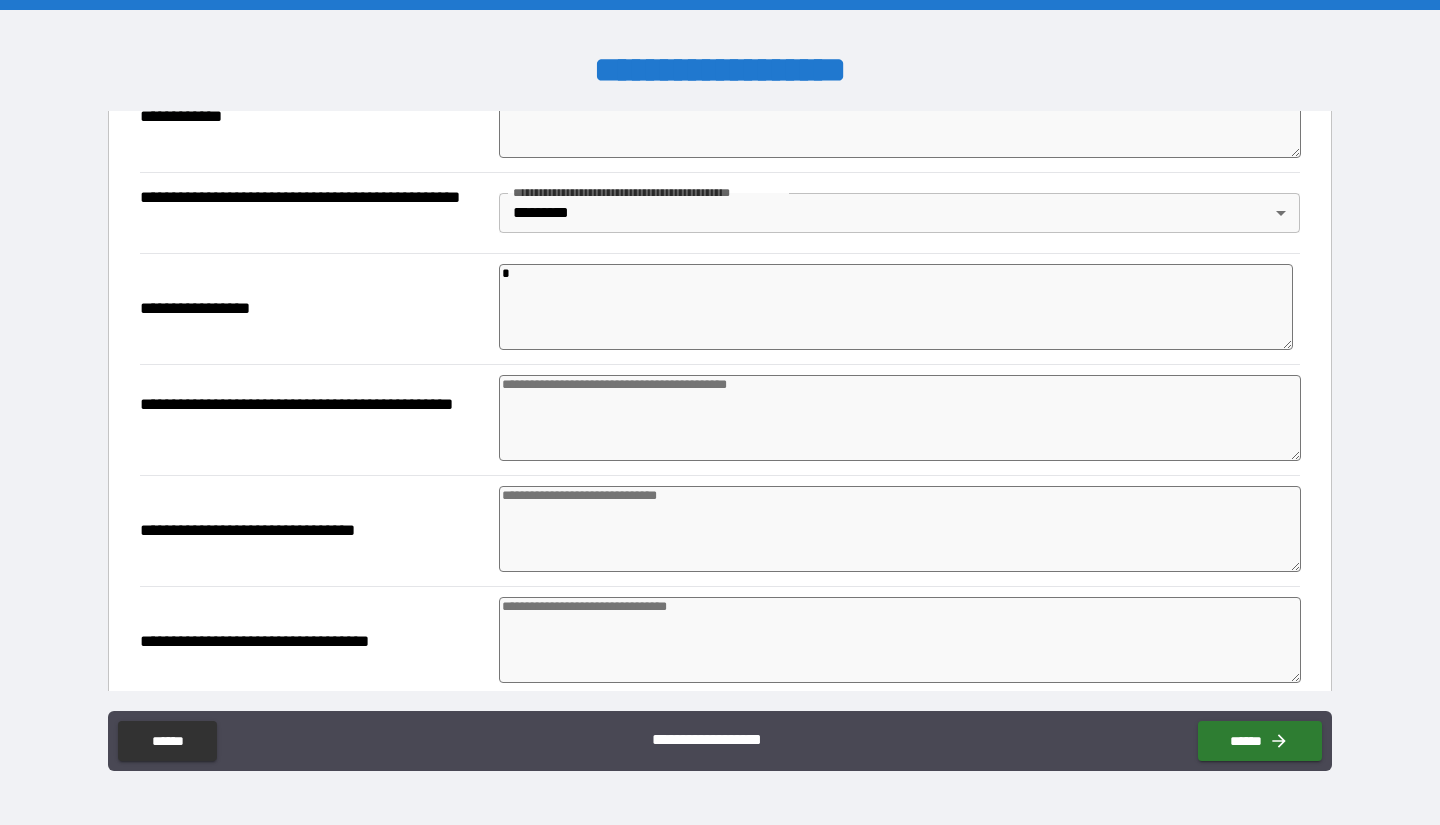 type on "*" 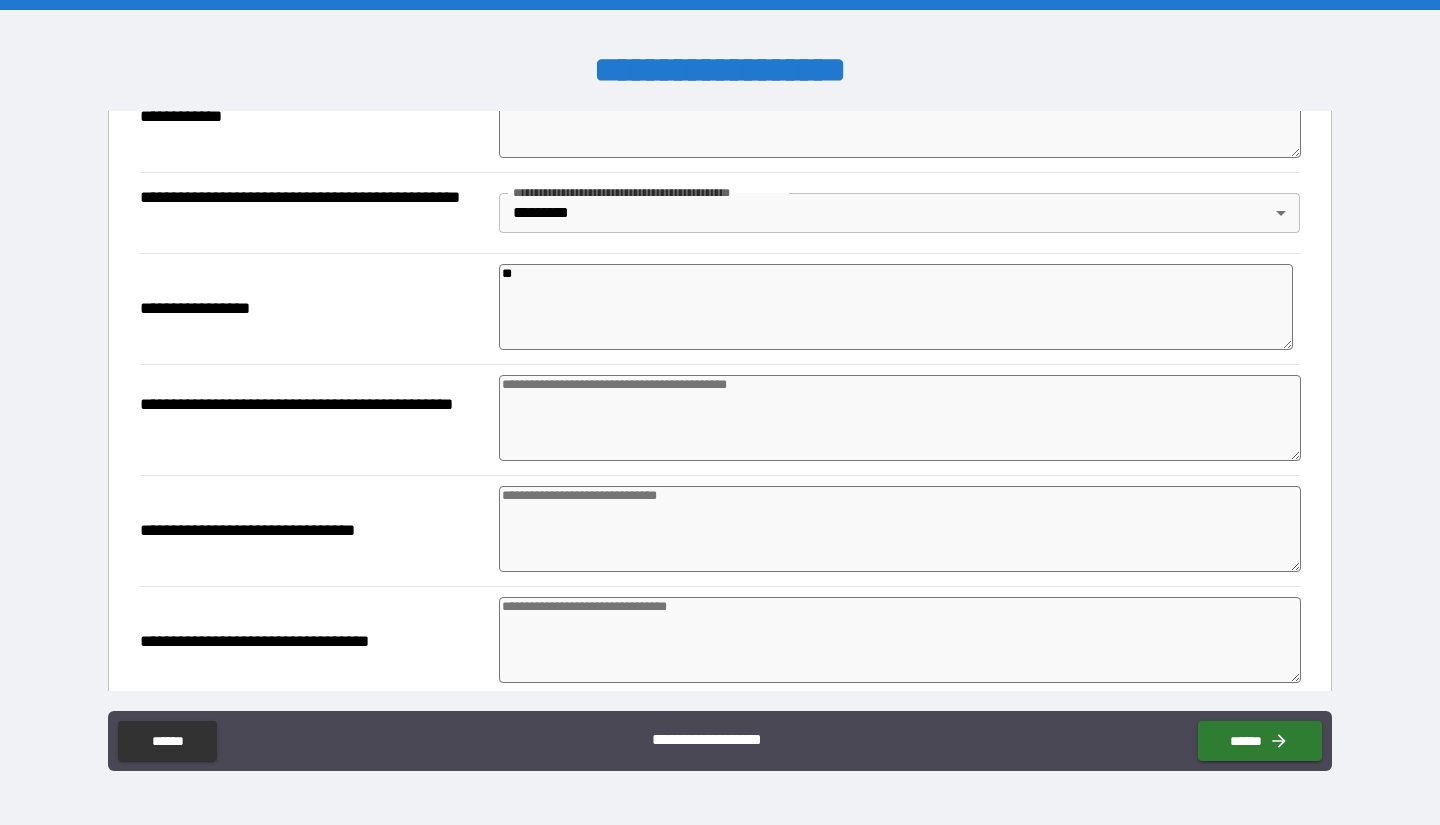 type on "***" 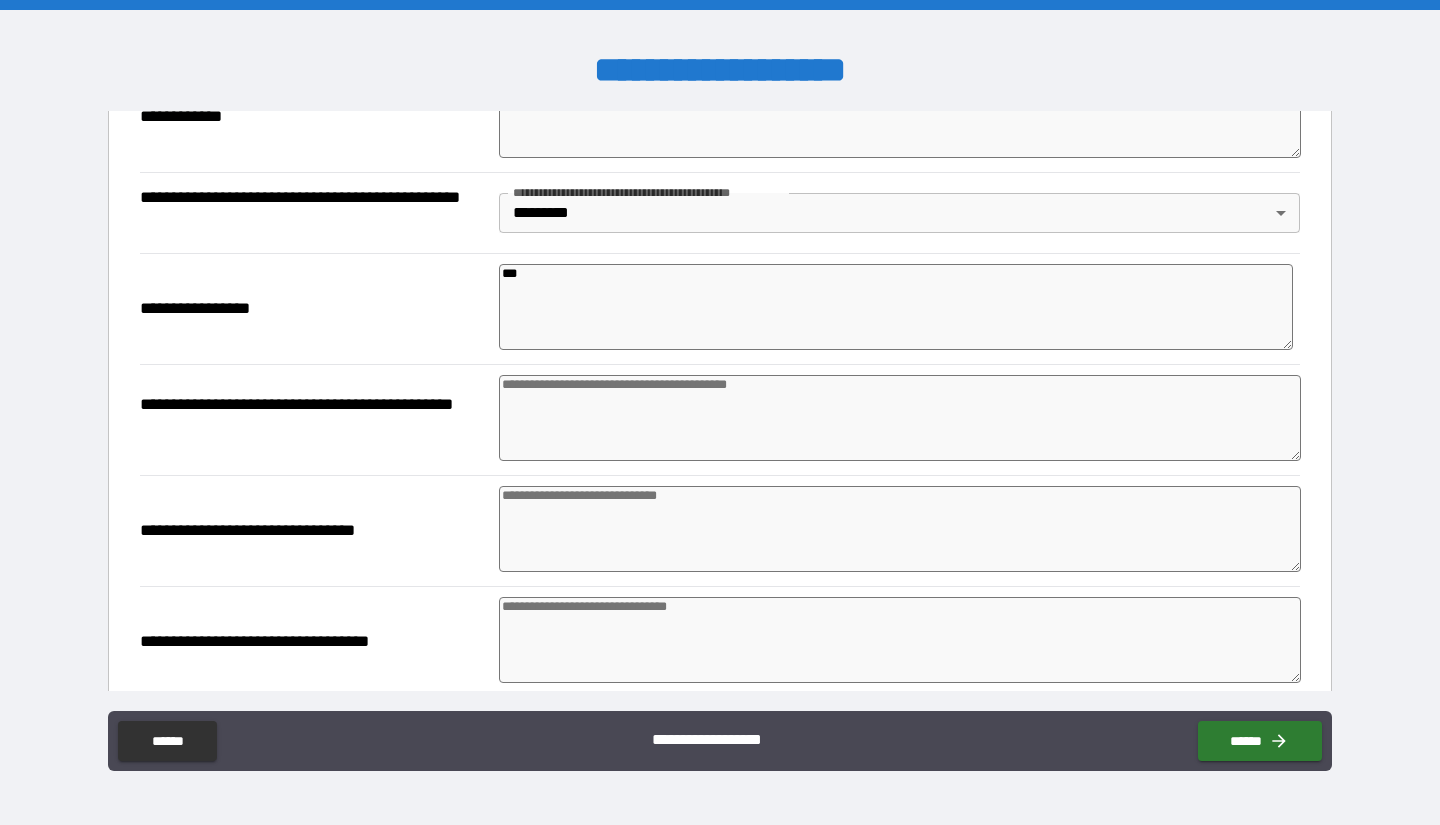 type on "*" 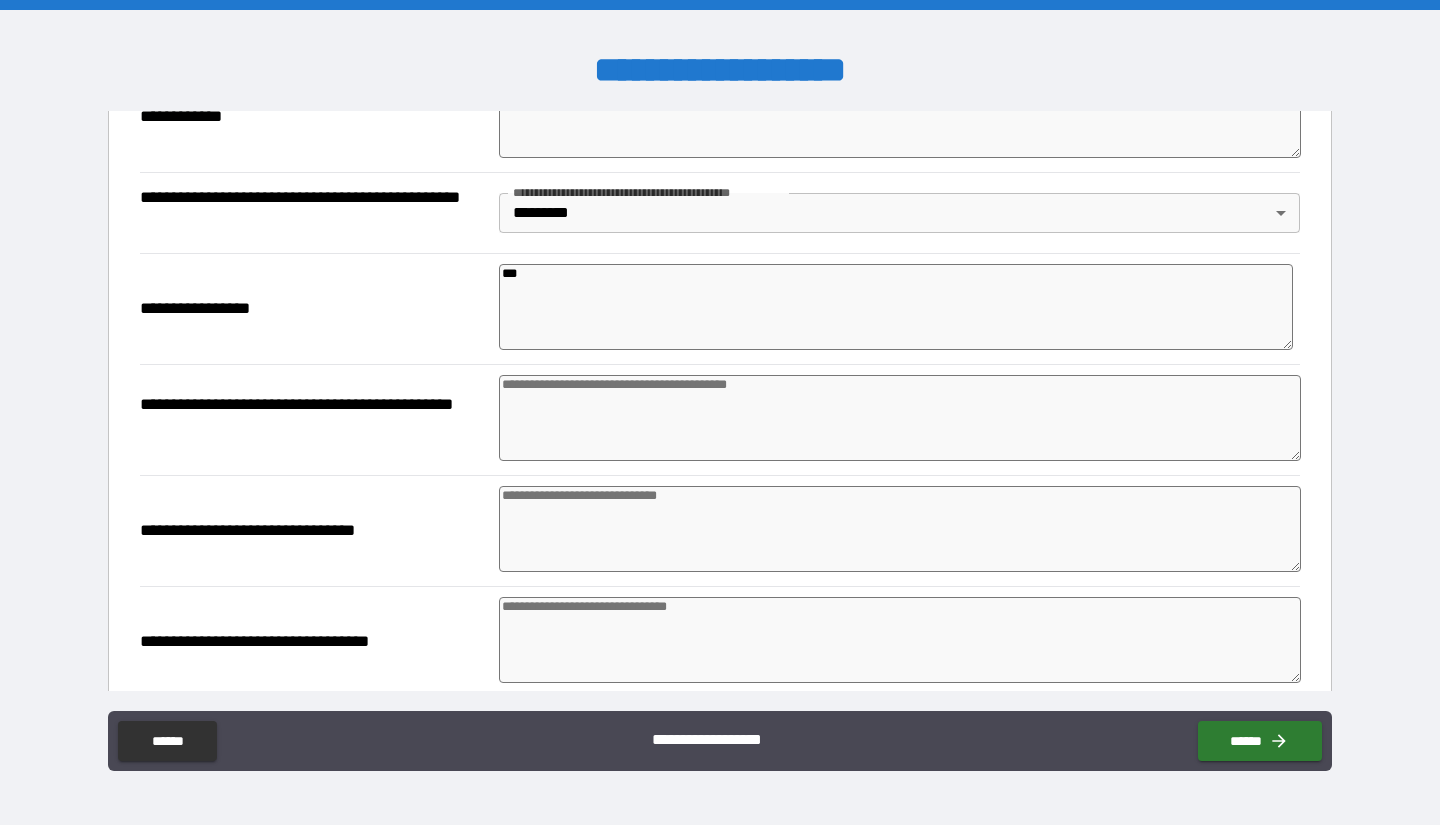 type on "*" 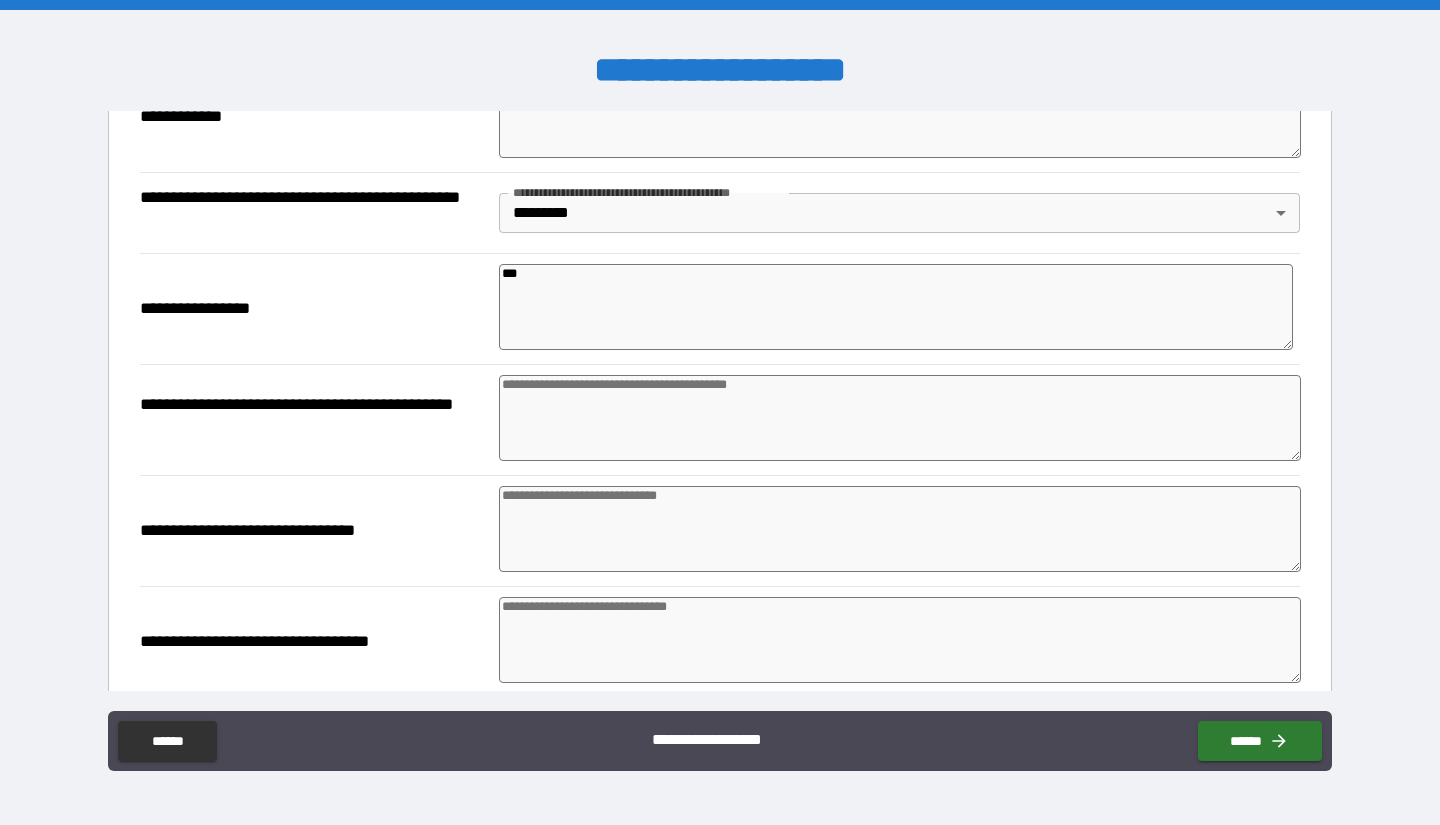 type on "*" 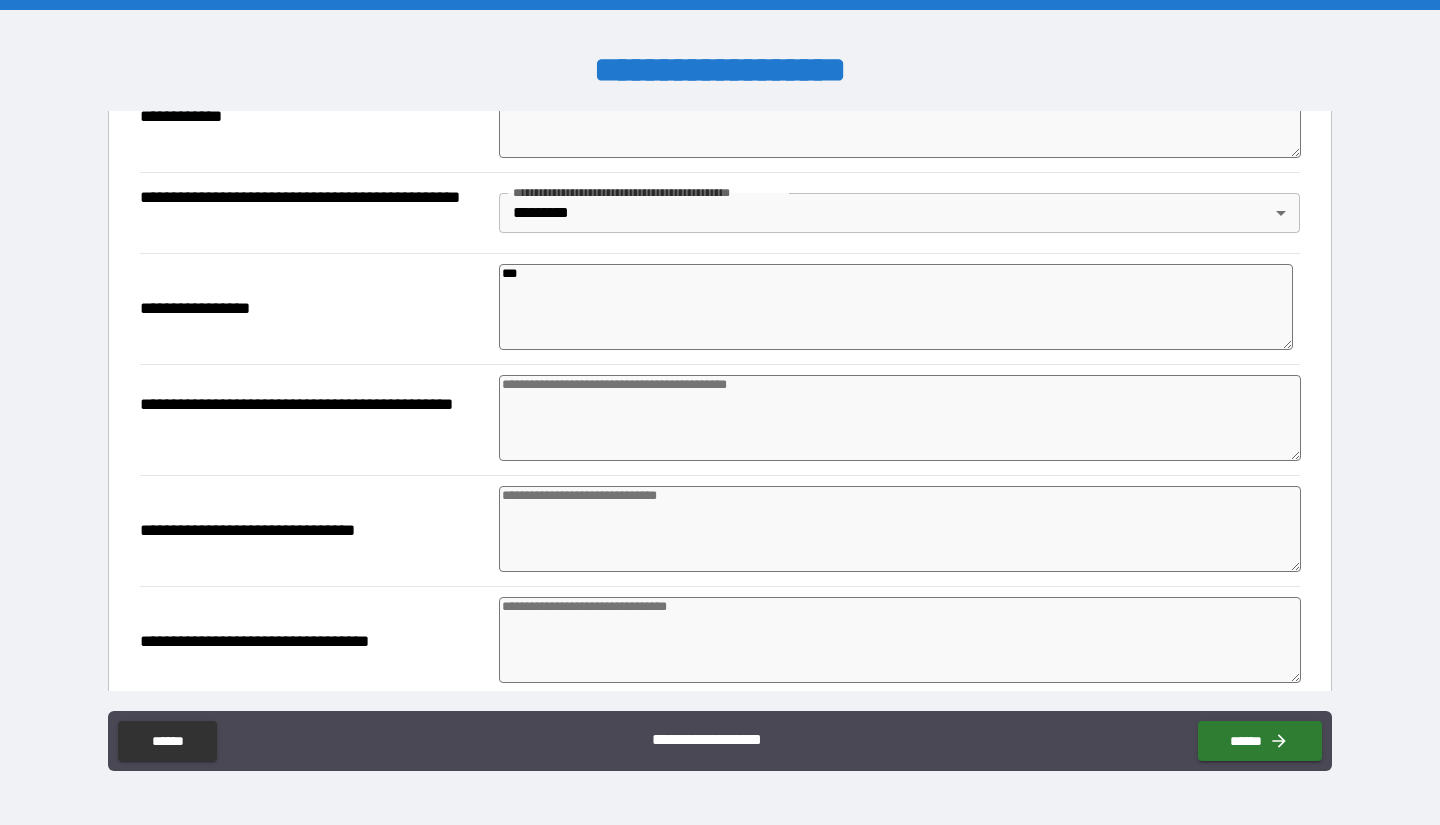 type on "*" 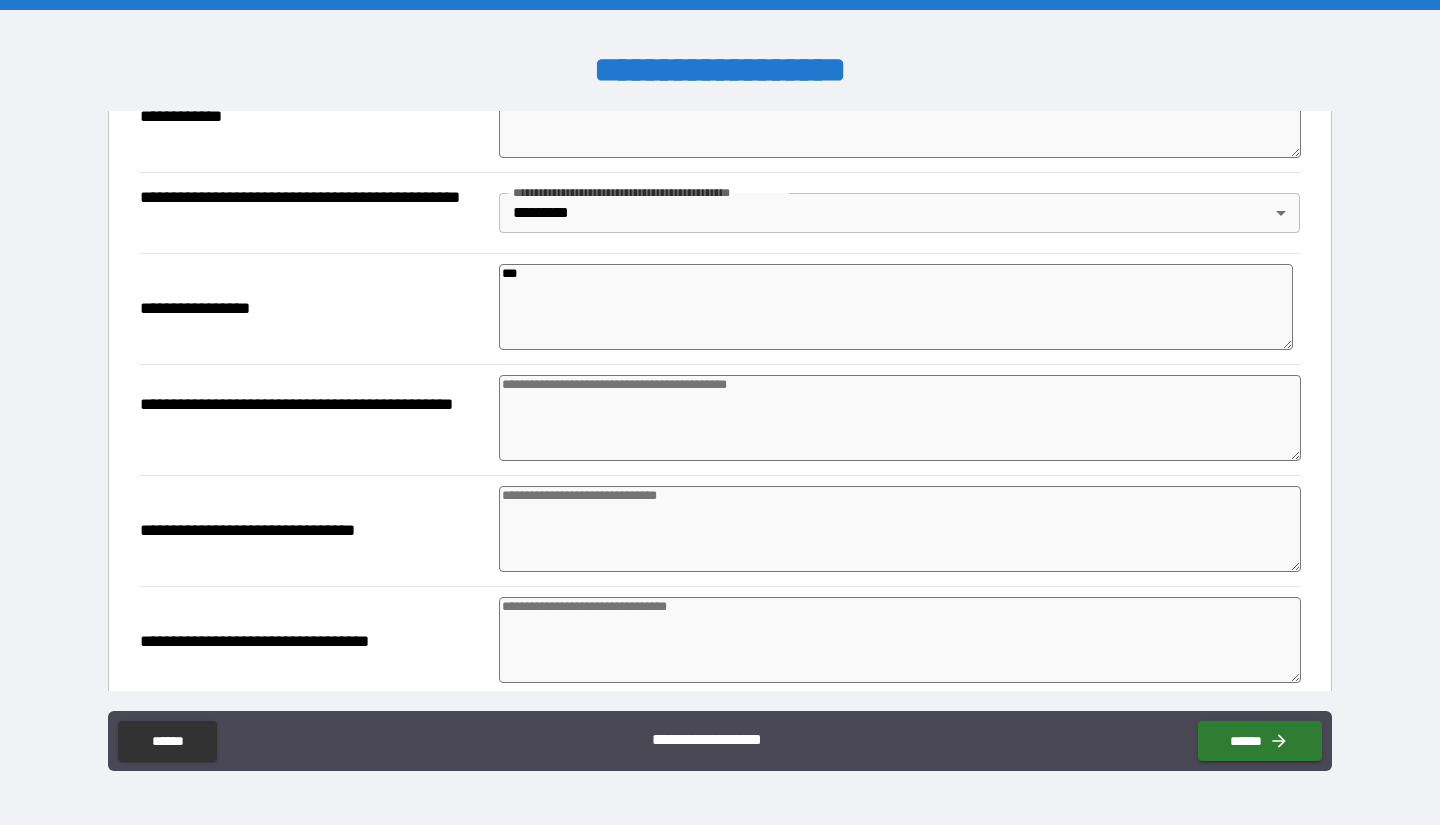 type on "*" 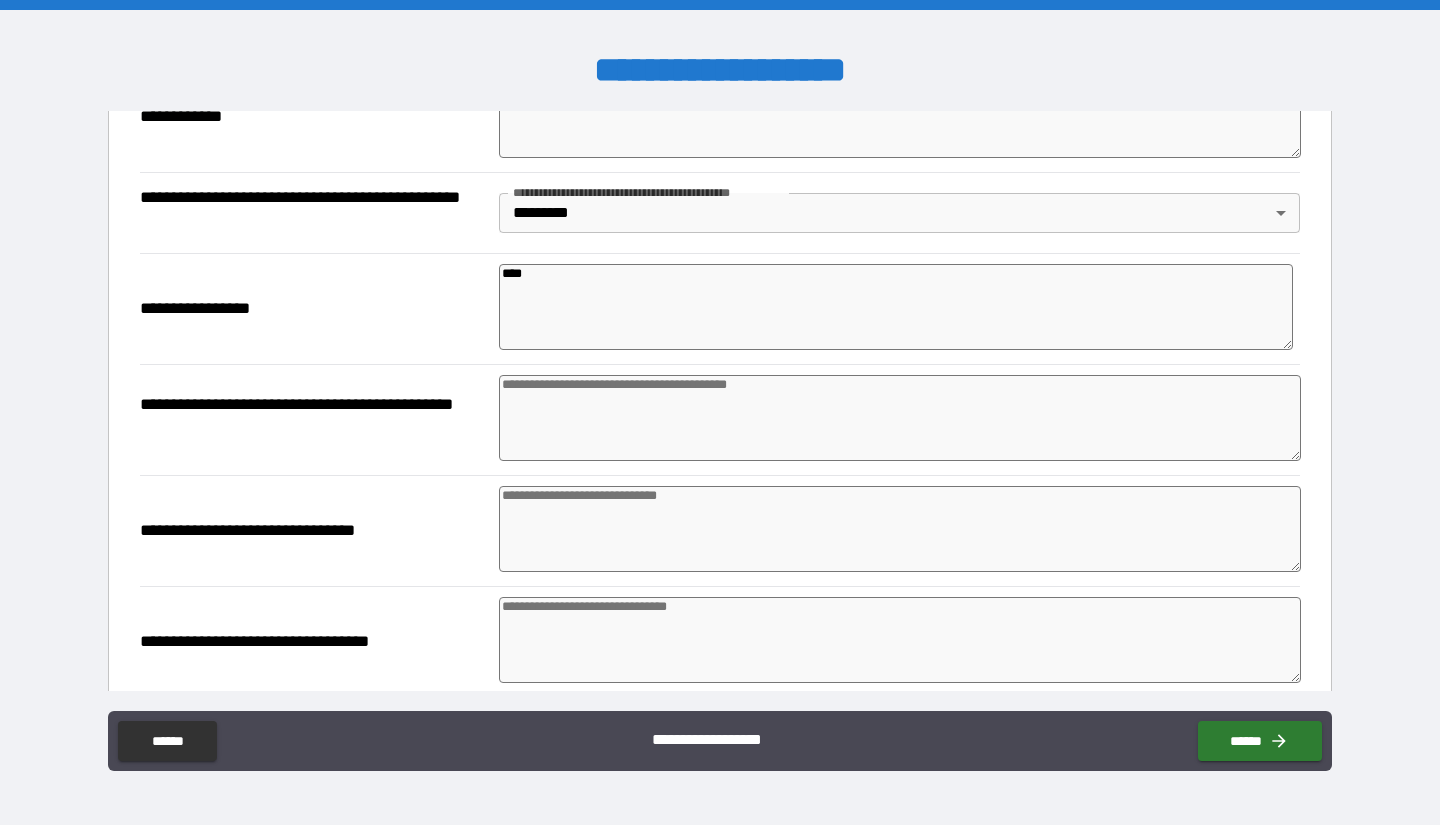type on "*" 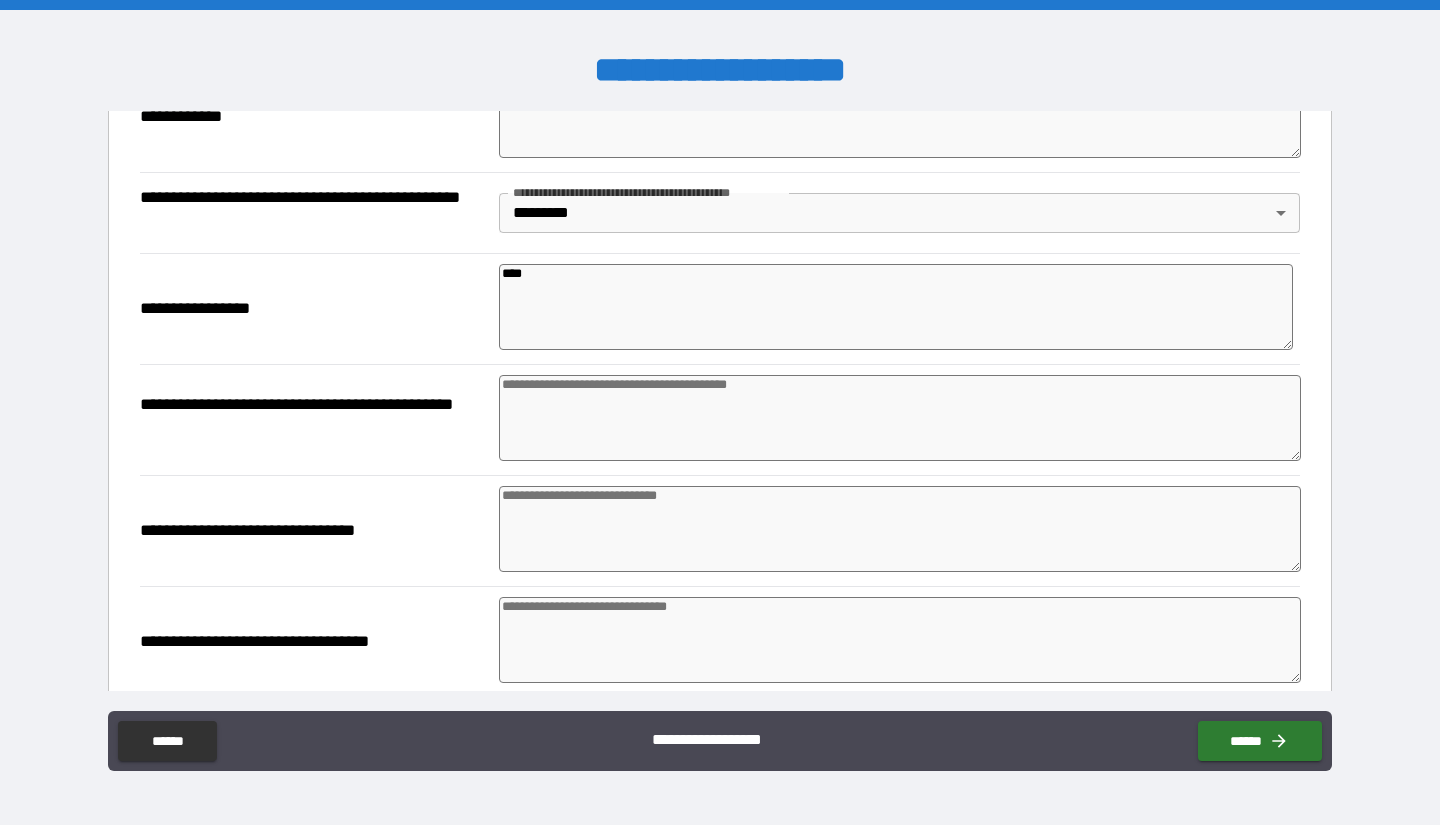 type on "*" 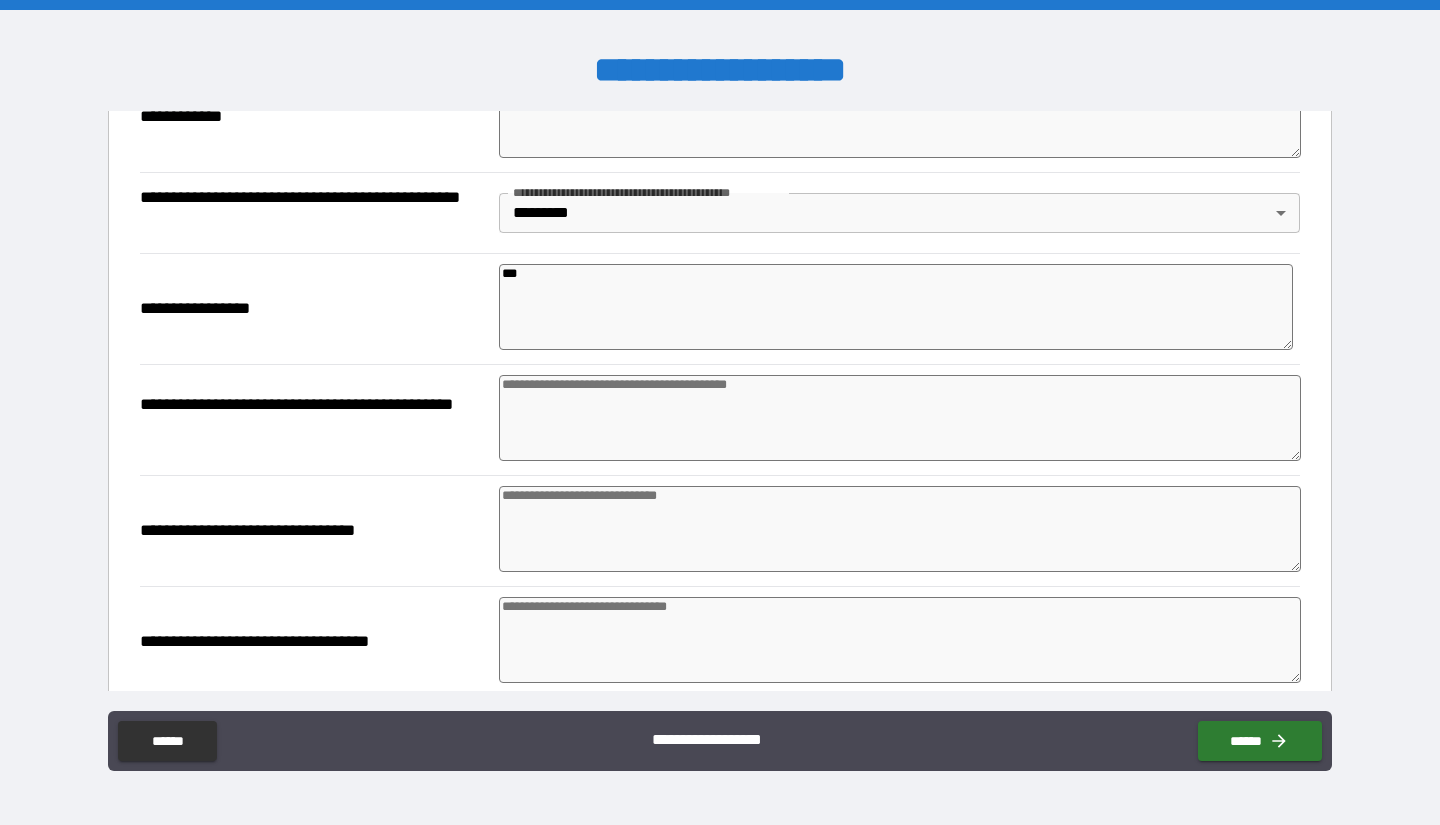 type on "*" 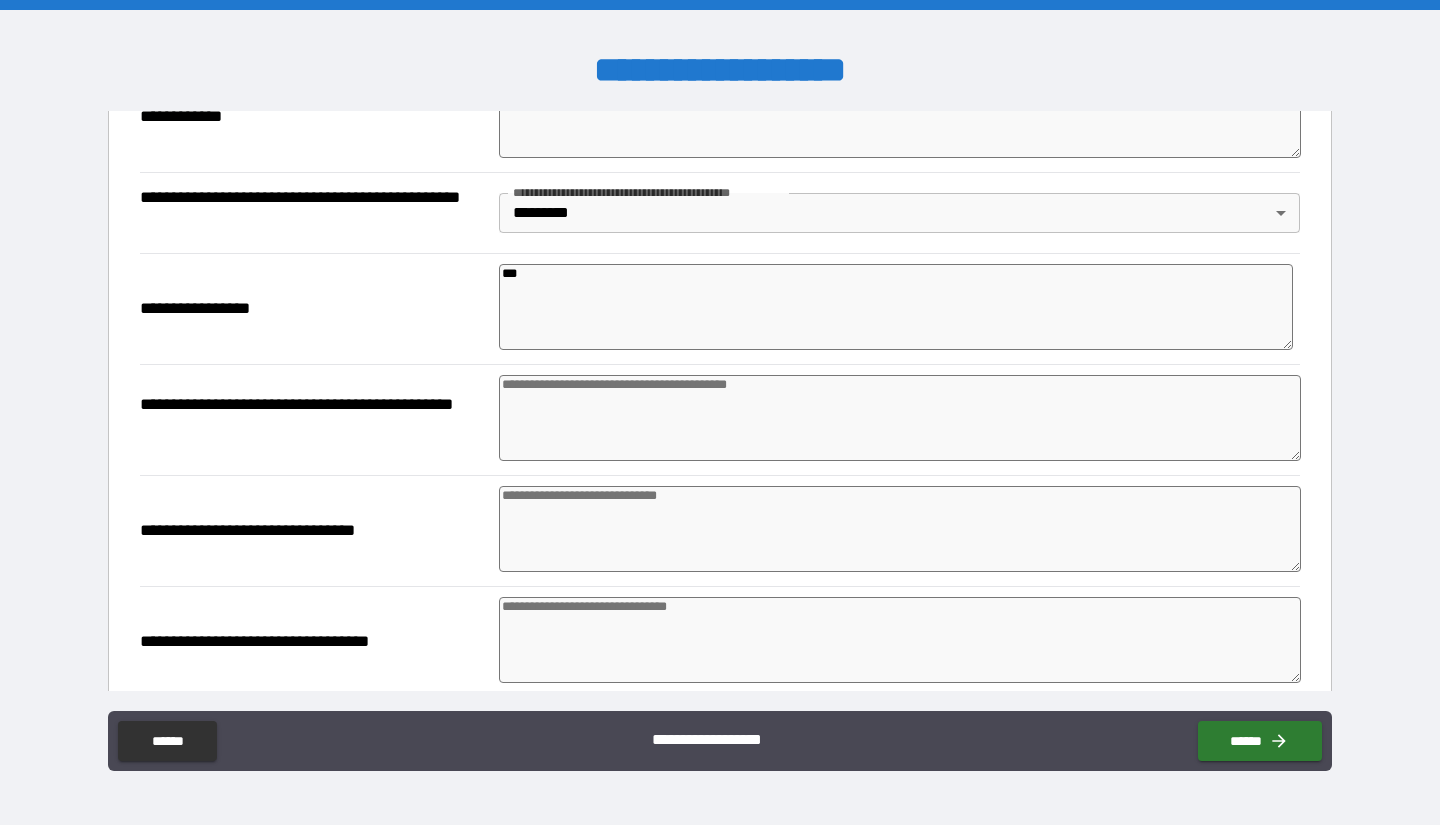 type on "*" 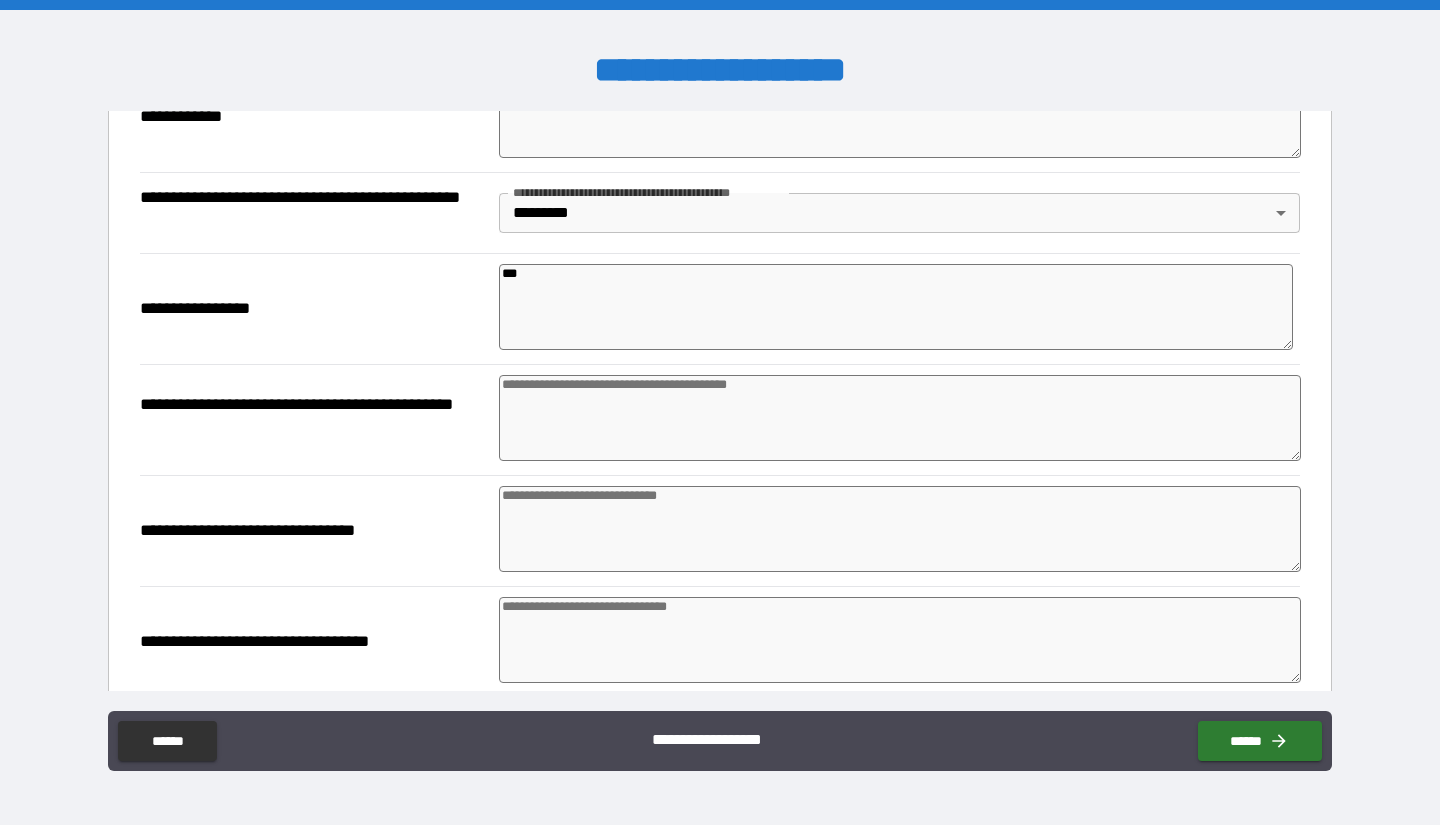 type on "*" 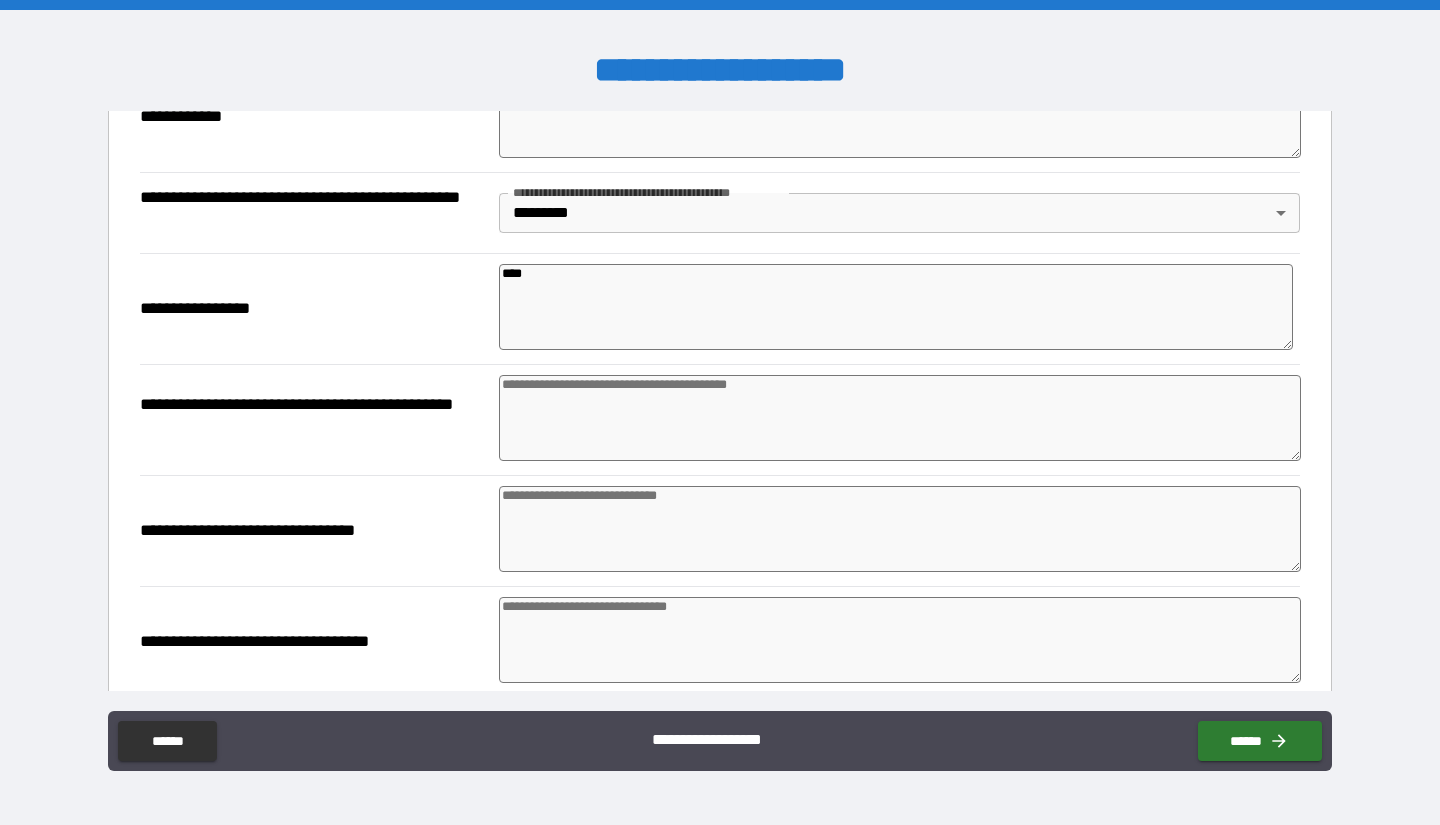 type on "*****" 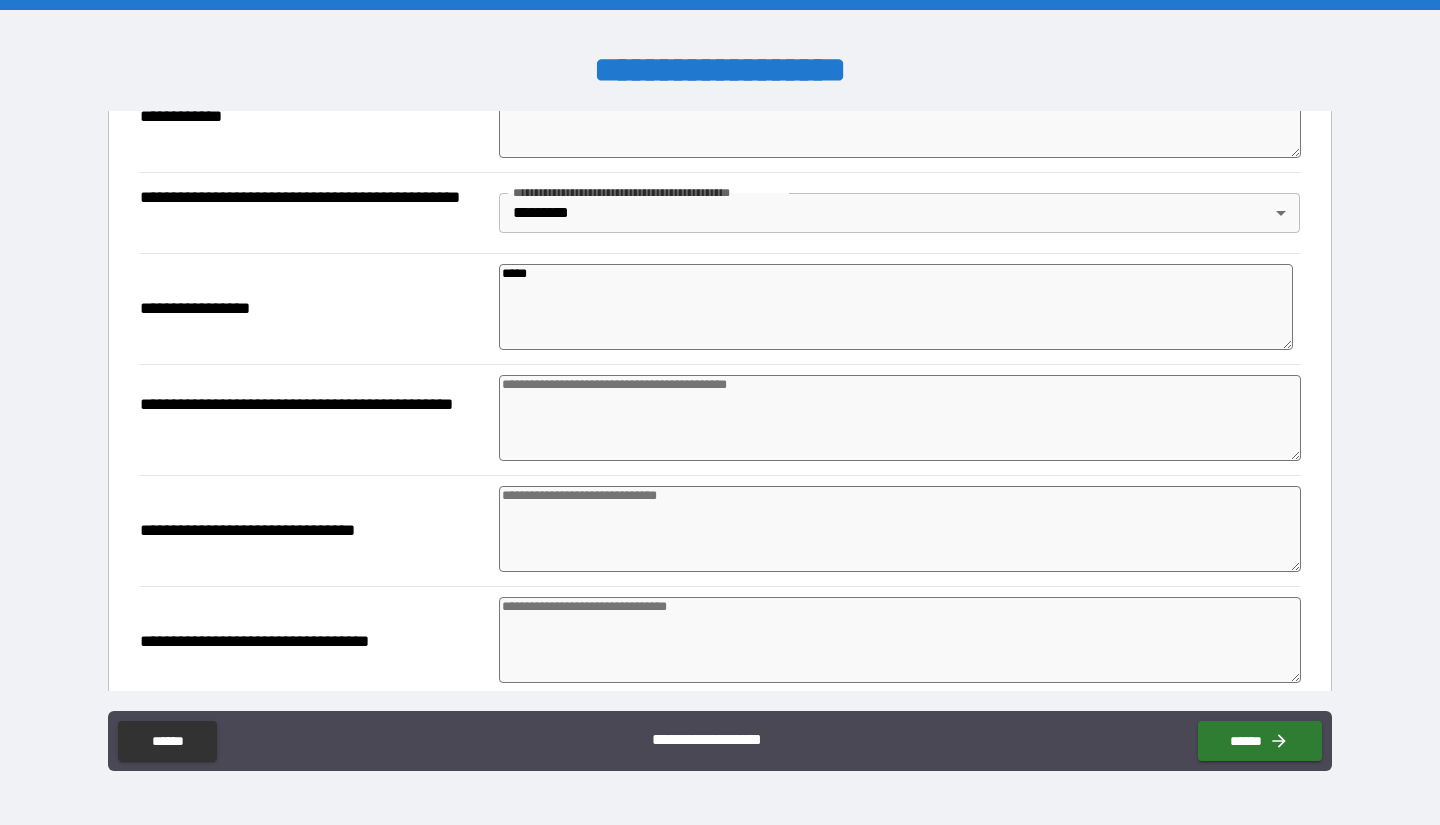 type on "*" 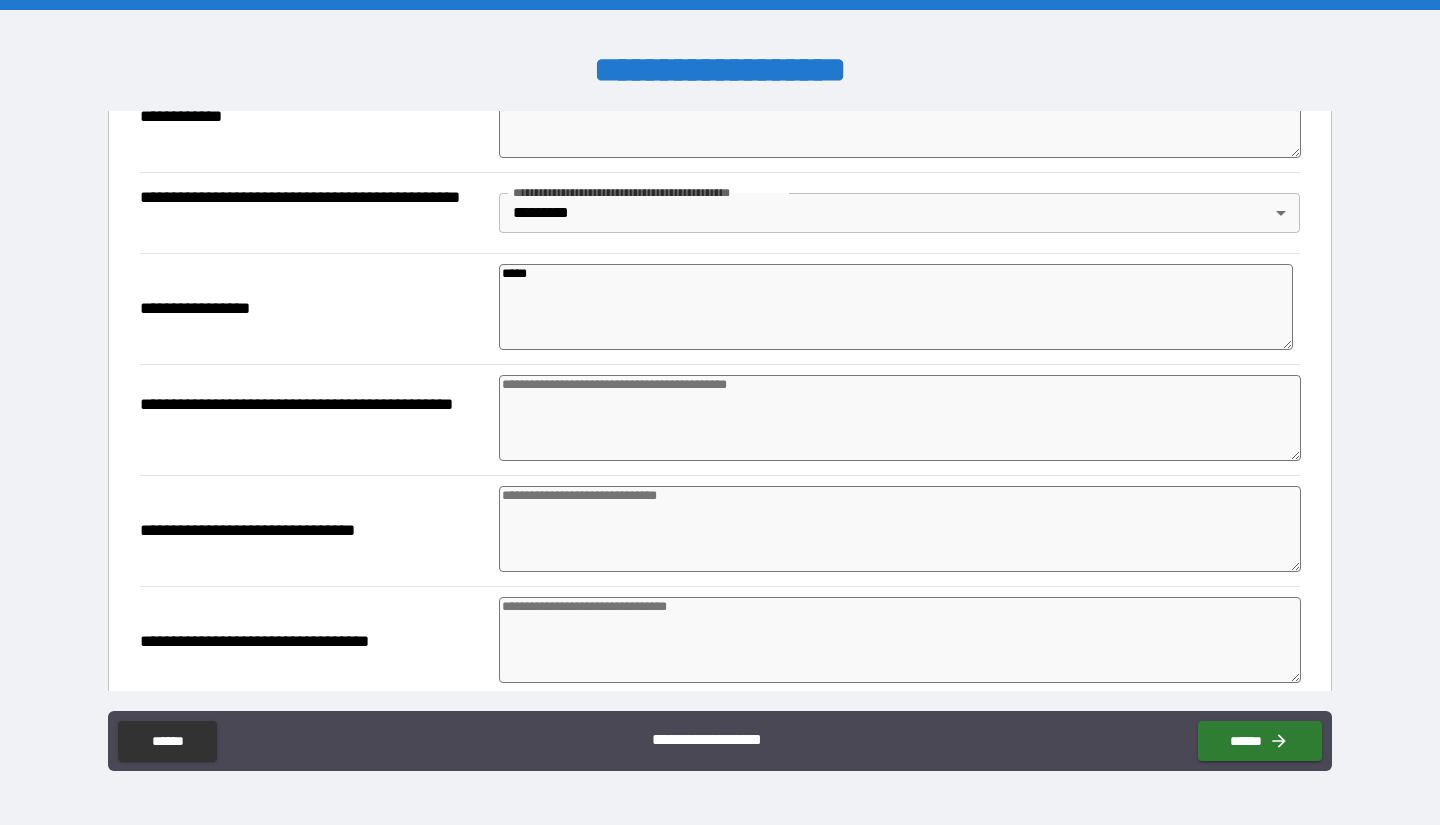 type on "*" 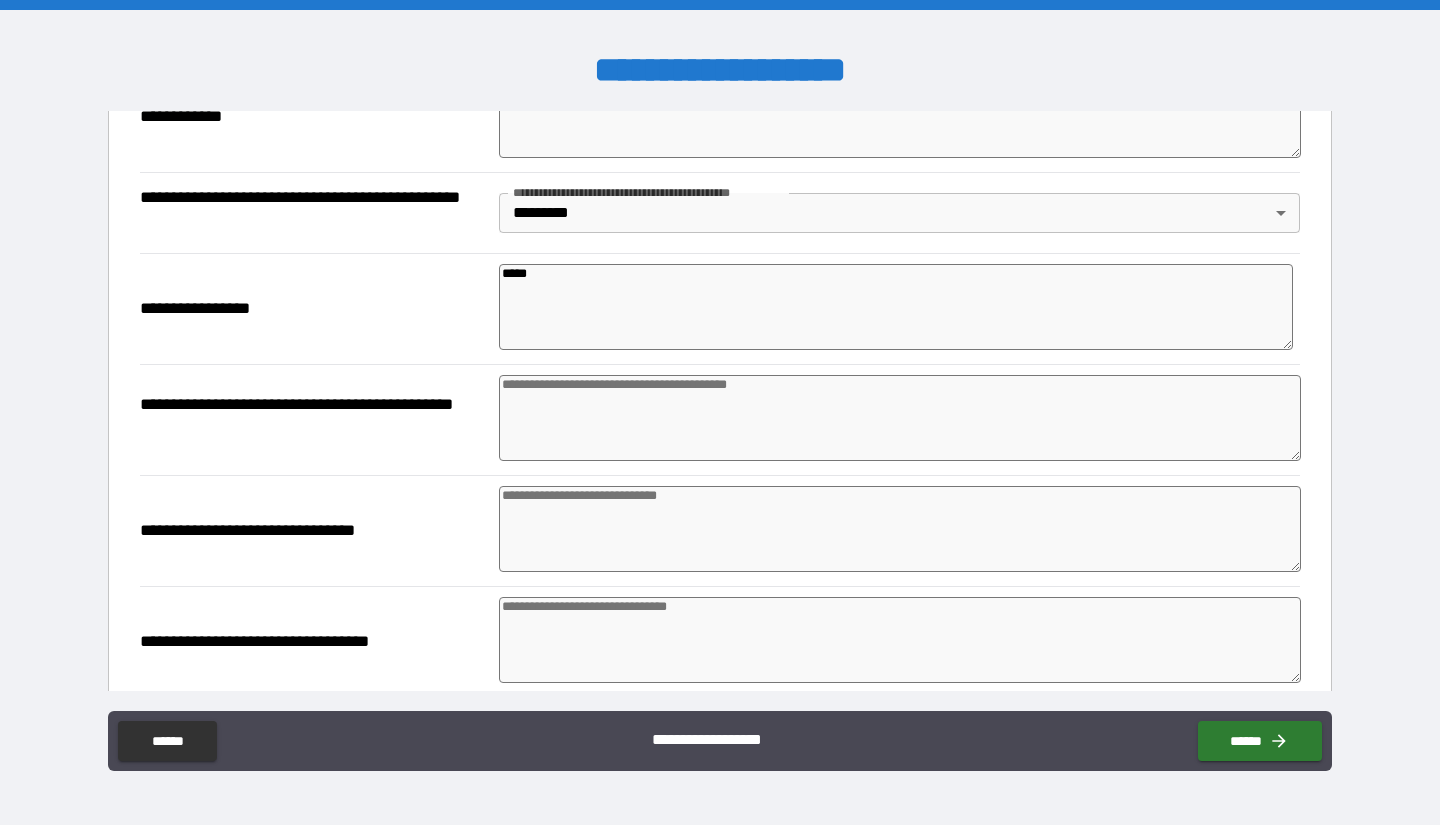 type on "*" 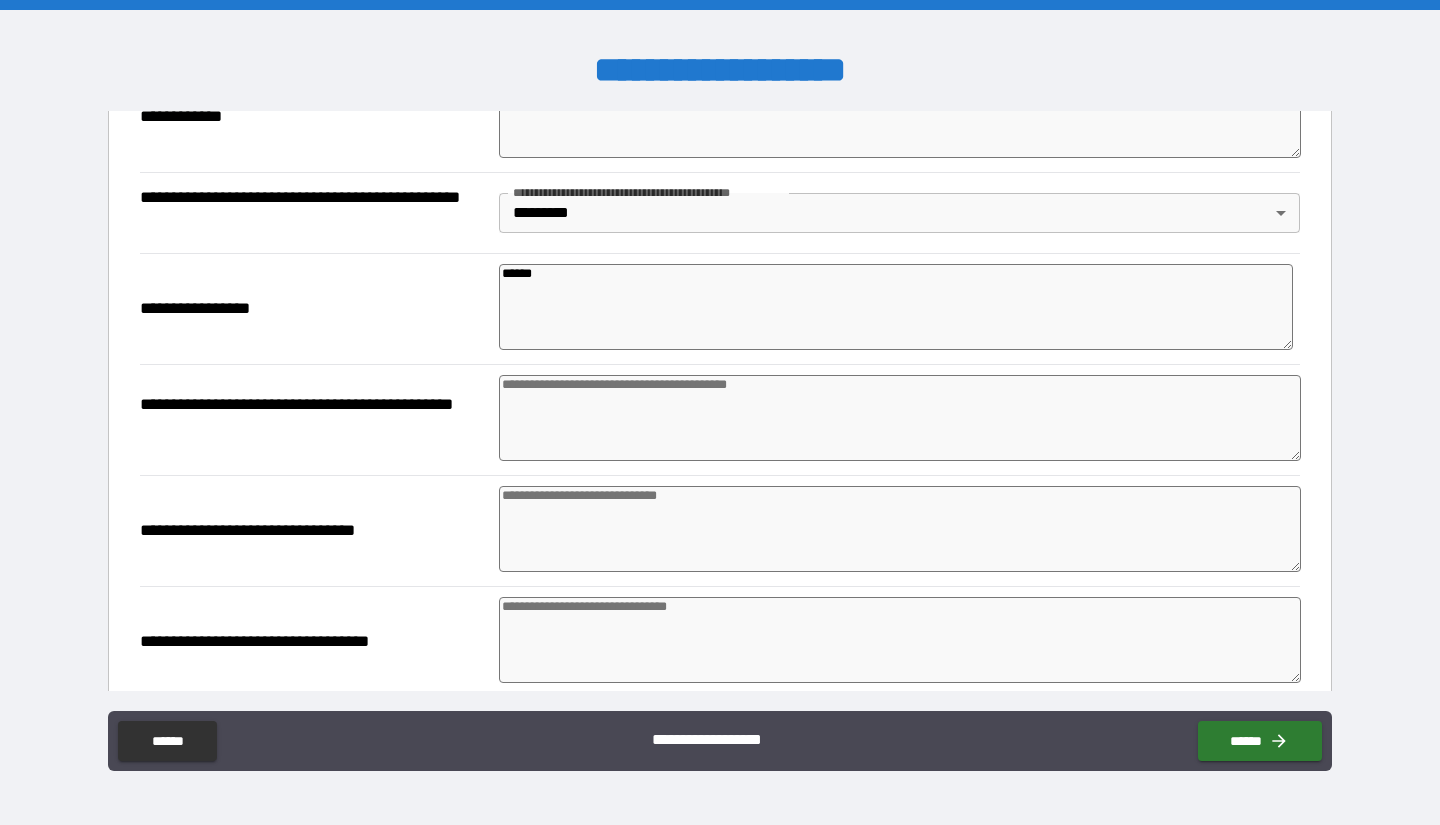 type on "*" 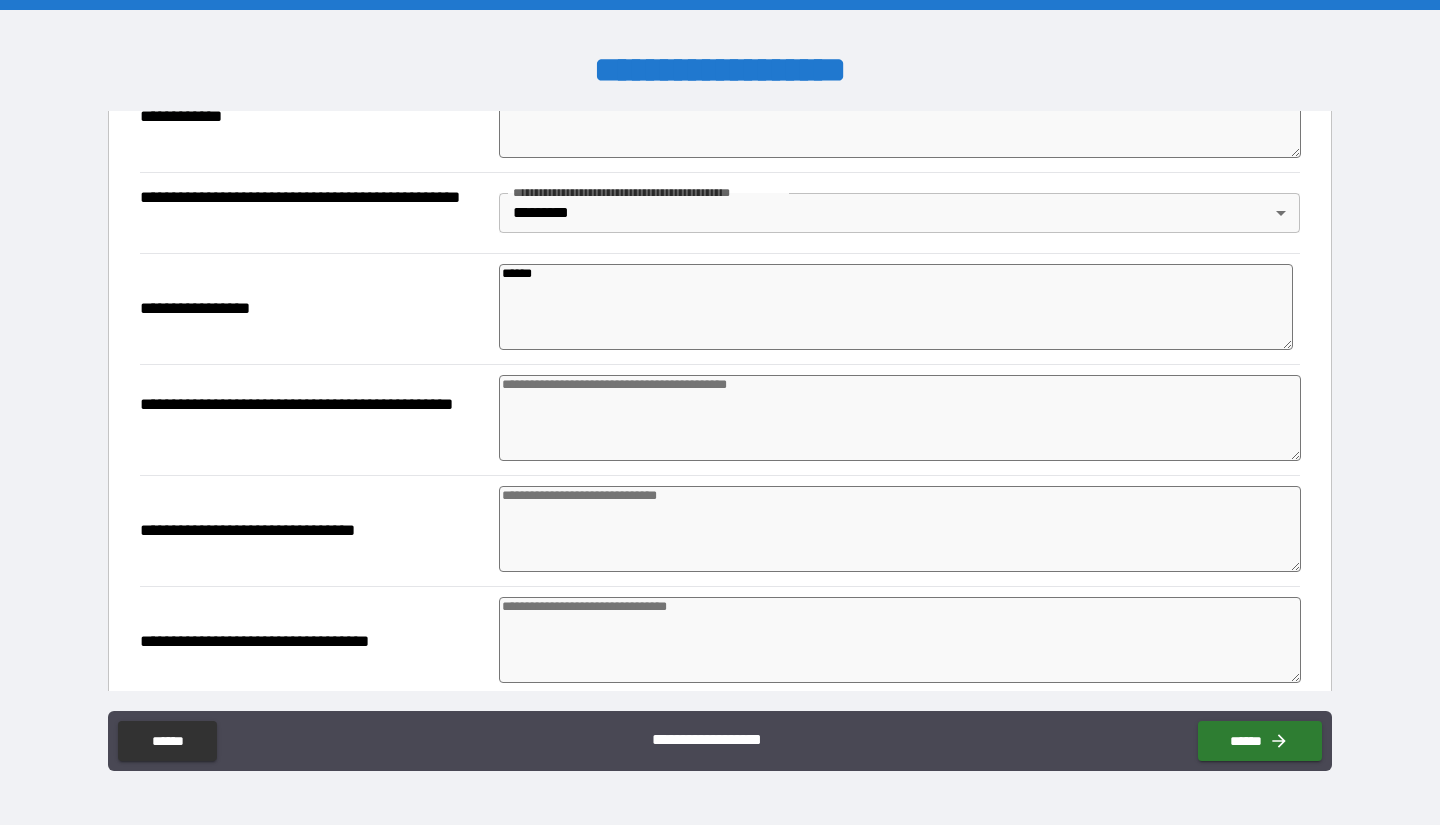 type on "******" 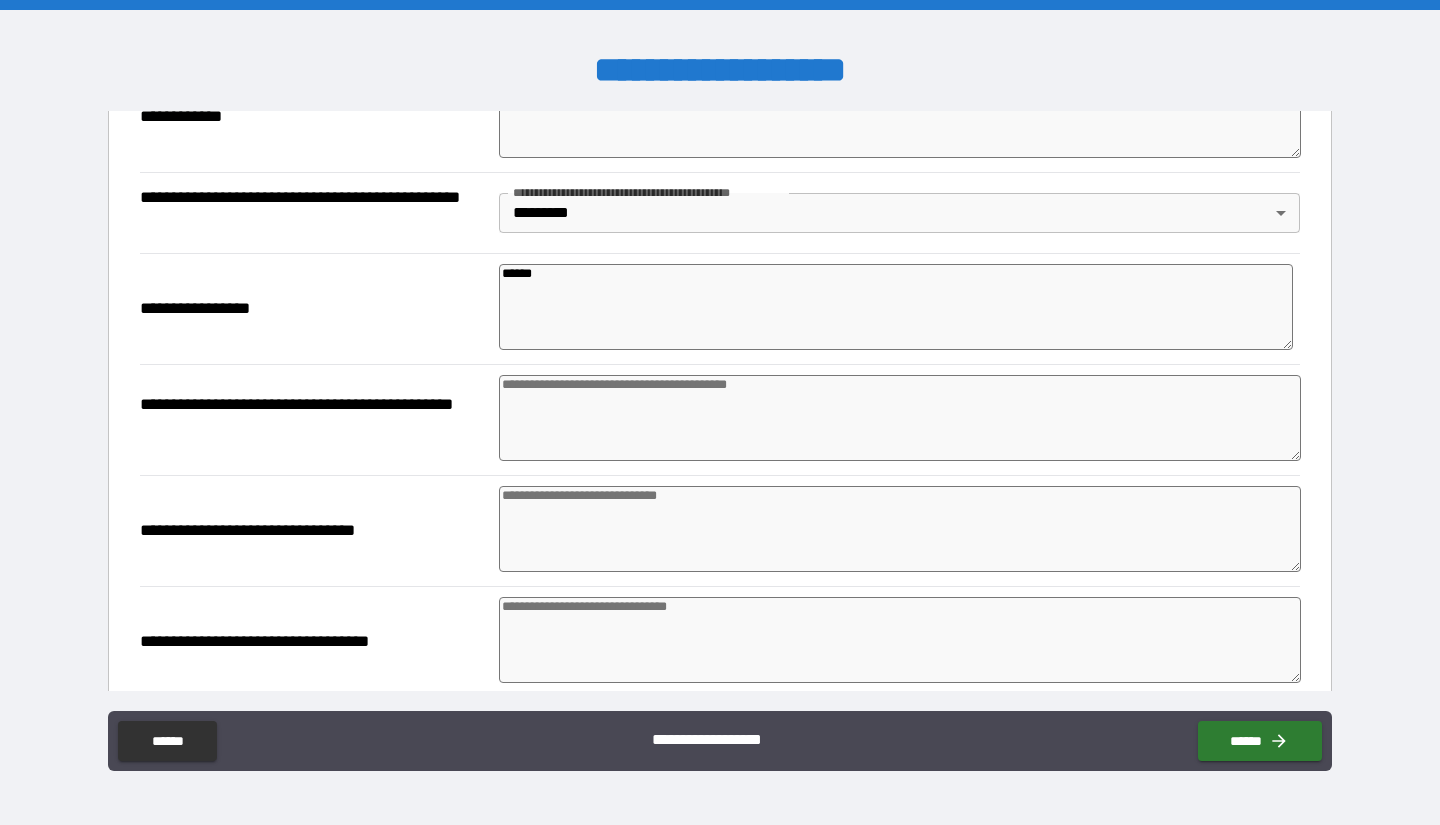 type 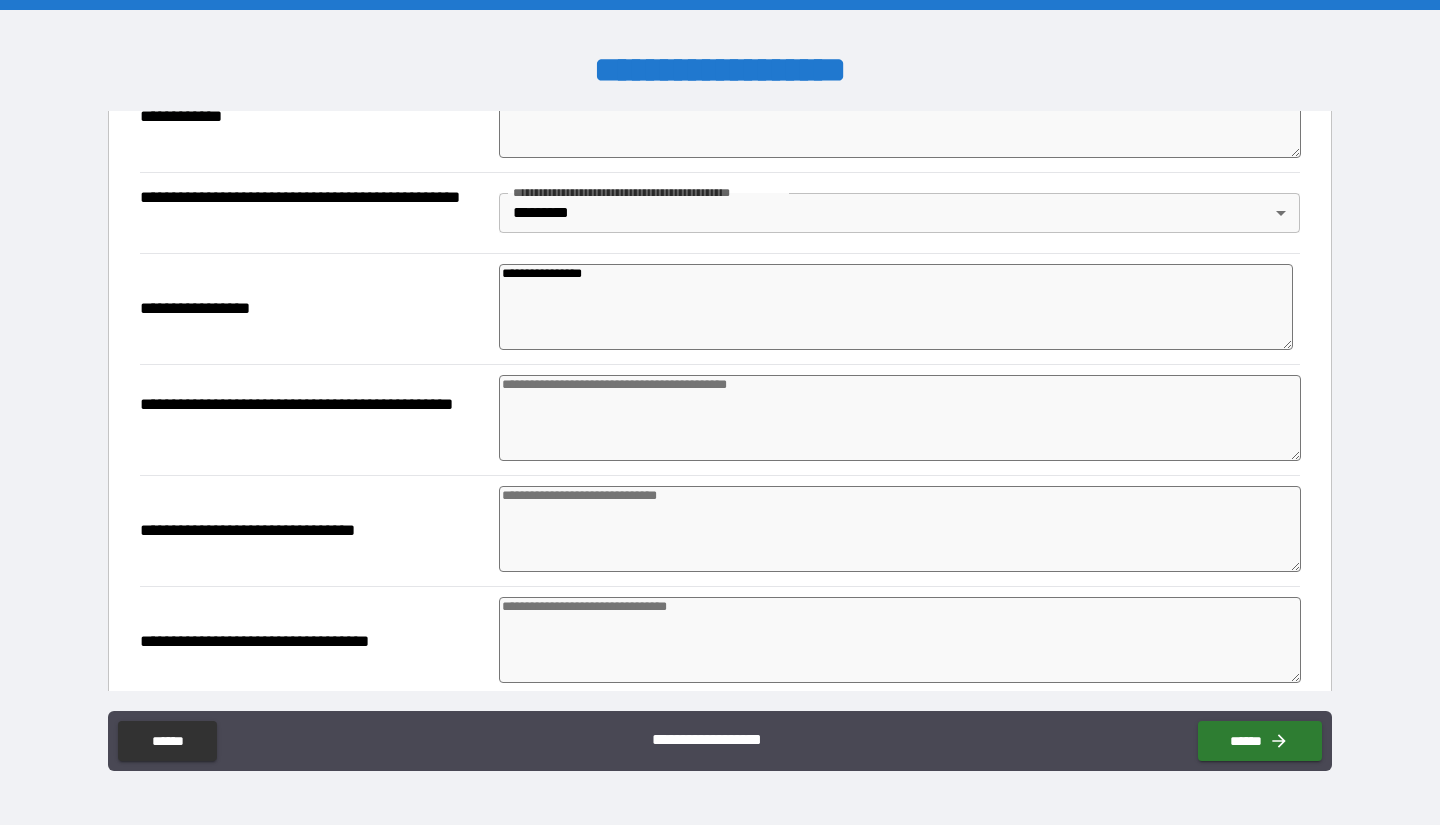 click at bounding box center (900, 418) 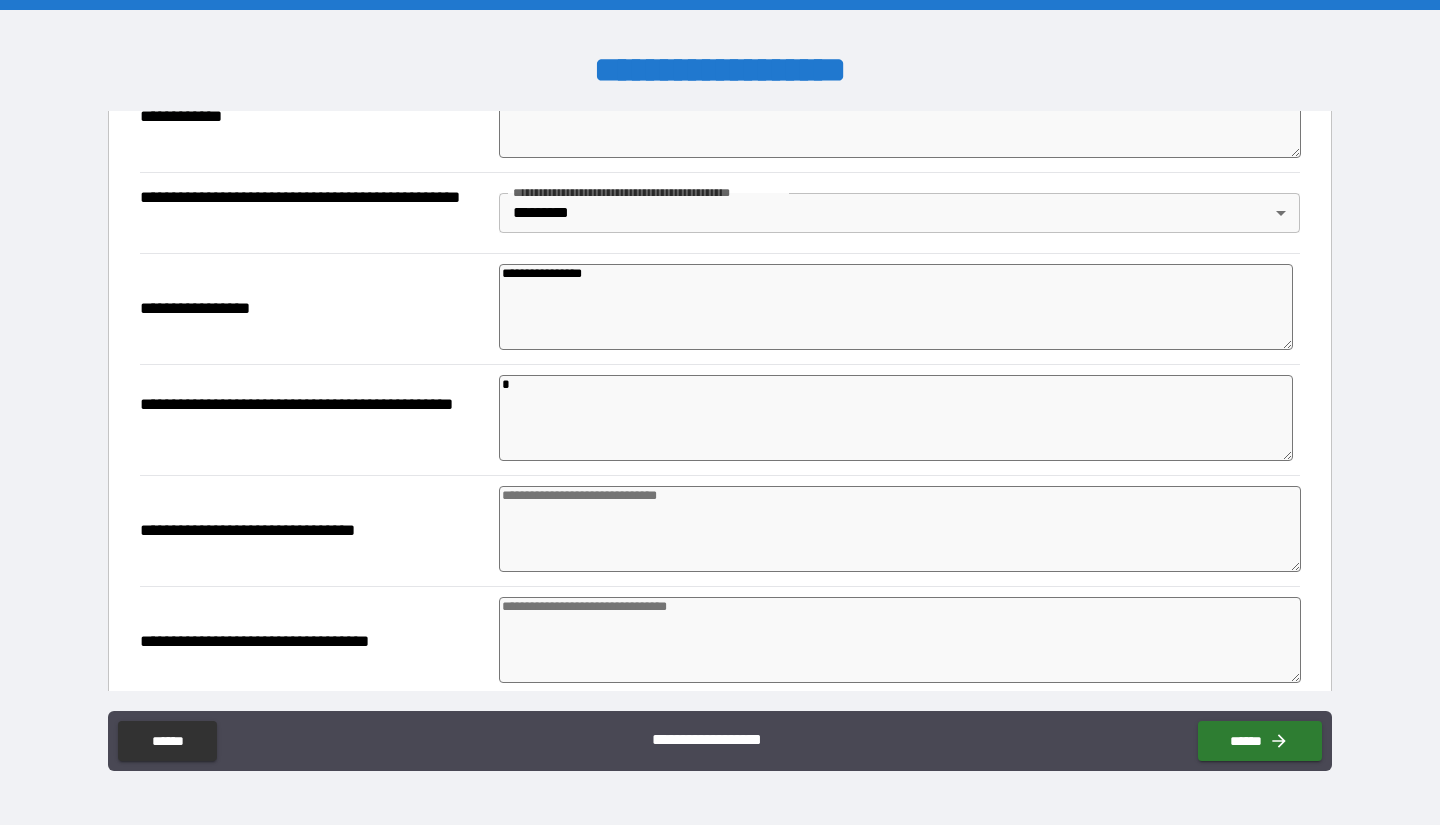 click at bounding box center [900, 529] 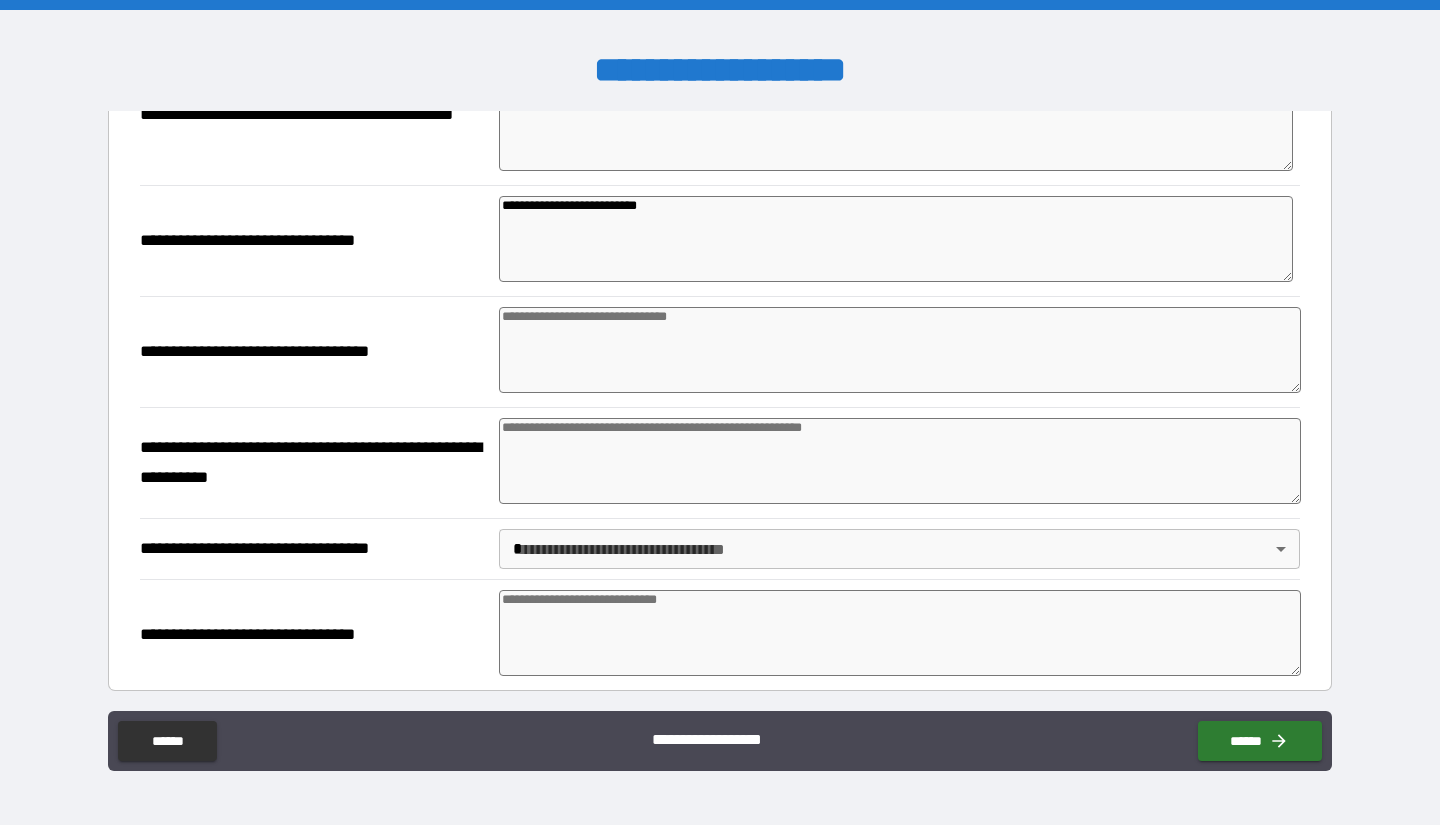 scroll, scrollTop: 665, scrollLeft: 0, axis: vertical 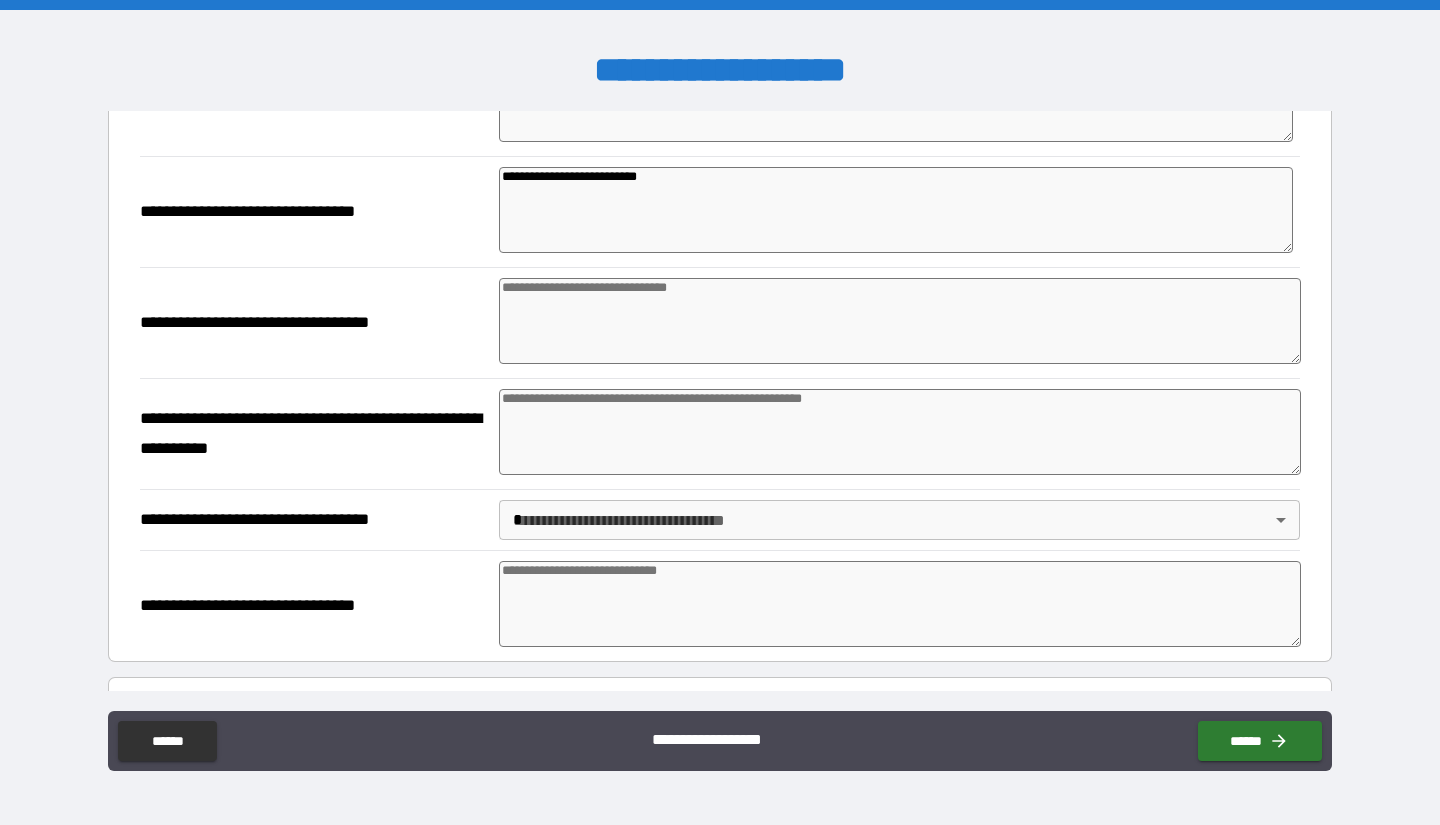 click at bounding box center [900, 432] 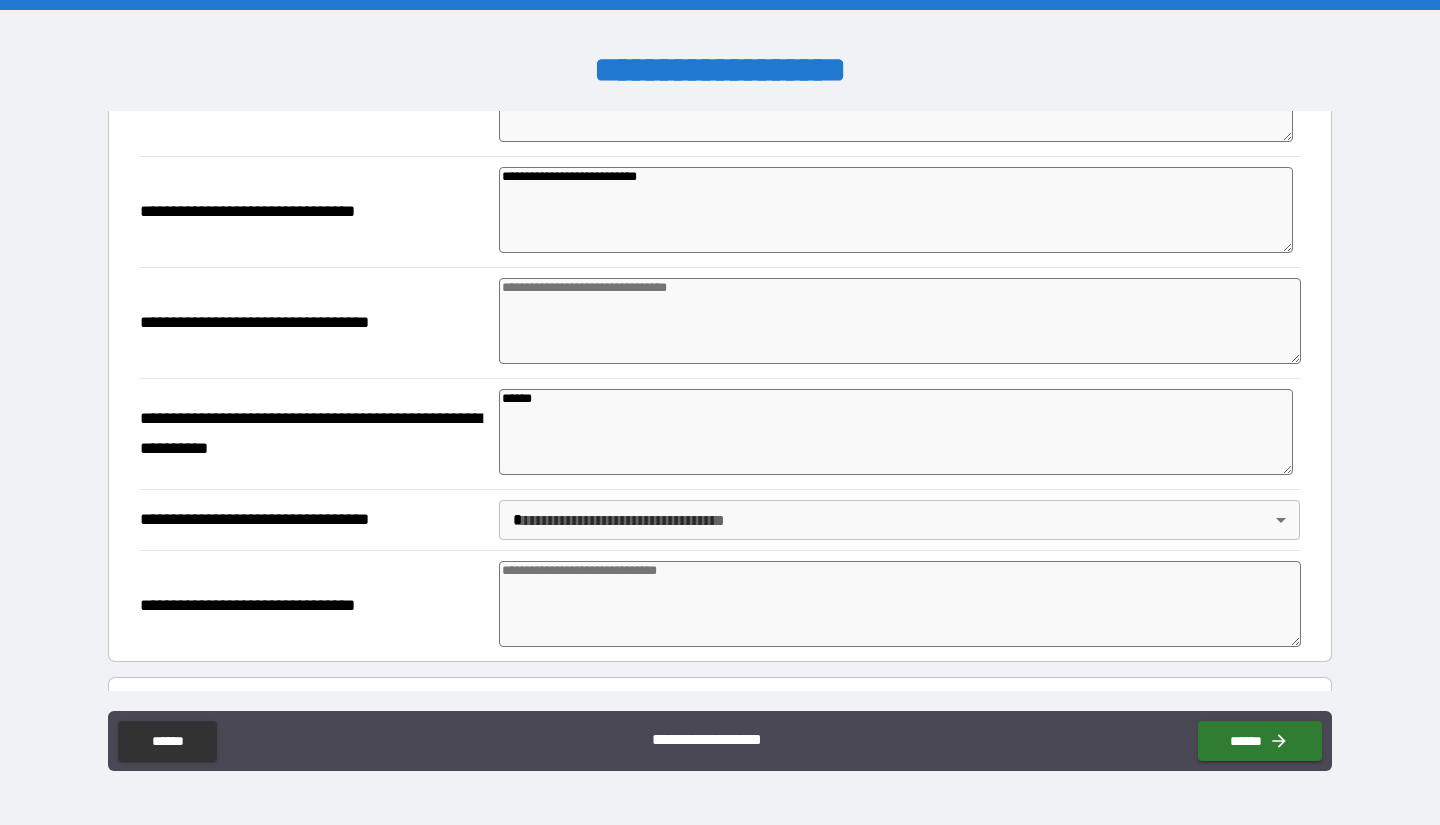 click on "**********" at bounding box center [720, 412] 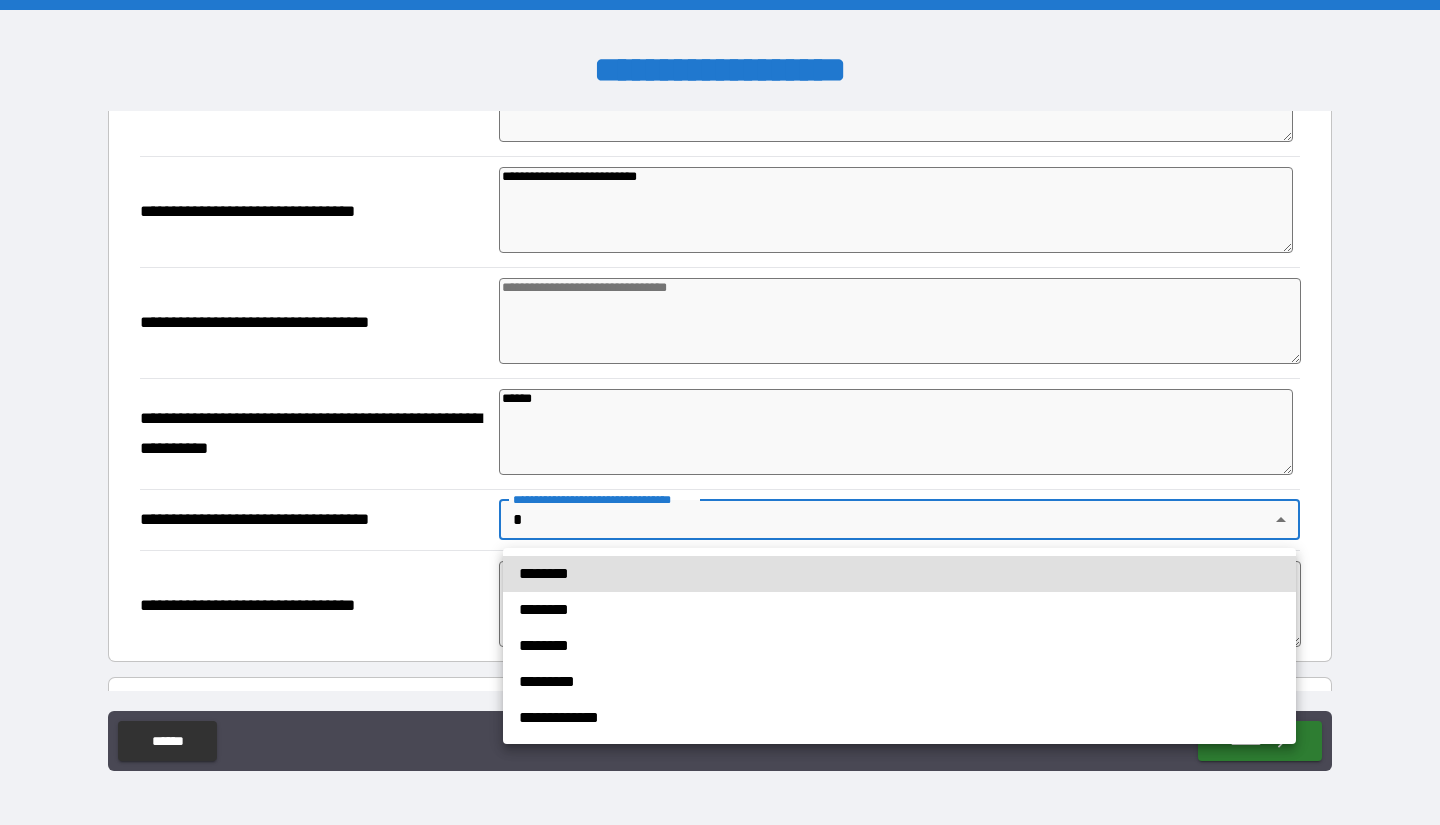 click on "*********" at bounding box center [899, 682] 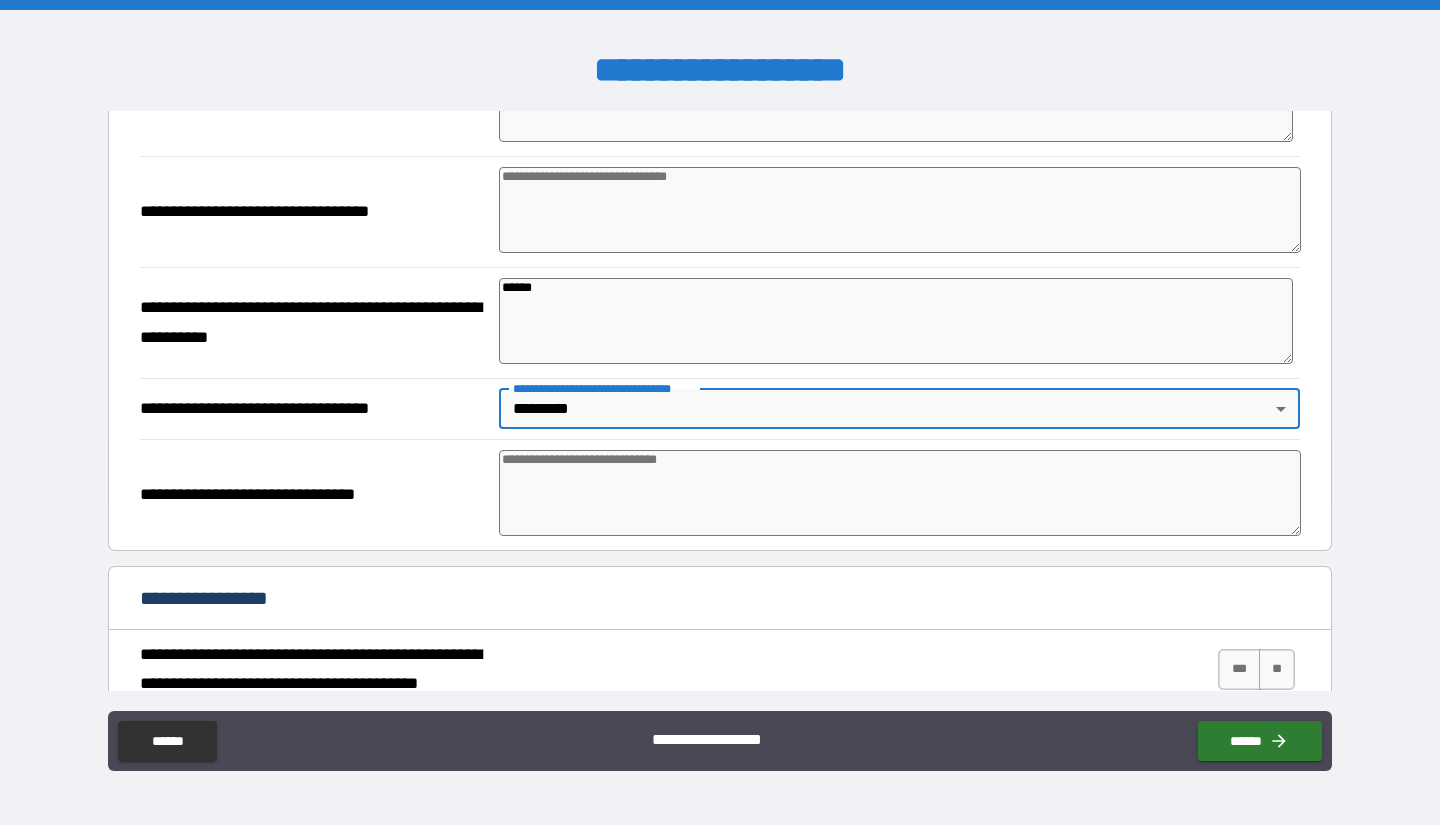 scroll, scrollTop: 777, scrollLeft: 0, axis: vertical 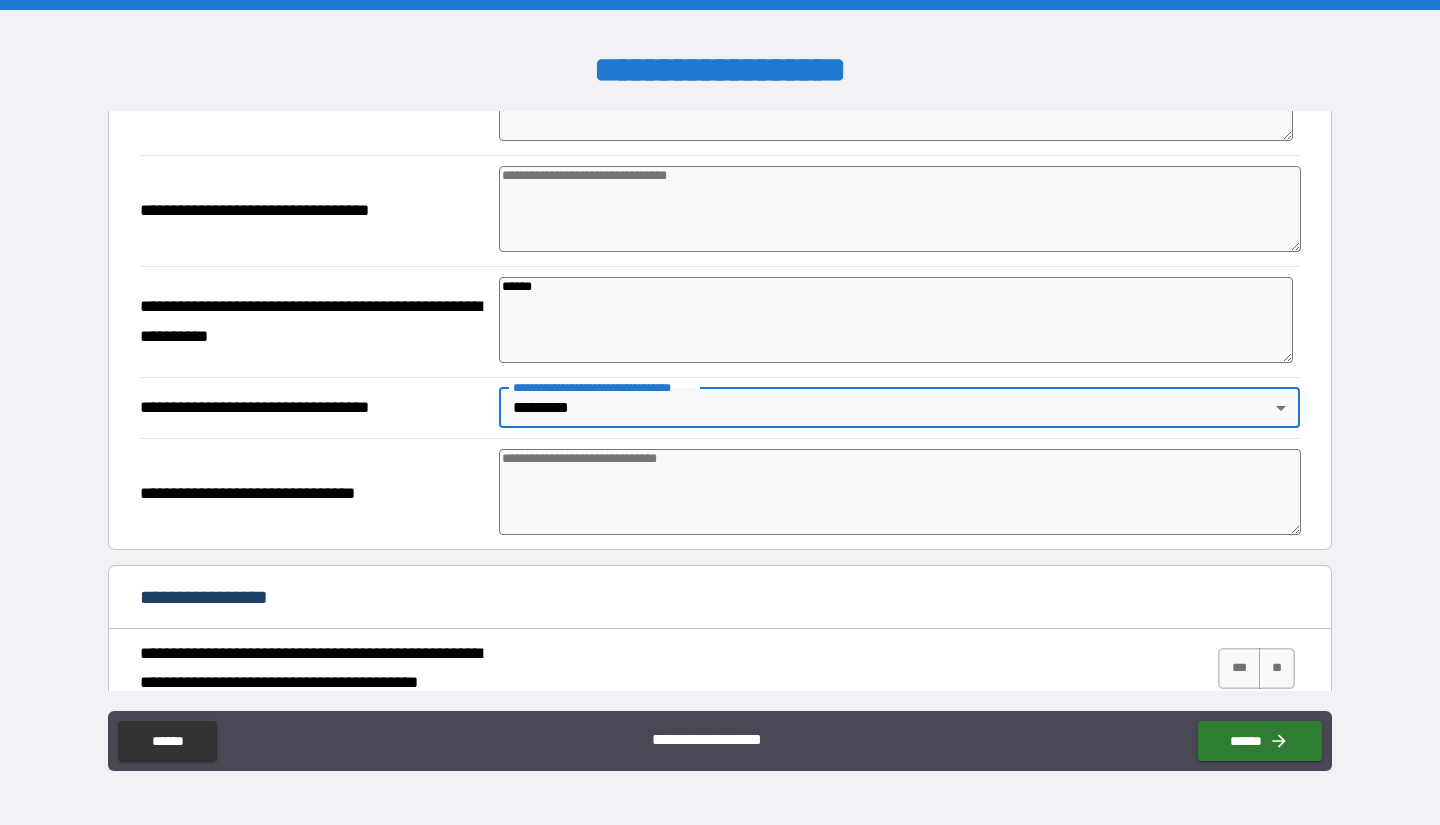 click at bounding box center (900, 492) 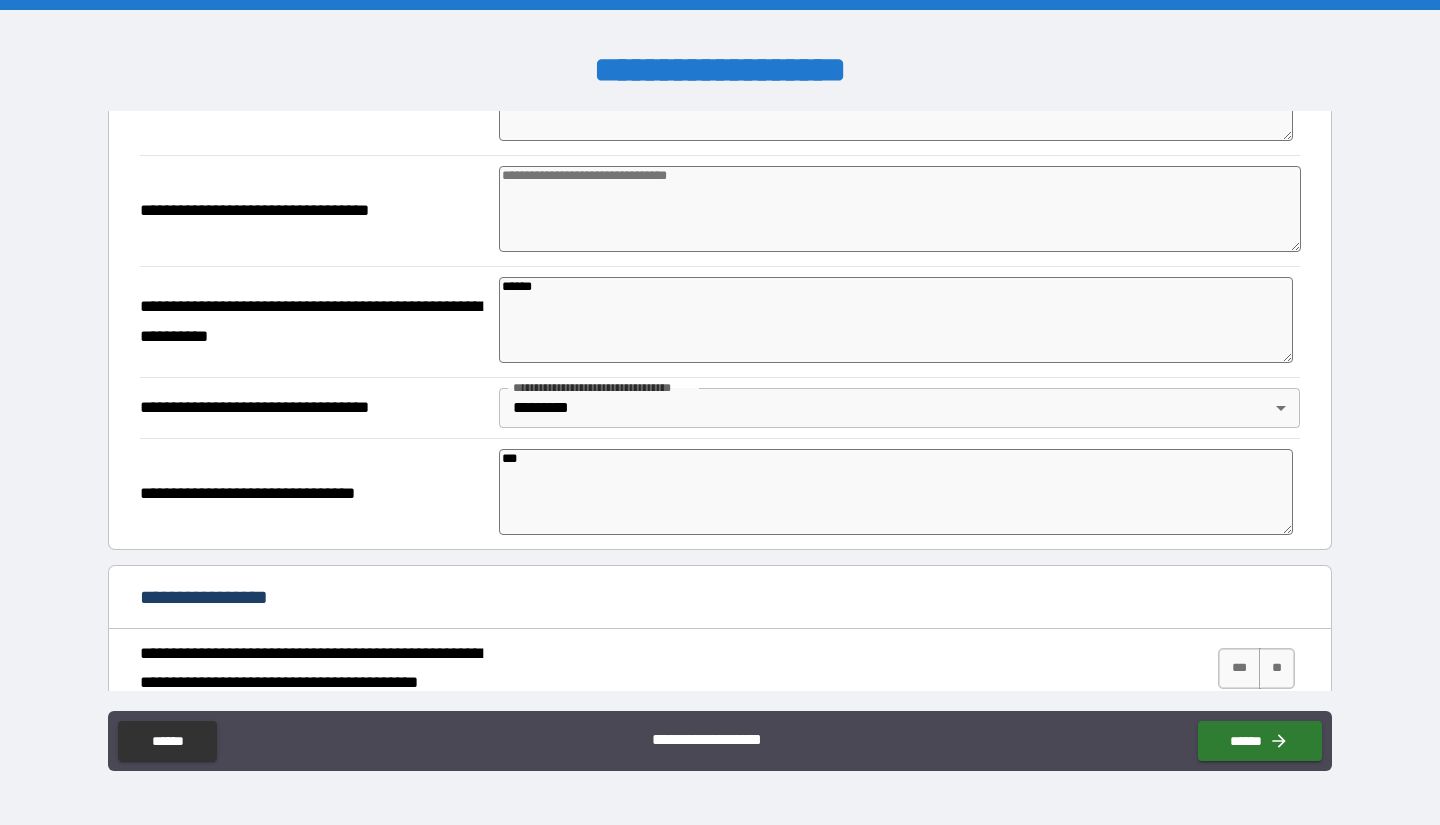 click on "**********" at bounding box center (314, 494) 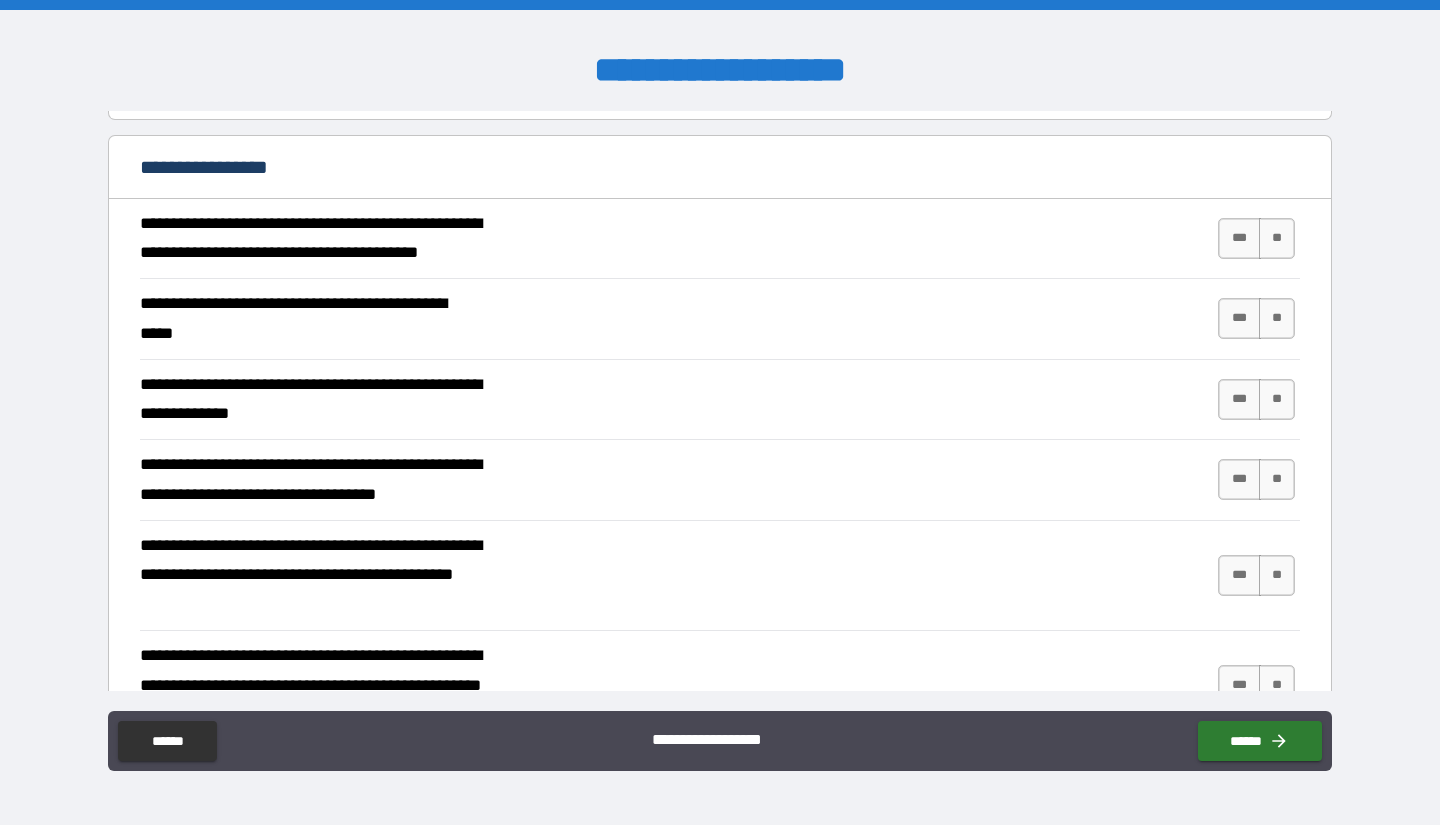 scroll, scrollTop: 1212, scrollLeft: 0, axis: vertical 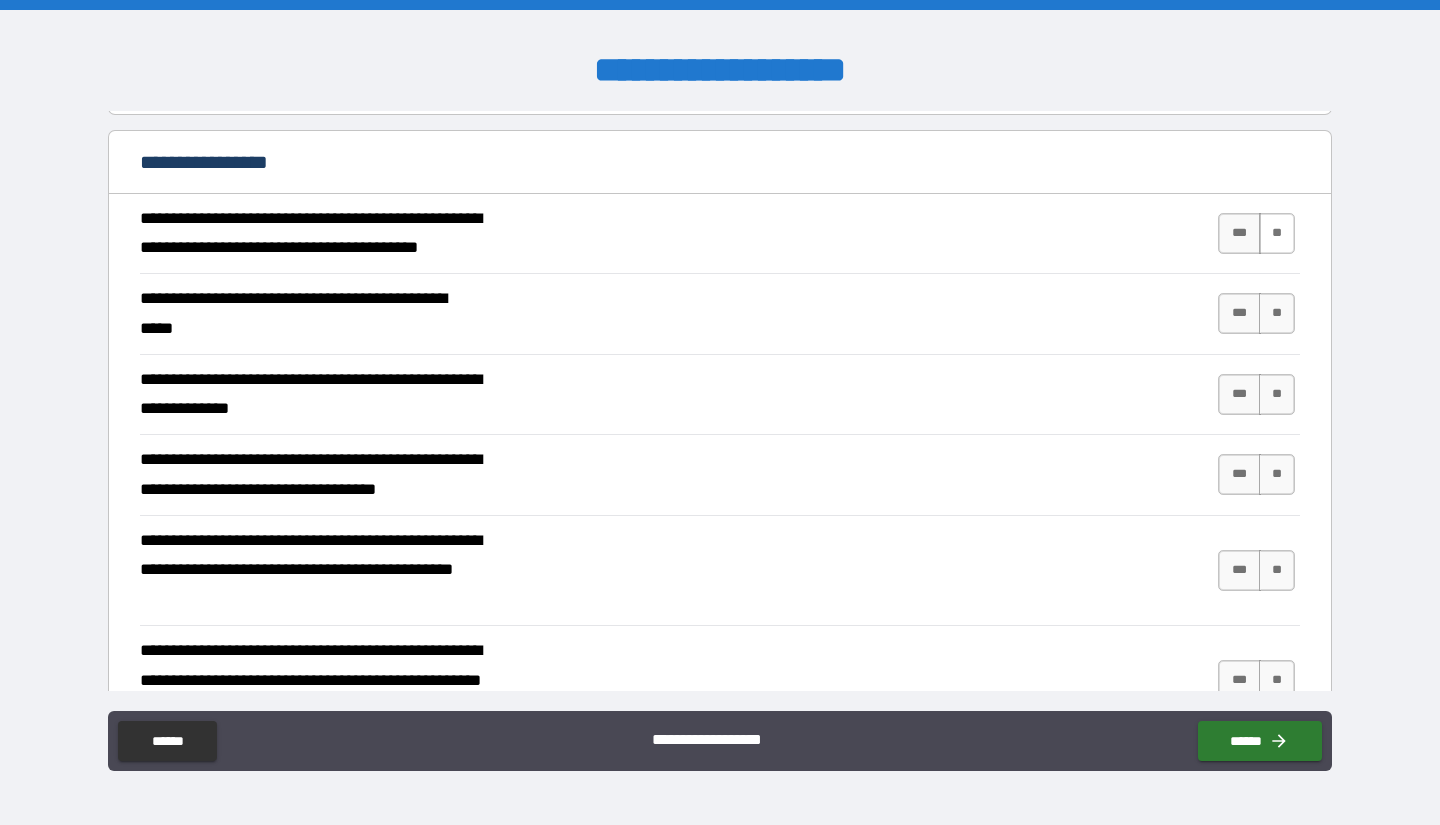 click on "**" at bounding box center [1277, 233] 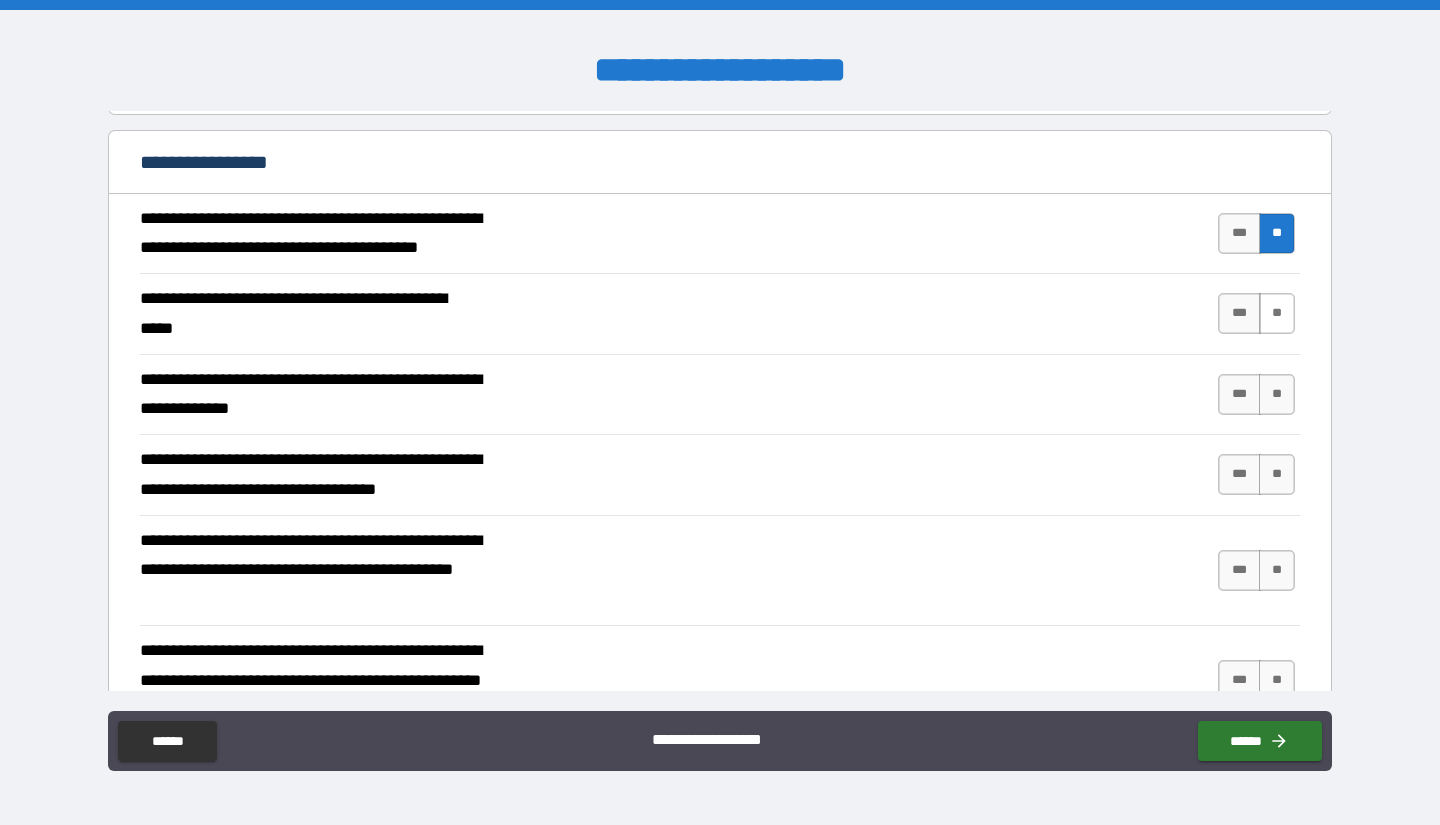 click on "**" at bounding box center (1277, 313) 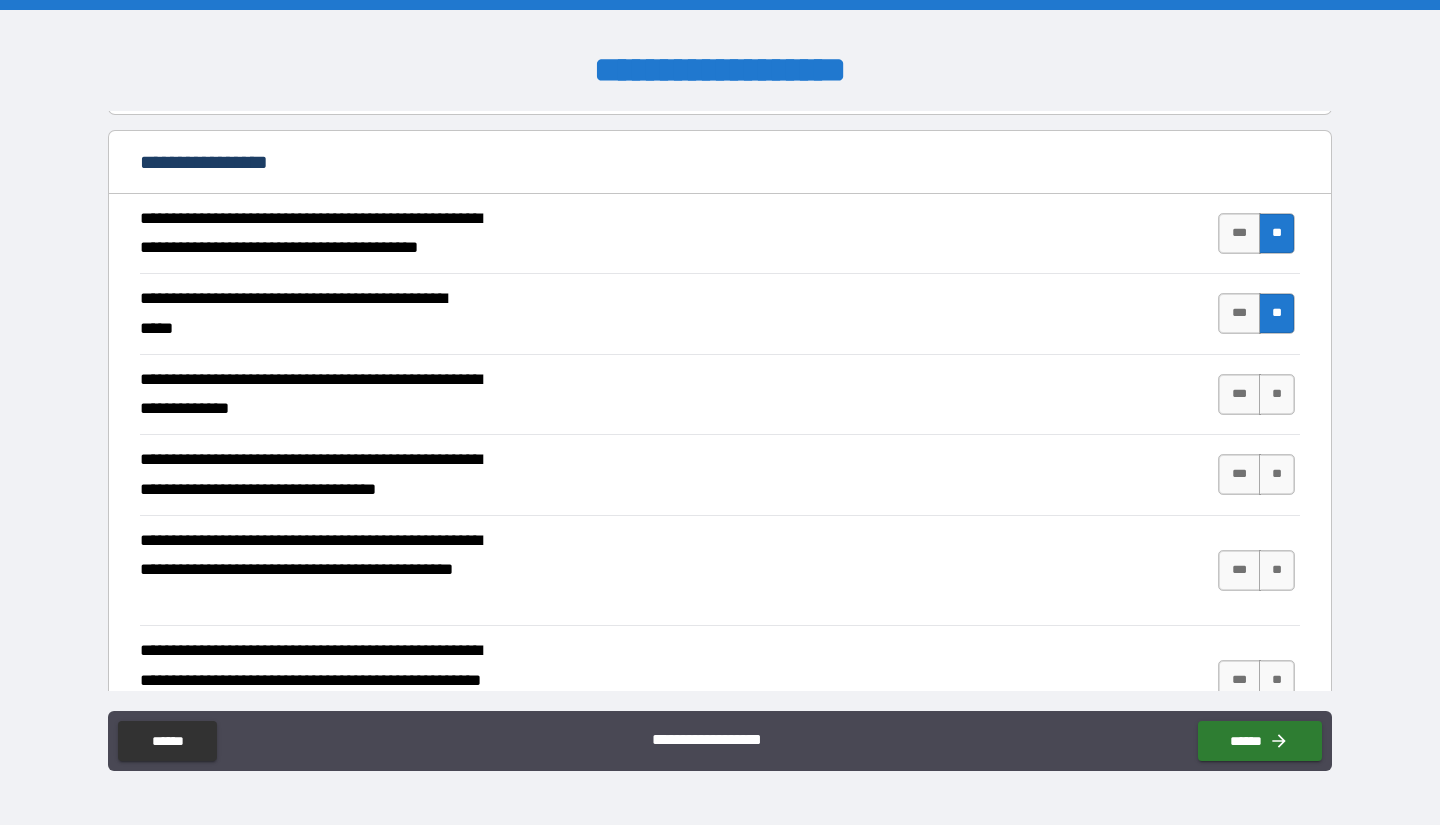 click on "*** **" at bounding box center [1259, 395] 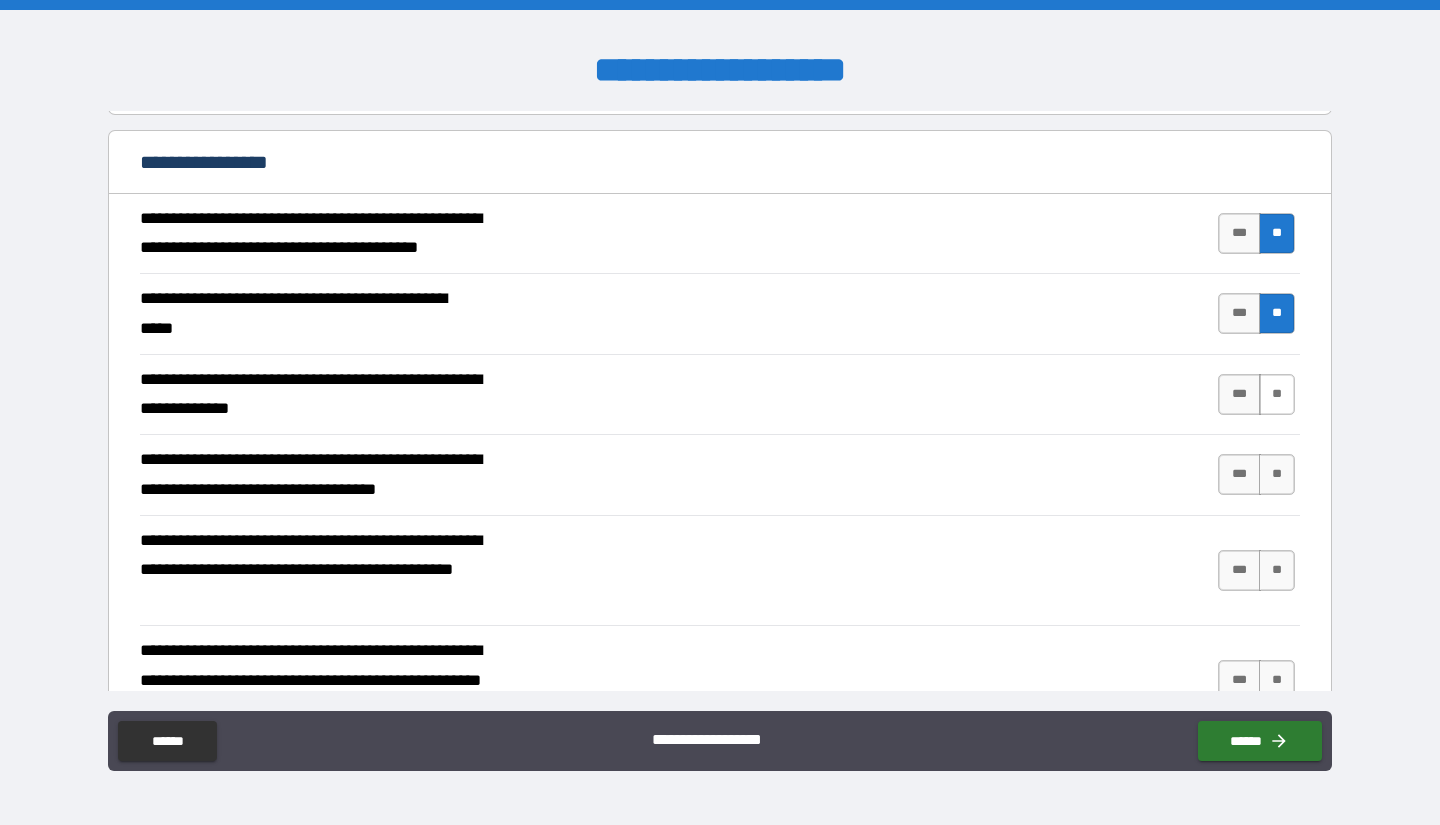 click on "**" at bounding box center [1277, 394] 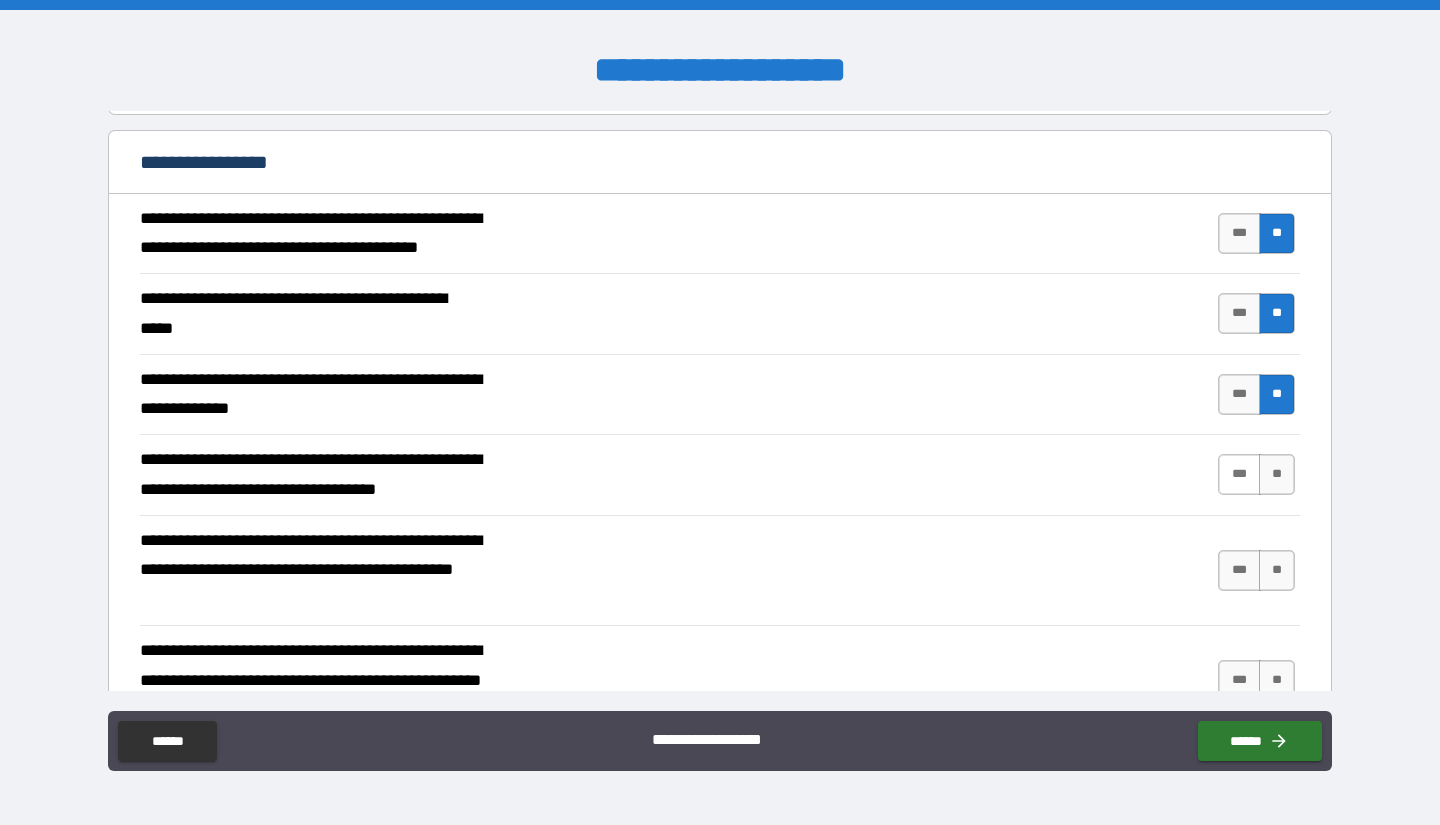 click on "***" at bounding box center (1239, 474) 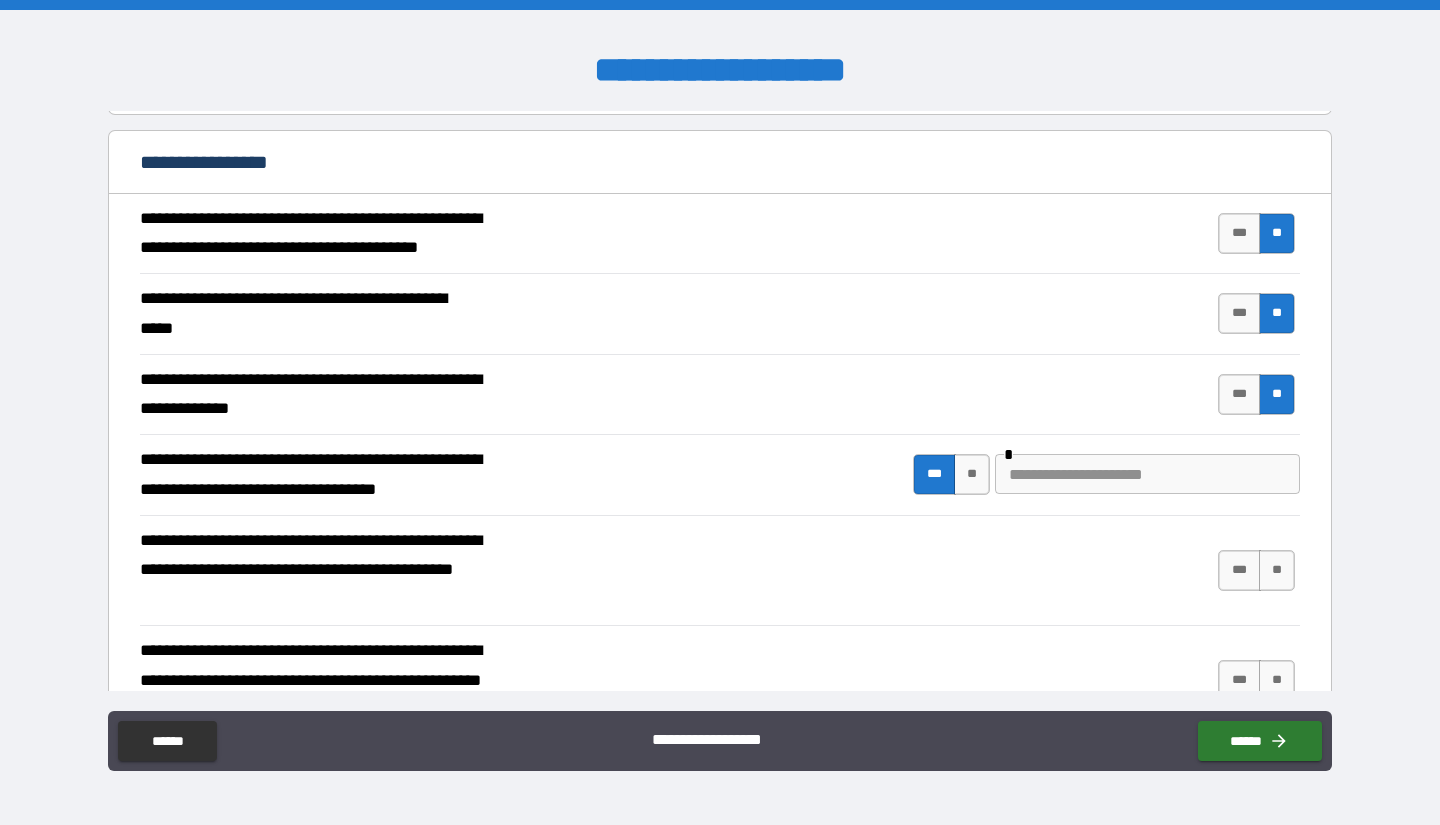 click at bounding box center [1147, 474] 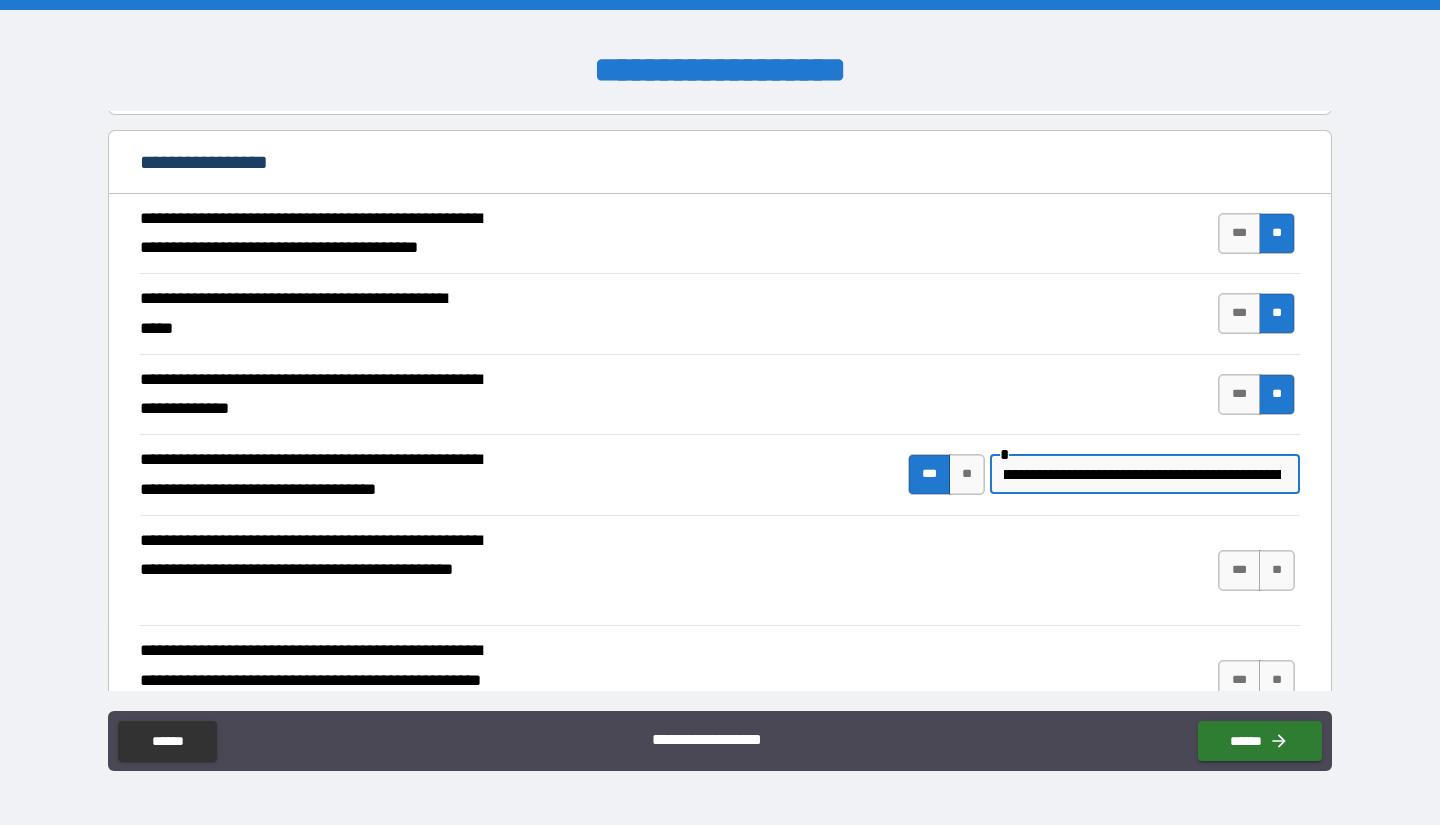 scroll, scrollTop: 0, scrollLeft: 0, axis: both 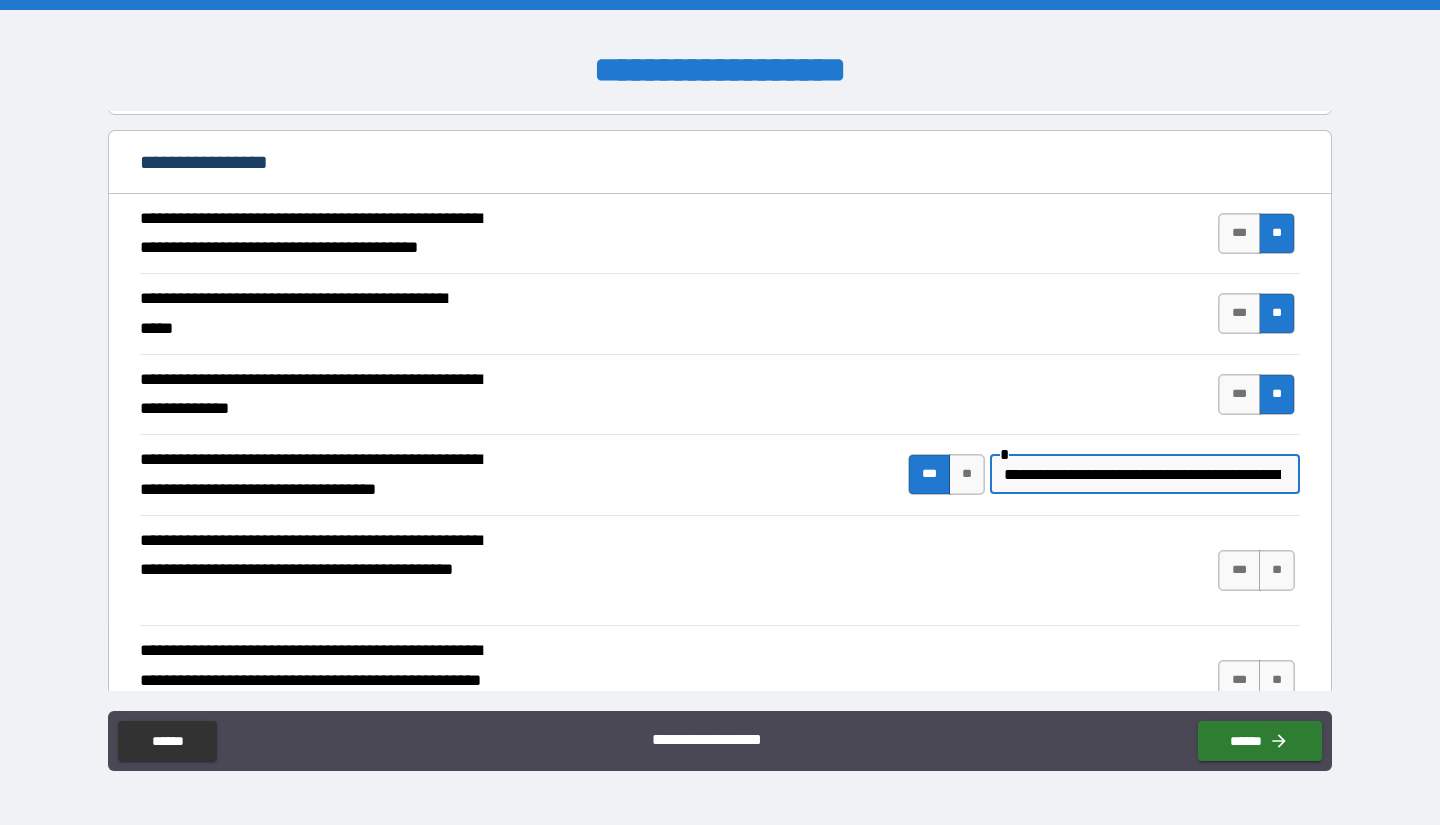 click on "**********" at bounding box center [1142, 474] 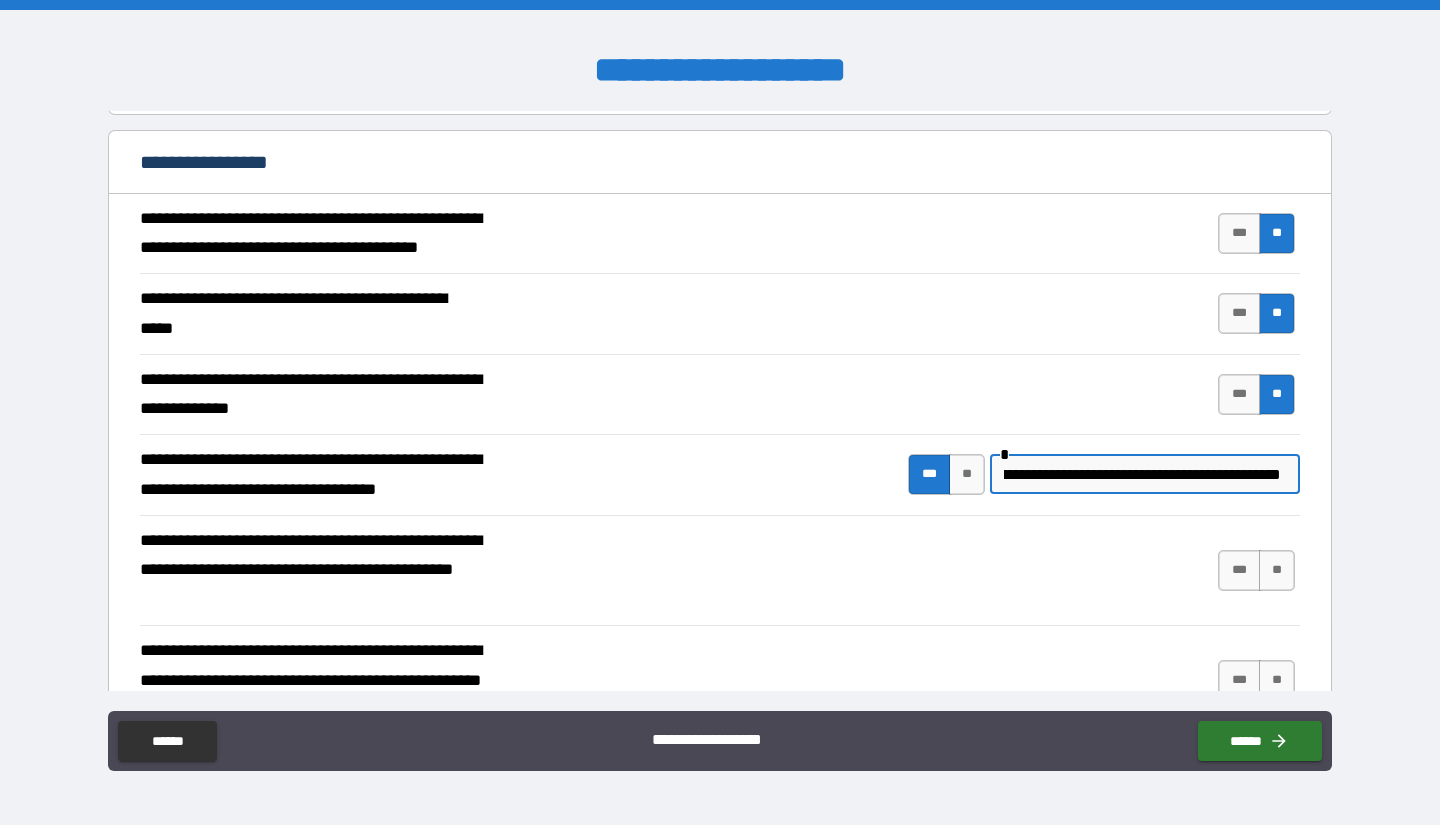 scroll, scrollTop: 0, scrollLeft: 564, axis: horizontal 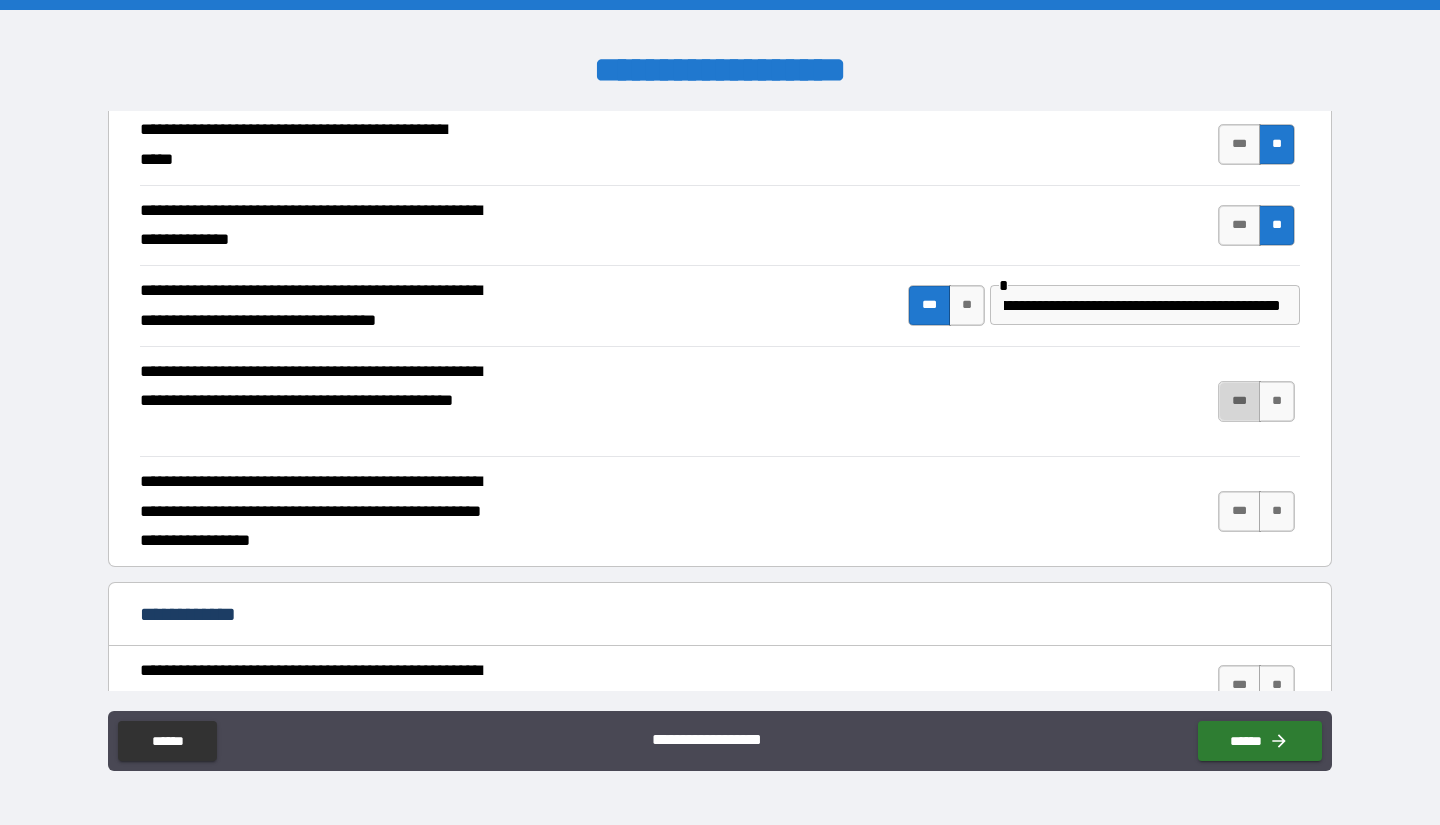 click on "***" at bounding box center (1239, 401) 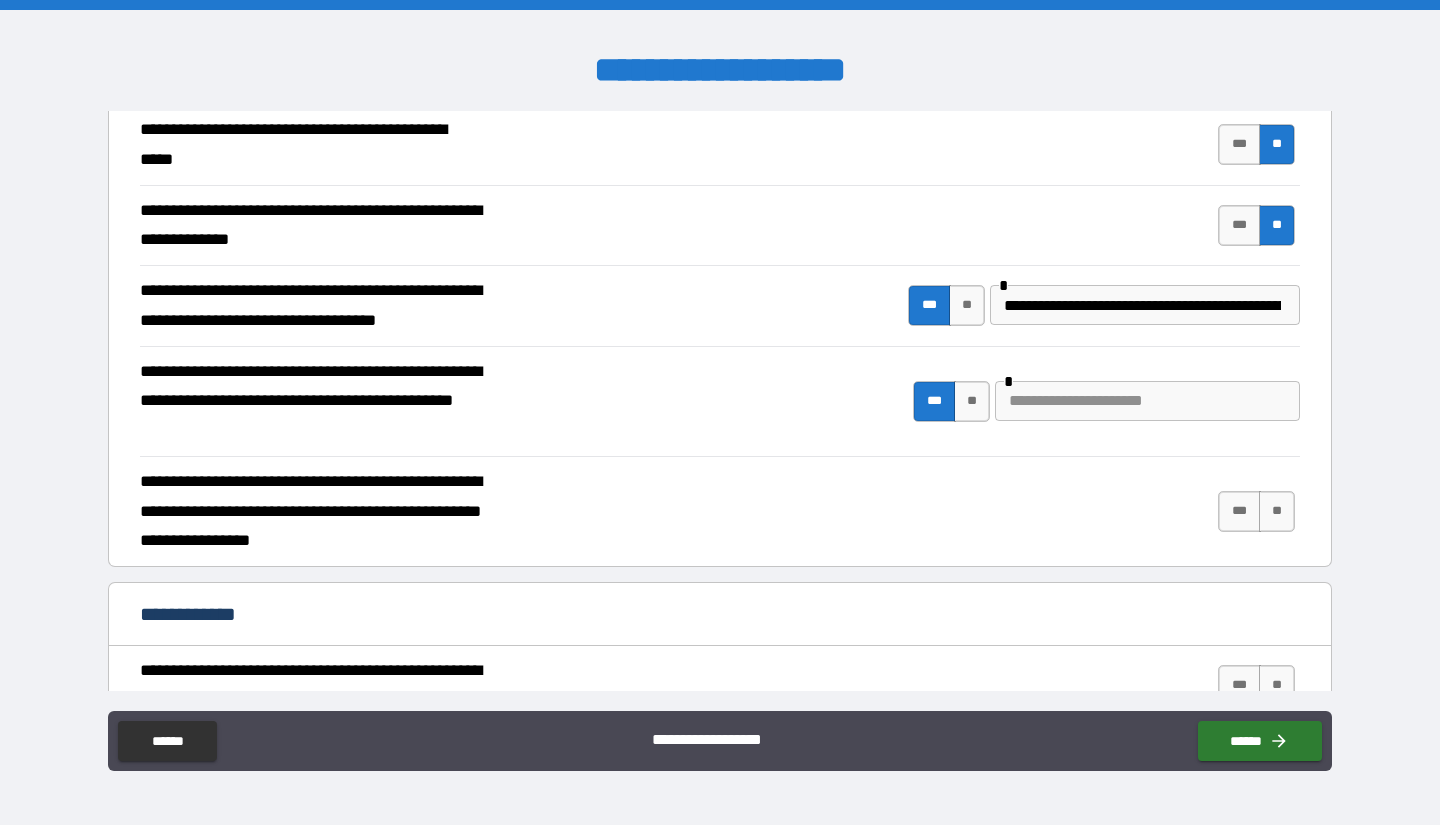 click at bounding box center [1147, 401] 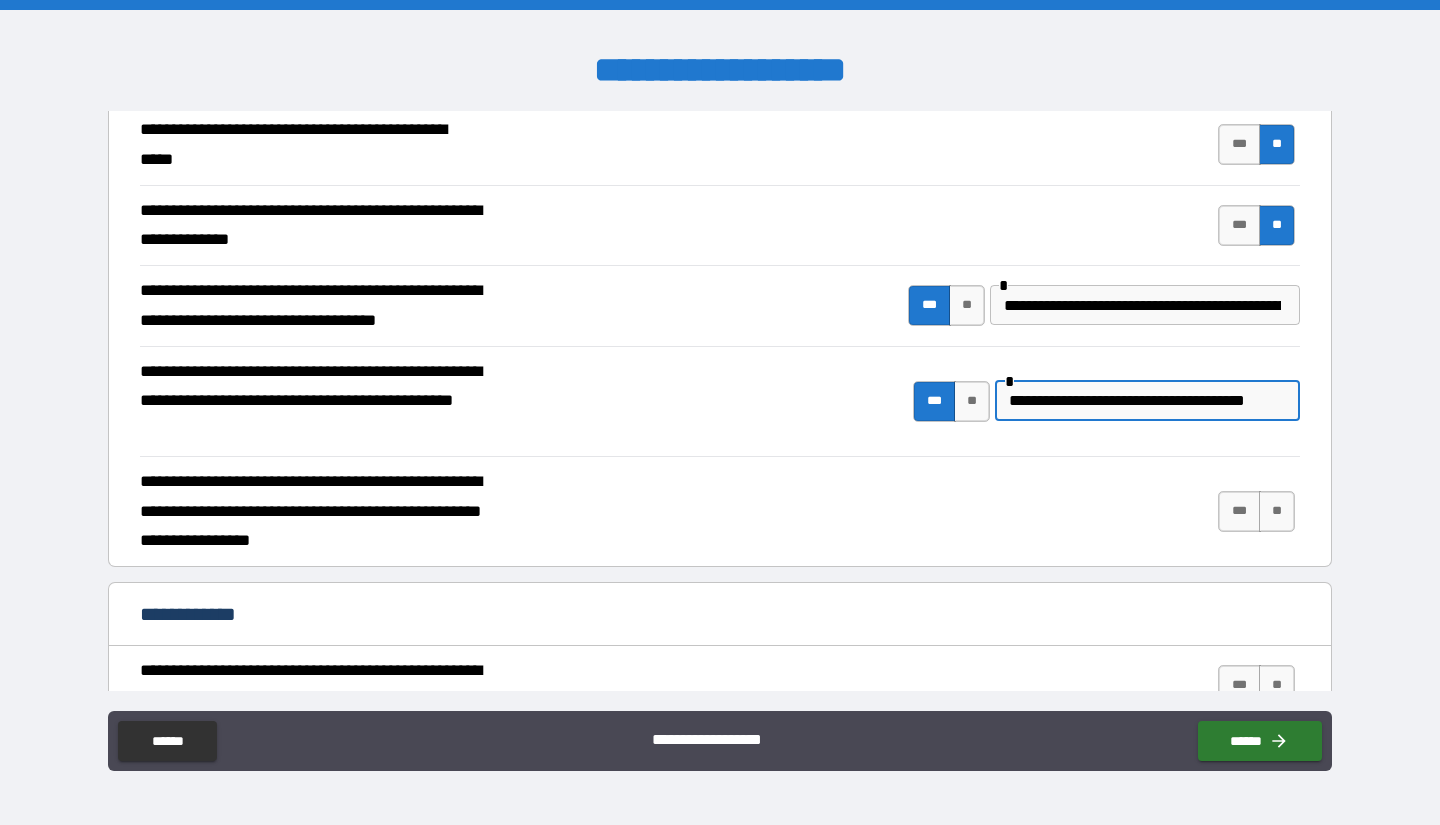 scroll, scrollTop: 0, scrollLeft: 4, axis: horizontal 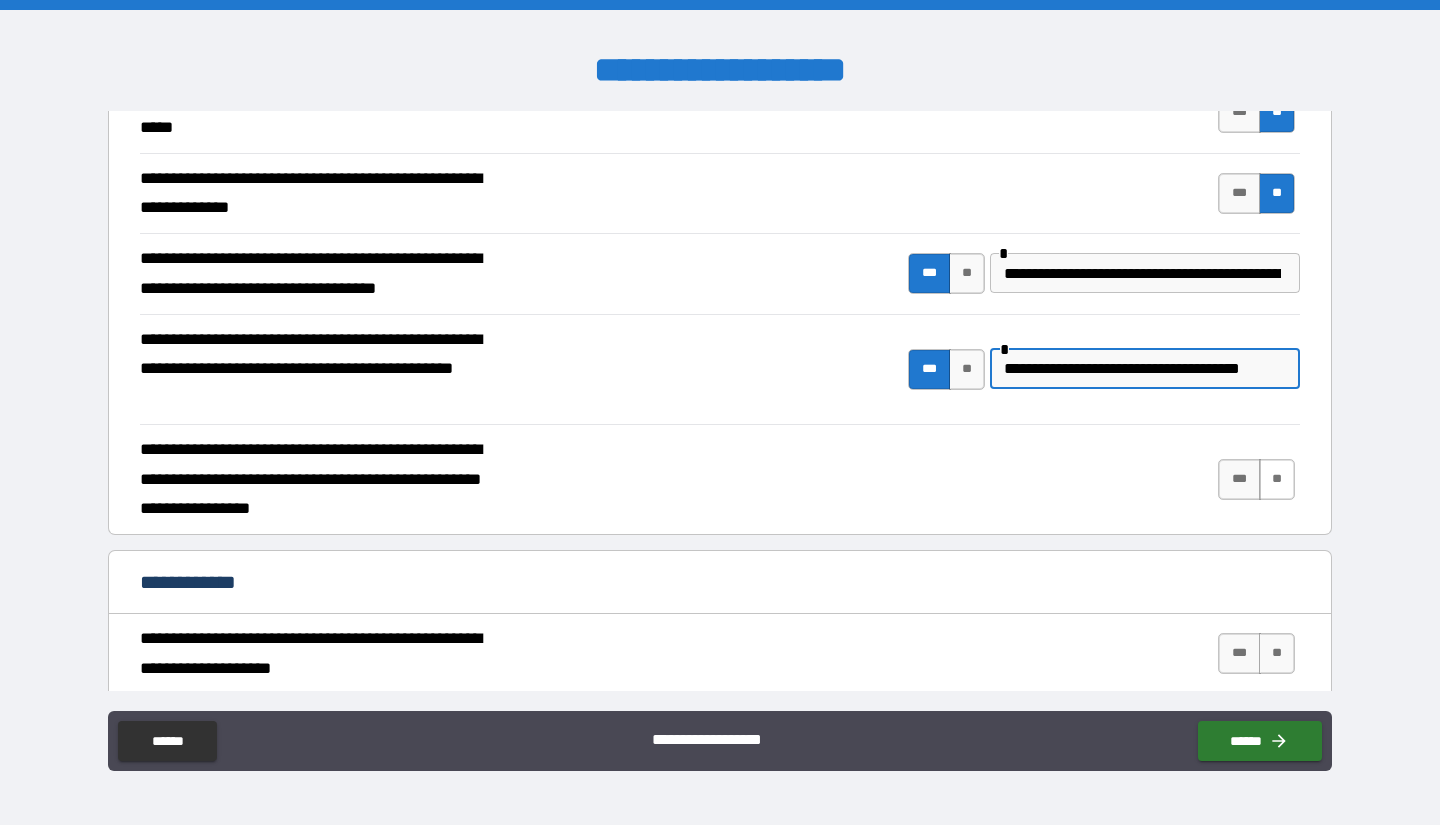 click on "**" at bounding box center [1277, 479] 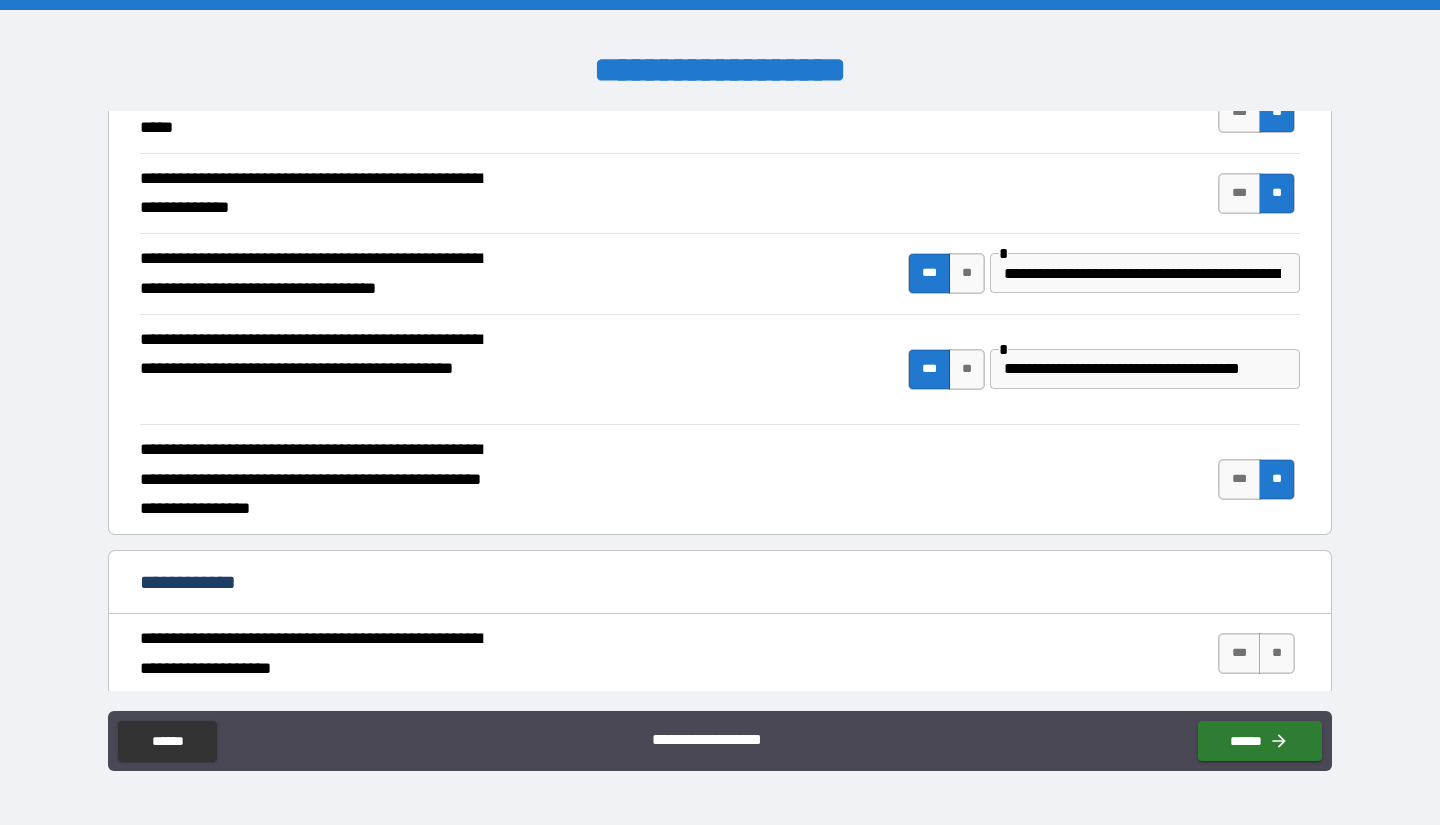 scroll, scrollTop: 0, scrollLeft: 0, axis: both 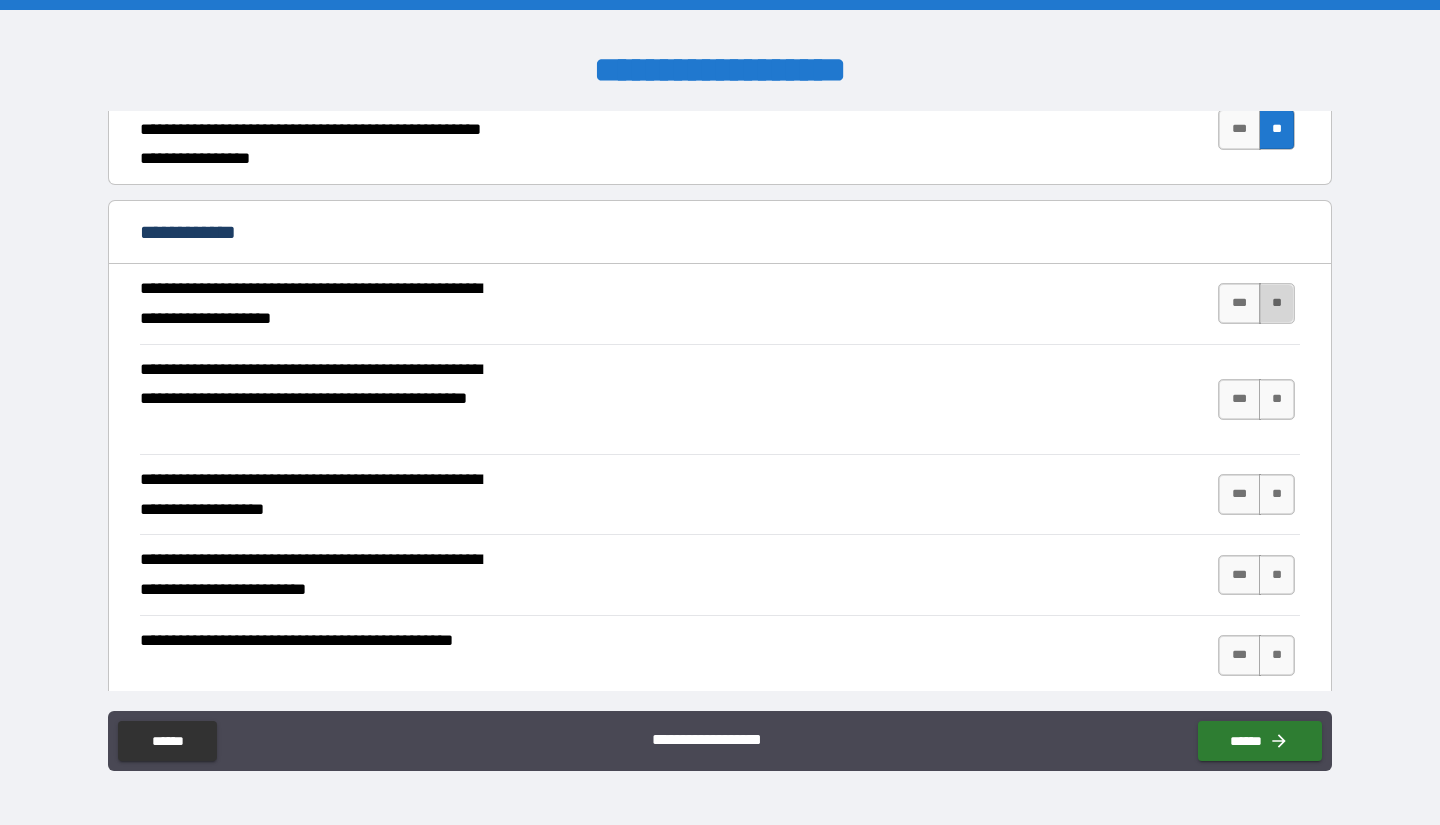click on "**" at bounding box center (1277, 303) 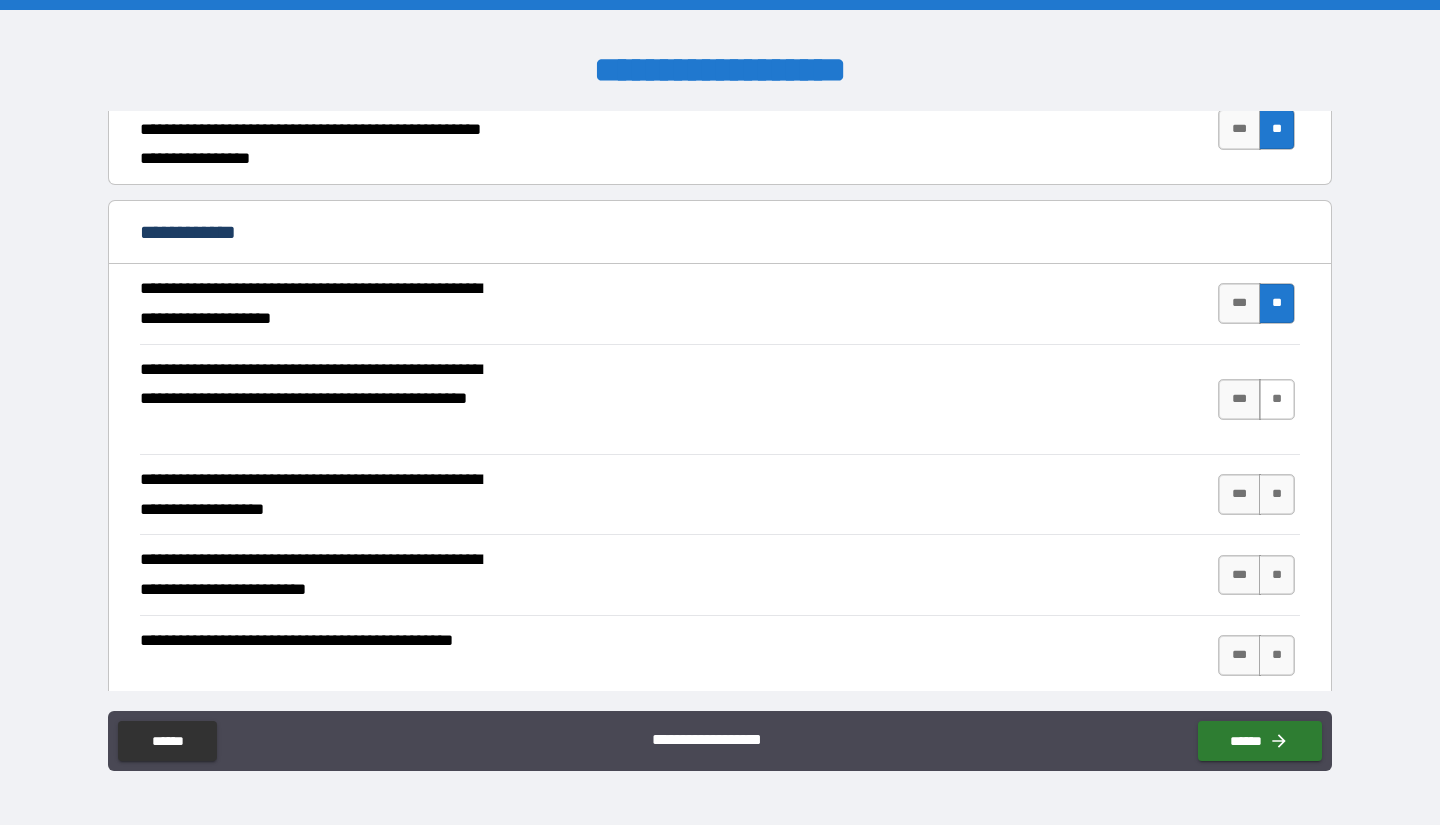 click on "**" at bounding box center [1277, 399] 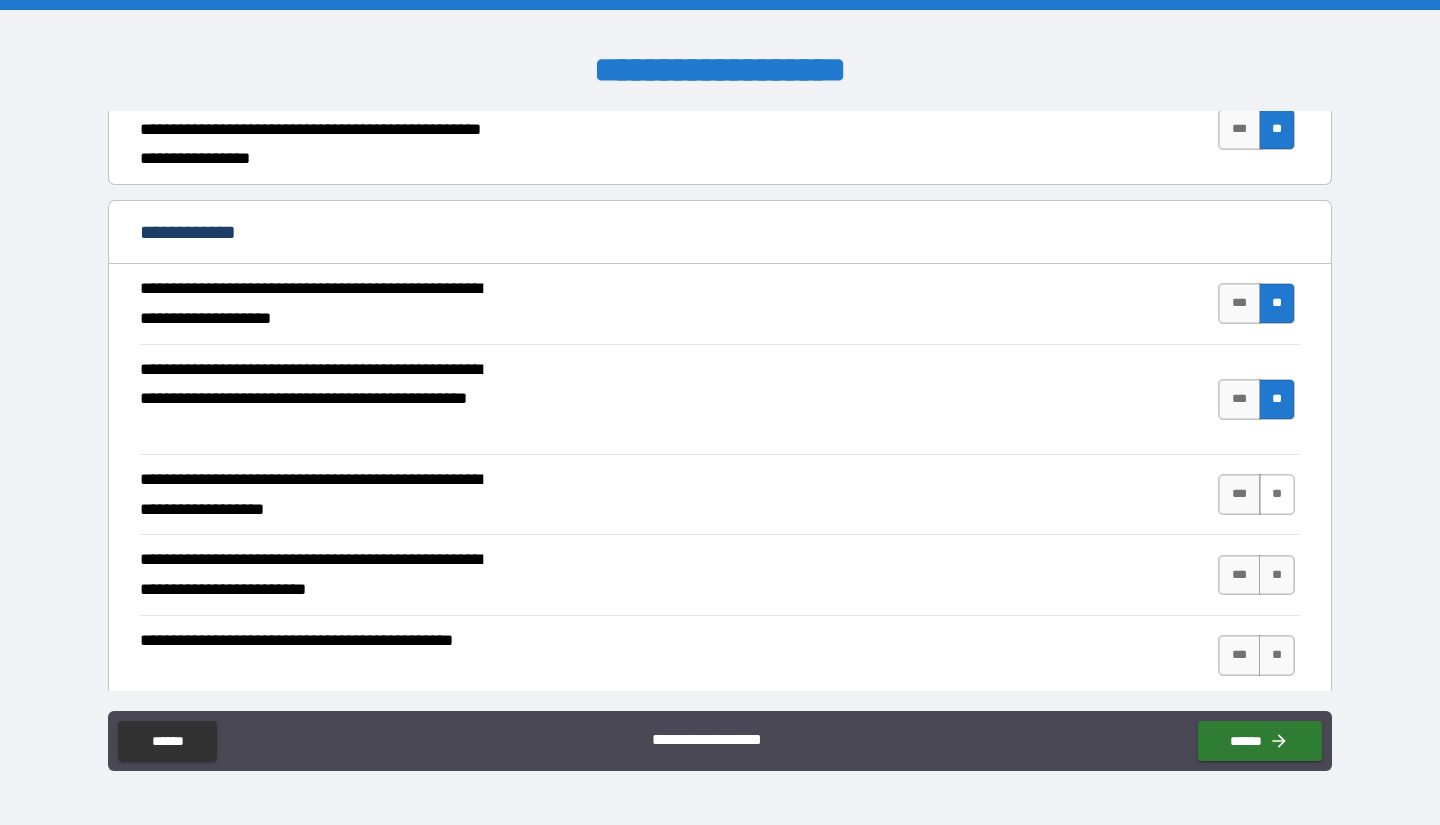 click on "**" at bounding box center (1277, 494) 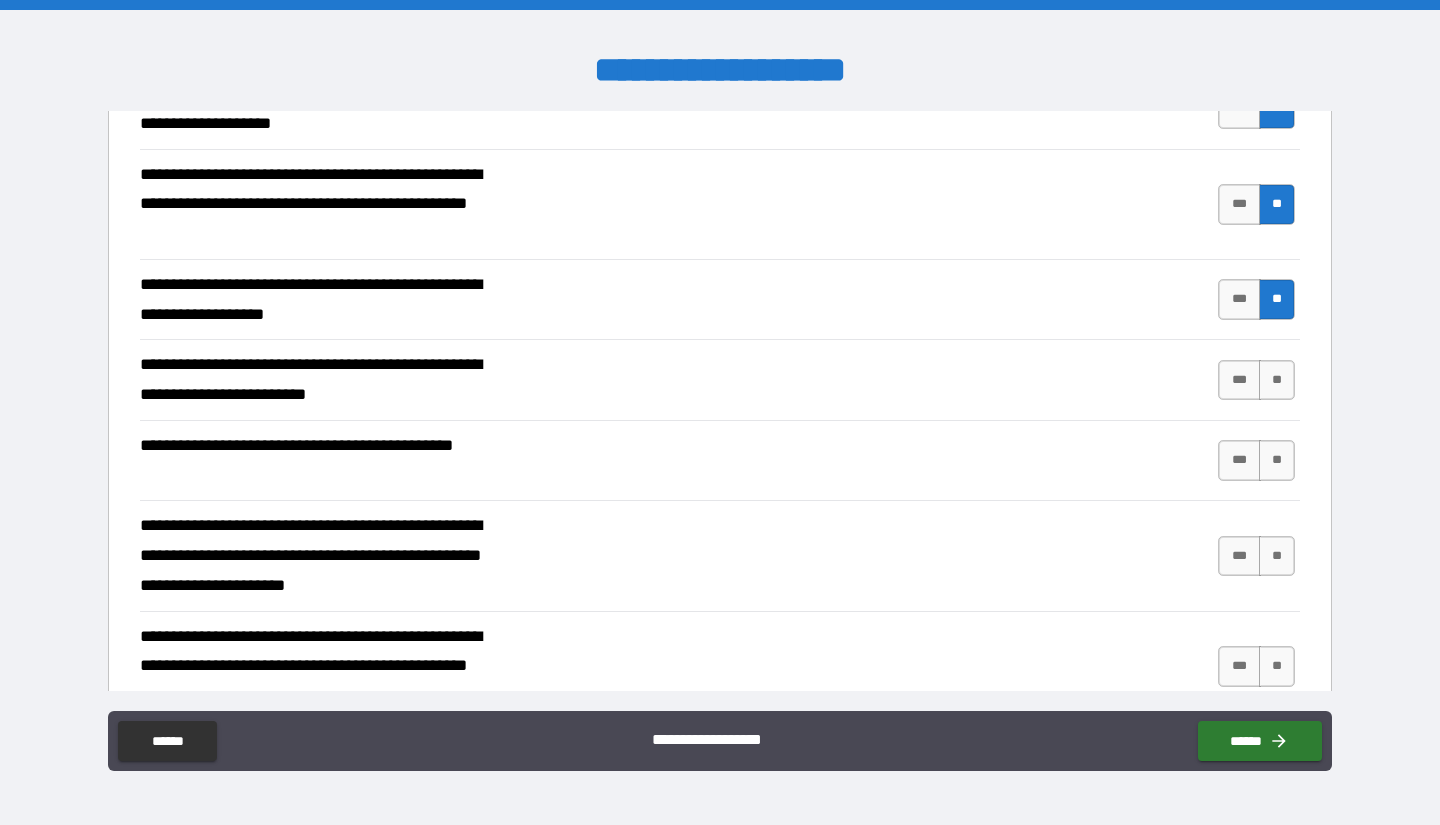 scroll, scrollTop: 1989, scrollLeft: 0, axis: vertical 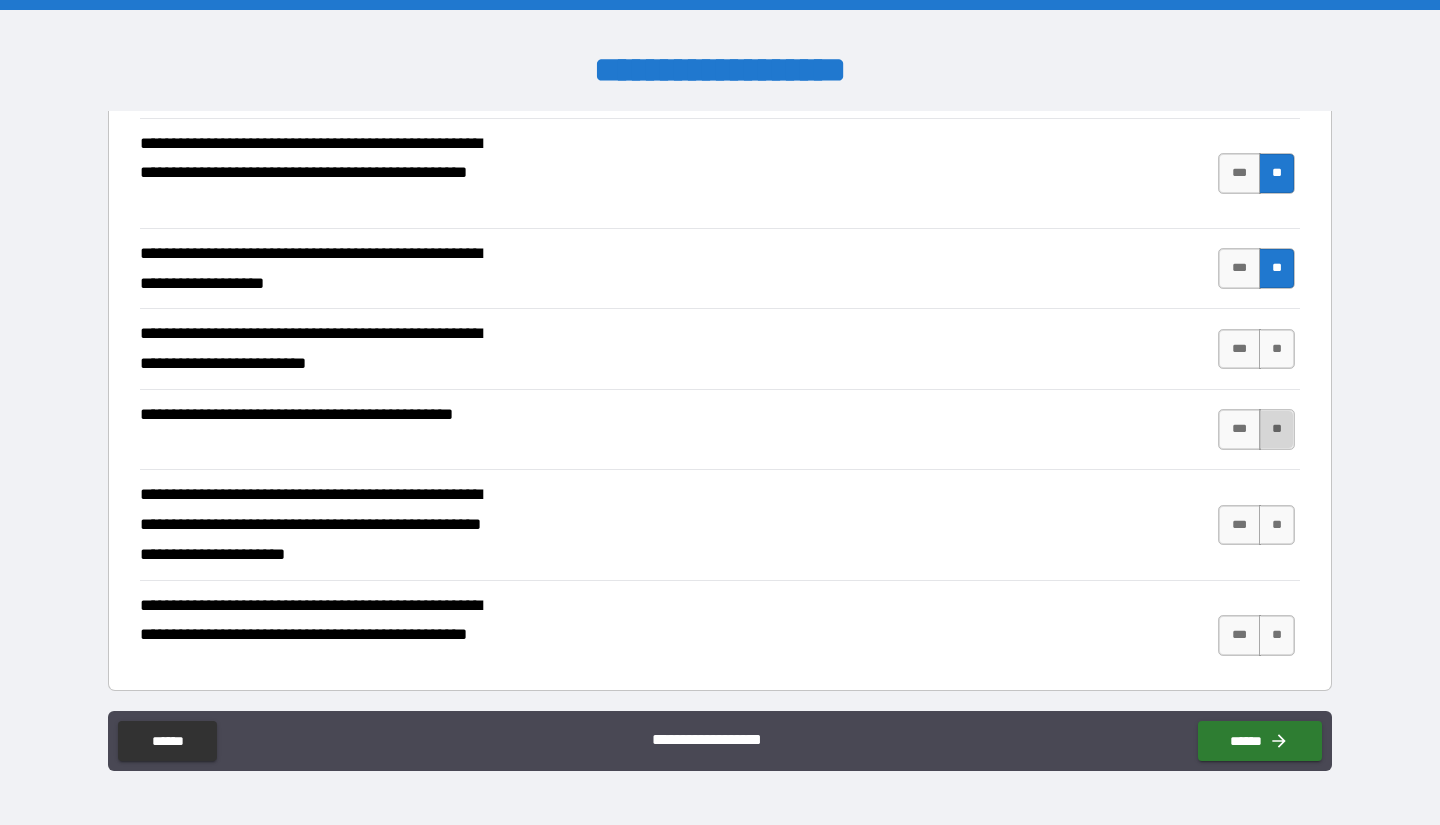 click on "**" at bounding box center (1277, 429) 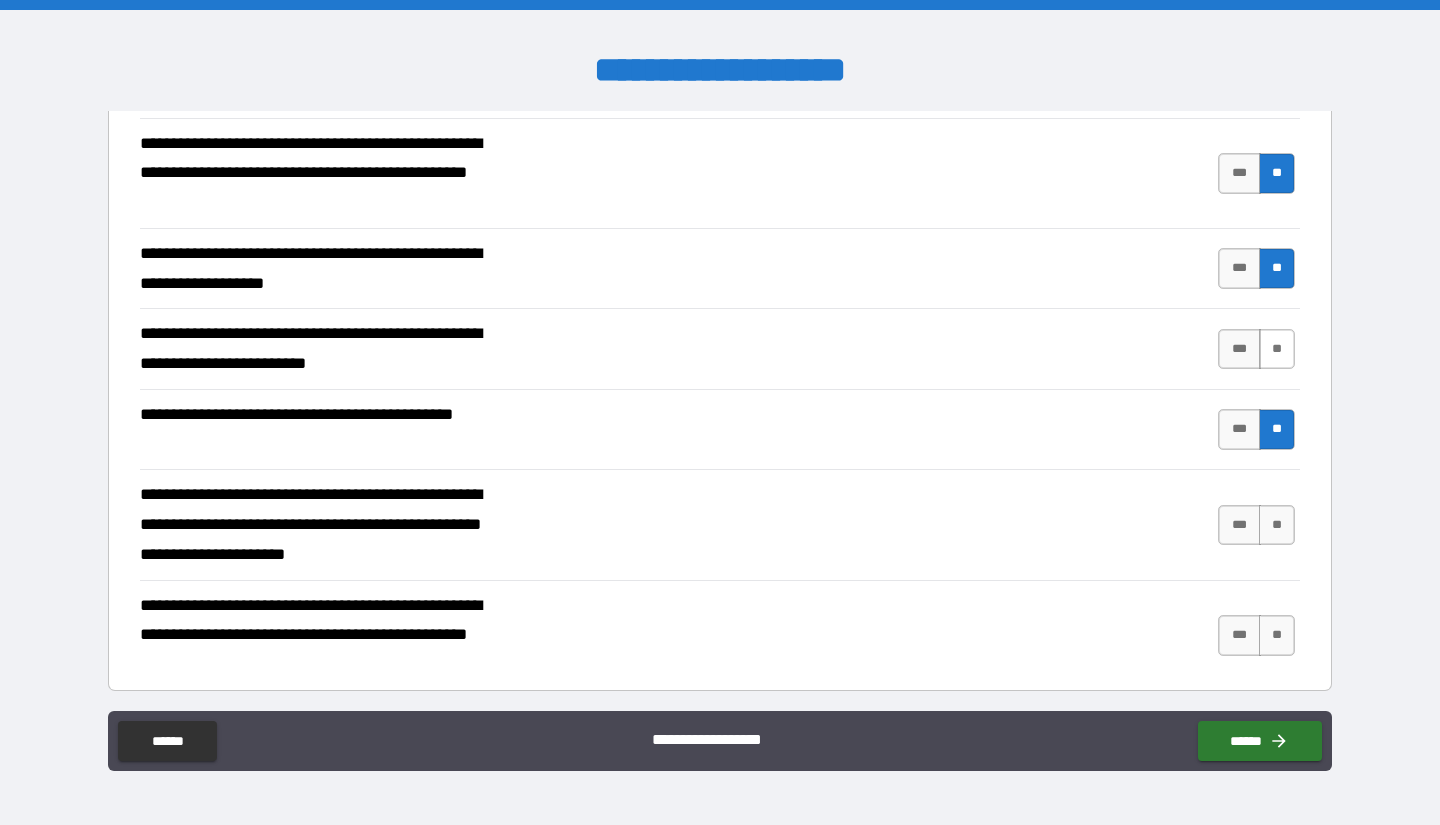 click on "**" at bounding box center [1277, 349] 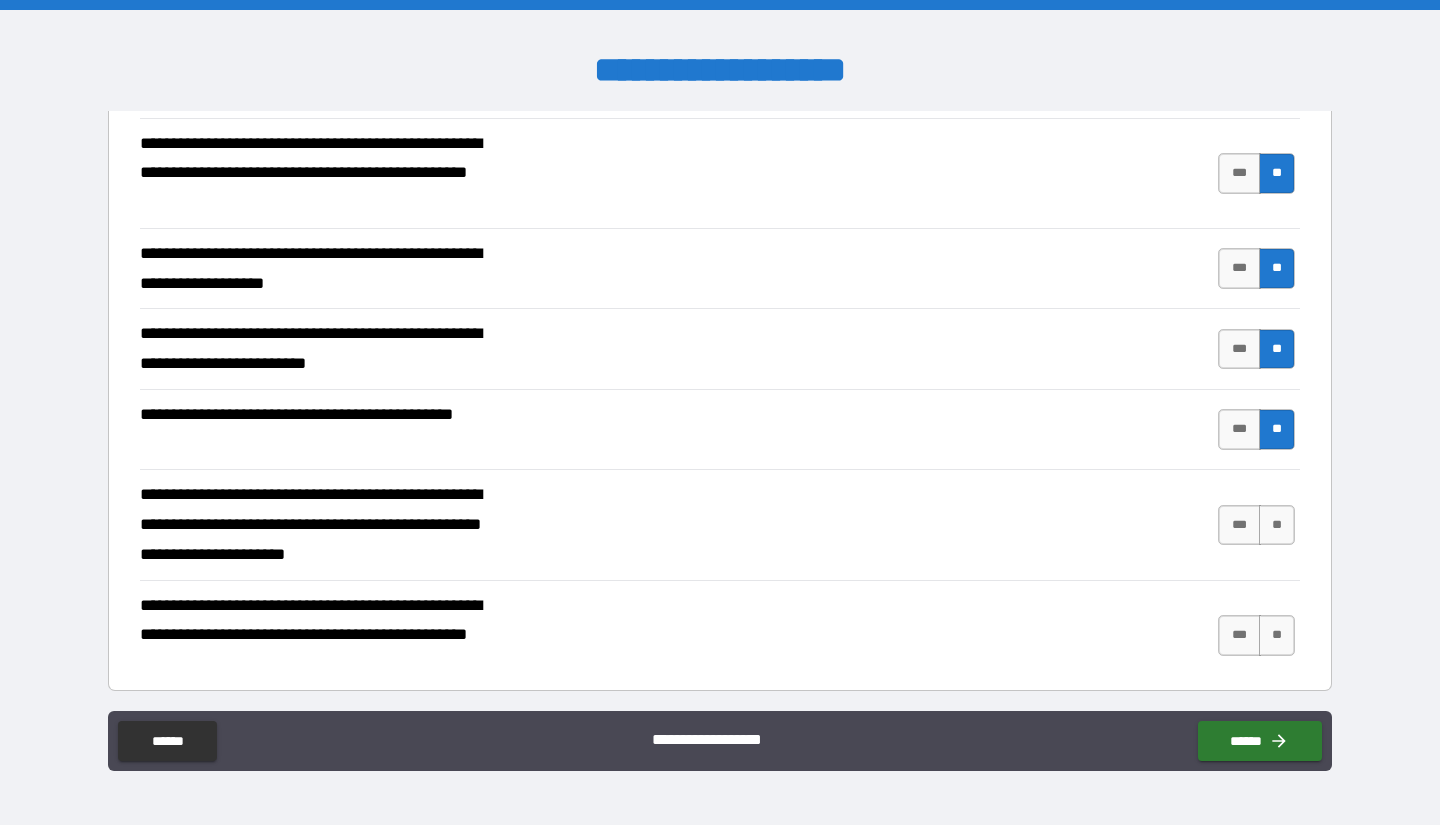 click on "*** **" at bounding box center [1259, 524] 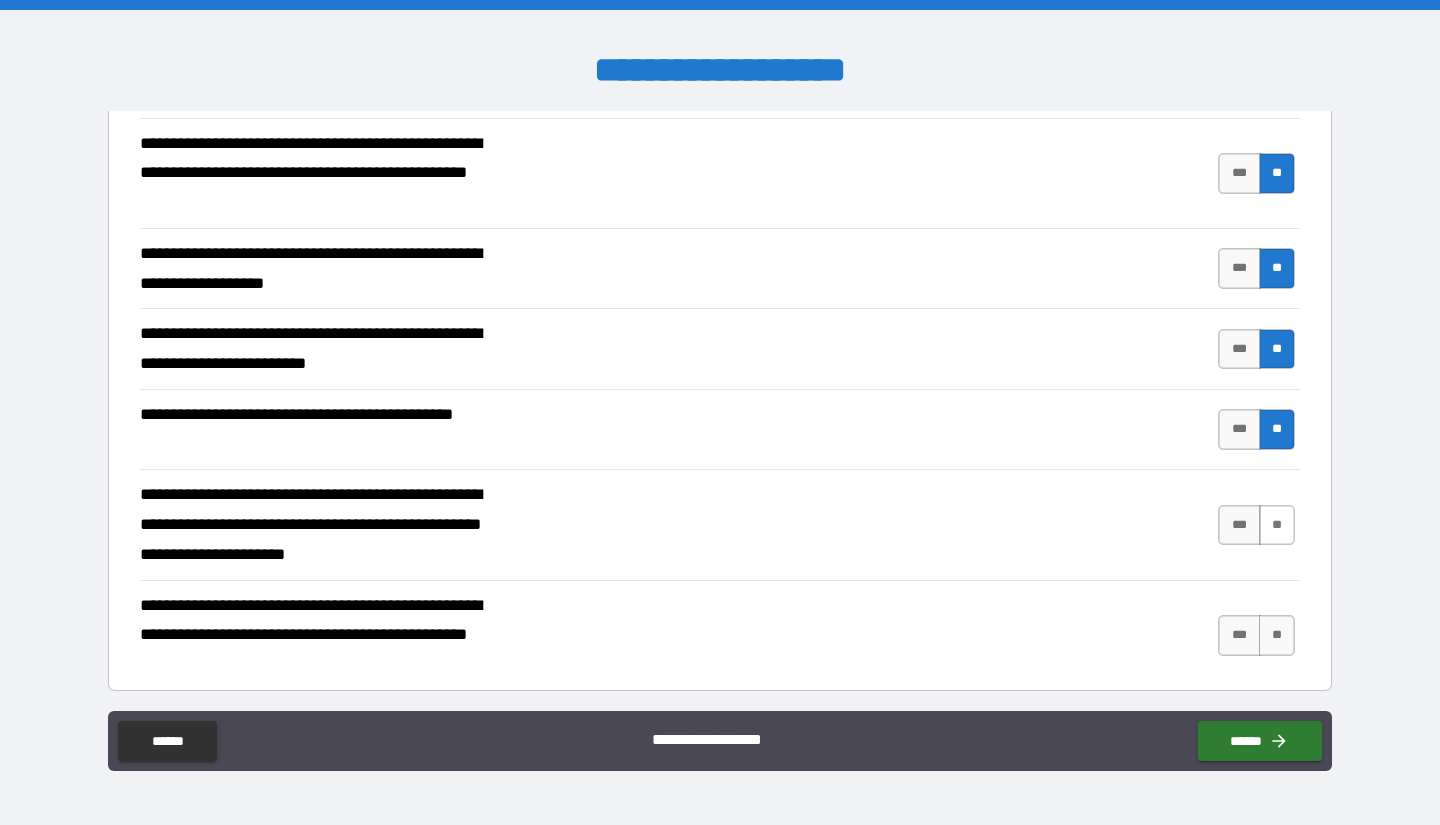 click on "**" at bounding box center [1277, 525] 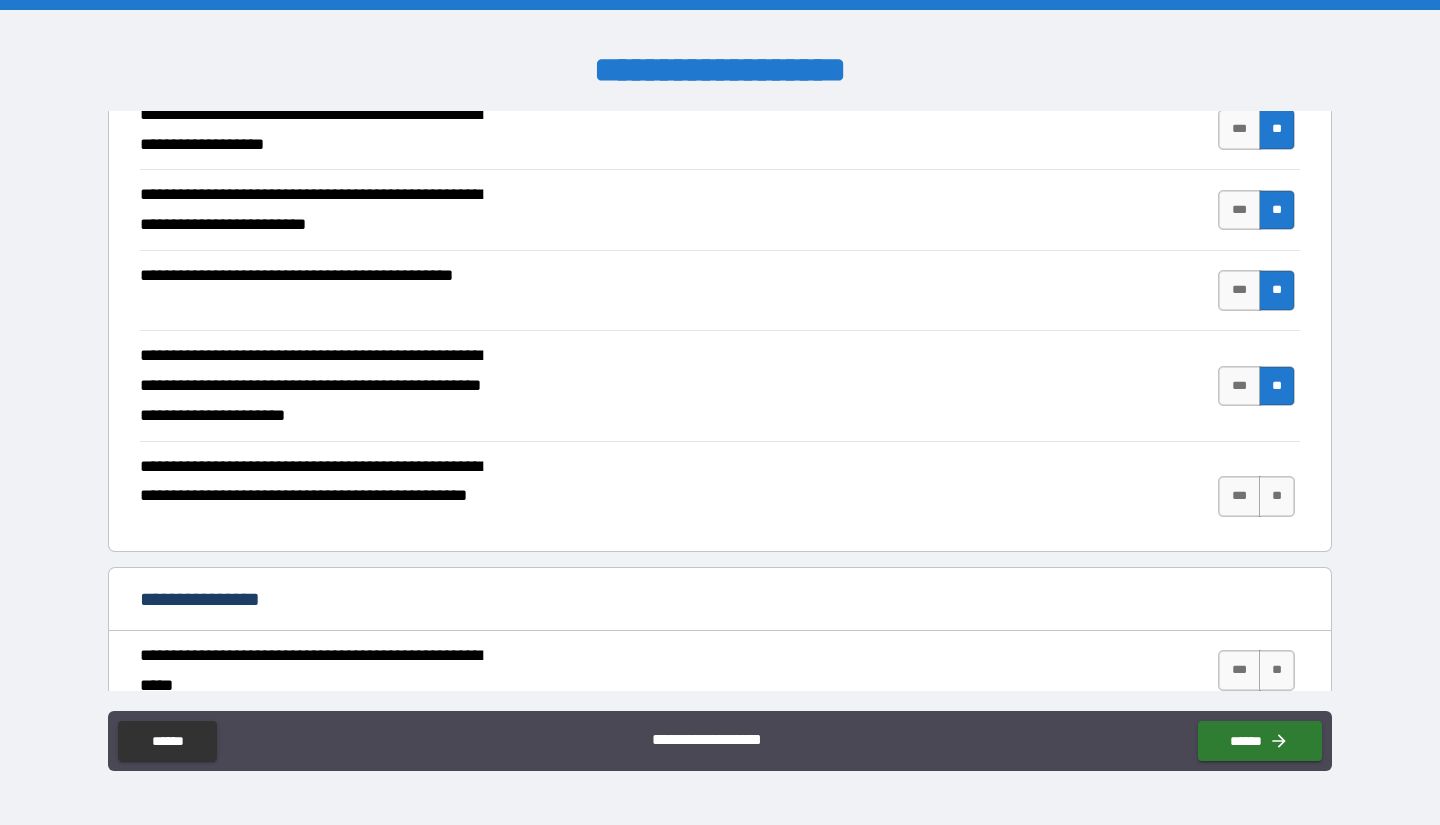 scroll, scrollTop: 2130, scrollLeft: 0, axis: vertical 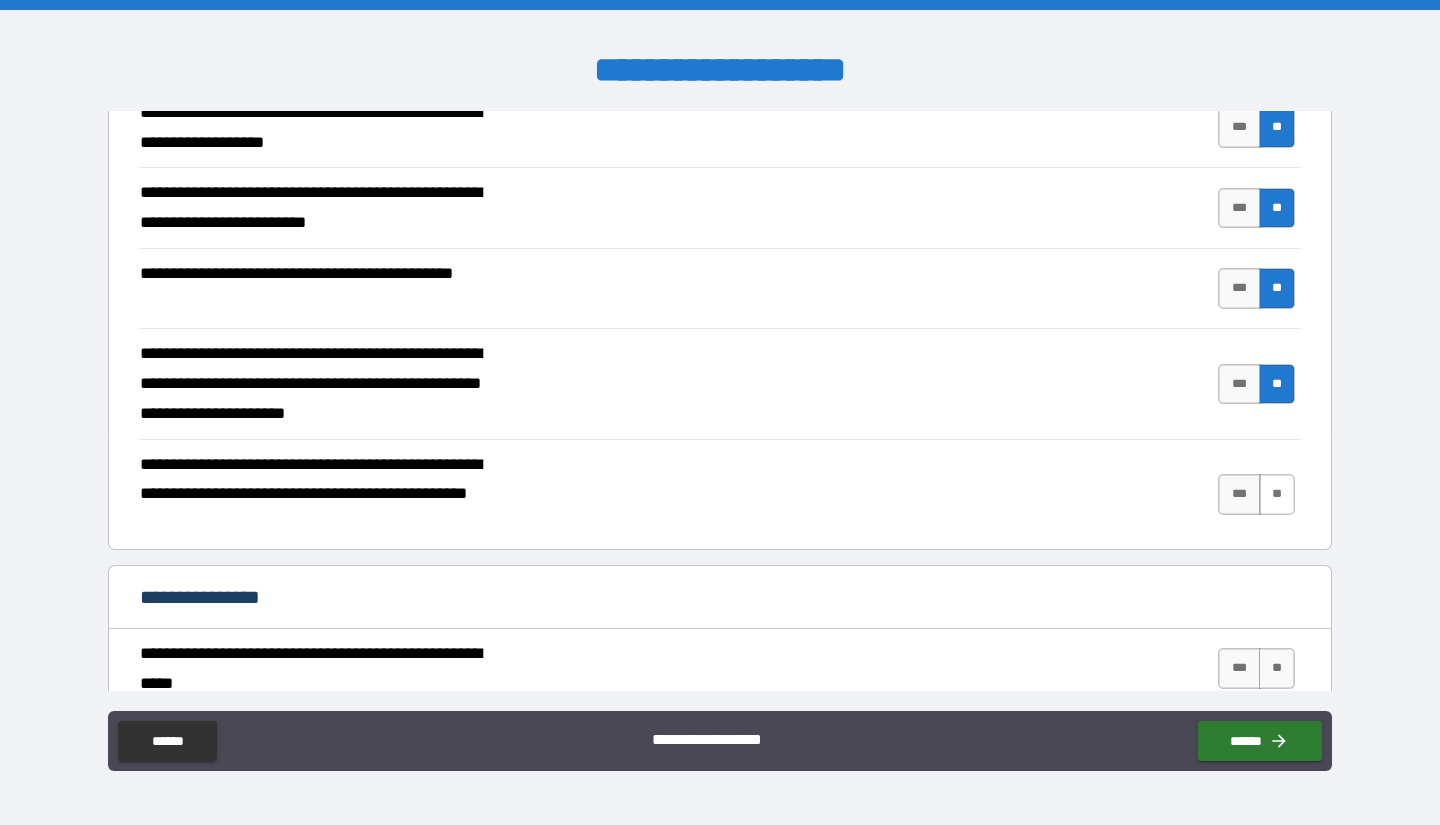 click on "**" at bounding box center [1277, 494] 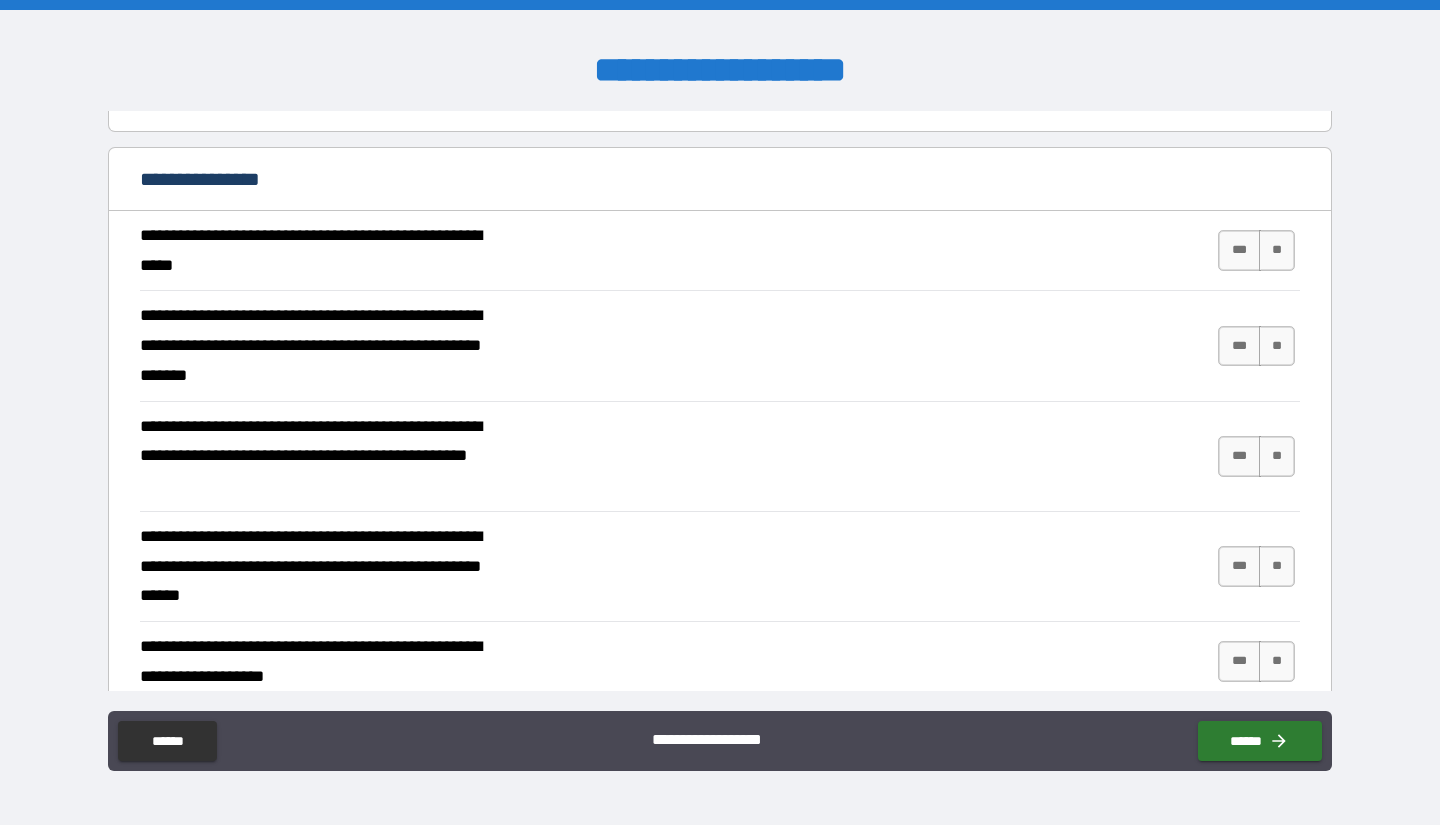 scroll, scrollTop: 2549, scrollLeft: 0, axis: vertical 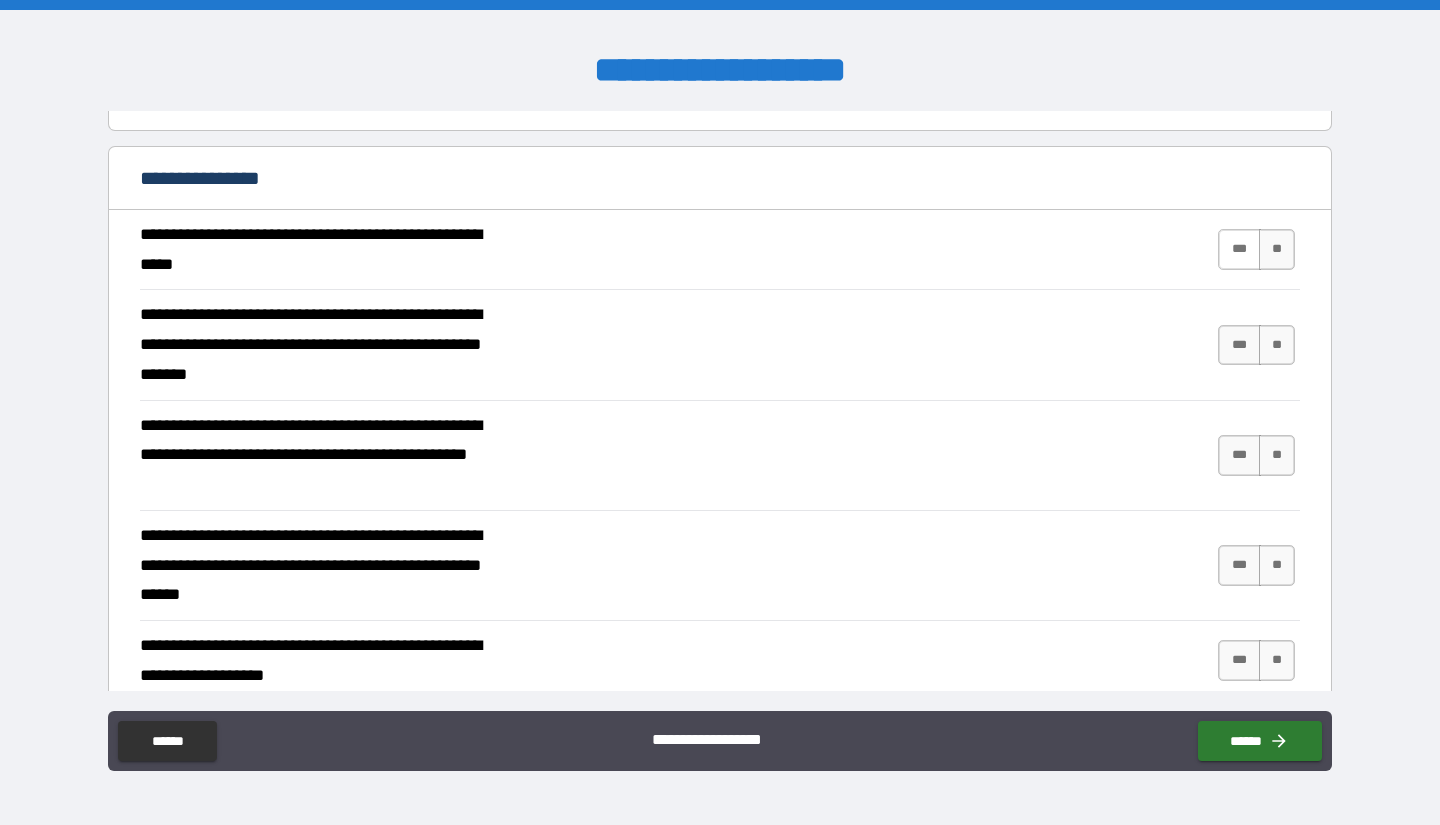 click on "***" at bounding box center (1239, 249) 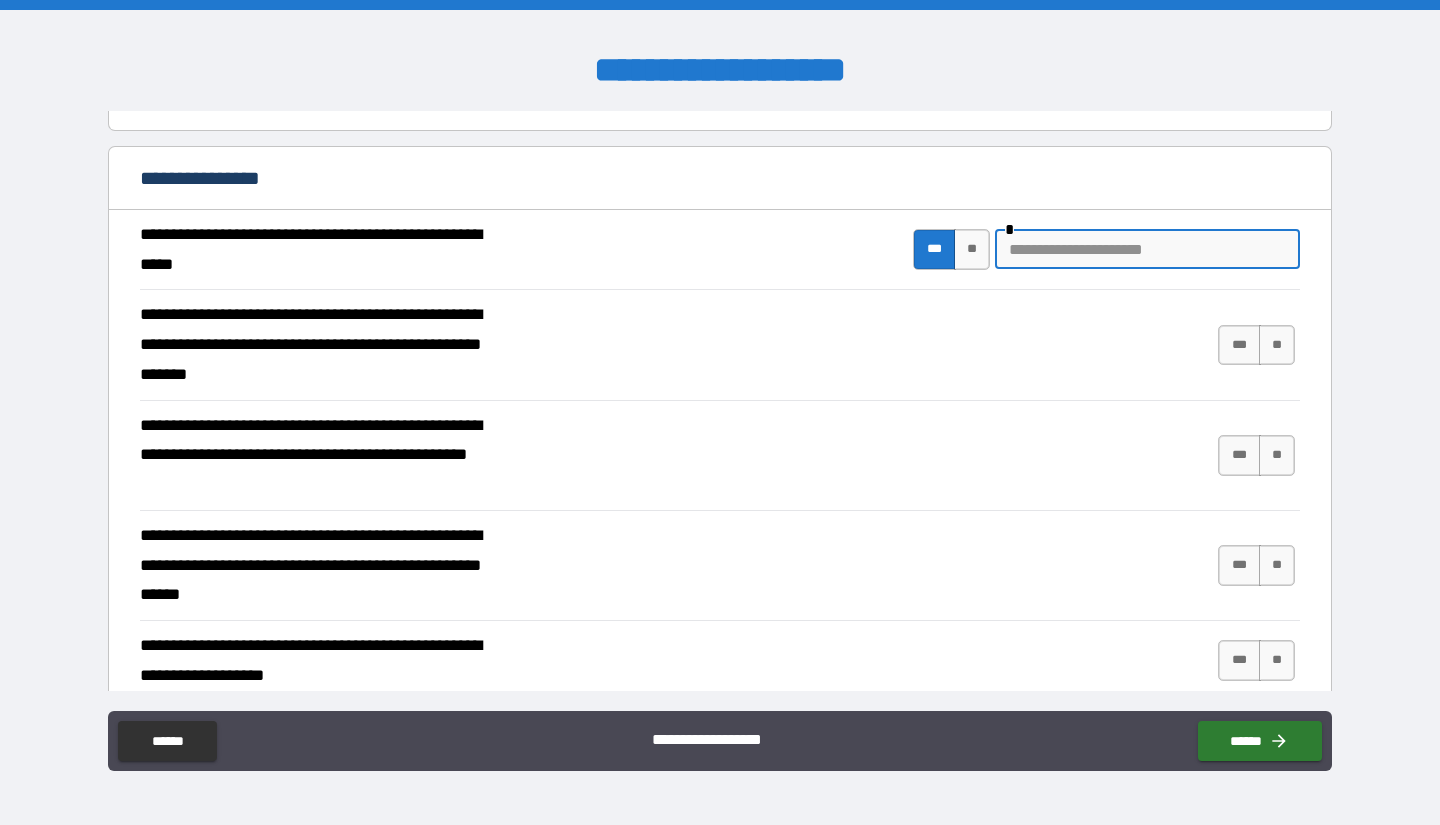 click at bounding box center (1147, 249) 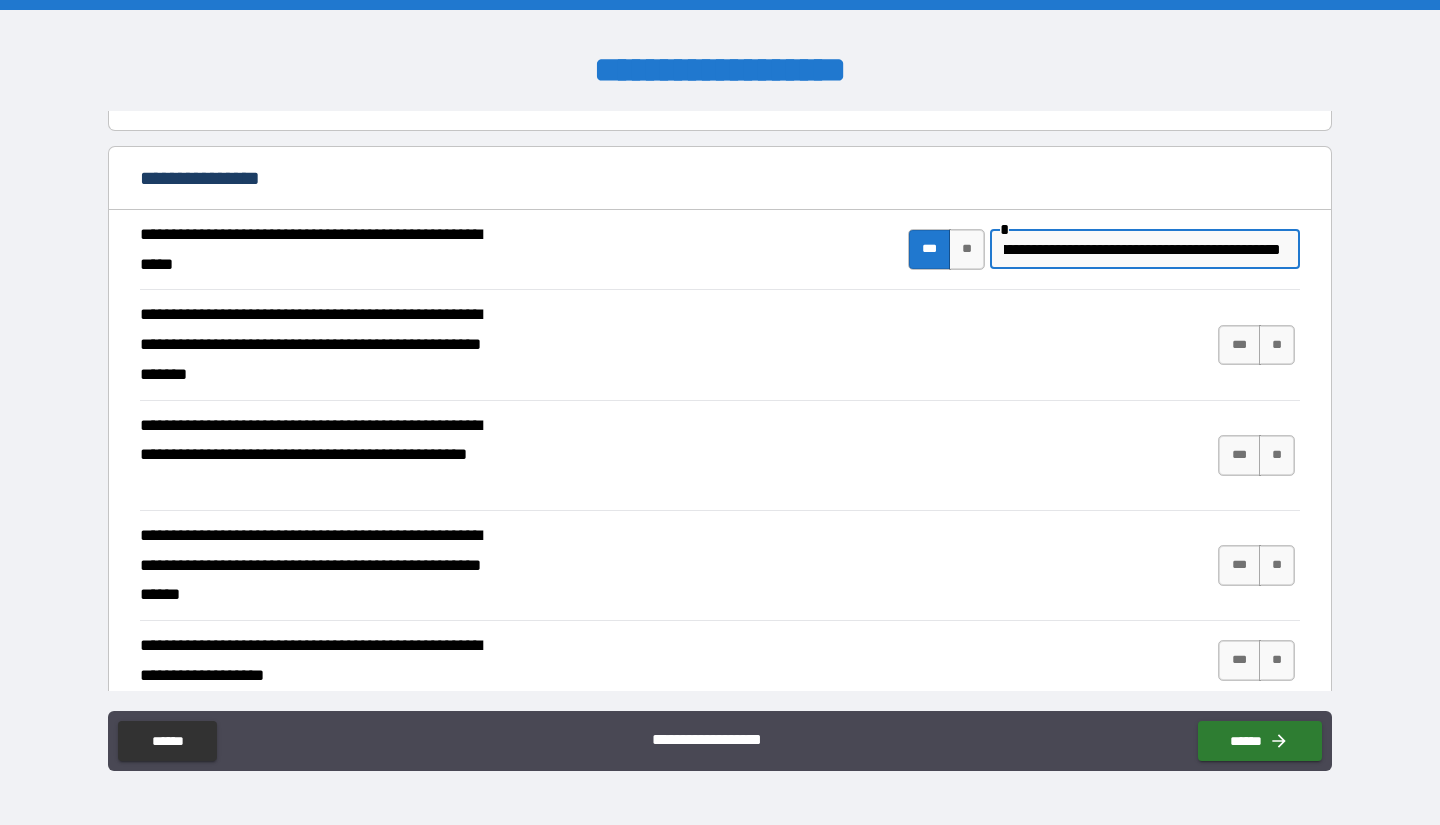scroll, scrollTop: 0, scrollLeft: 151, axis: horizontal 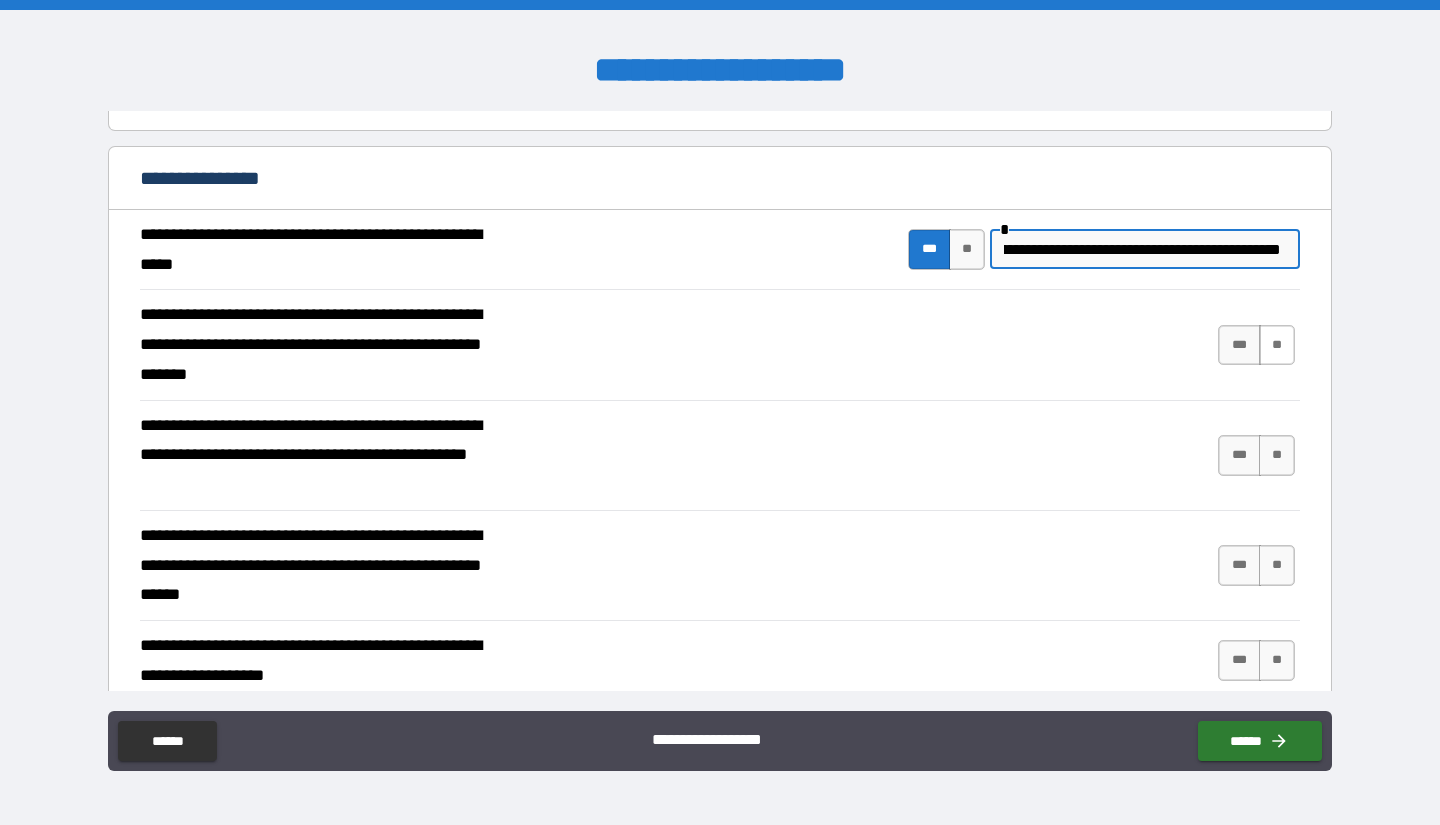 click on "**" at bounding box center [1277, 345] 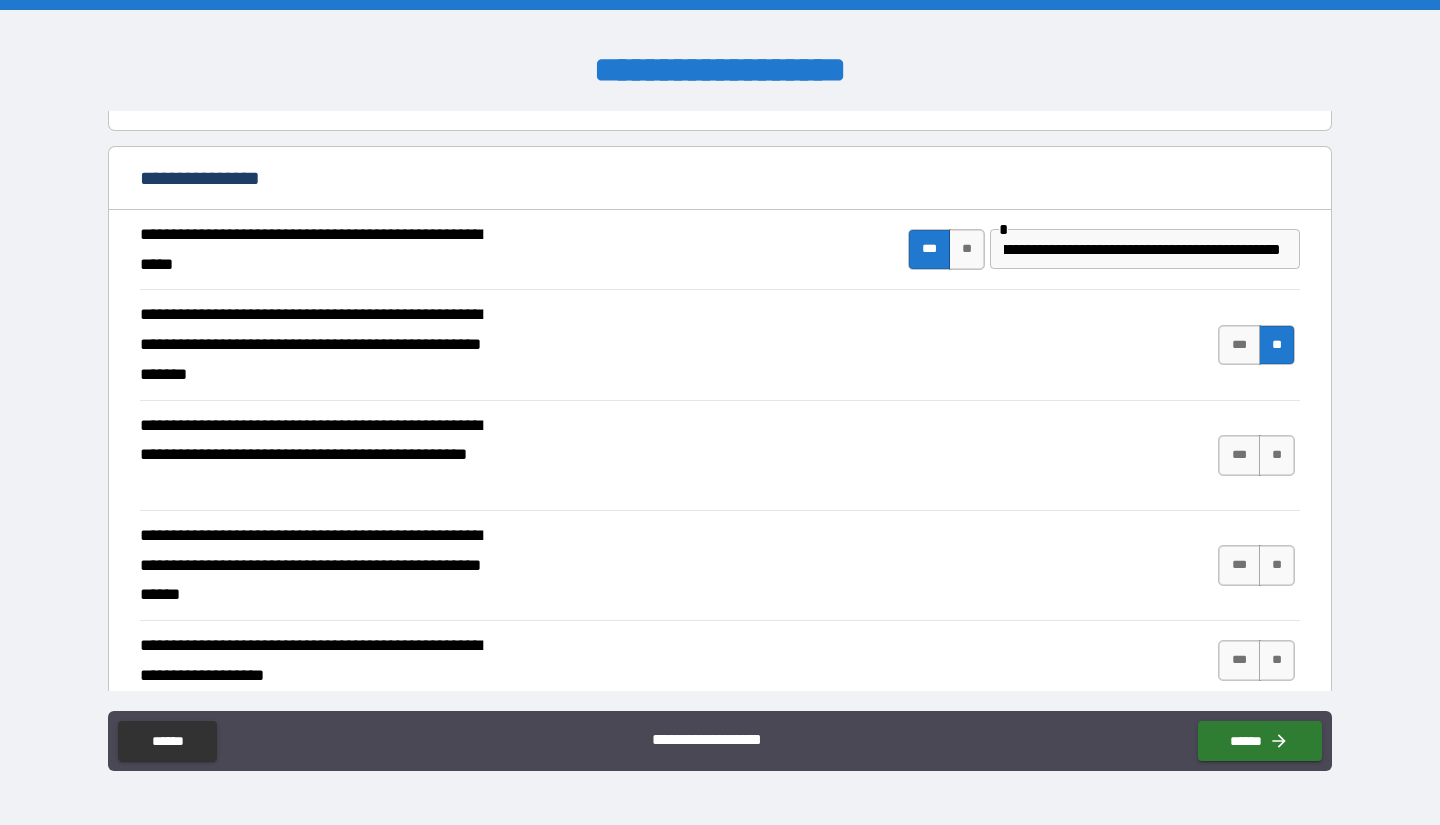 scroll, scrollTop: 0, scrollLeft: 0, axis: both 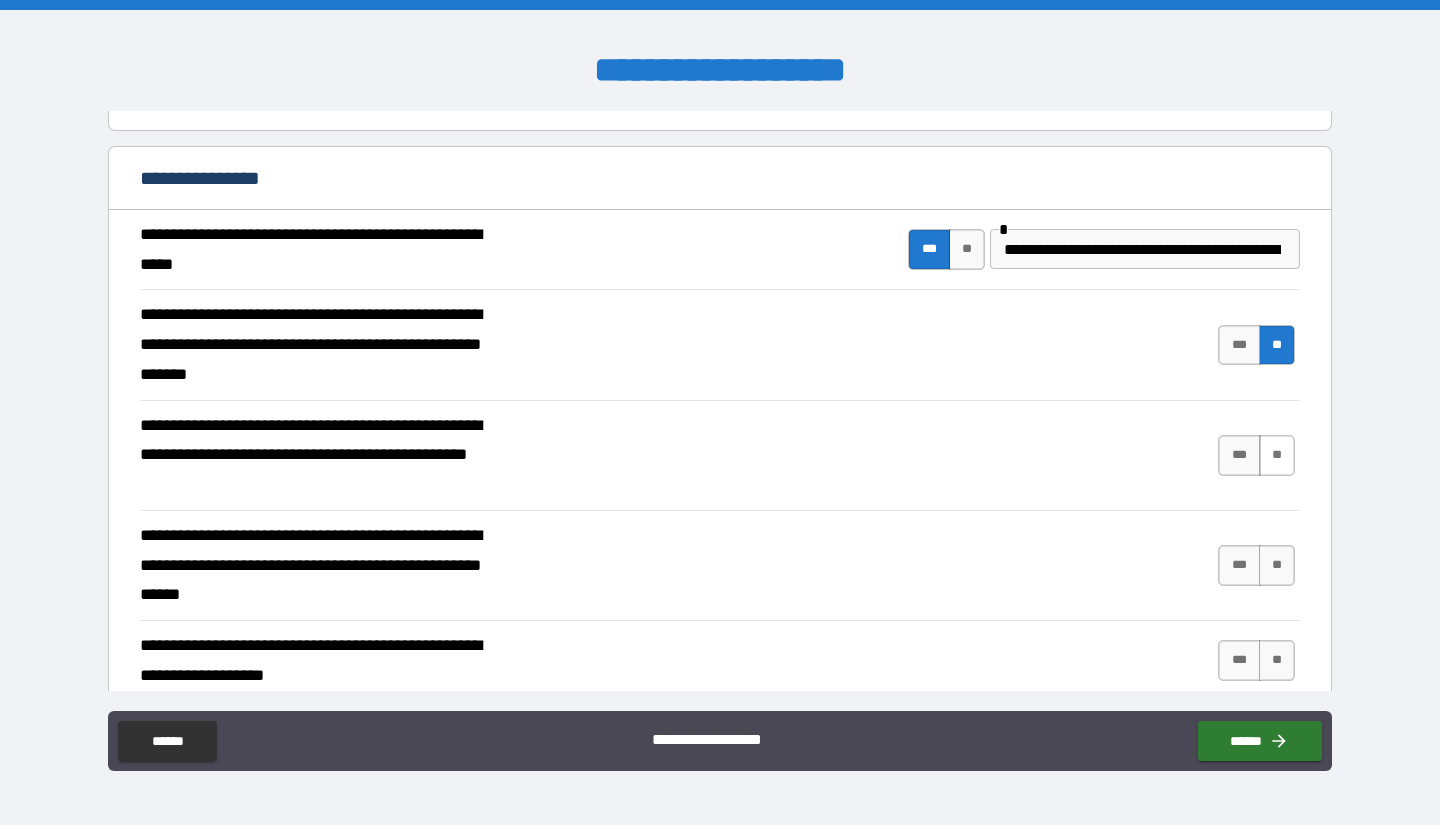 click on "**" at bounding box center [1277, 455] 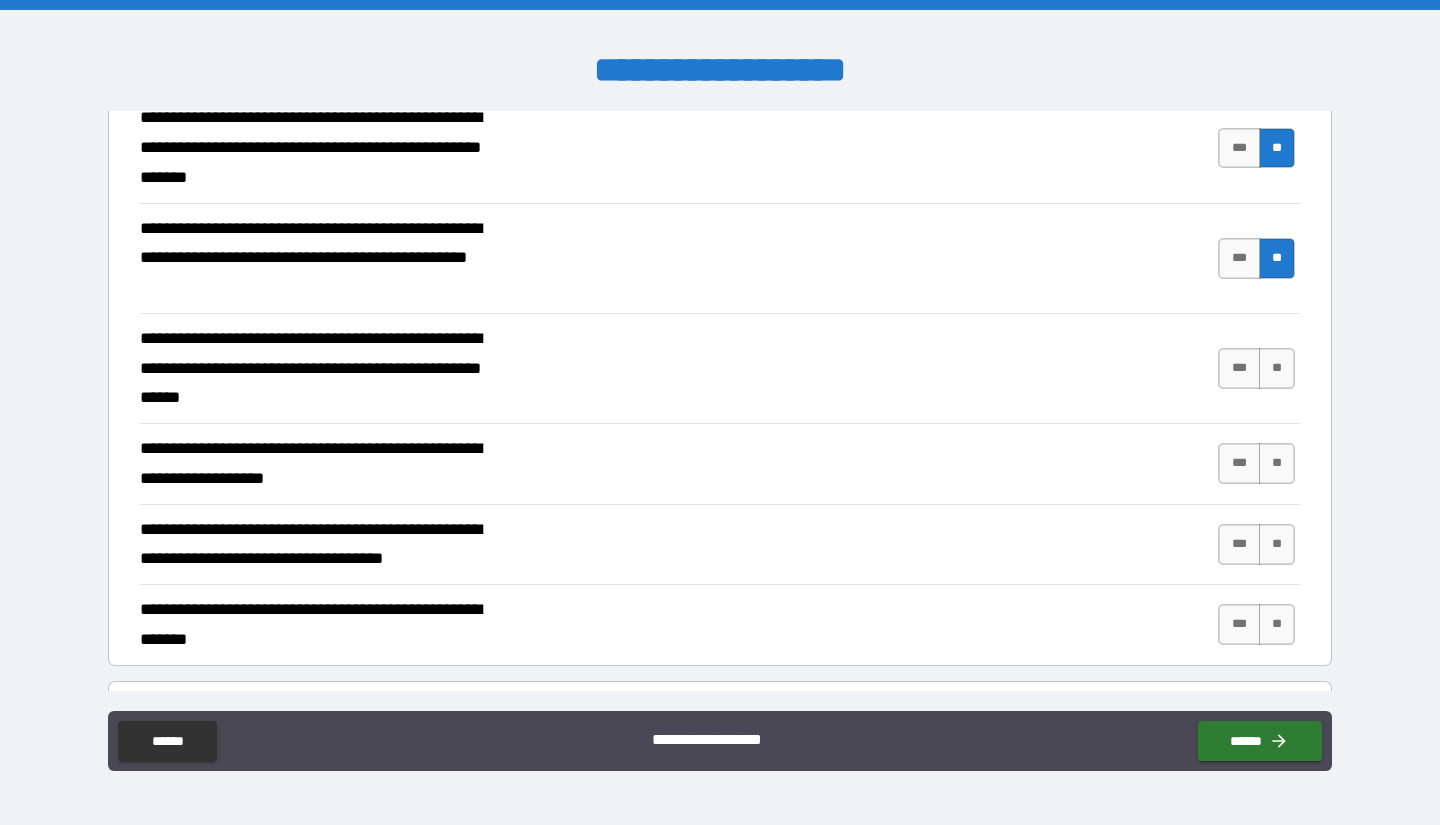 scroll, scrollTop: 2747, scrollLeft: 0, axis: vertical 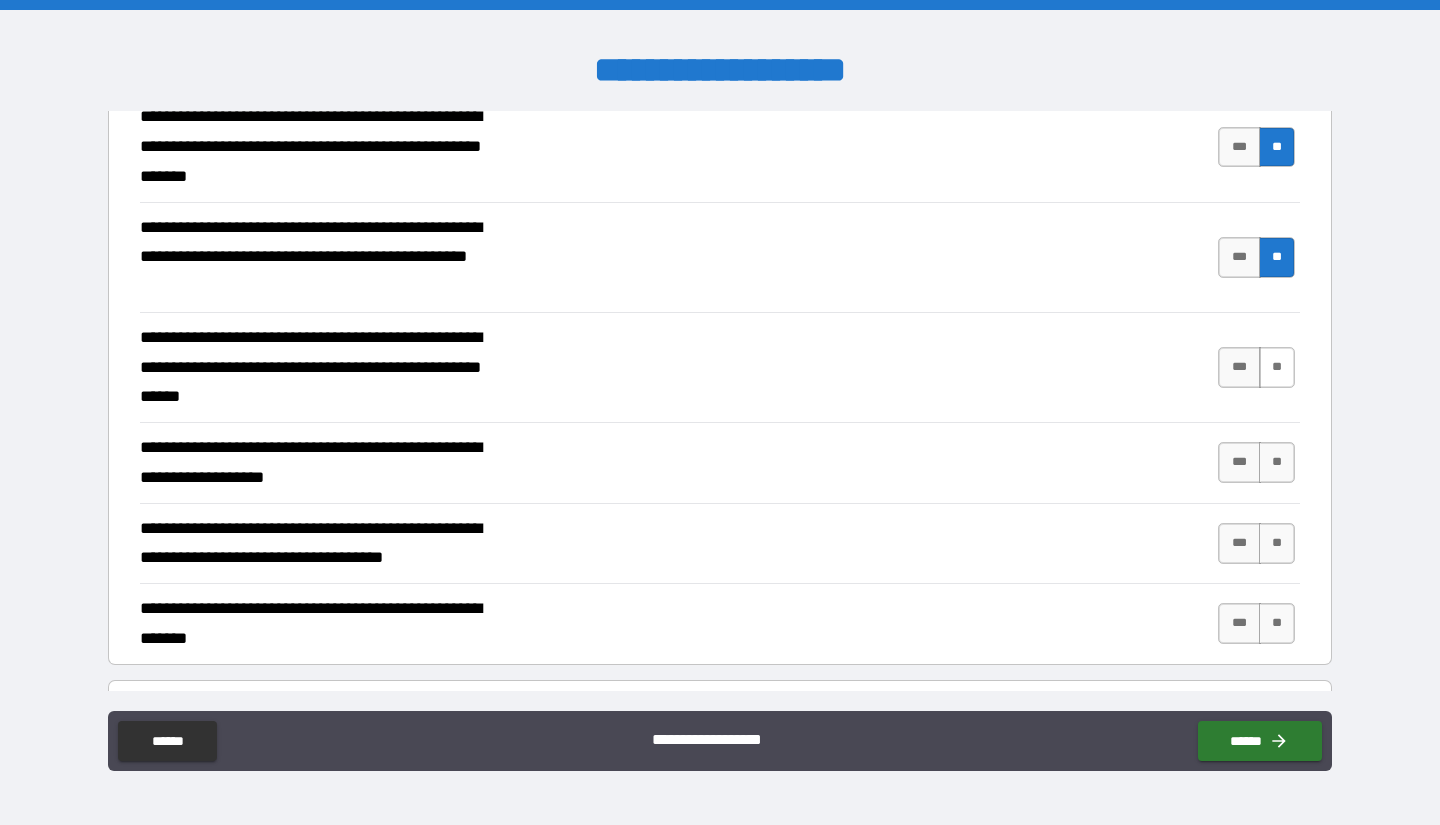click on "**" at bounding box center (1277, 367) 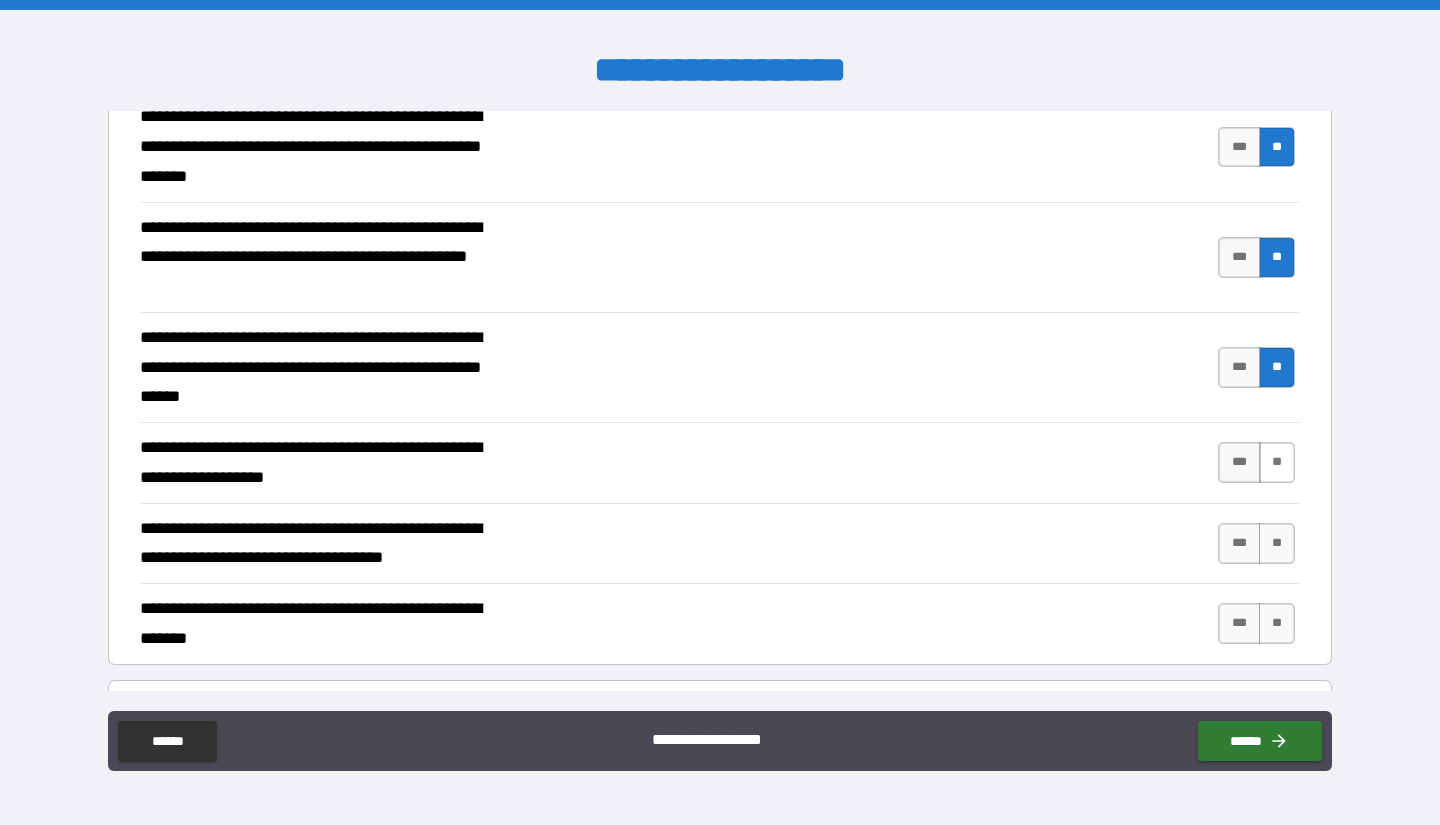 click on "**" at bounding box center [1277, 462] 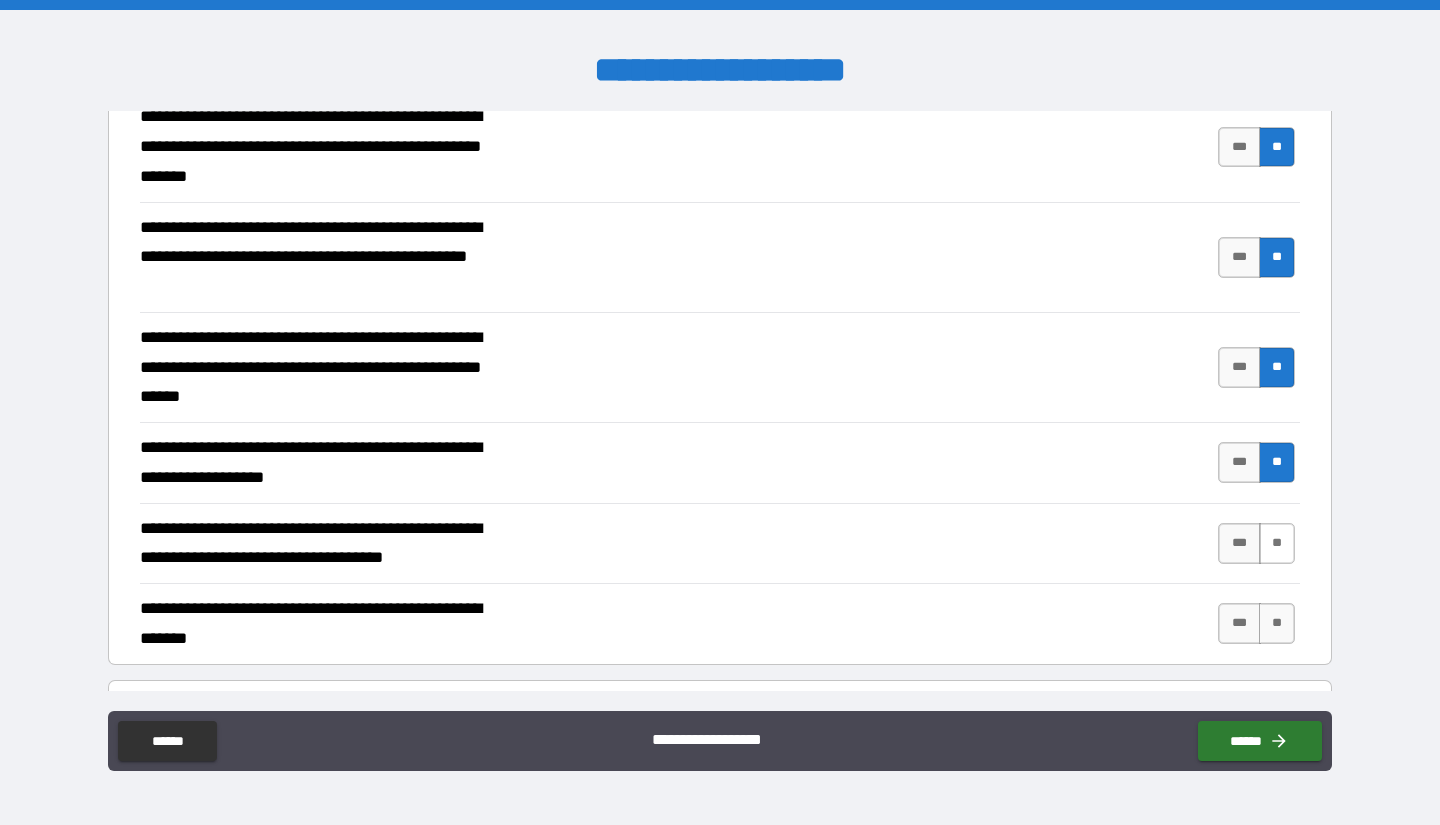 click on "**" at bounding box center (1277, 543) 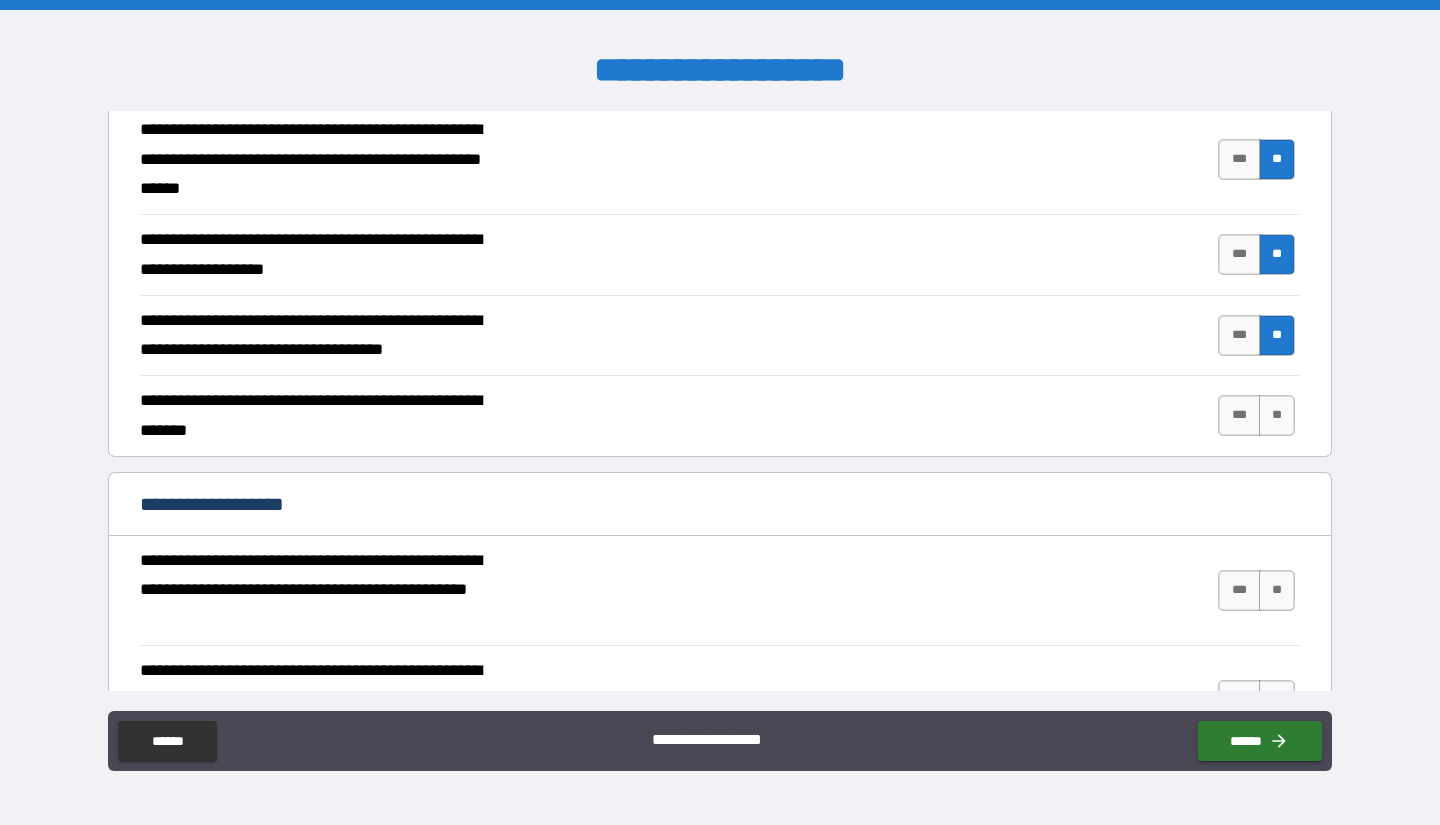 scroll, scrollTop: 2991, scrollLeft: 0, axis: vertical 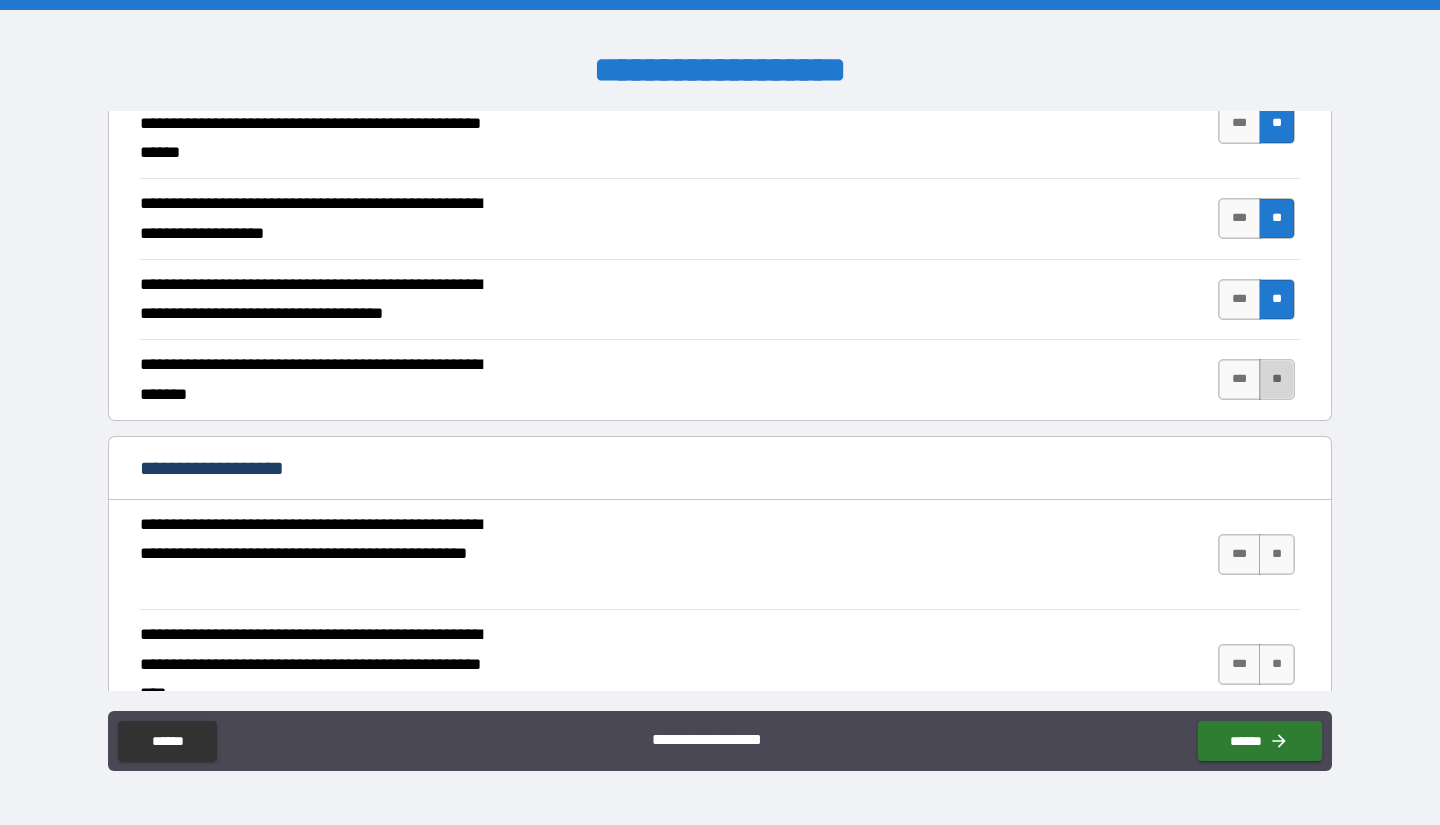click on "**" at bounding box center [1277, 379] 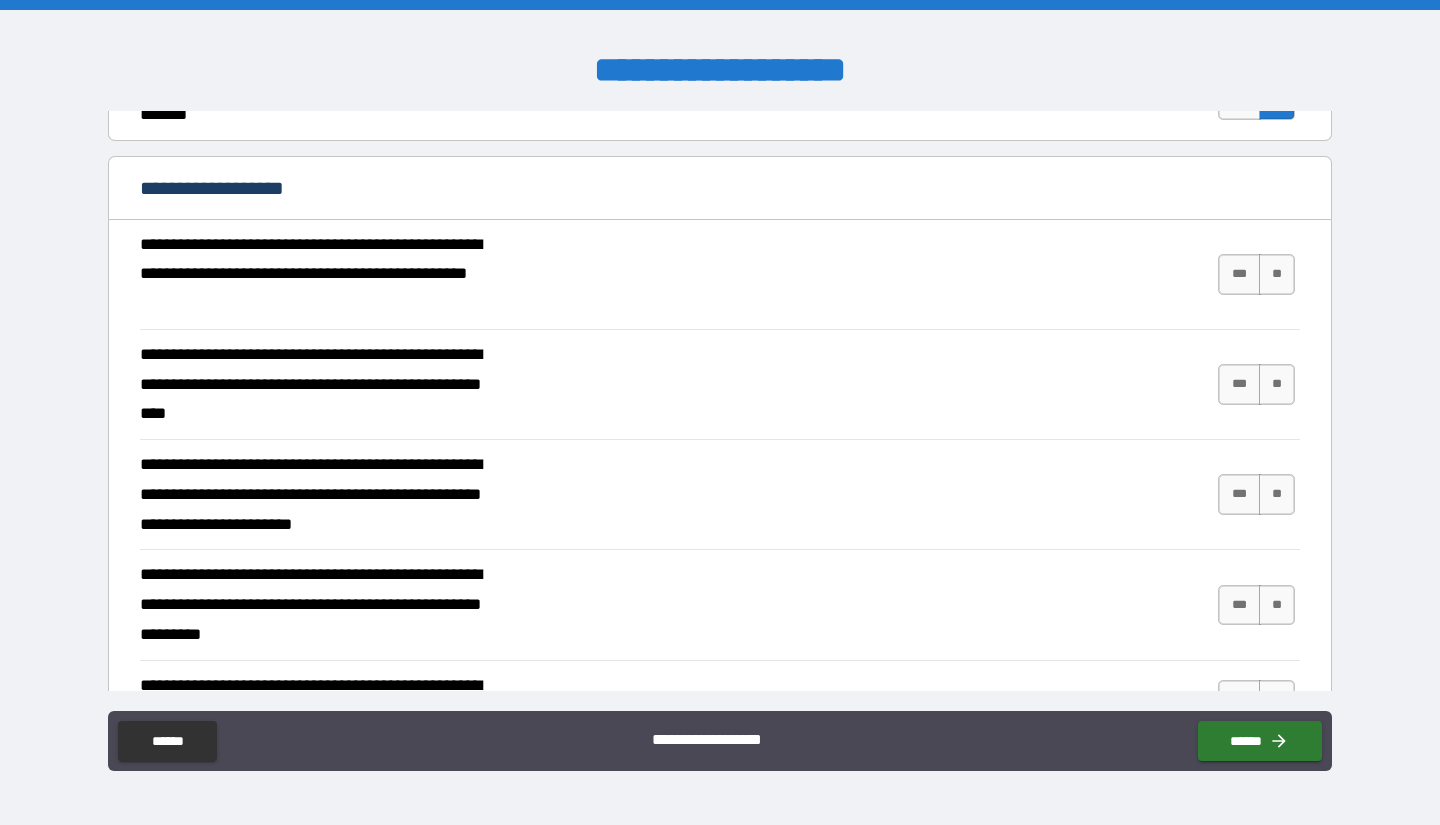 scroll, scrollTop: 3287, scrollLeft: 0, axis: vertical 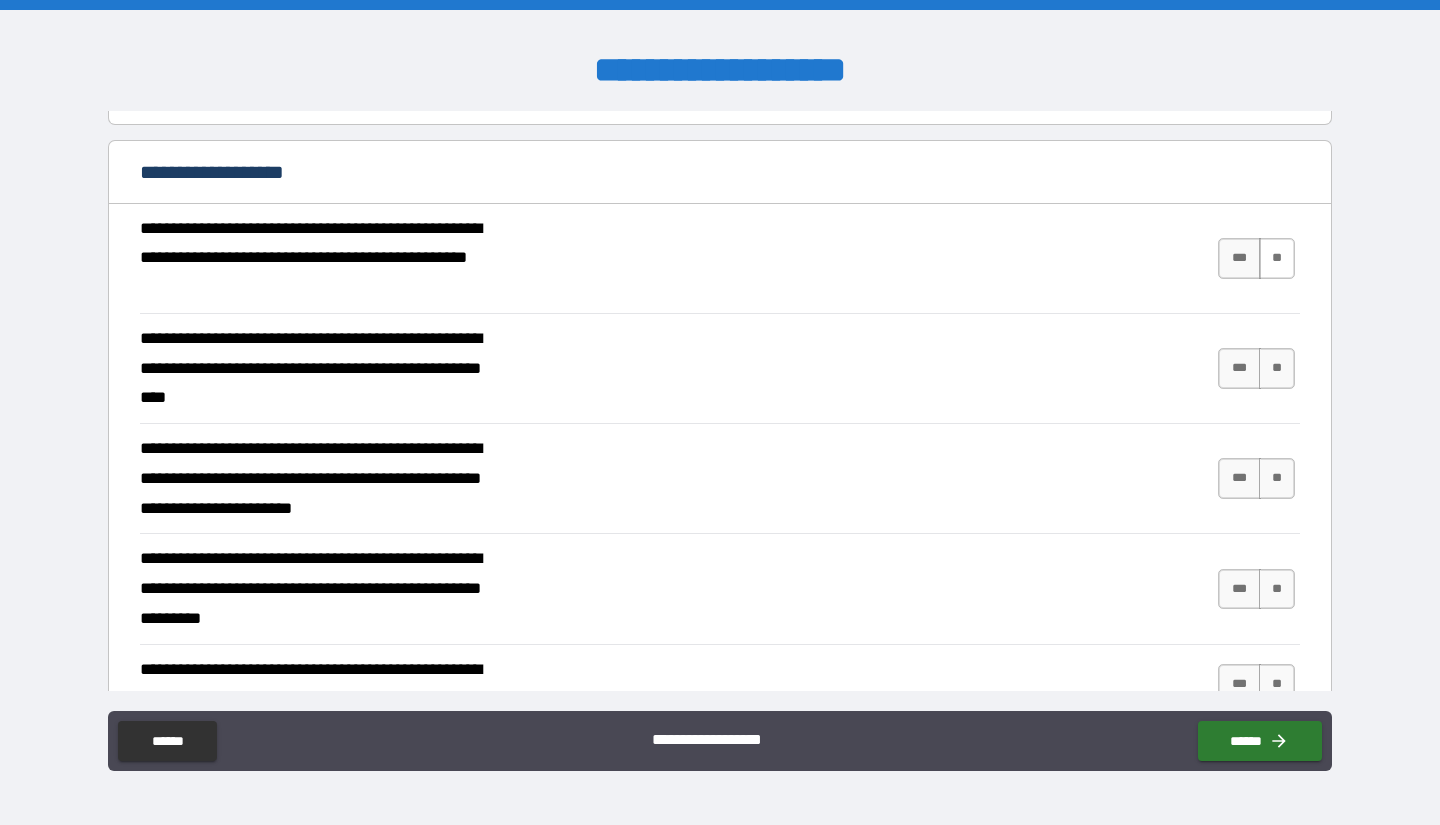 click on "**" at bounding box center [1277, 258] 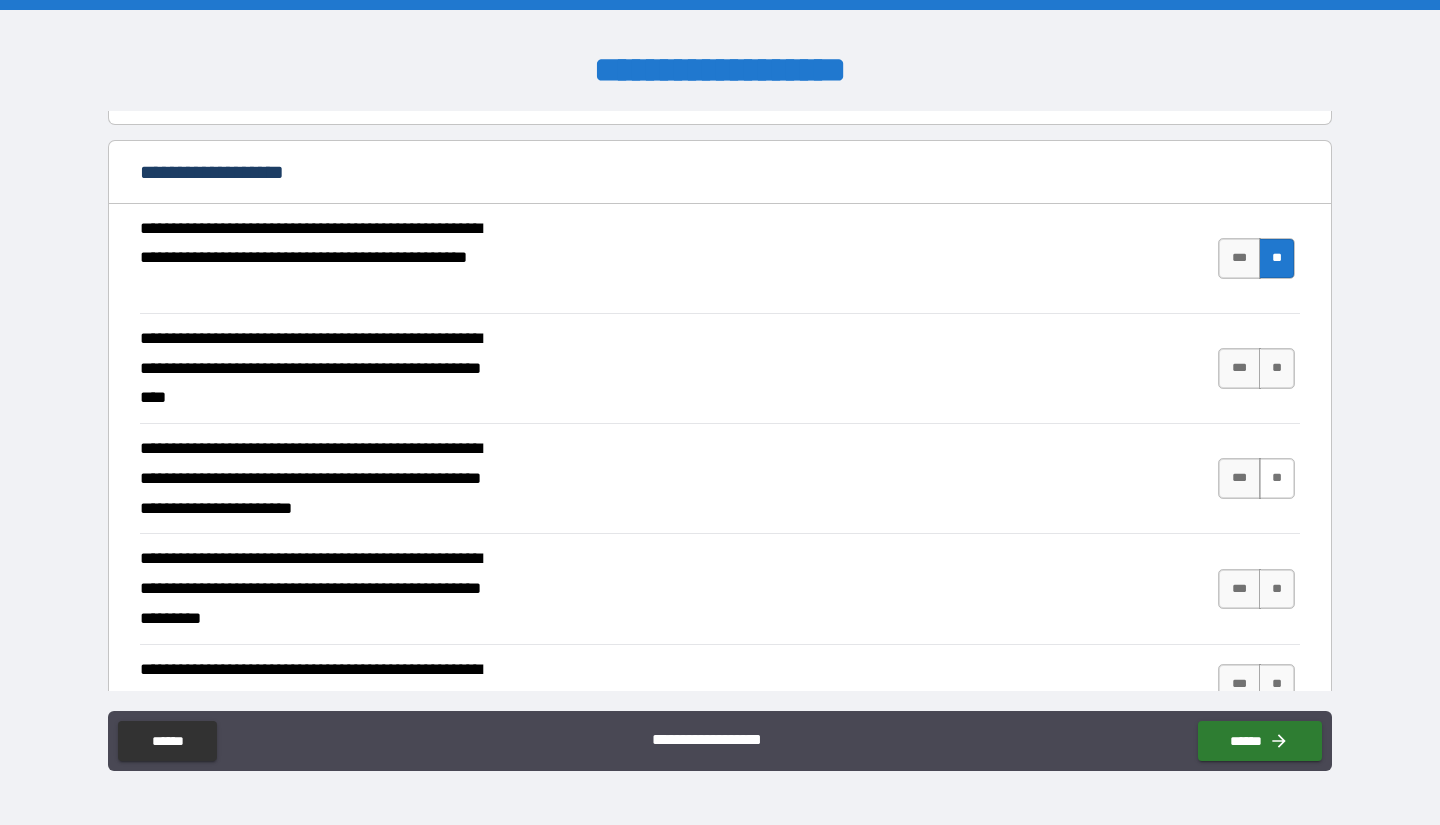 click on "**" at bounding box center [1277, 478] 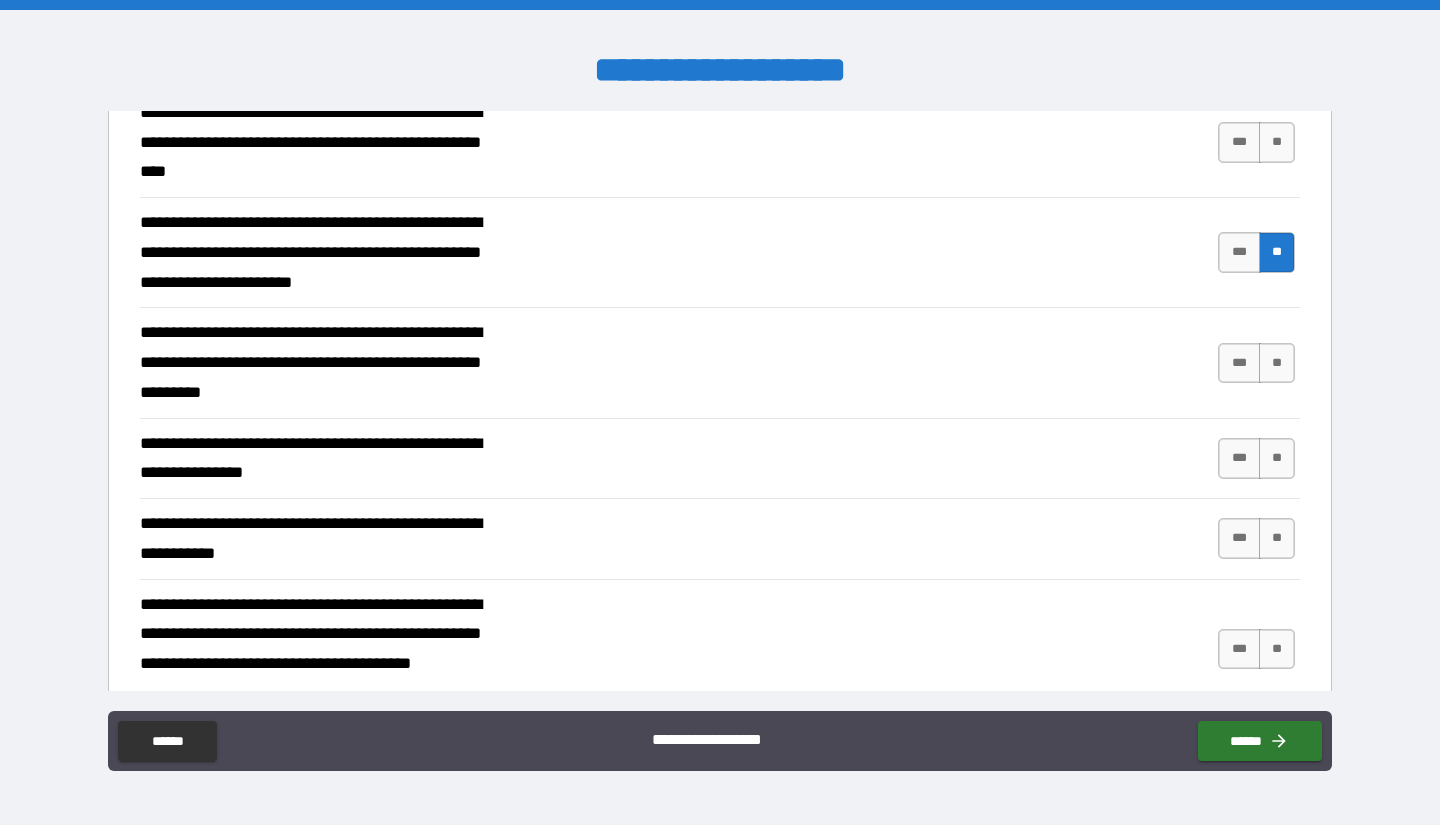 scroll, scrollTop: 3514, scrollLeft: 0, axis: vertical 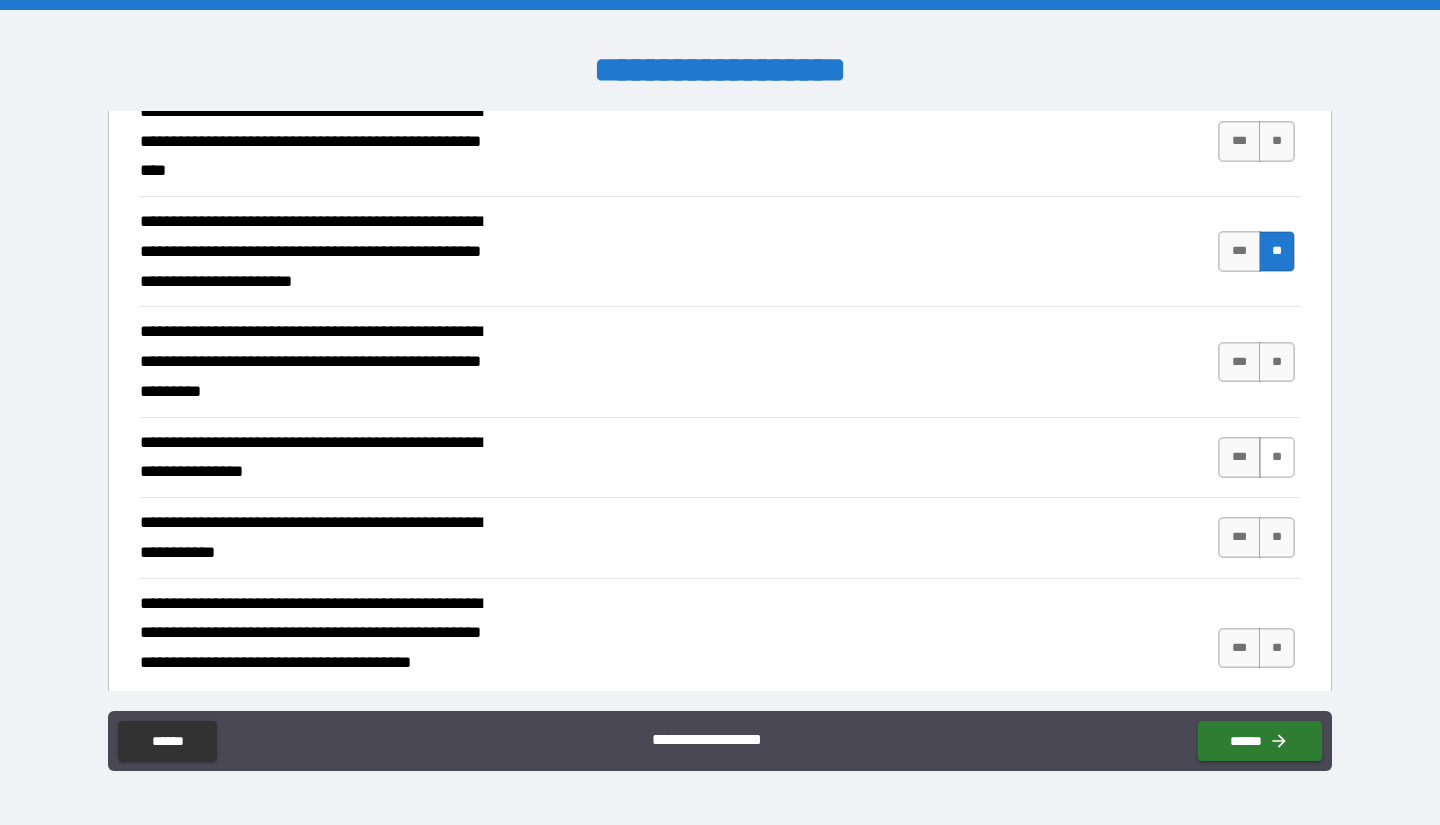 click on "**" at bounding box center (1277, 457) 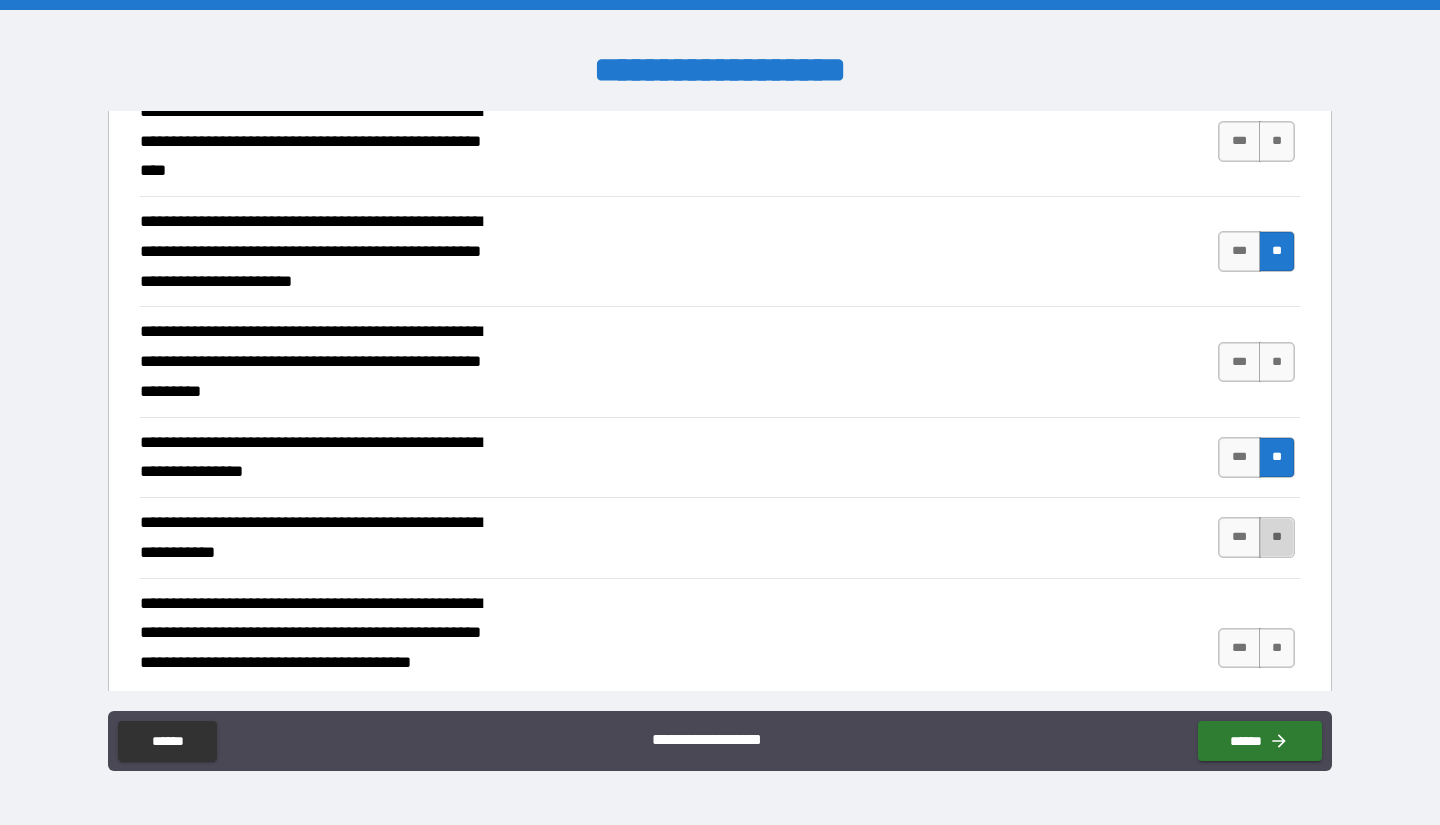 click on "**" at bounding box center (1277, 537) 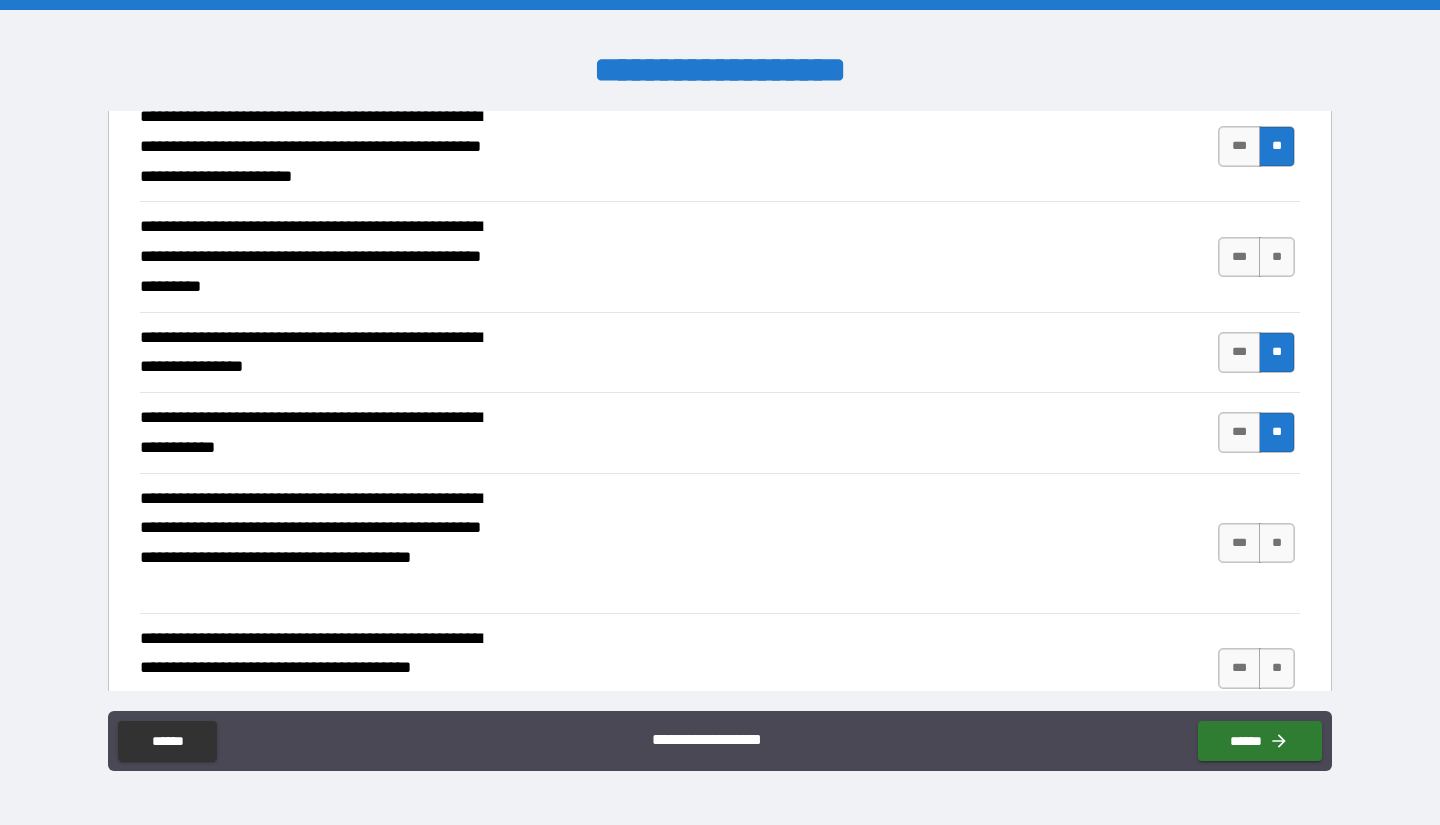 scroll, scrollTop: 3622, scrollLeft: 0, axis: vertical 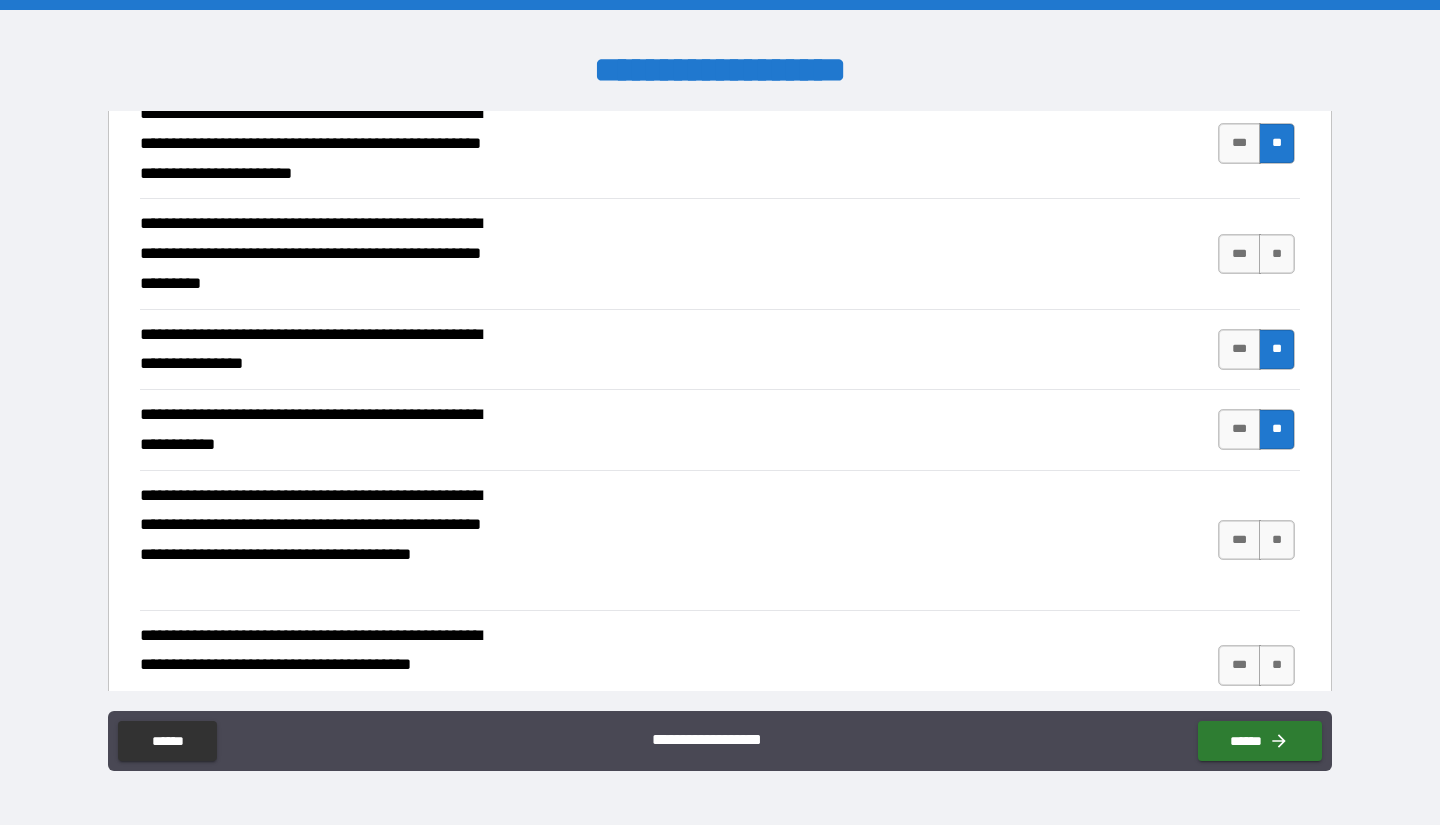click on "*** **" at bounding box center [1259, 540] 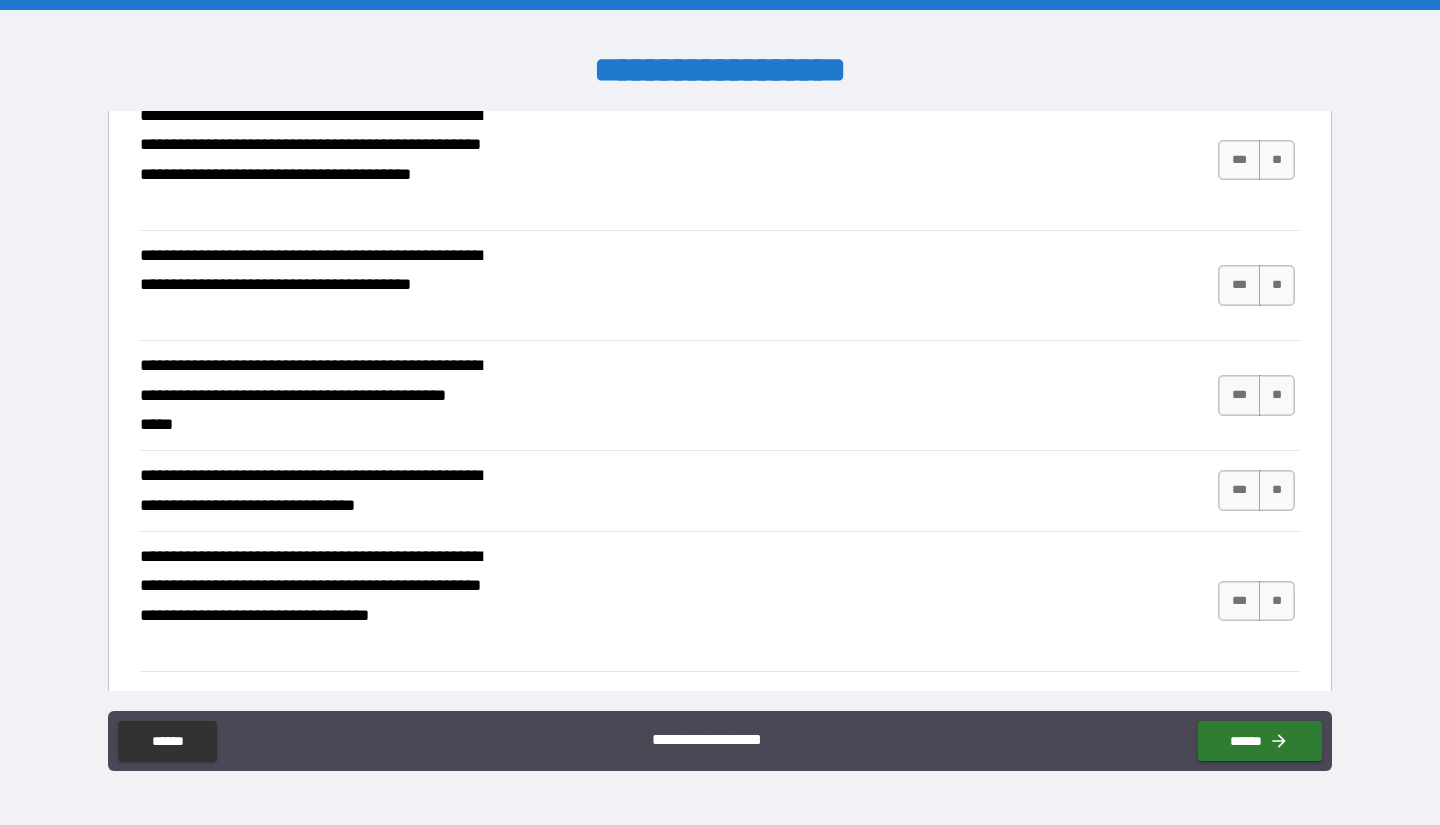 scroll, scrollTop: 4008, scrollLeft: 0, axis: vertical 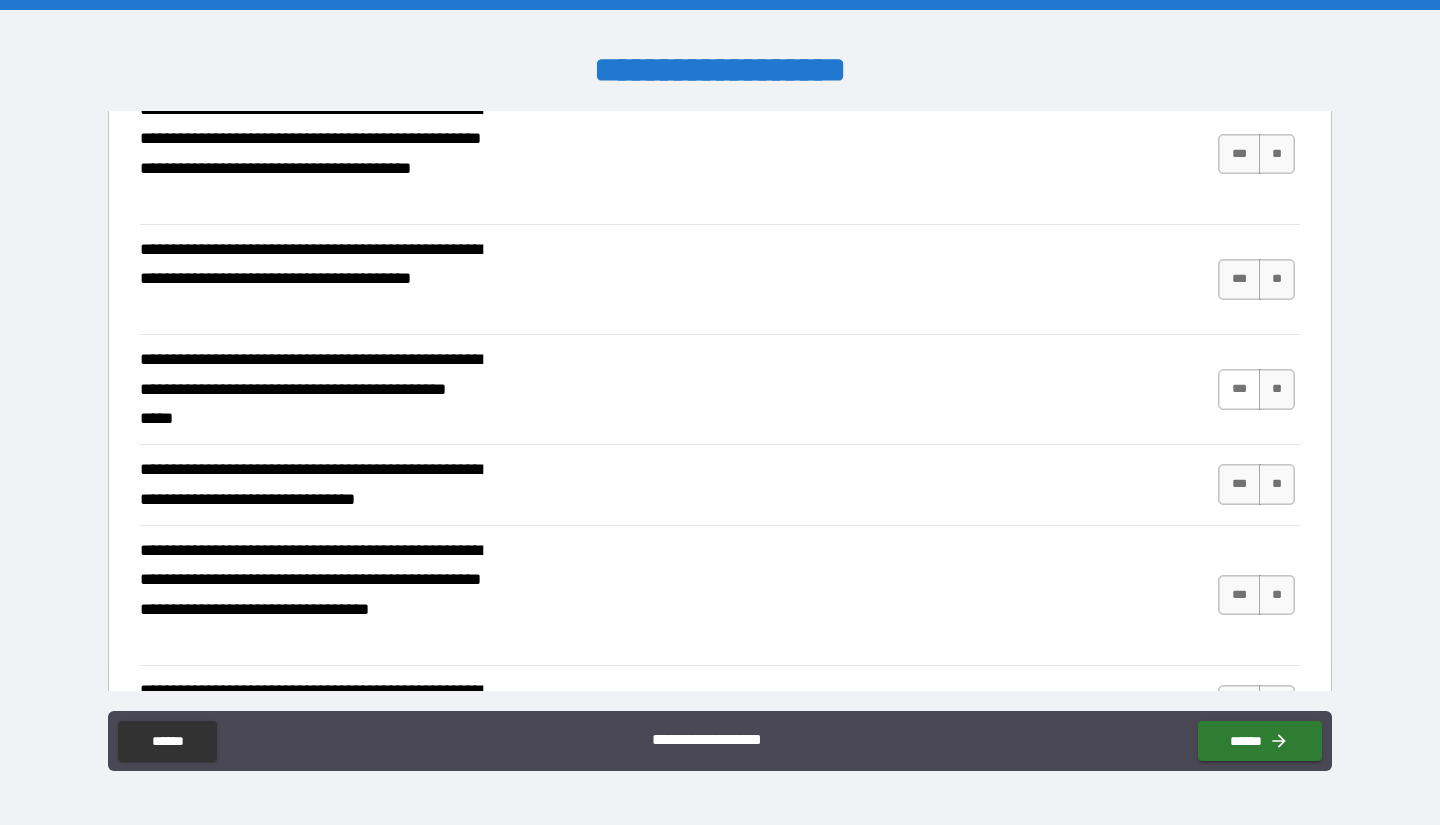 click on "***" at bounding box center [1239, 389] 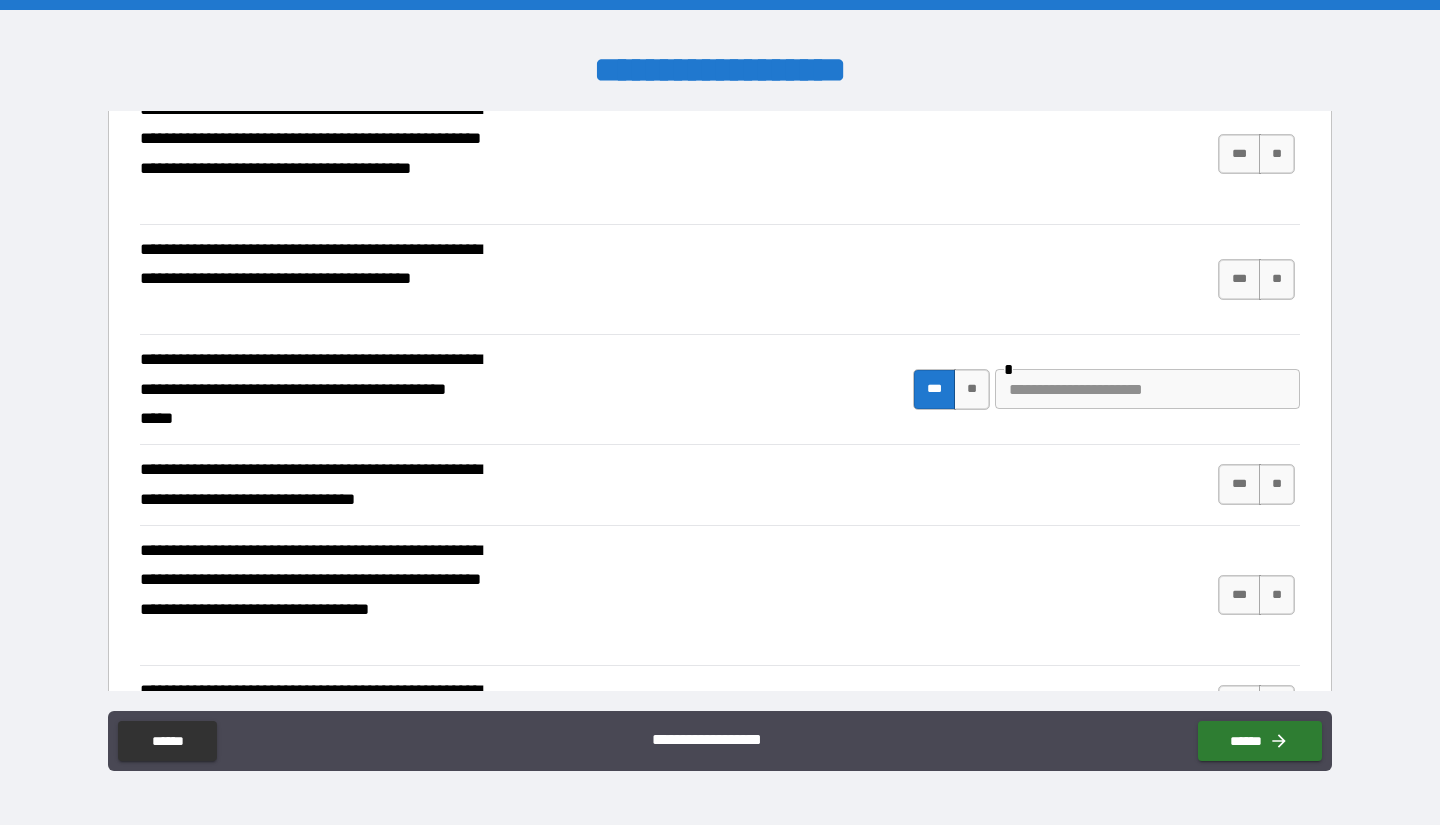 click at bounding box center [1147, 389] 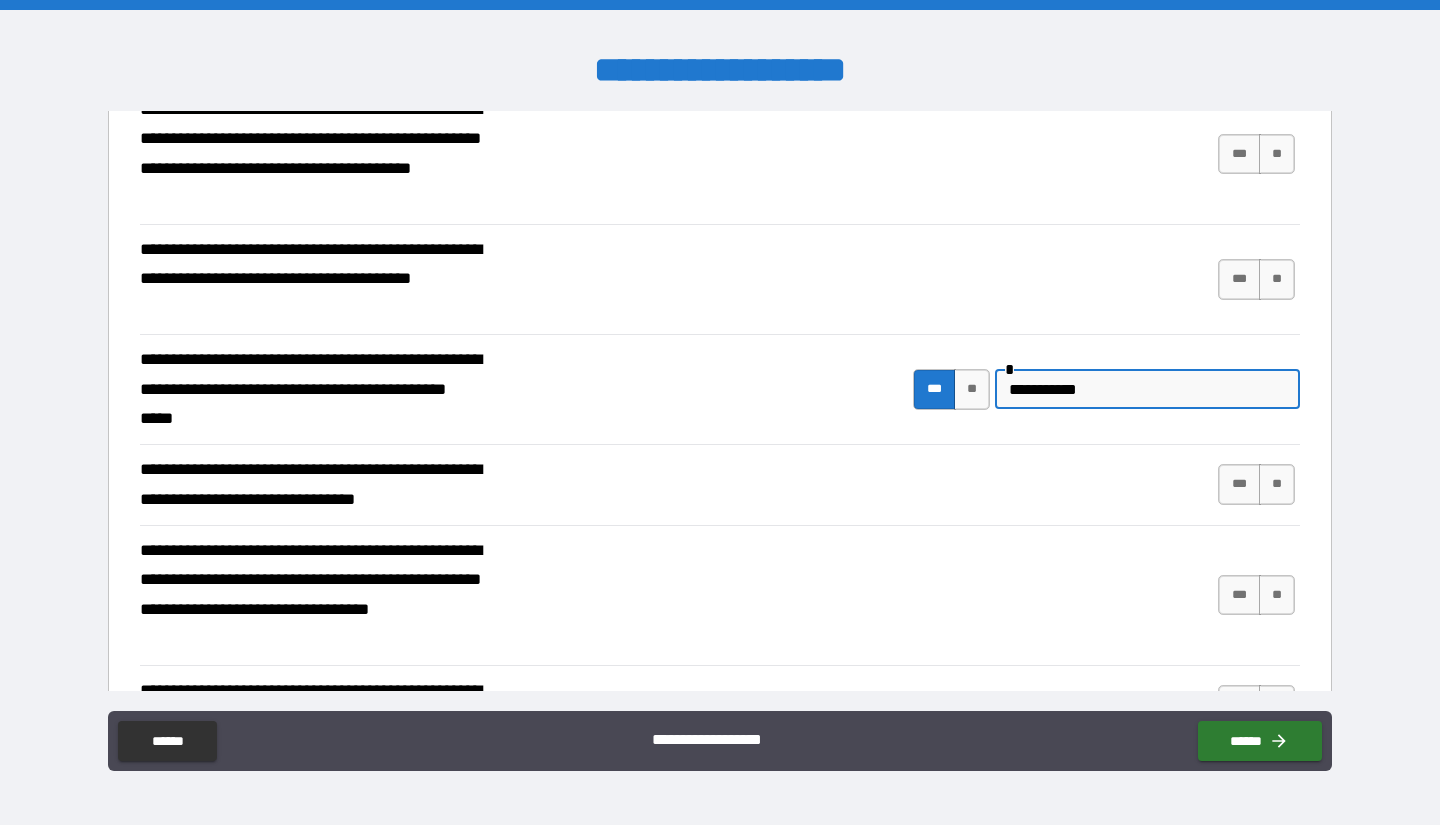 click on "**********" at bounding box center (720, 484) 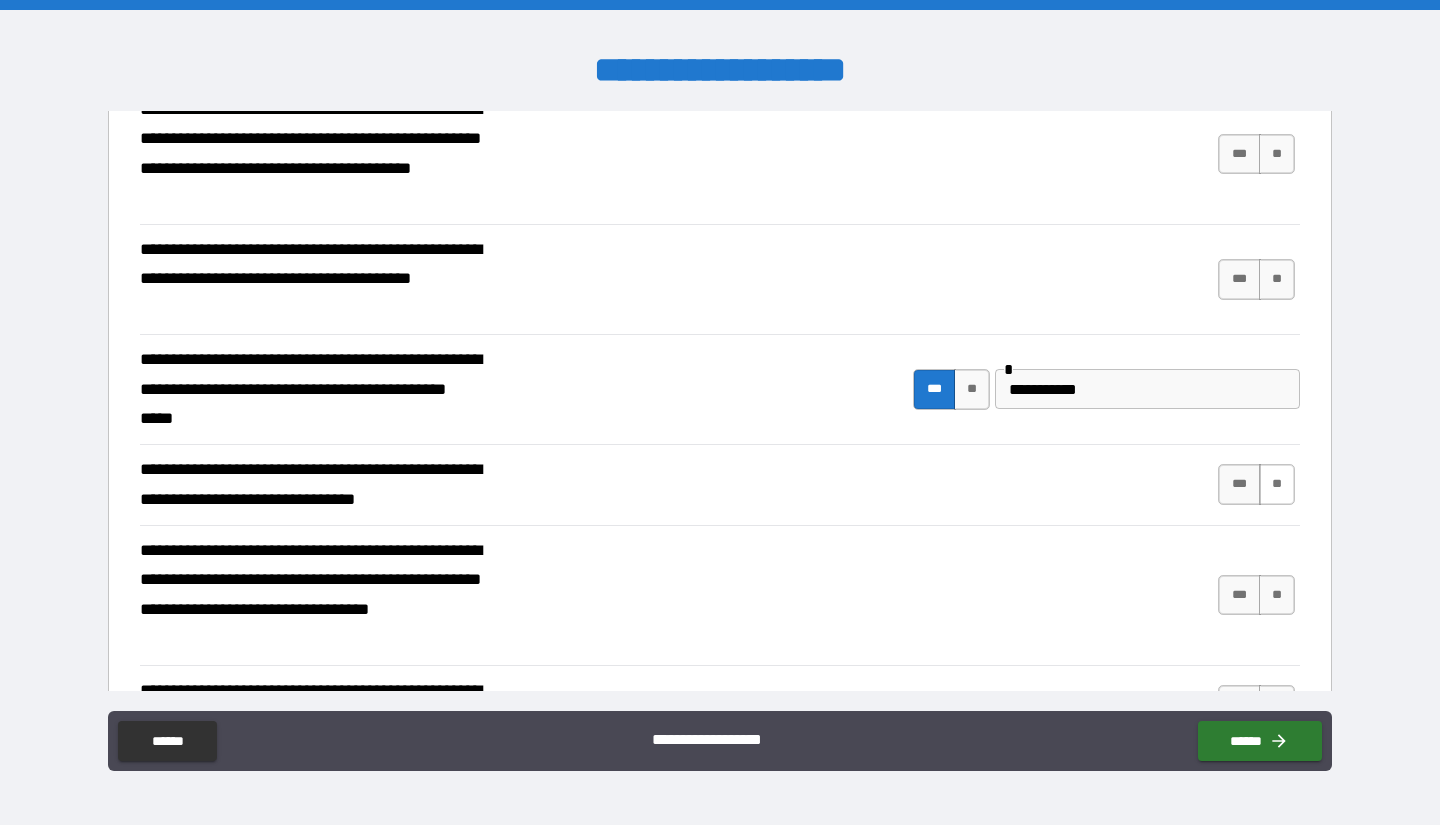 click on "**" at bounding box center [1277, 484] 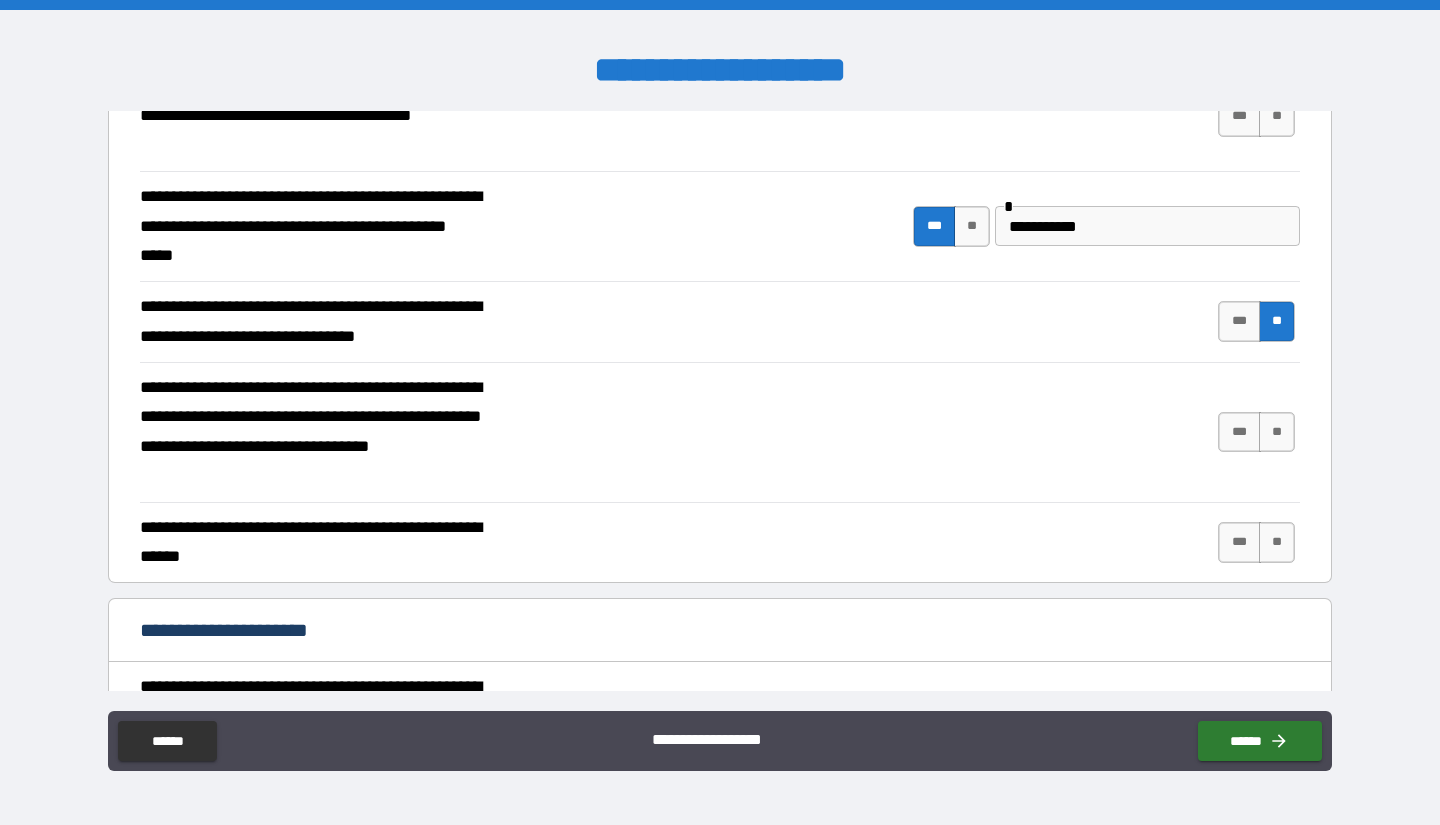 scroll, scrollTop: 4219, scrollLeft: 0, axis: vertical 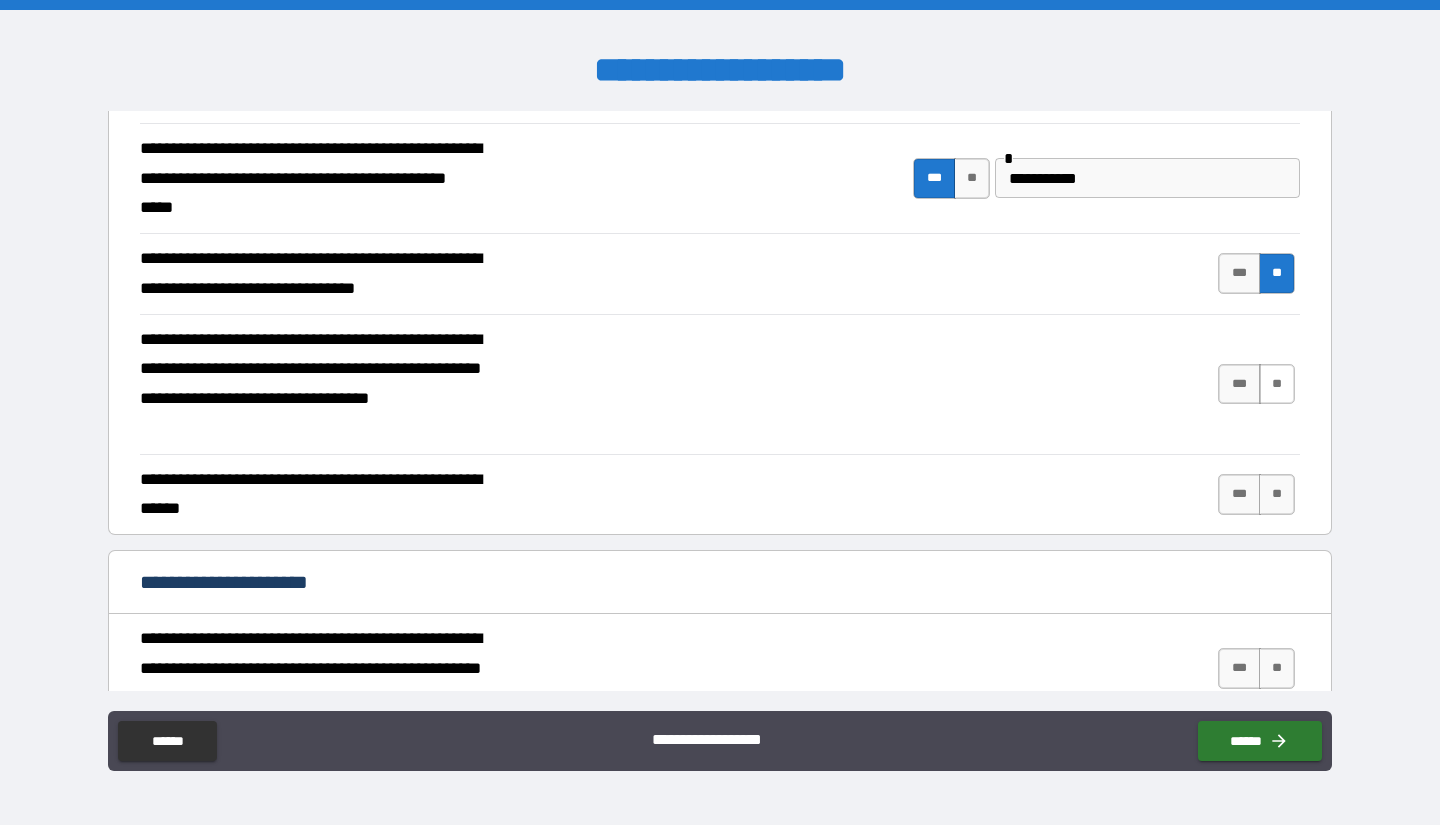 click on "**" at bounding box center [1277, 384] 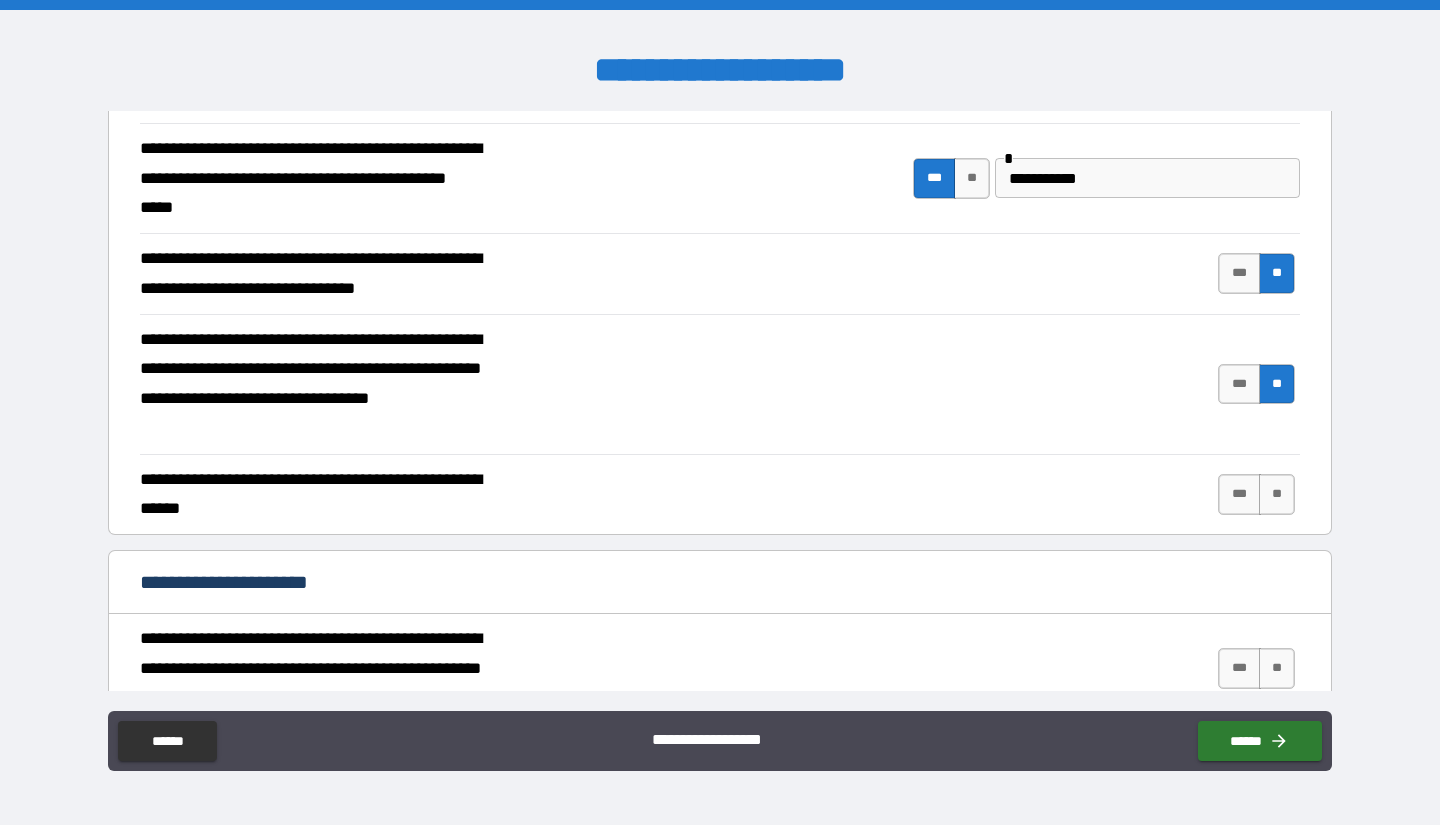 click on "*** **" at bounding box center [1259, 495] 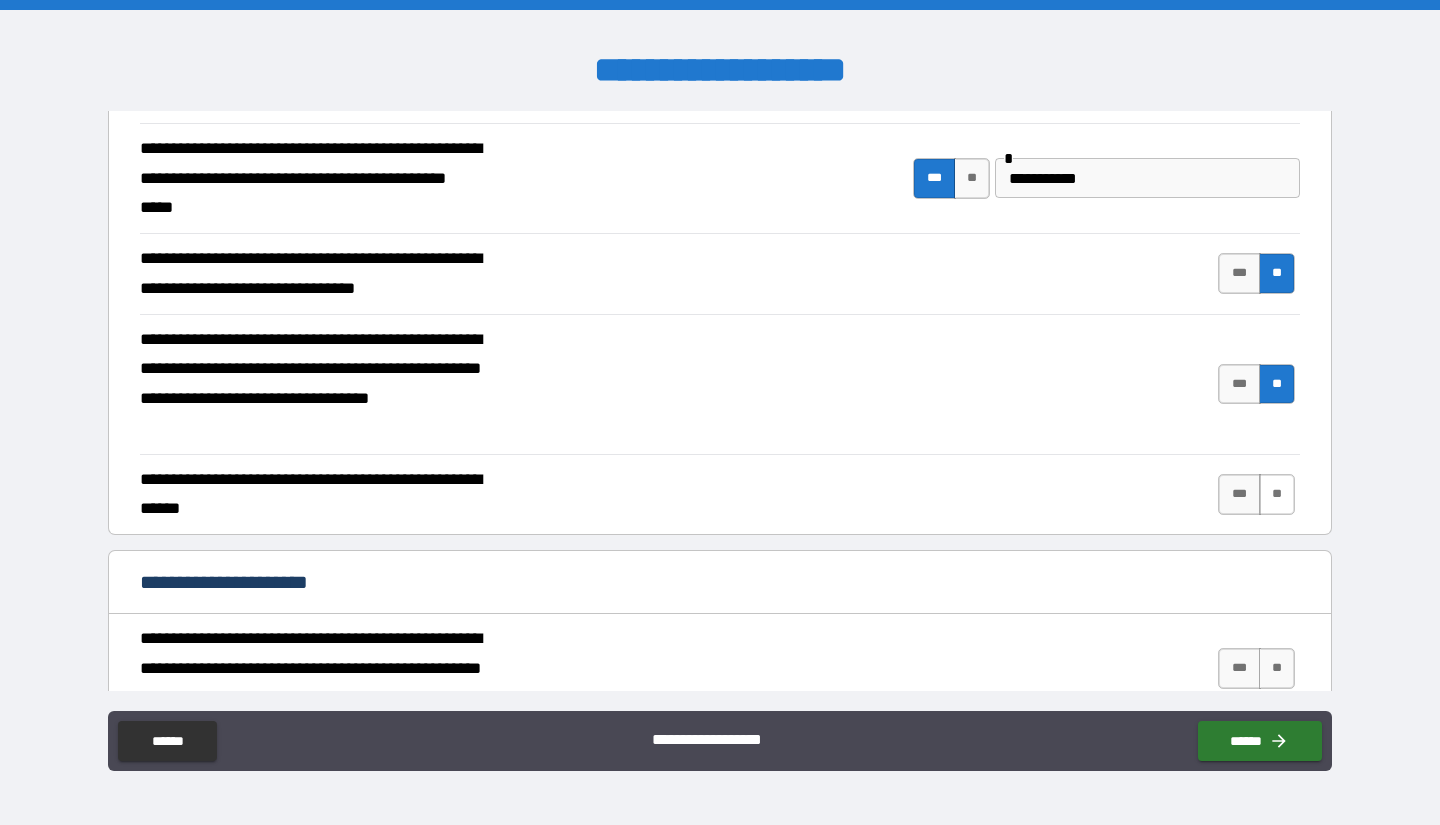 click on "**" at bounding box center [1277, 494] 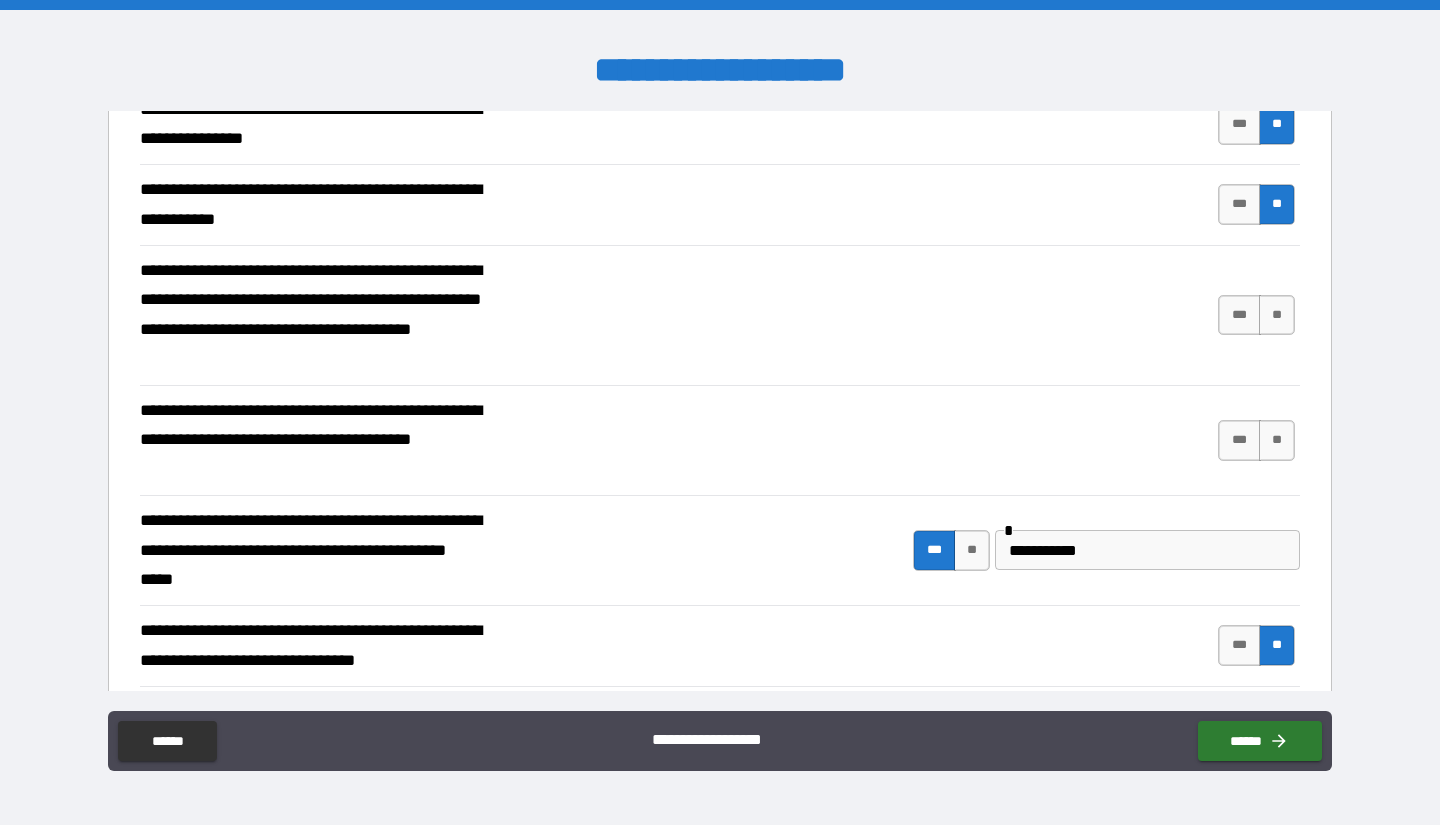 scroll, scrollTop: 3840, scrollLeft: 0, axis: vertical 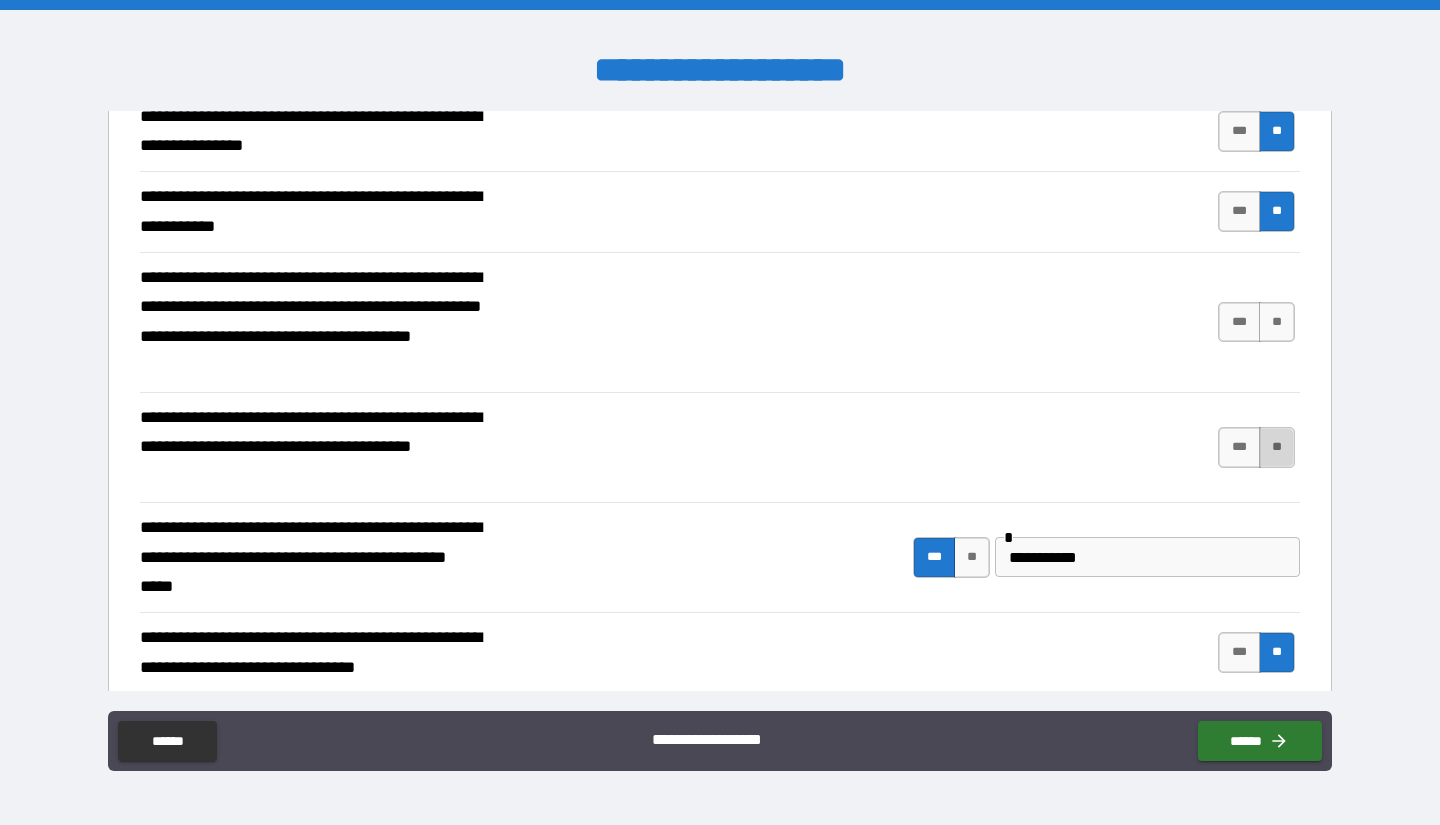 click on "**" at bounding box center (1277, 447) 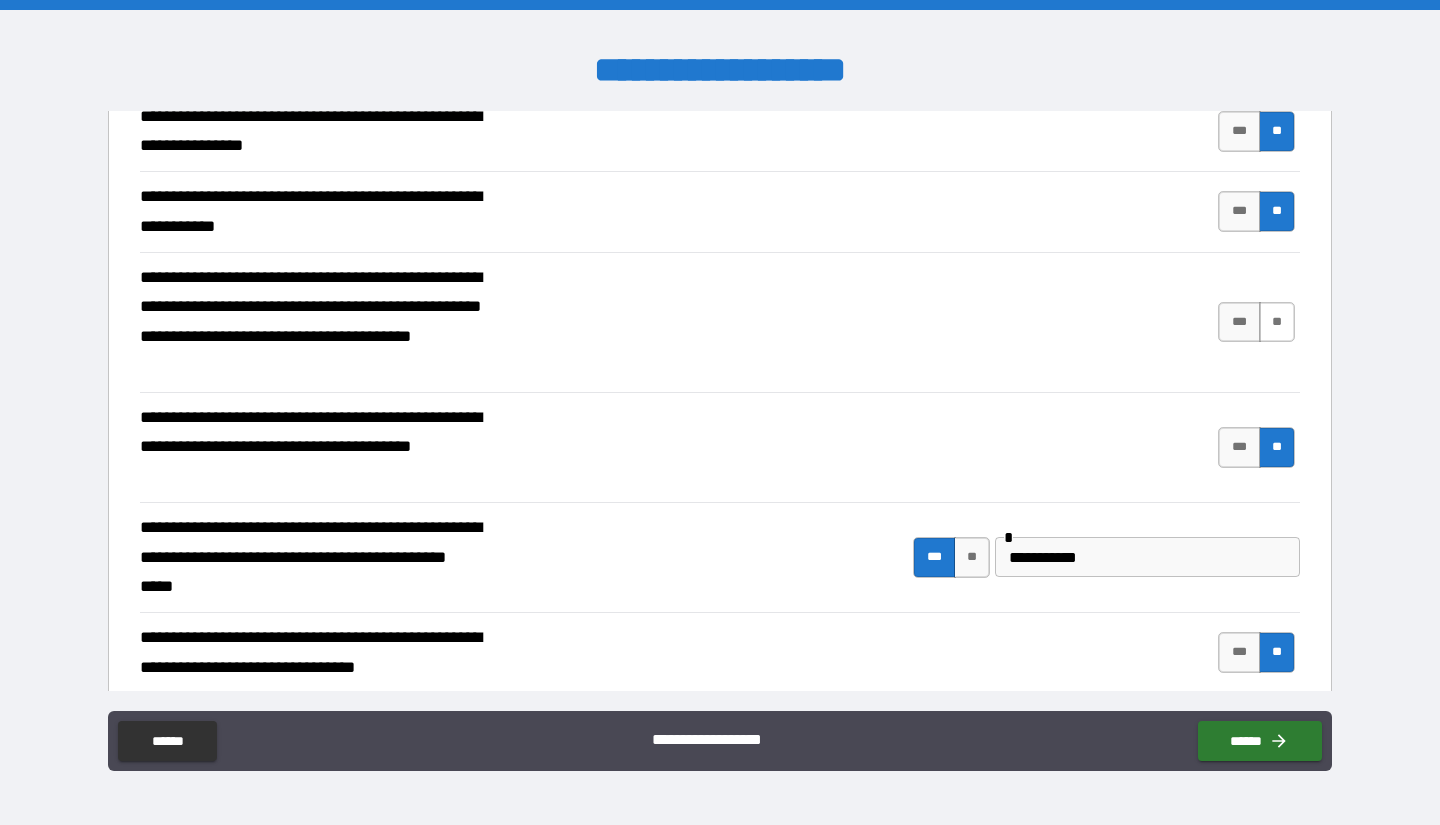 click on "**" at bounding box center (1277, 322) 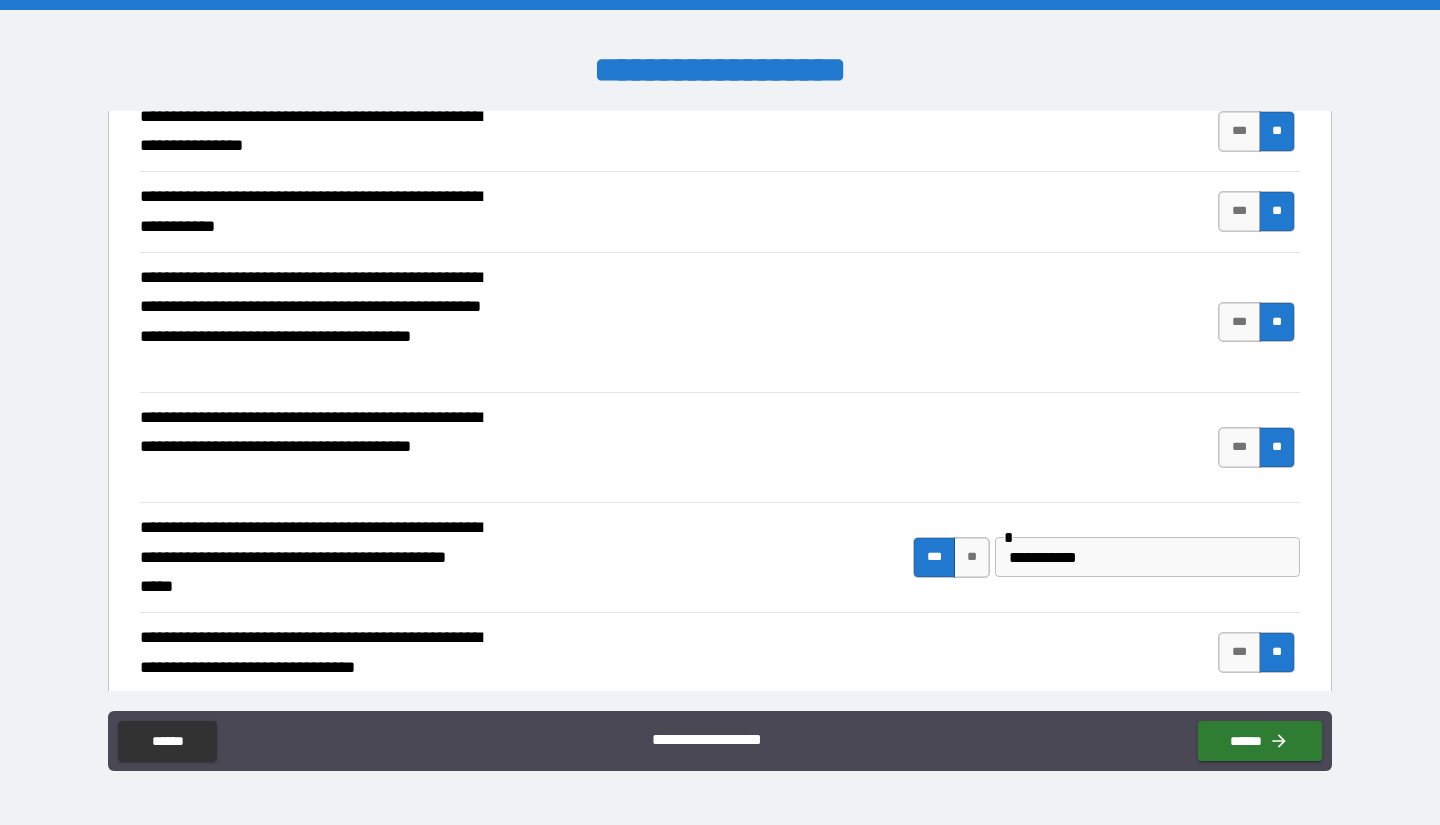 scroll, scrollTop: 3513, scrollLeft: 0, axis: vertical 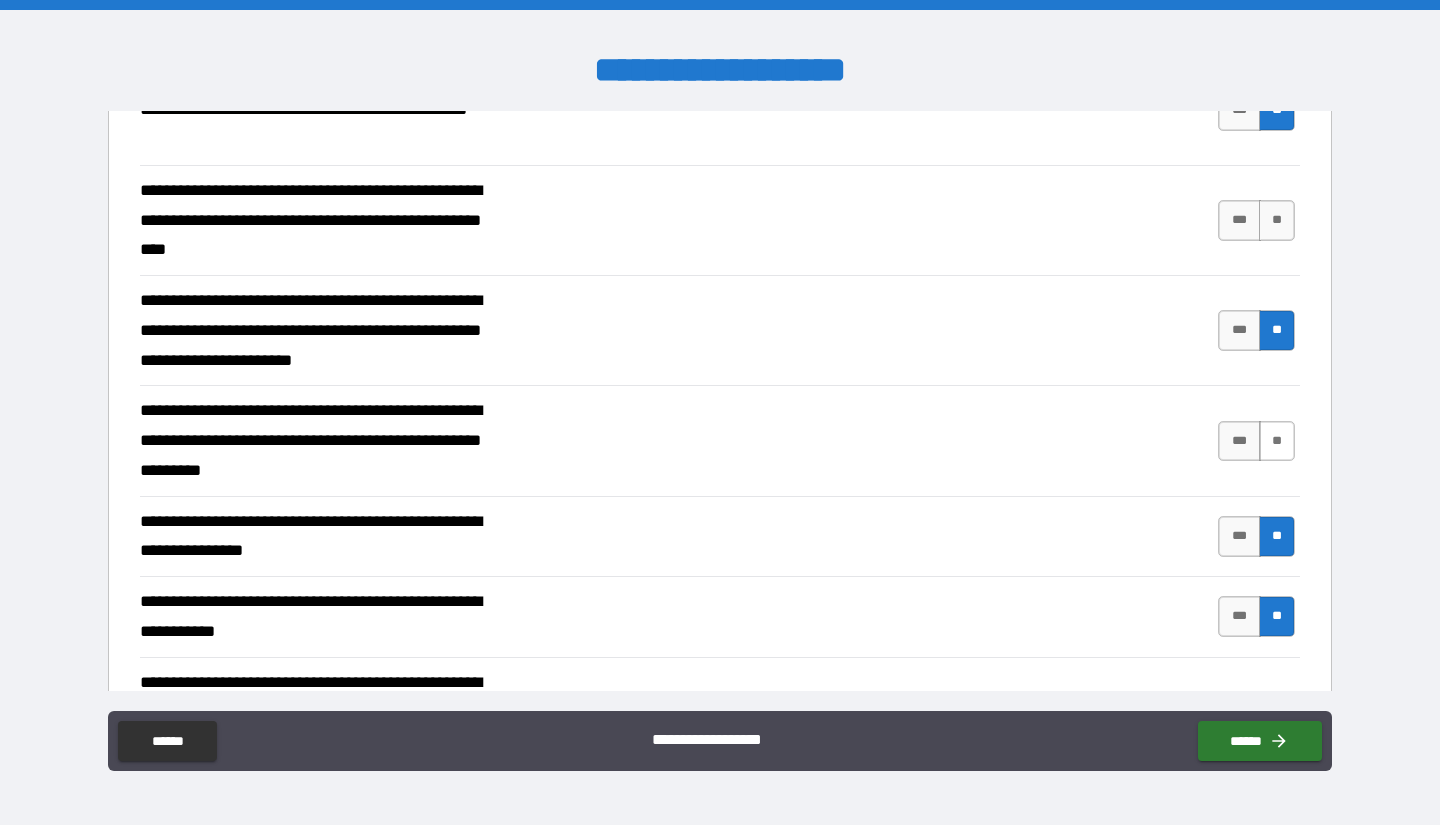 click on "**" at bounding box center (1277, 441) 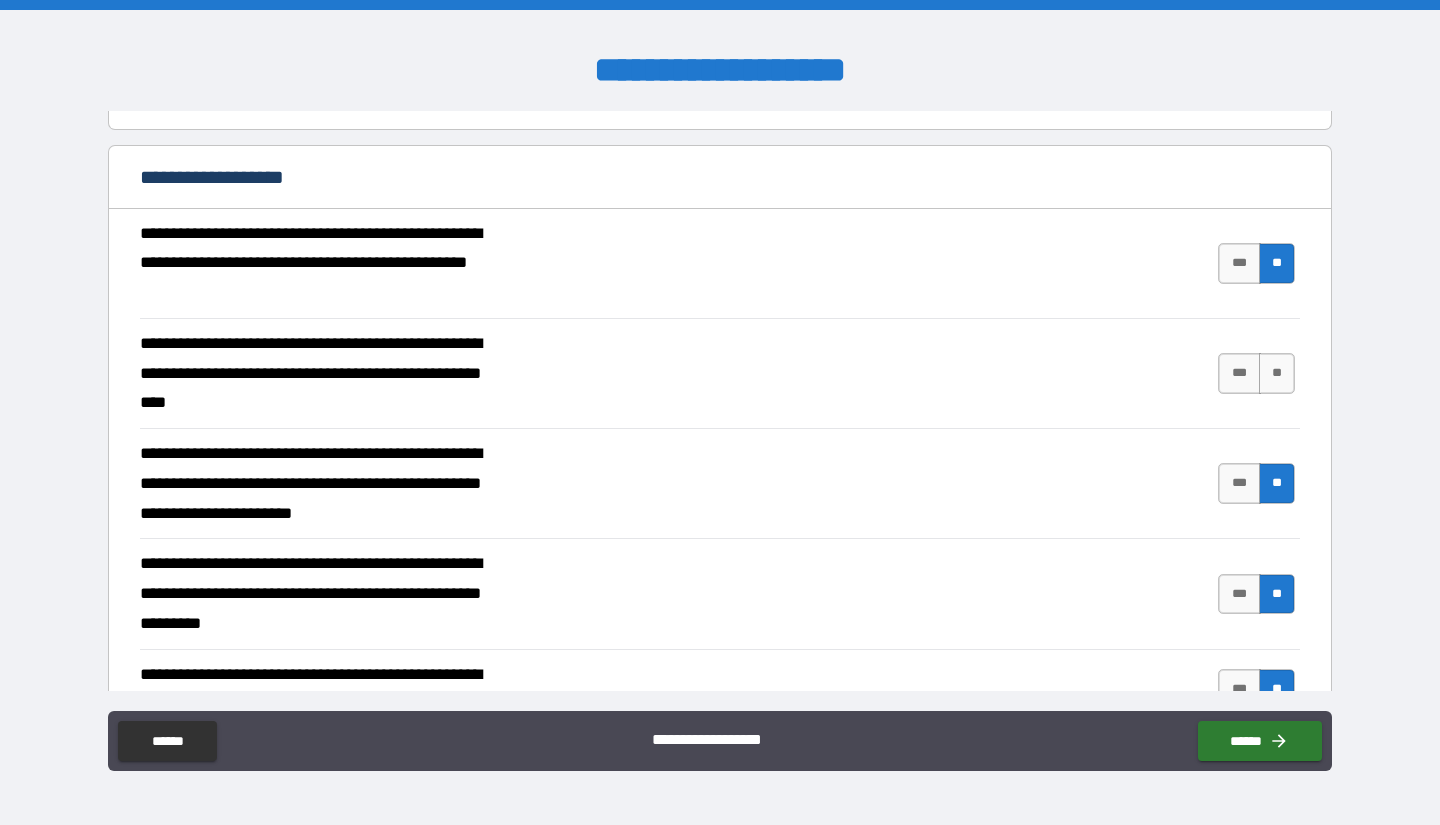 scroll, scrollTop: 3281, scrollLeft: 0, axis: vertical 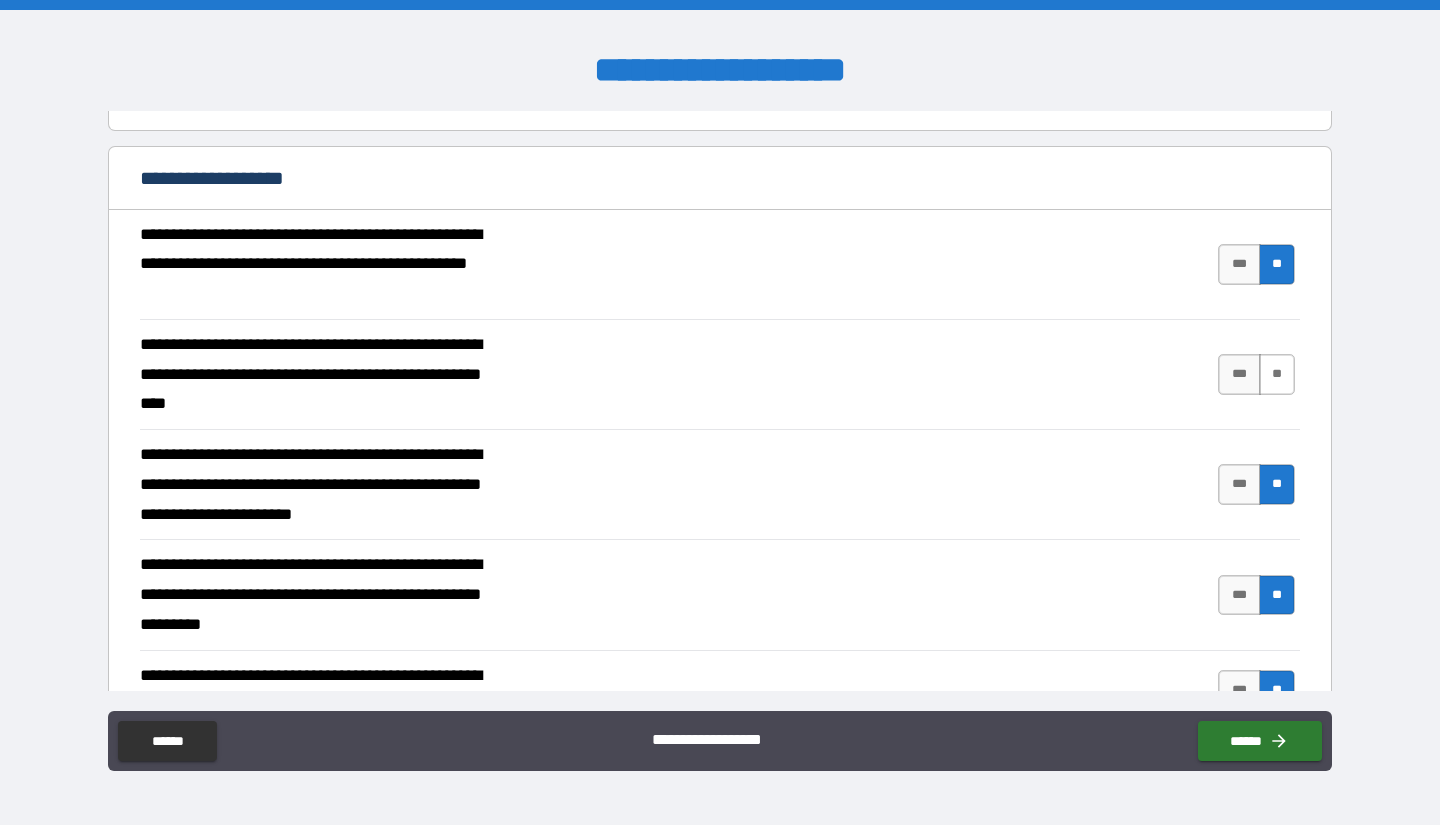click on "**" at bounding box center (1277, 374) 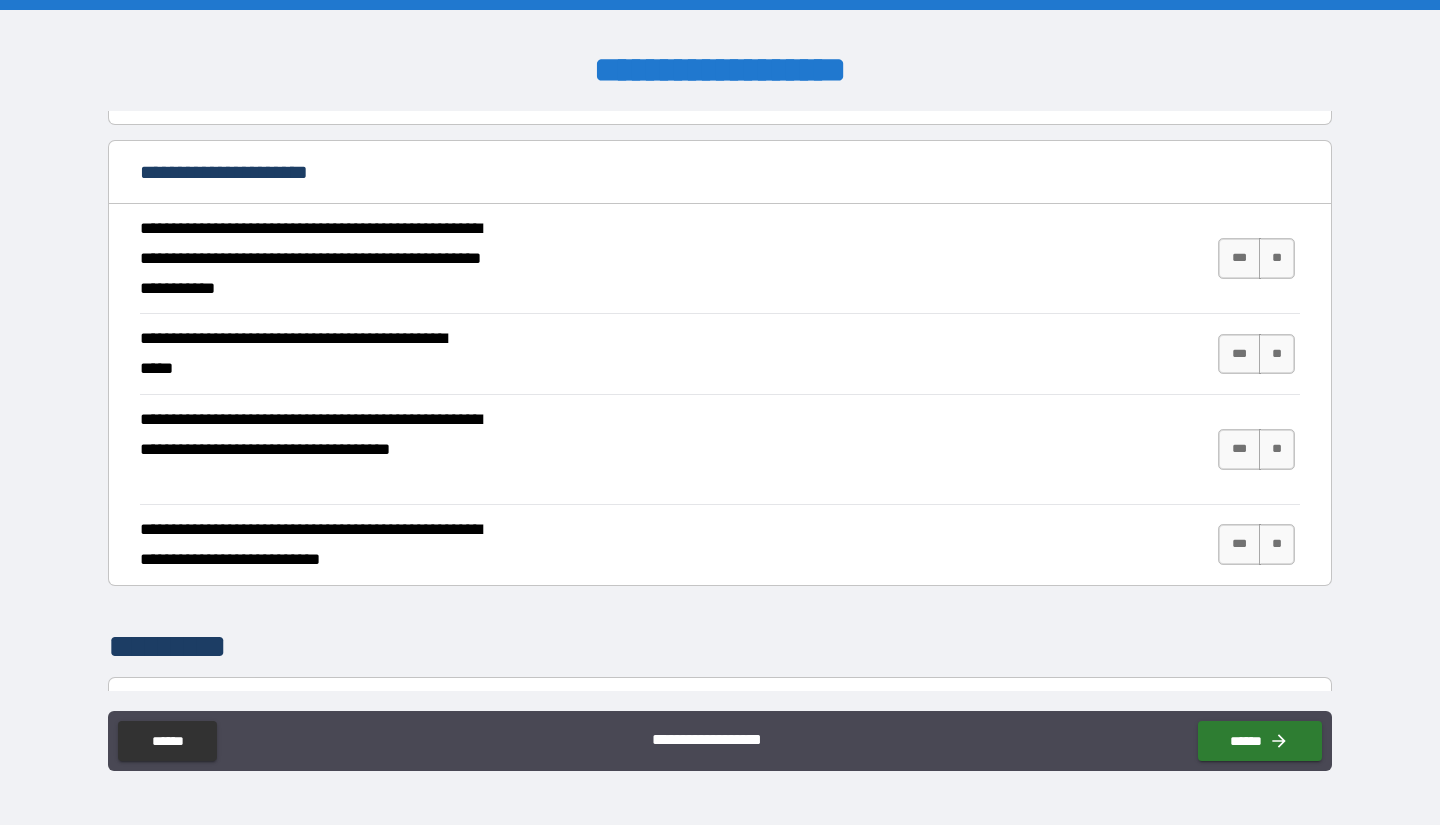 scroll, scrollTop: 4626, scrollLeft: 0, axis: vertical 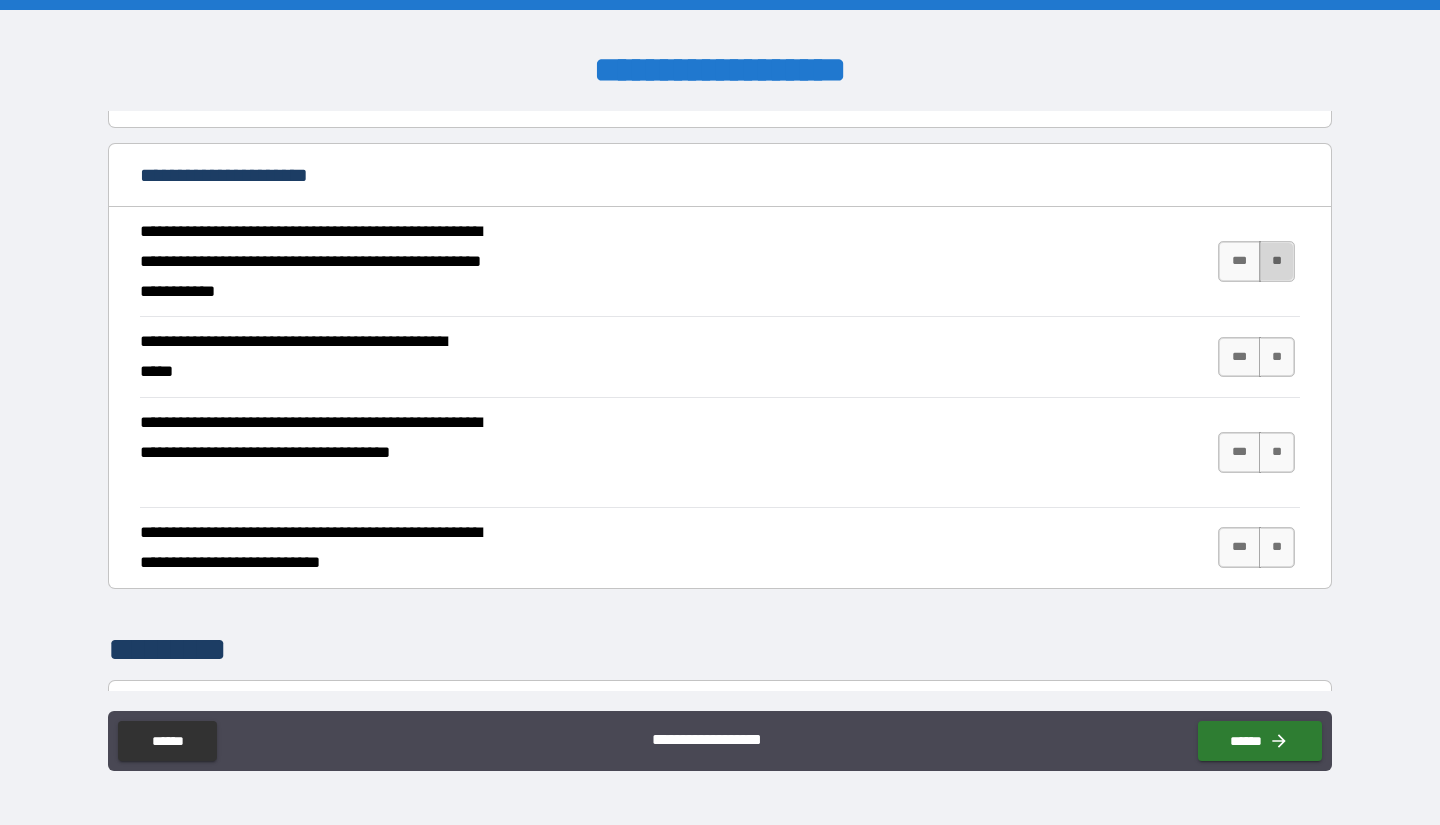 click on "**" at bounding box center [1277, 261] 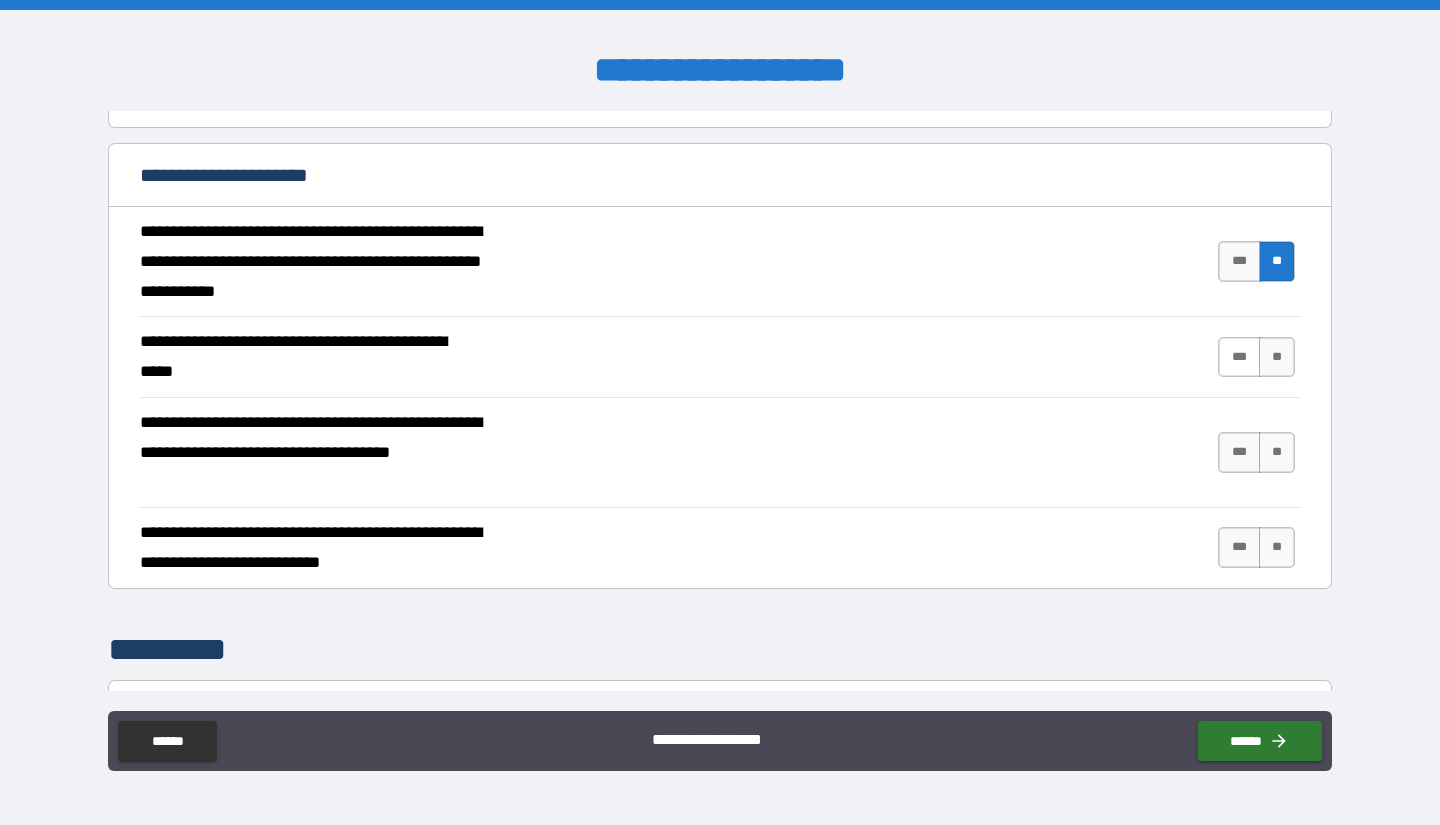 click on "***" at bounding box center [1239, 357] 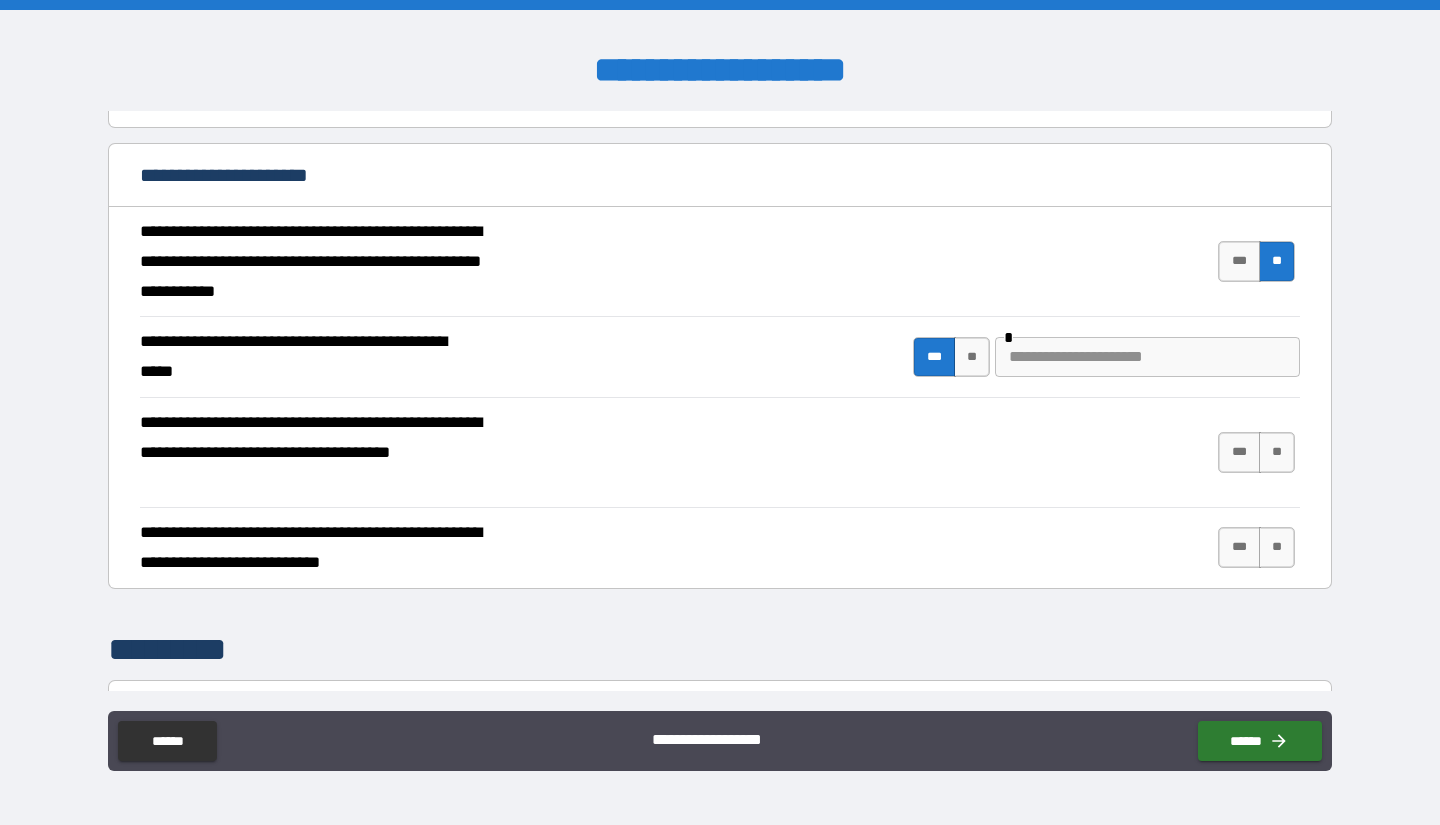click at bounding box center (1147, 357) 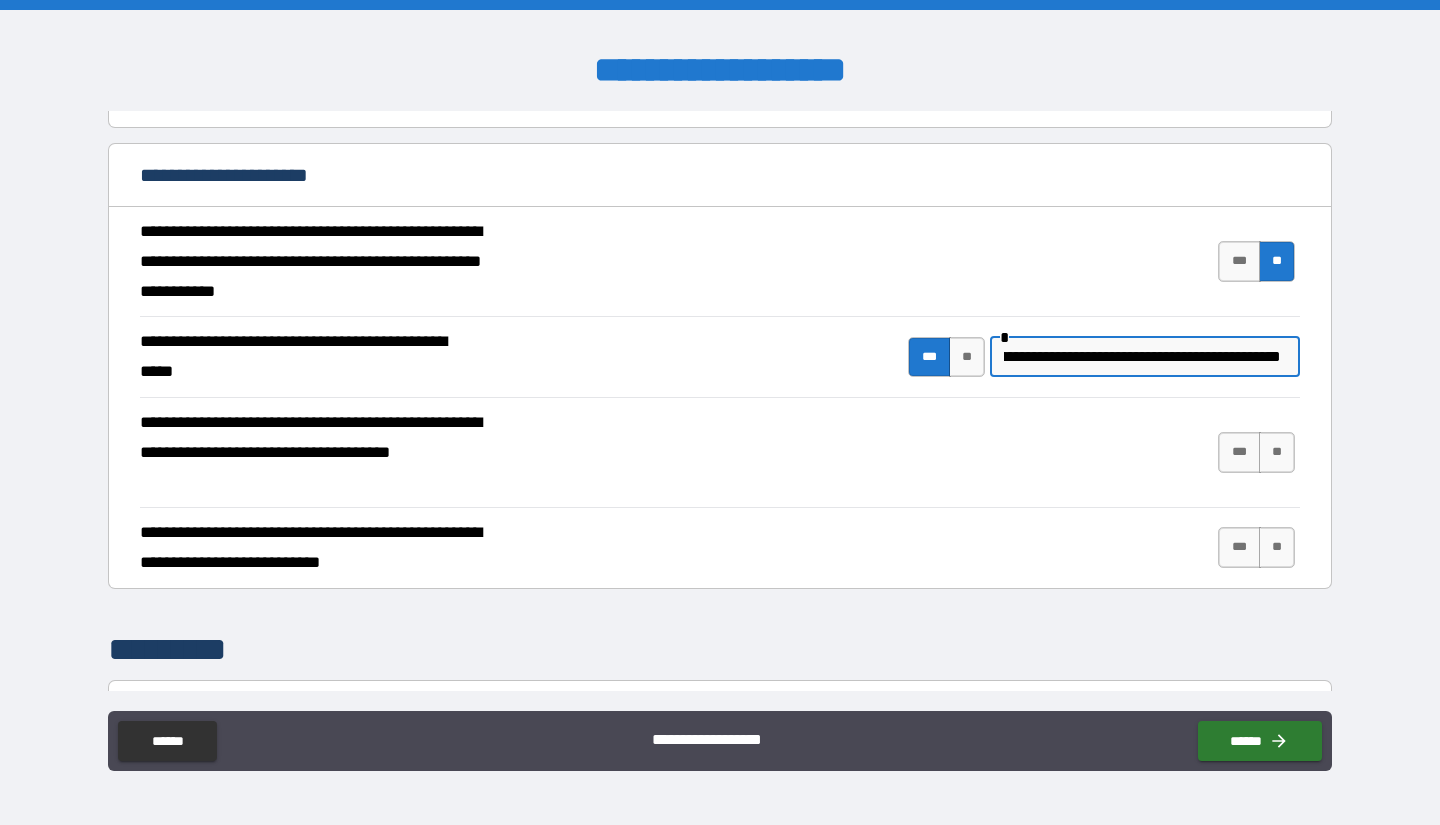 scroll, scrollTop: 0, scrollLeft: 59, axis: horizontal 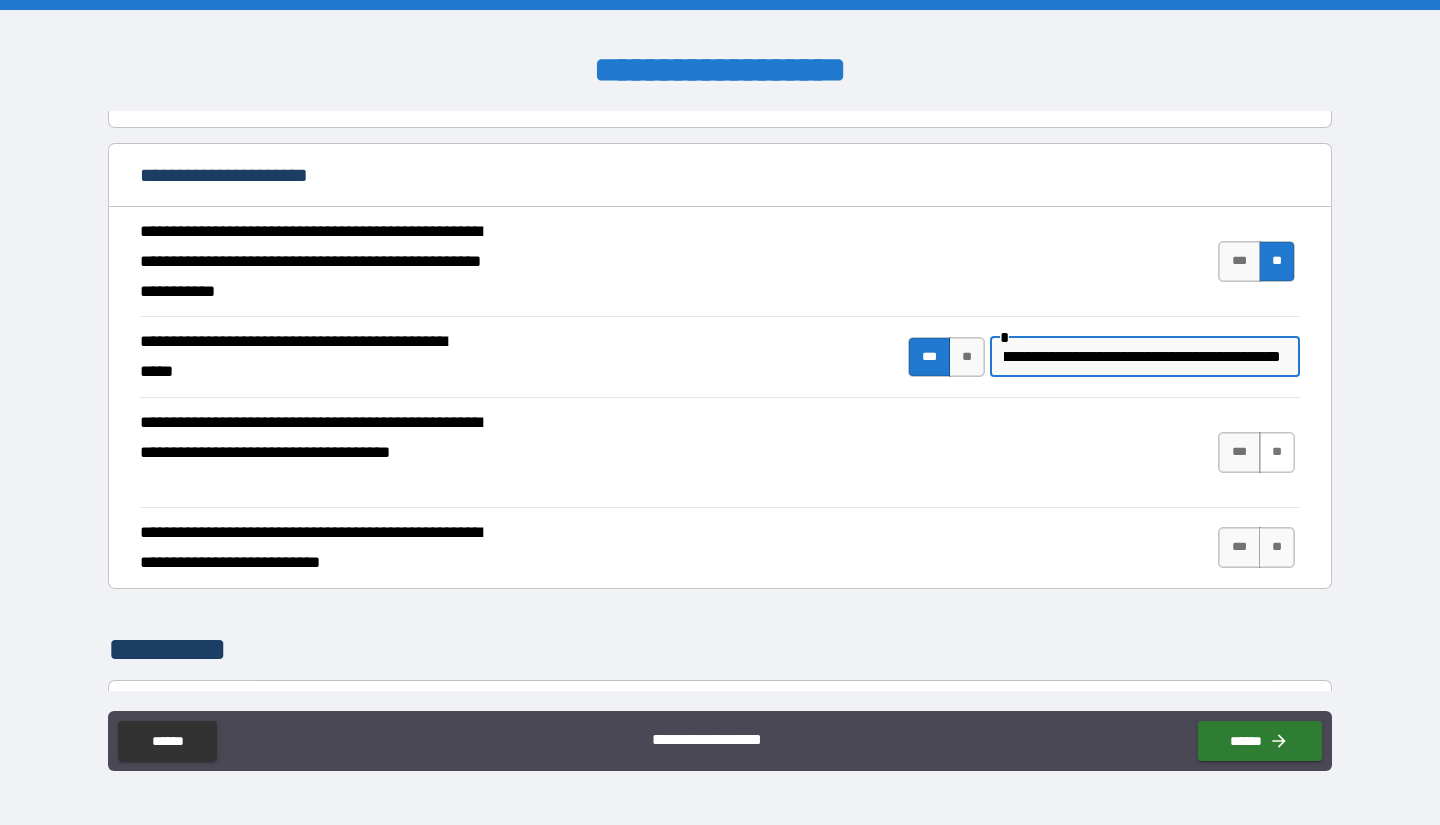 click on "**" at bounding box center [1277, 452] 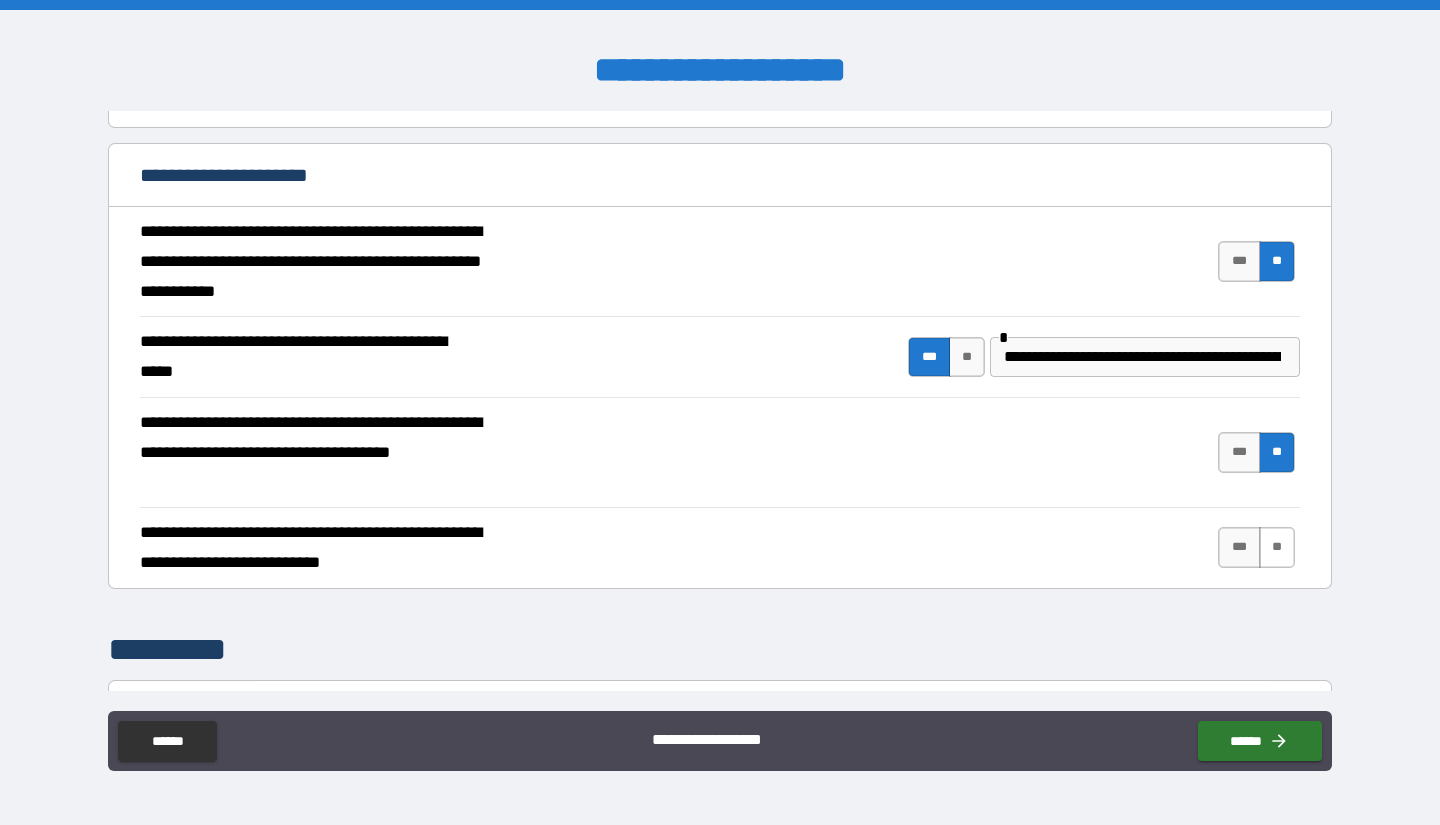 click on "**" at bounding box center (1277, 547) 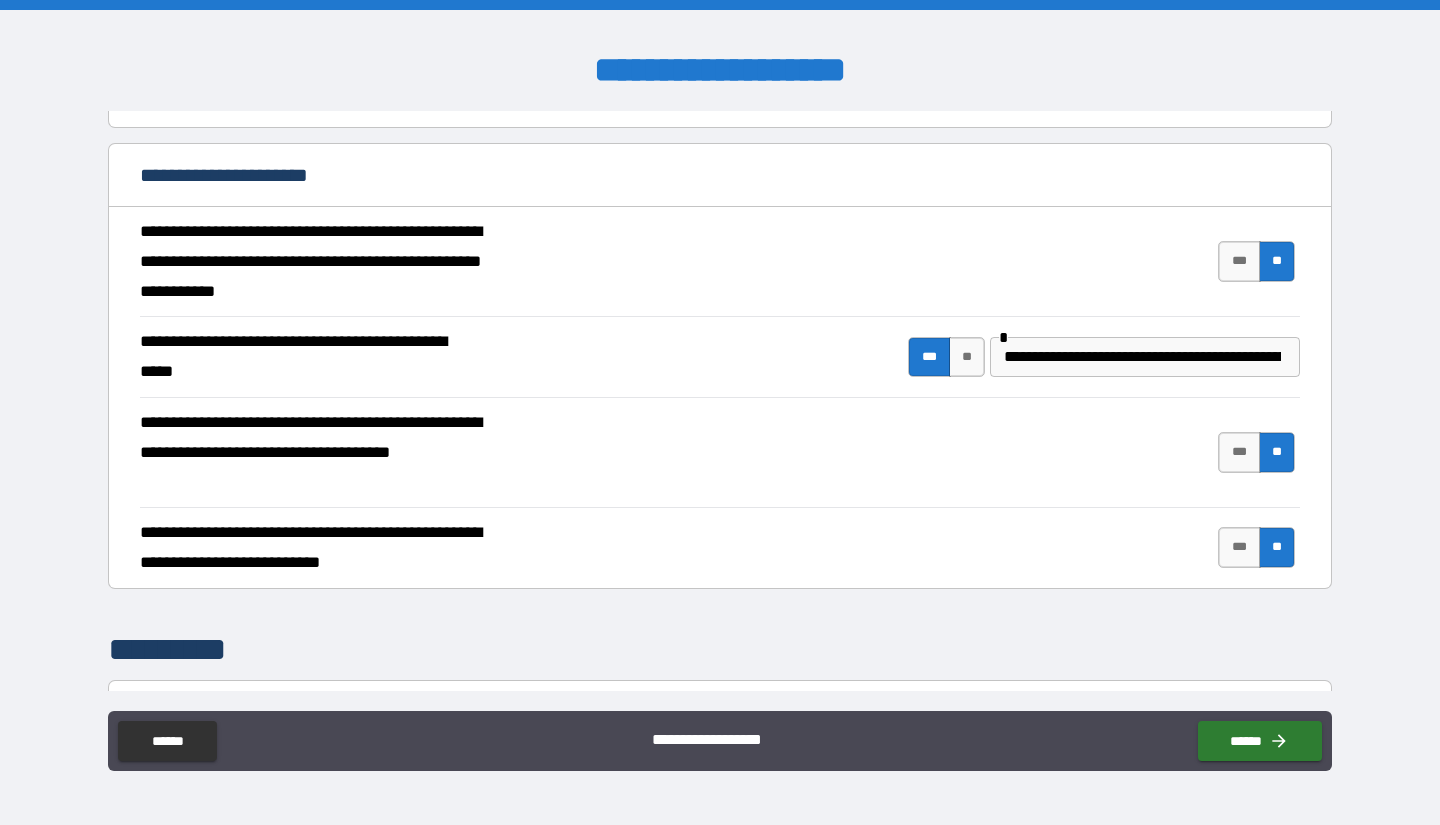 scroll, scrollTop: 4878, scrollLeft: 0, axis: vertical 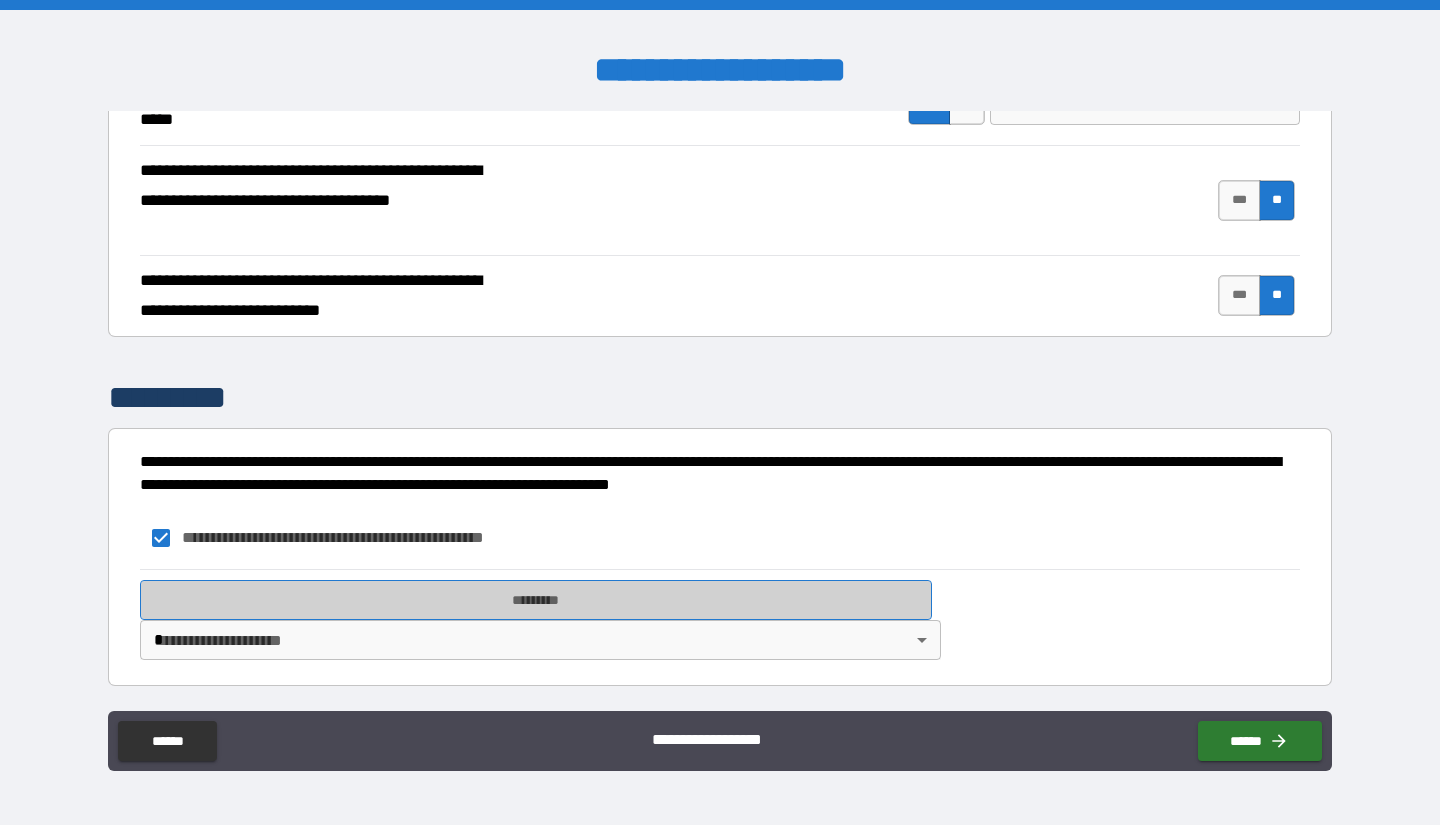 click on "*********" at bounding box center (536, 600) 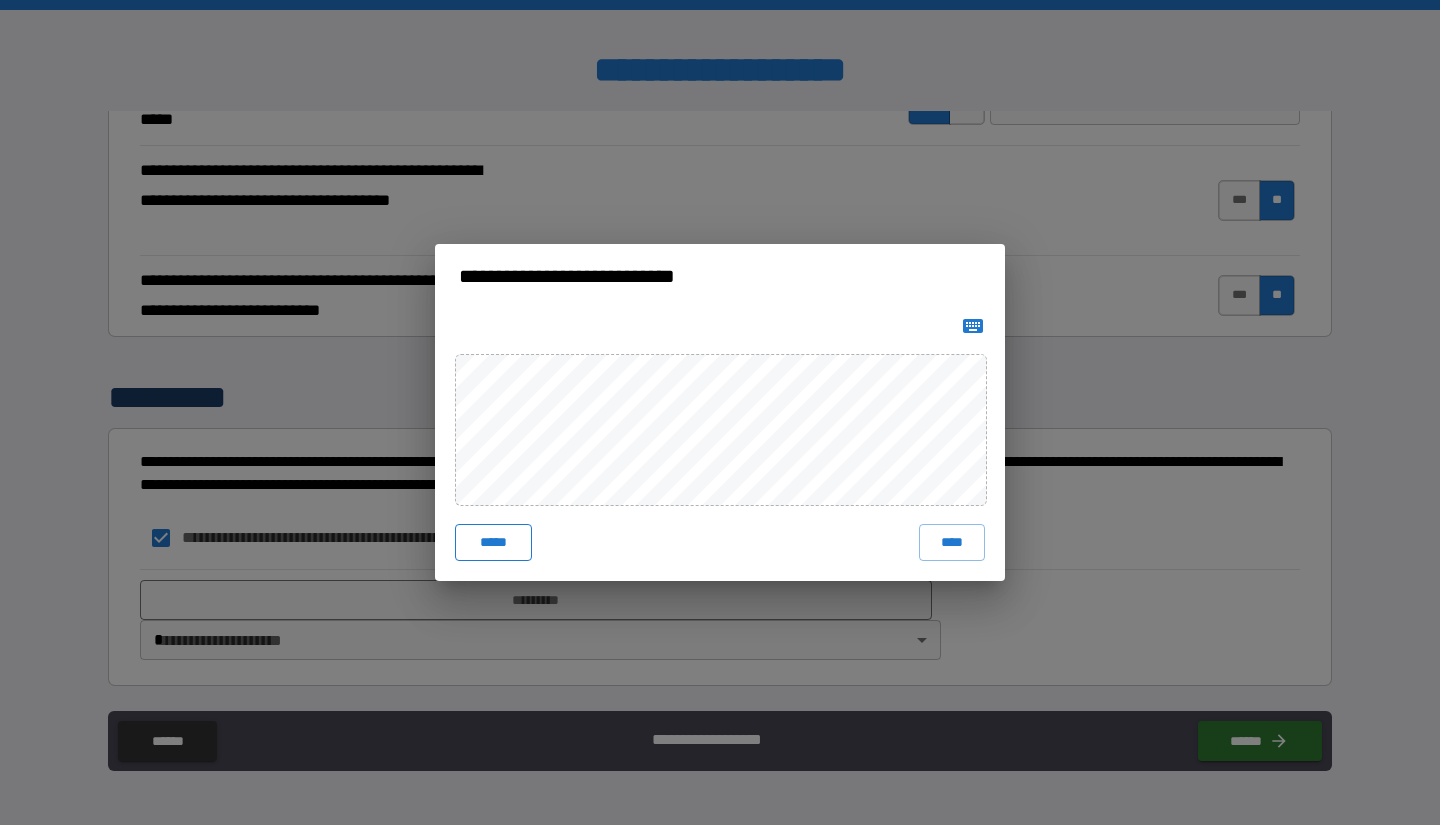 click on "*****" at bounding box center (493, 542) 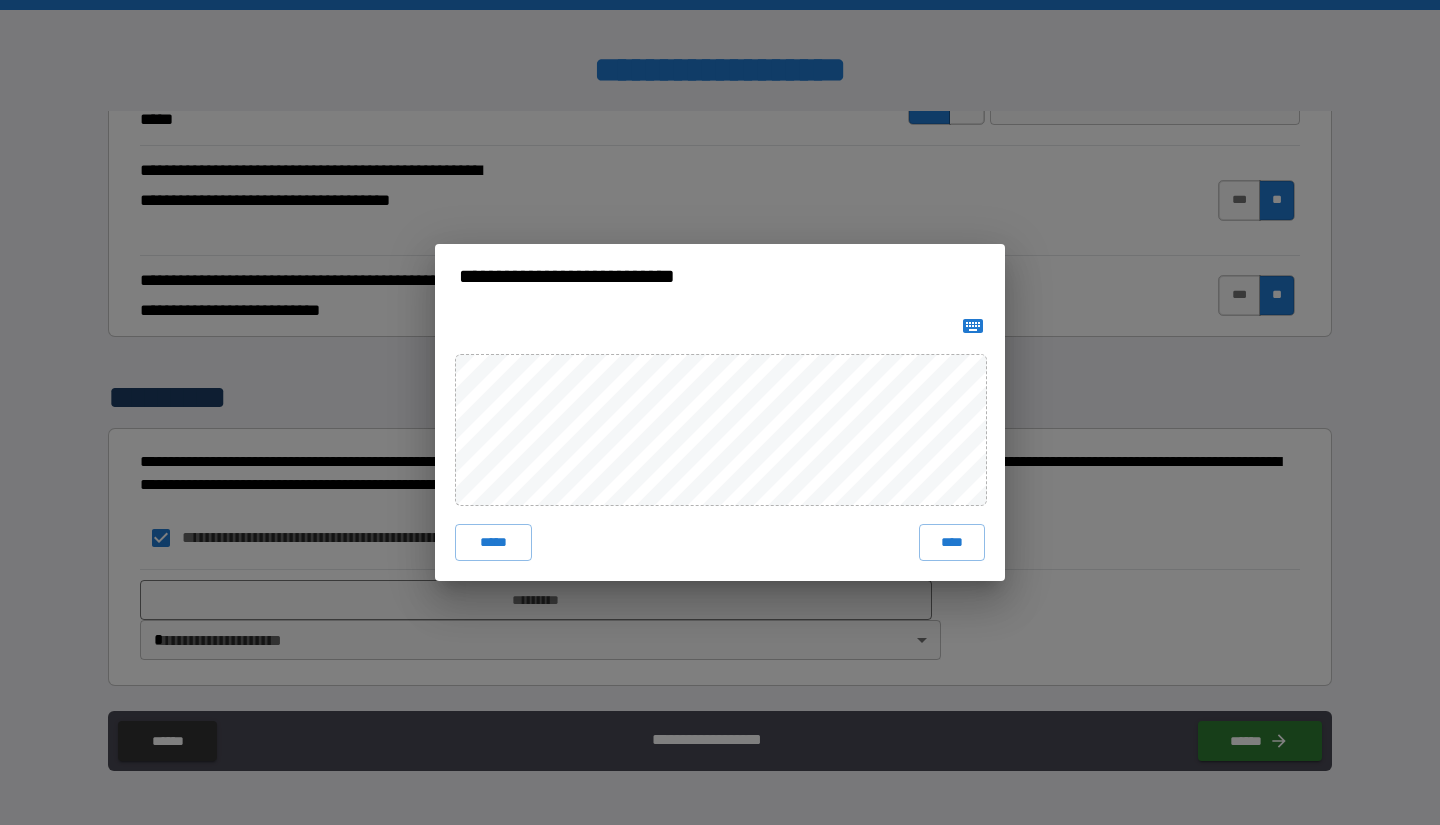 click 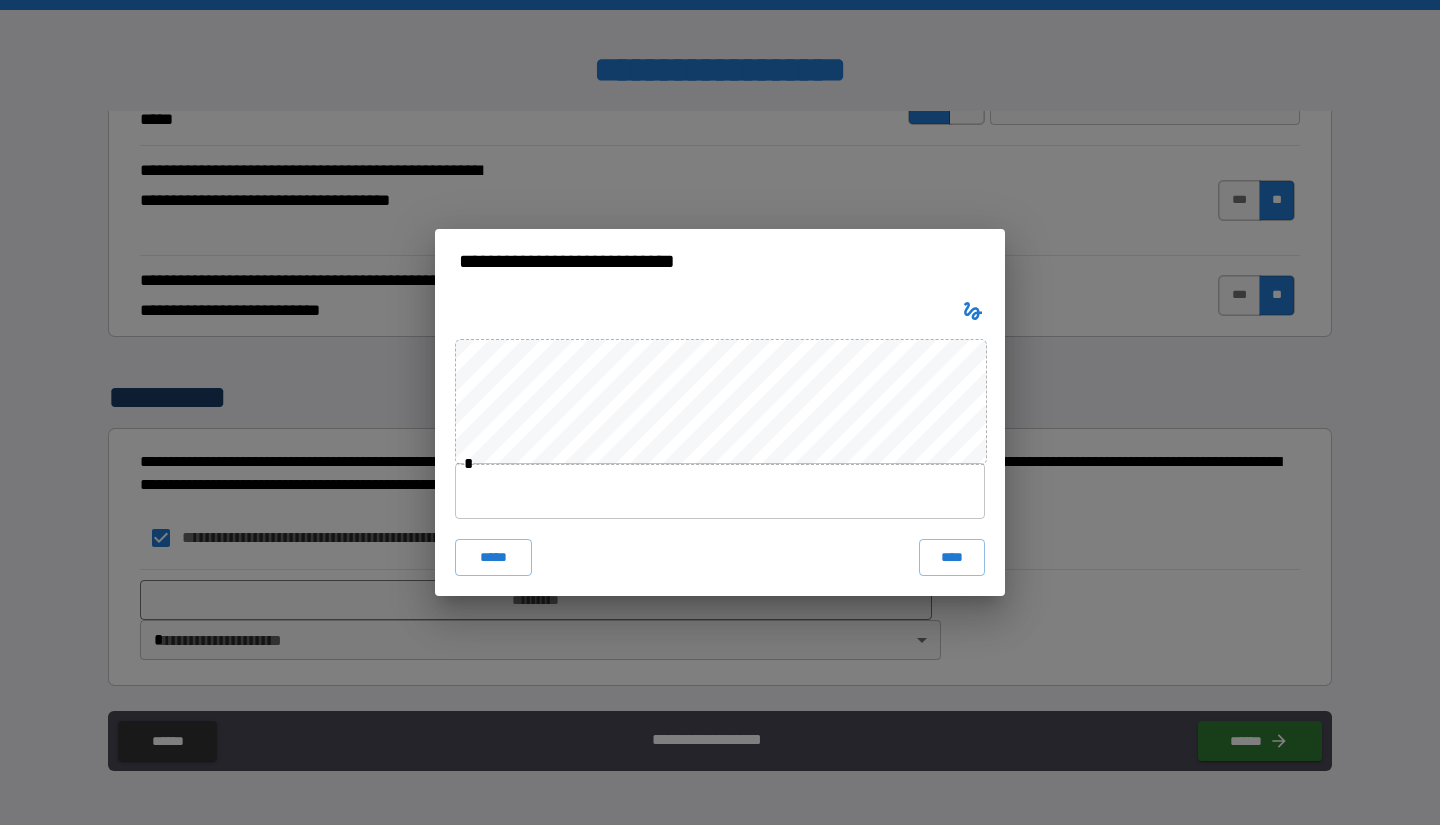 click at bounding box center [720, 491] 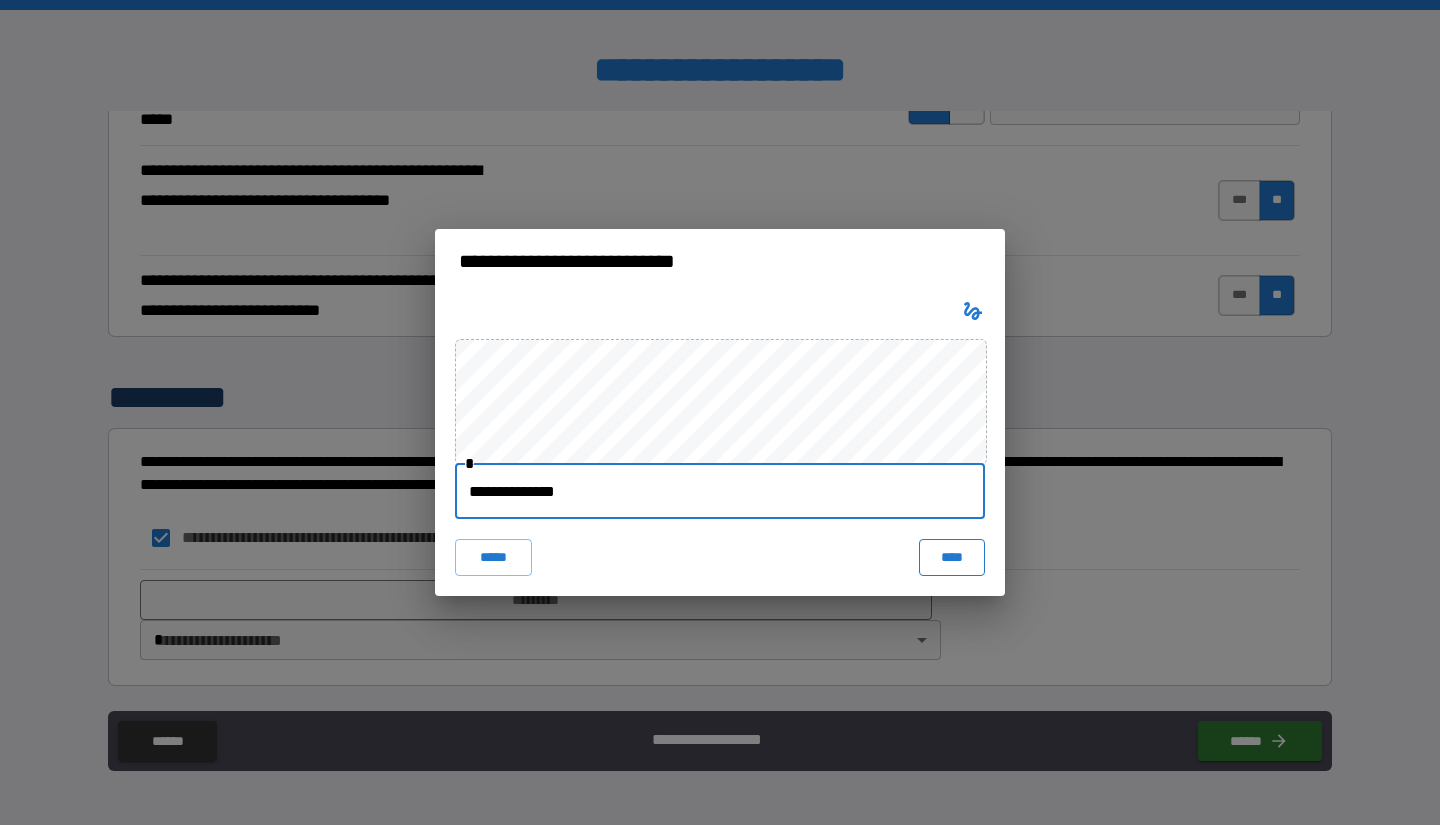 click on "****" at bounding box center [952, 557] 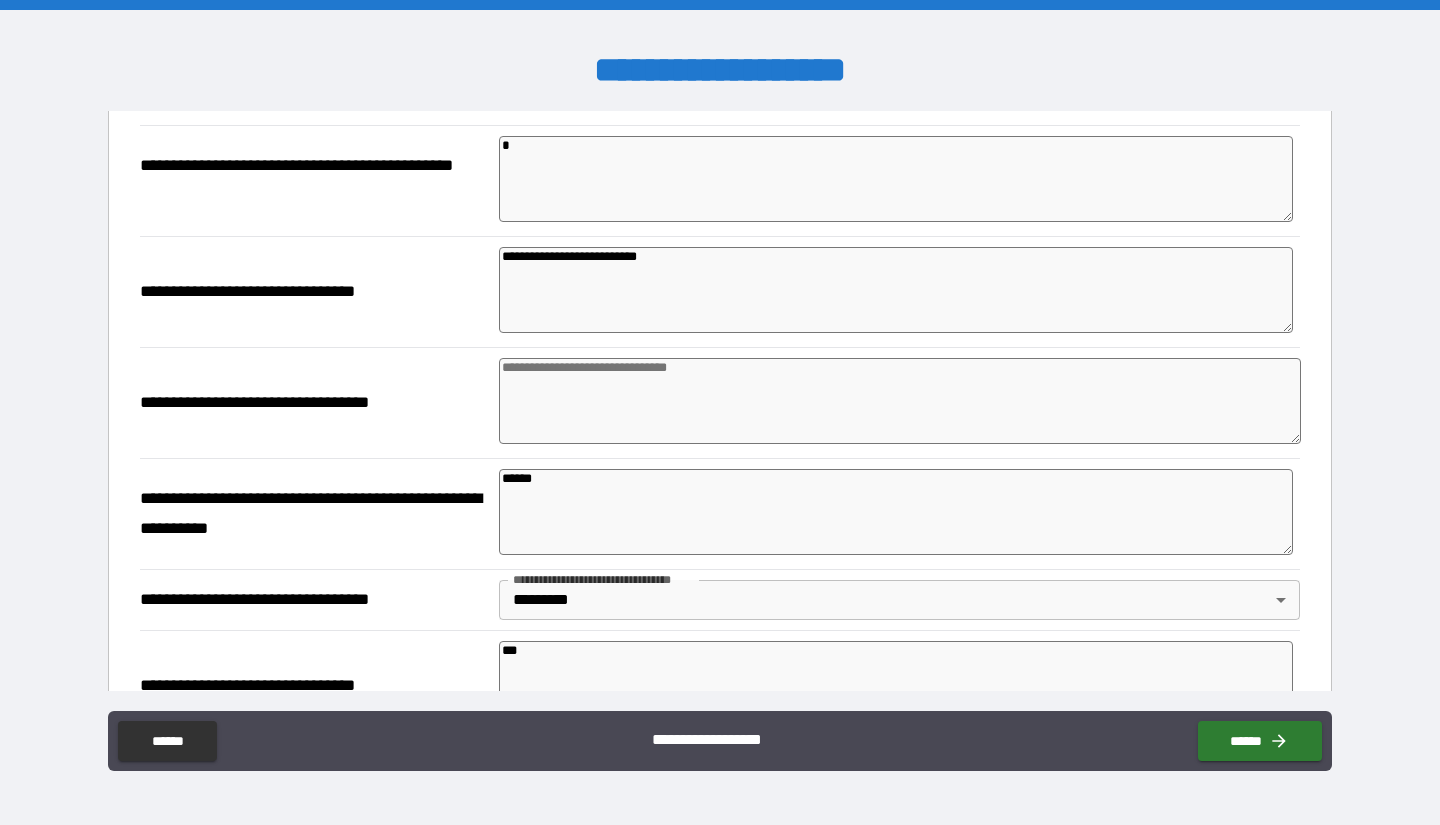 scroll, scrollTop: 586, scrollLeft: 0, axis: vertical 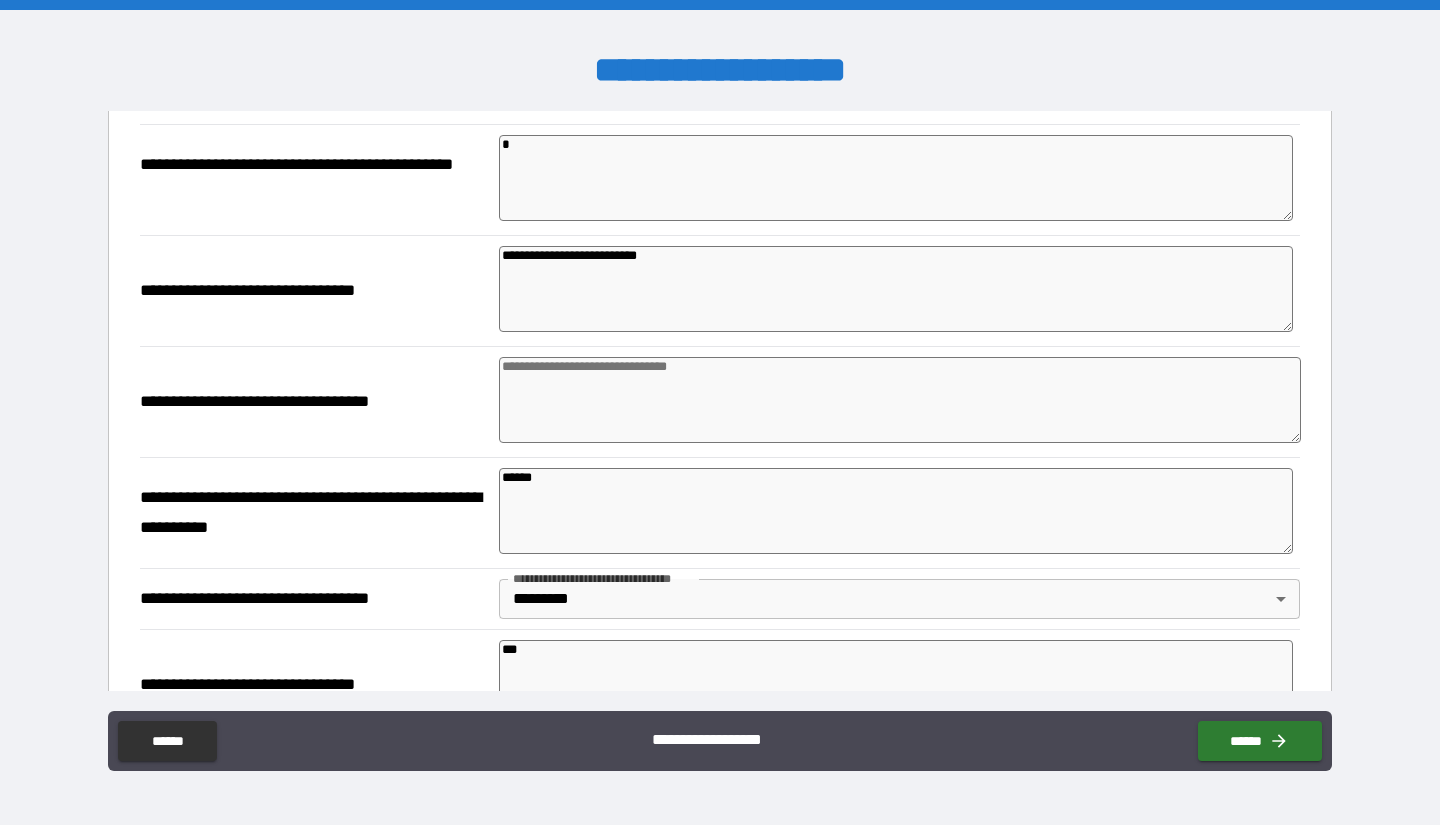 drag, startPoint x: 683, startPoint y: 257, endPoint x: 643, endPoint y: 250, distance: 40.60788 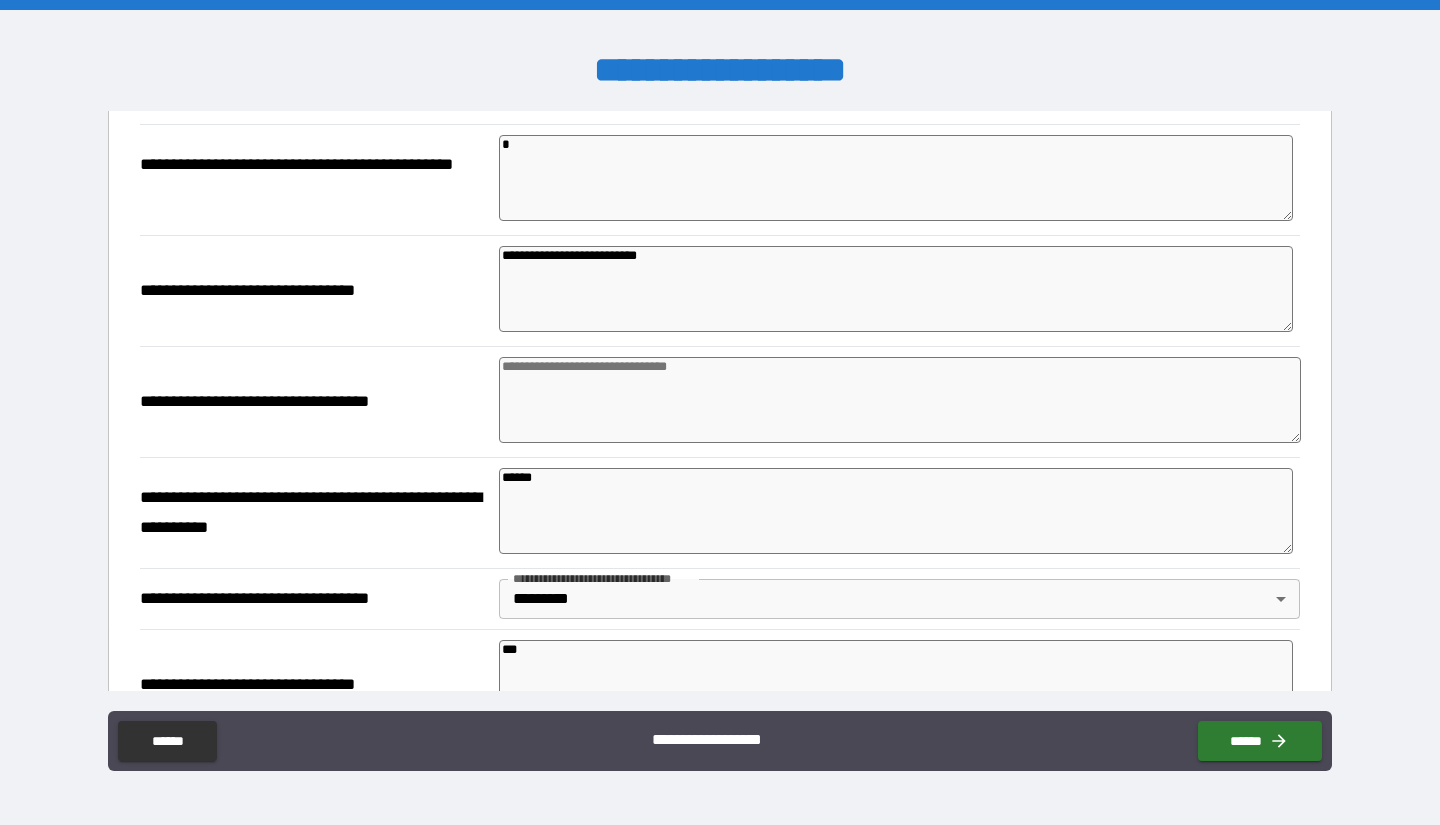 drag, startPoint x: 551, startPoint y: 259, endPoint x: 668, endPoint y: 264, distance: 117.10679 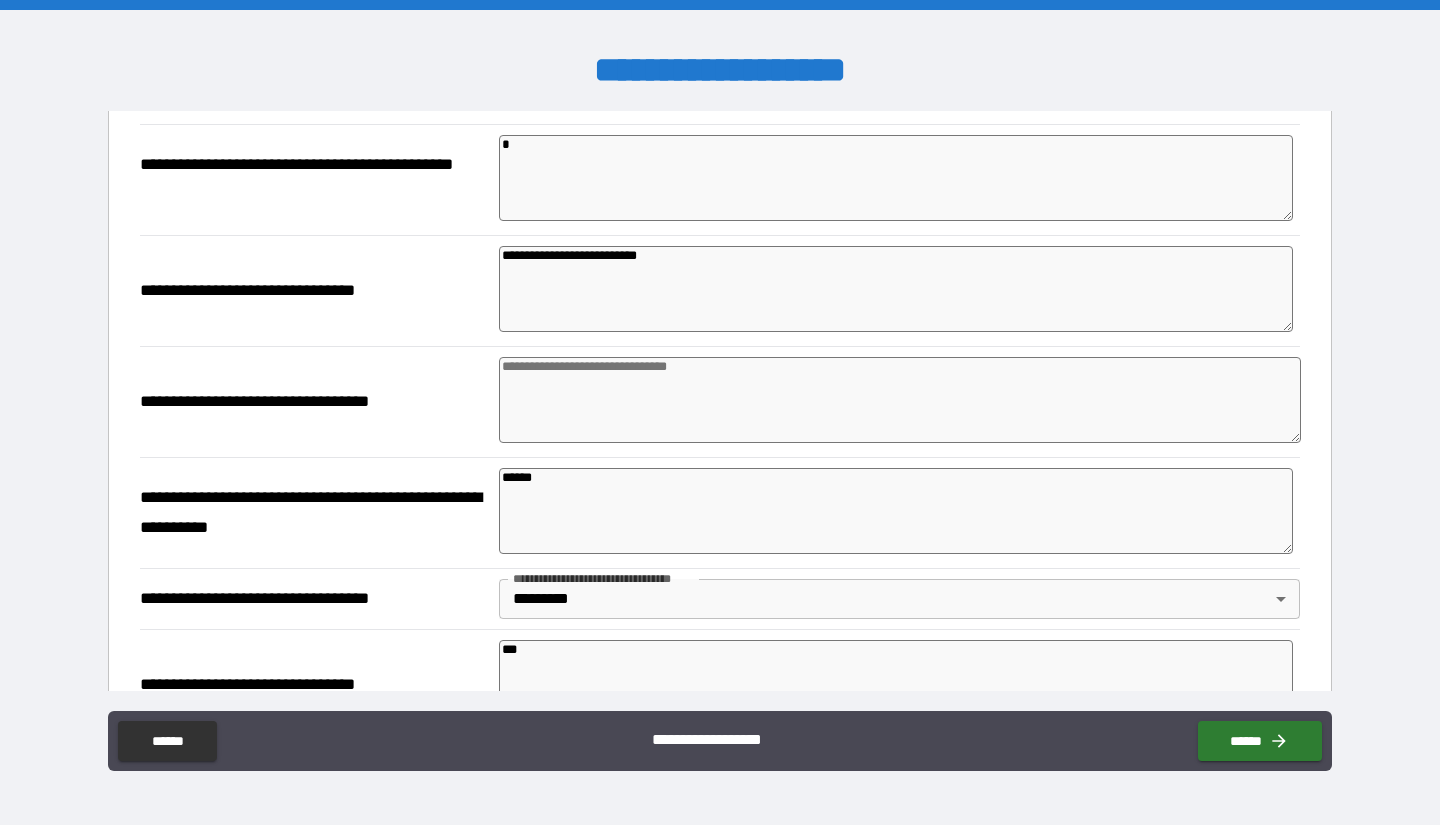 click on "**********" at bounding box center [896, 289] 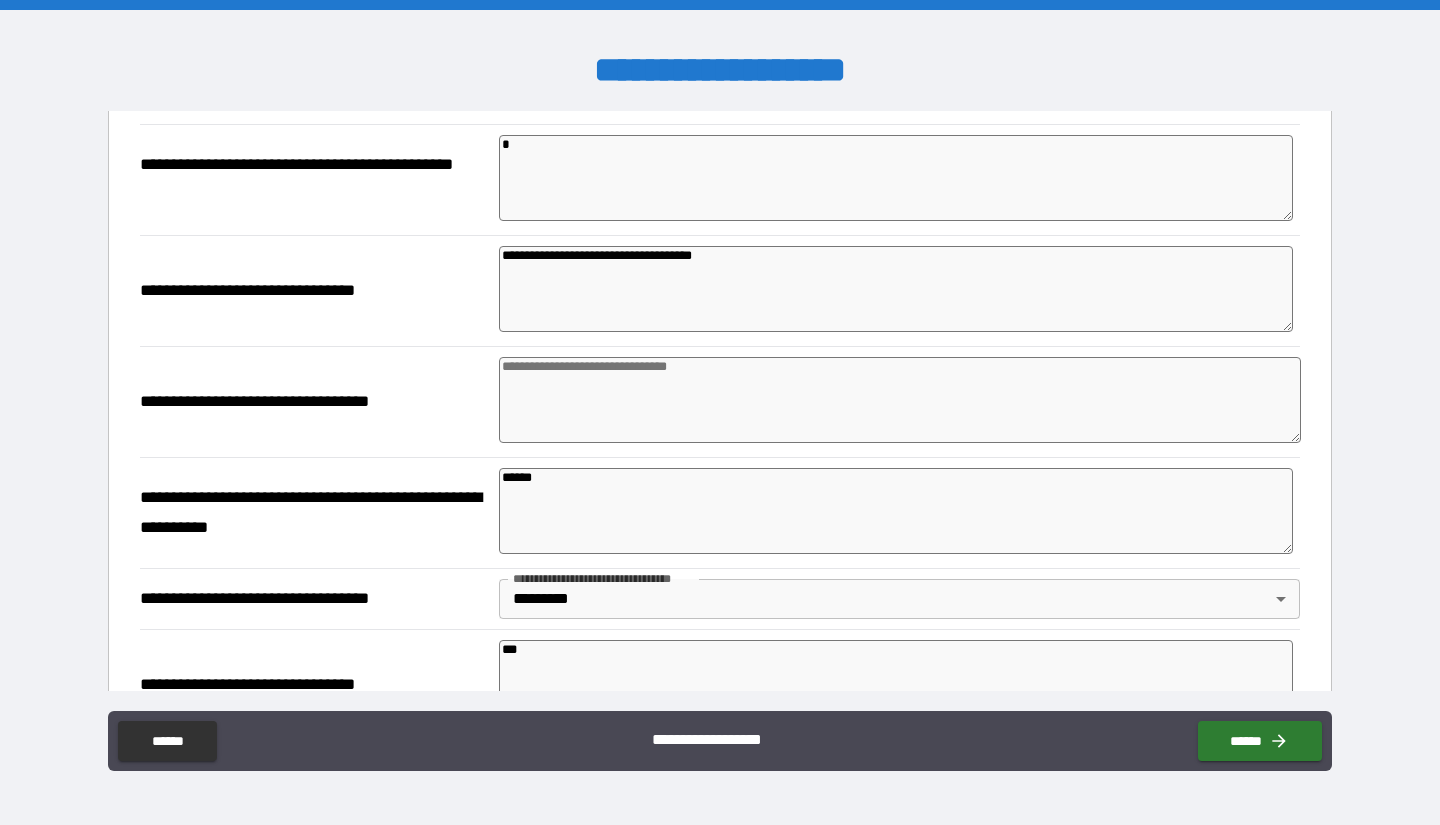 click at bounding box center [900, 400] 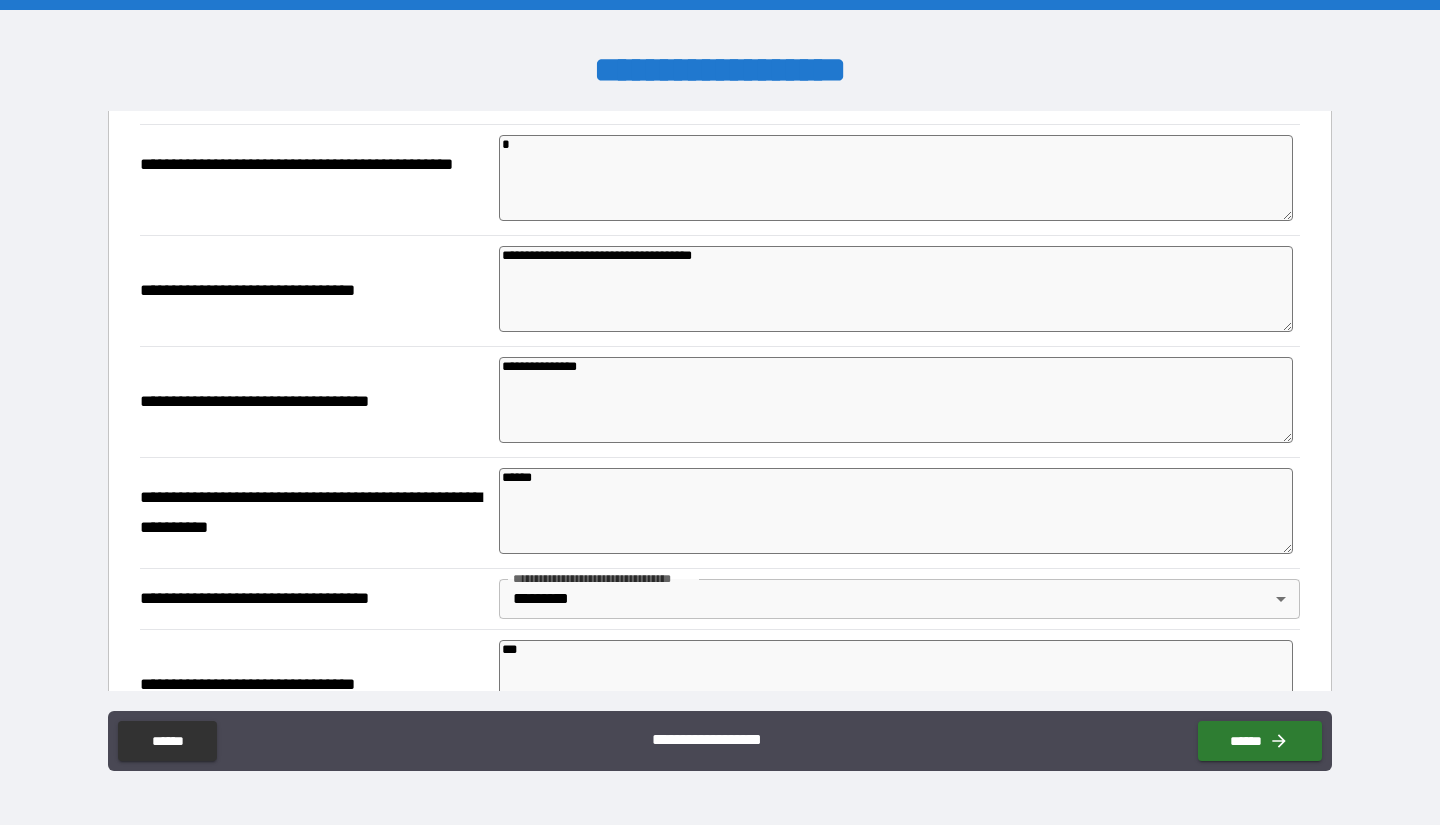 click on "**********" at bounding box center (312, 402) 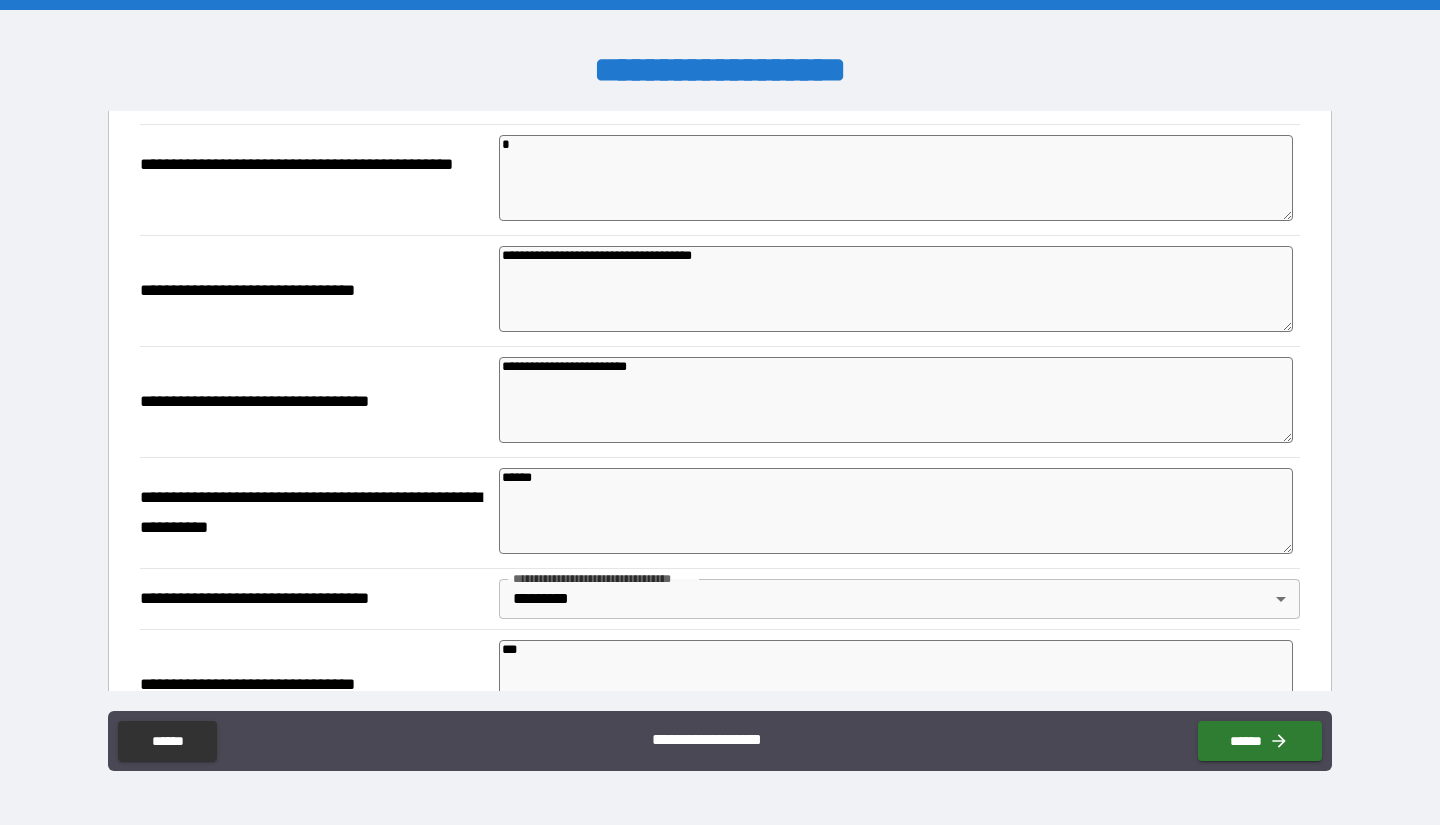 click on "**********" at bounding box center (720, 401) 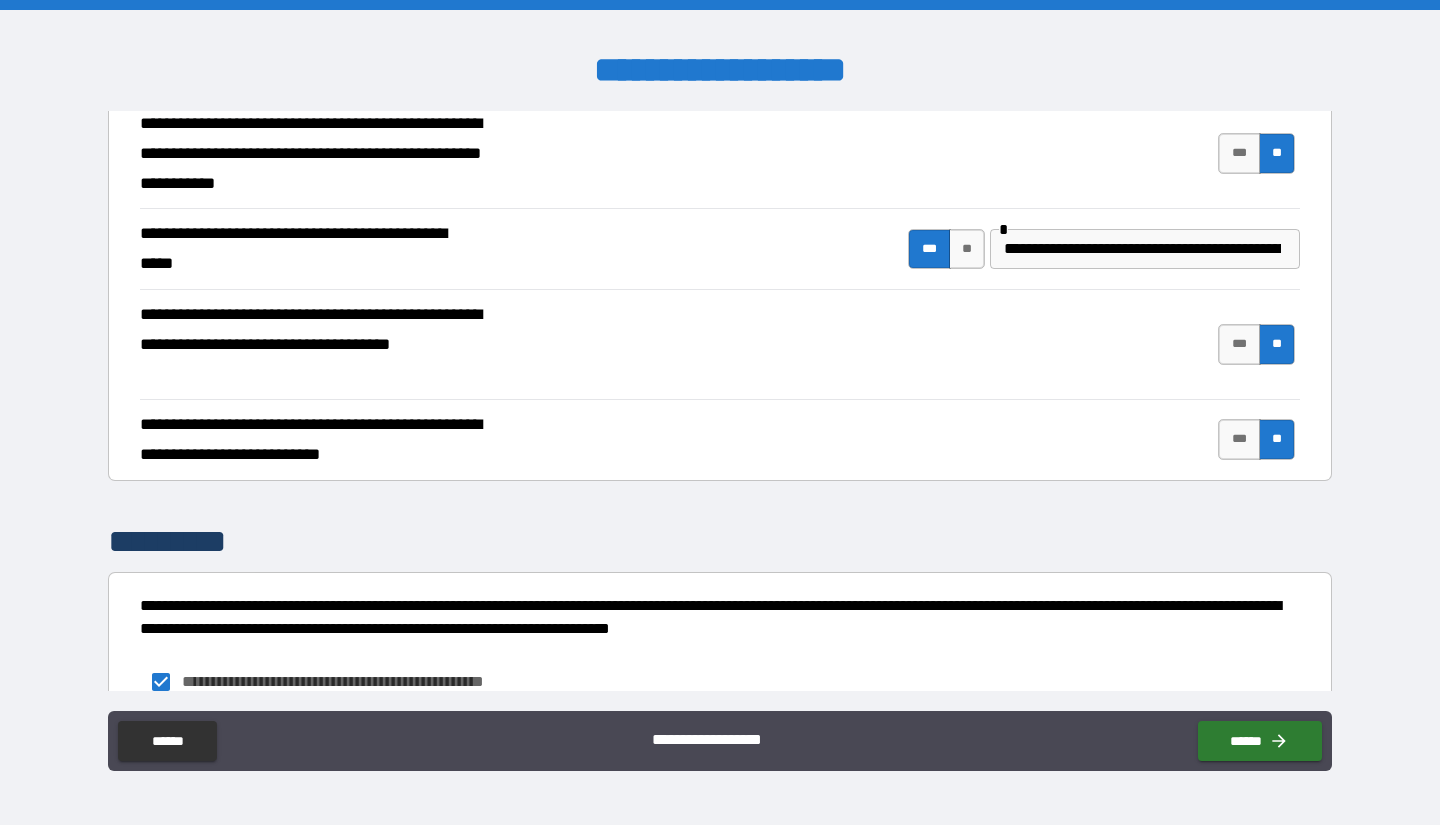 scroll, scrollTop: 4895, scrollLeft: 0, axis: vertical 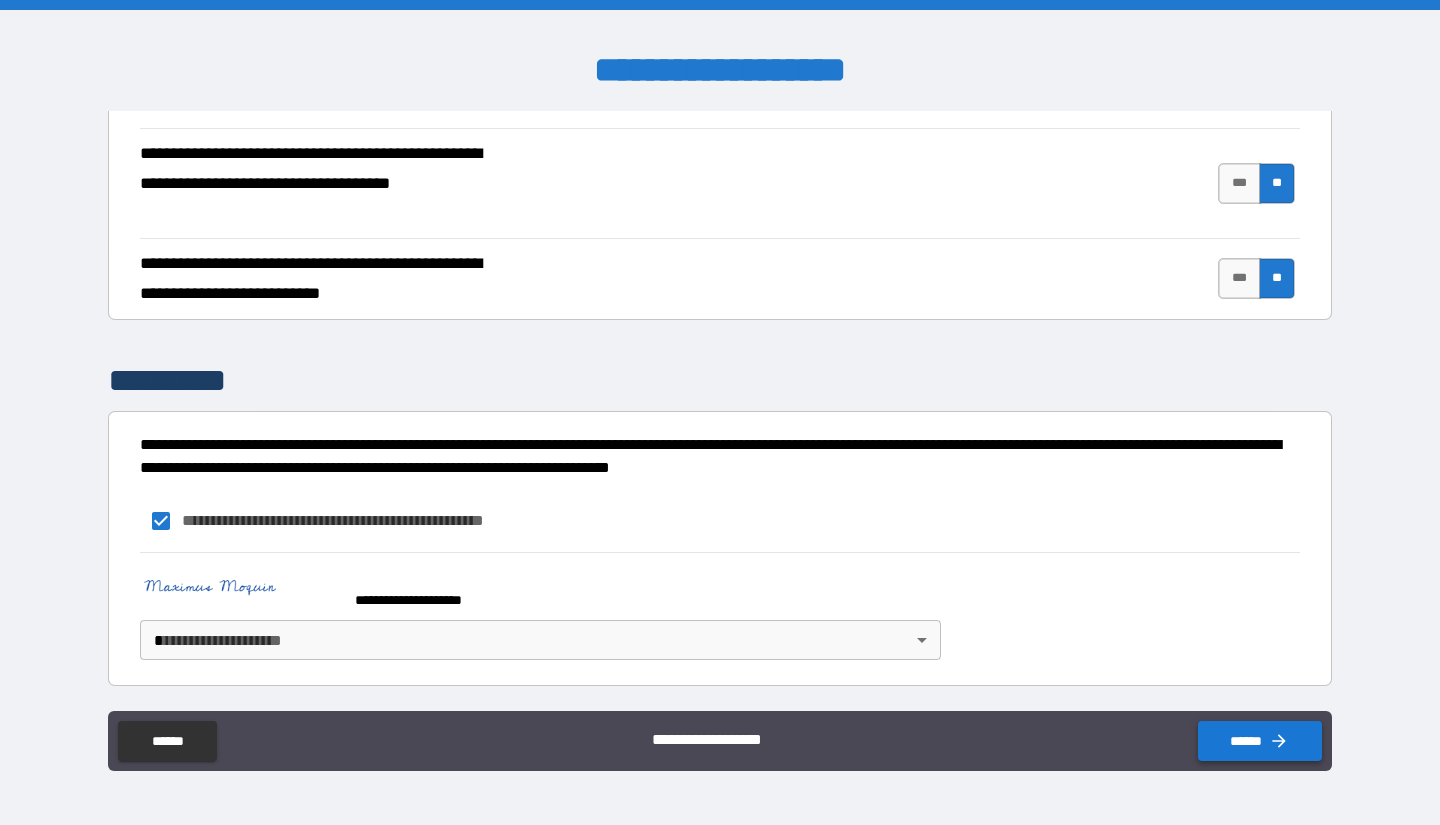 click on "******" at bounding box center (1260, 741) 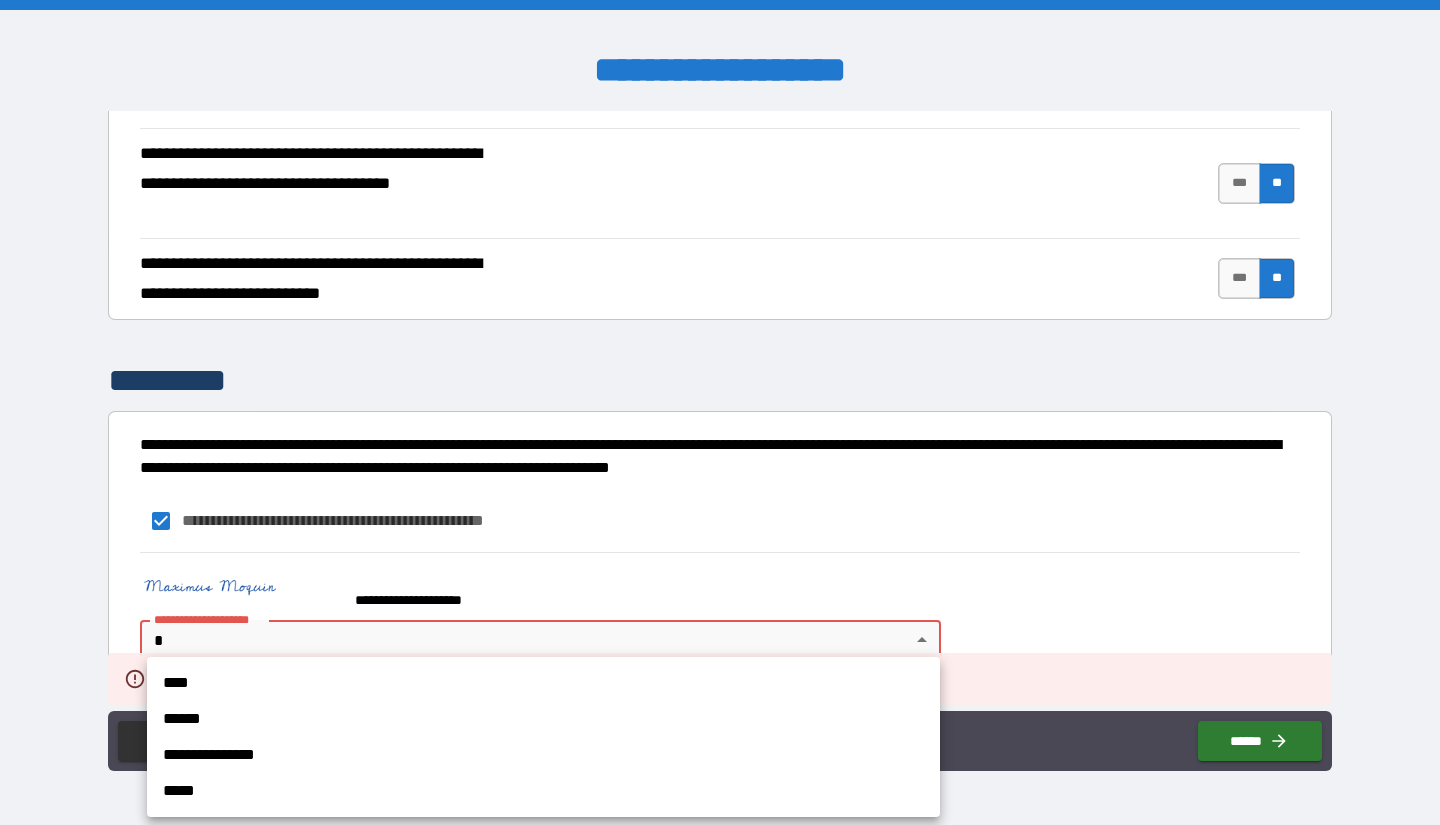 click on "**********" at bounding box center [720, 412] 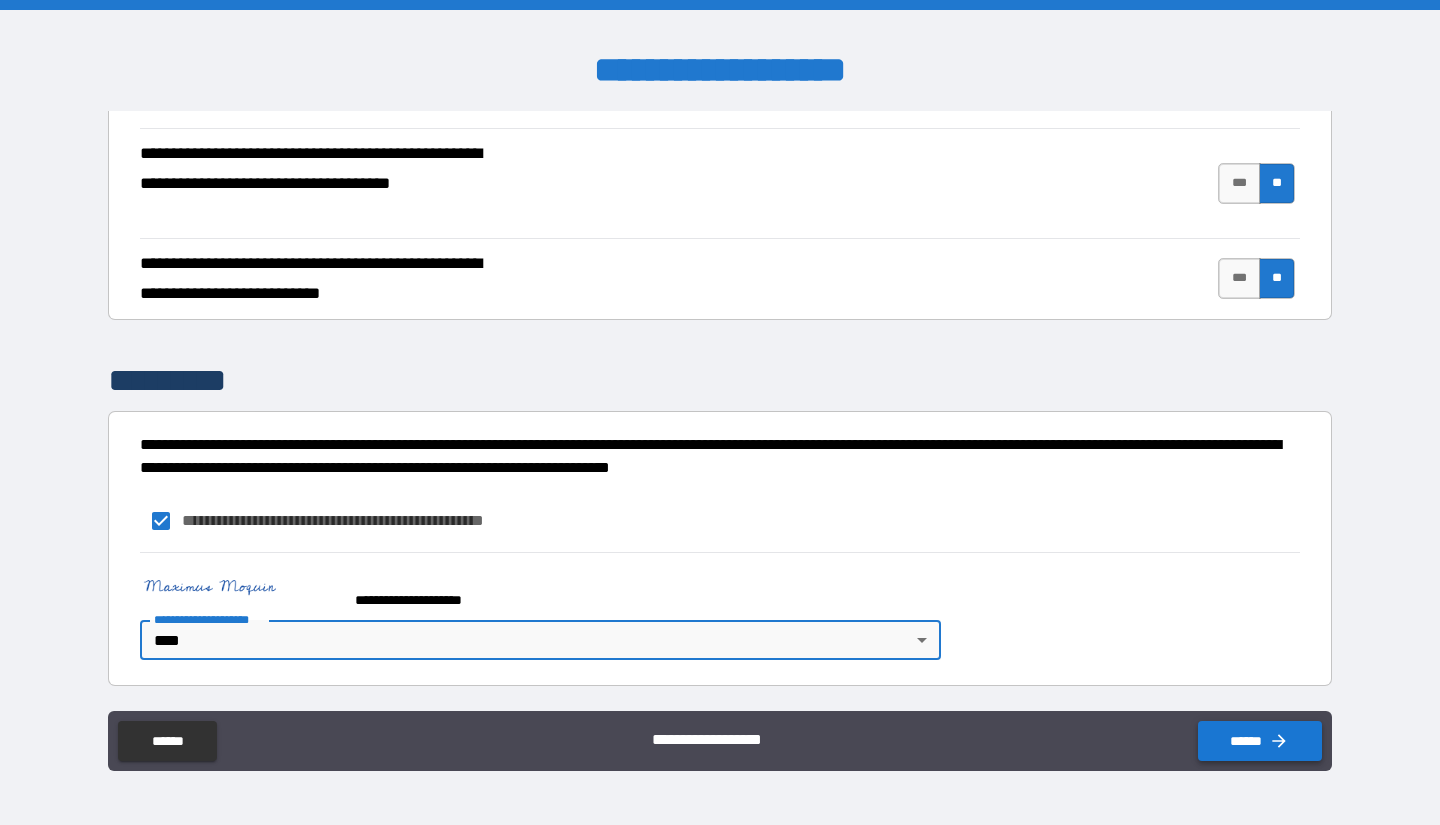 click on "******" at bounding box center (1260, 741) 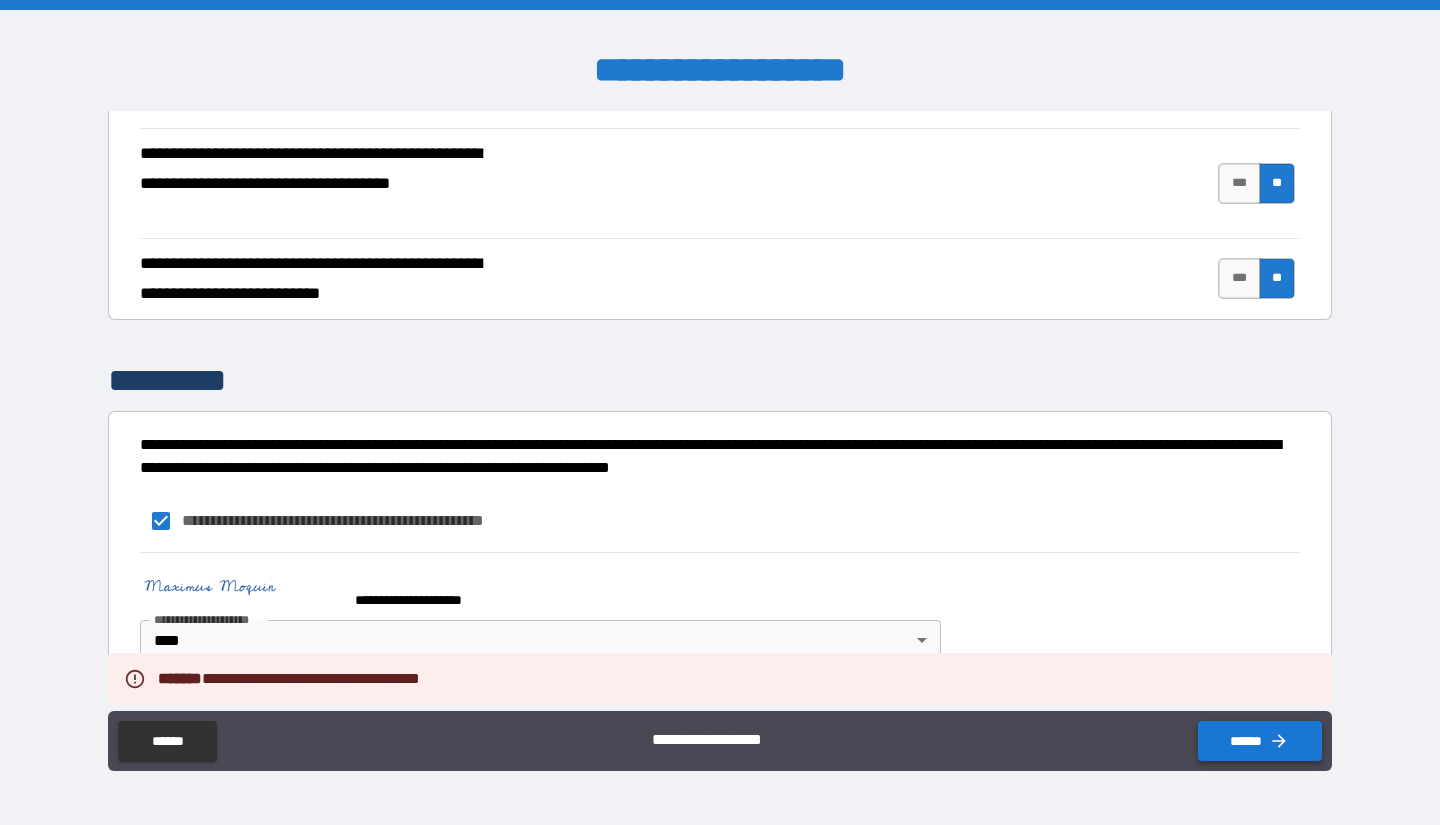 click on "******" at bounding box center [1260, 741] 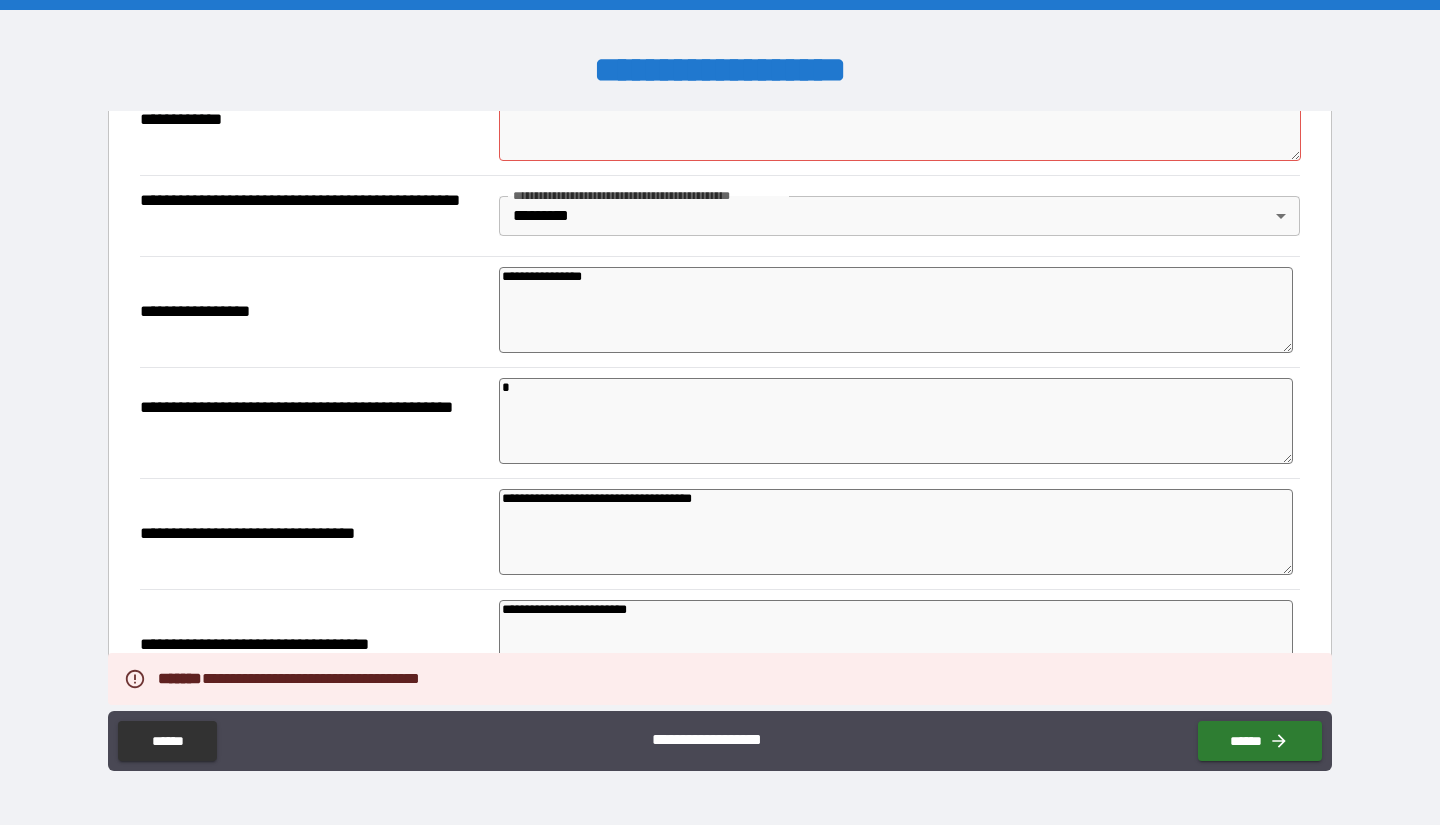 scroll, scrollTop: 0, scrollLeft: 0, axis: both 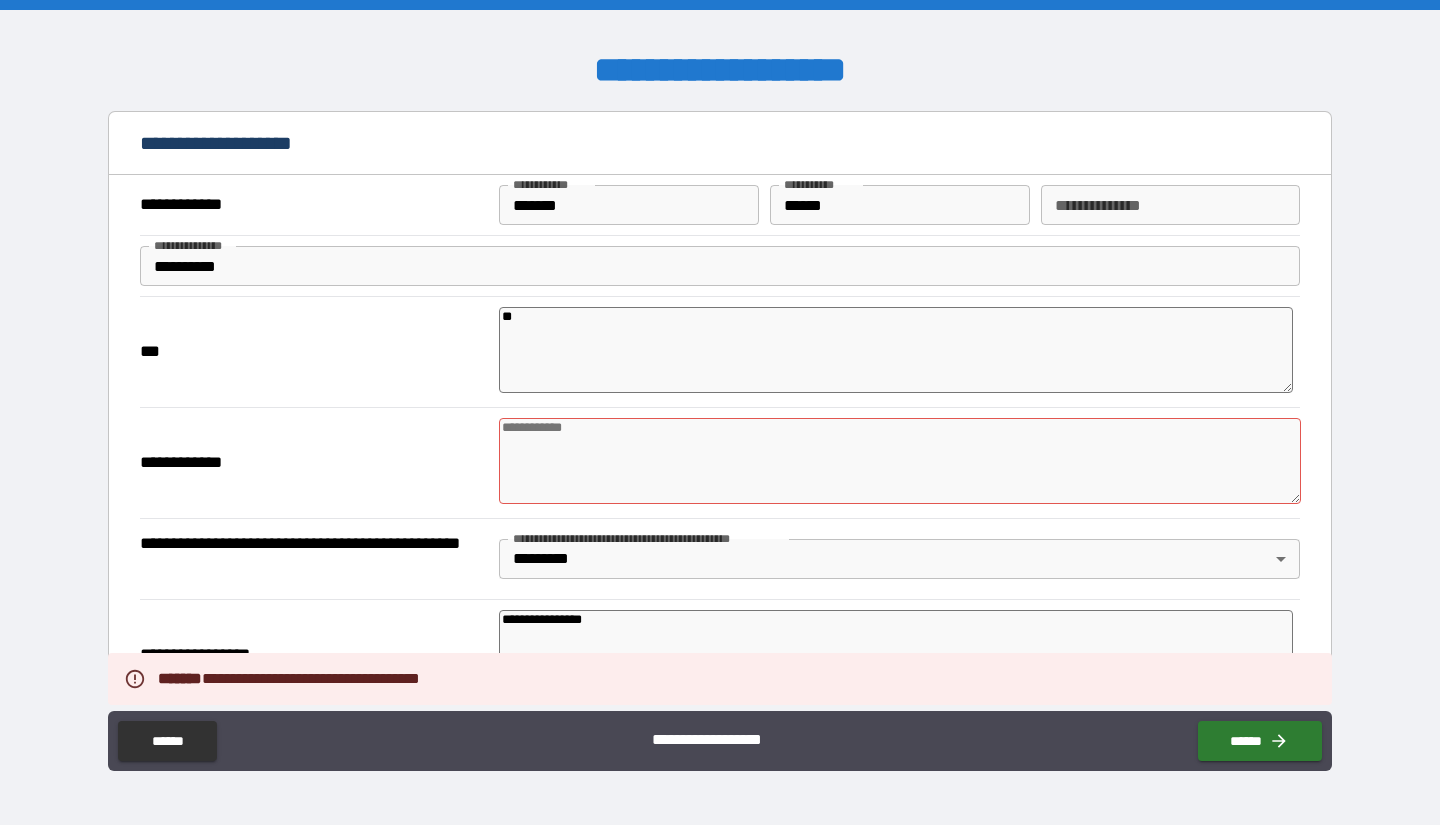 click at bounding box center (900, 461) 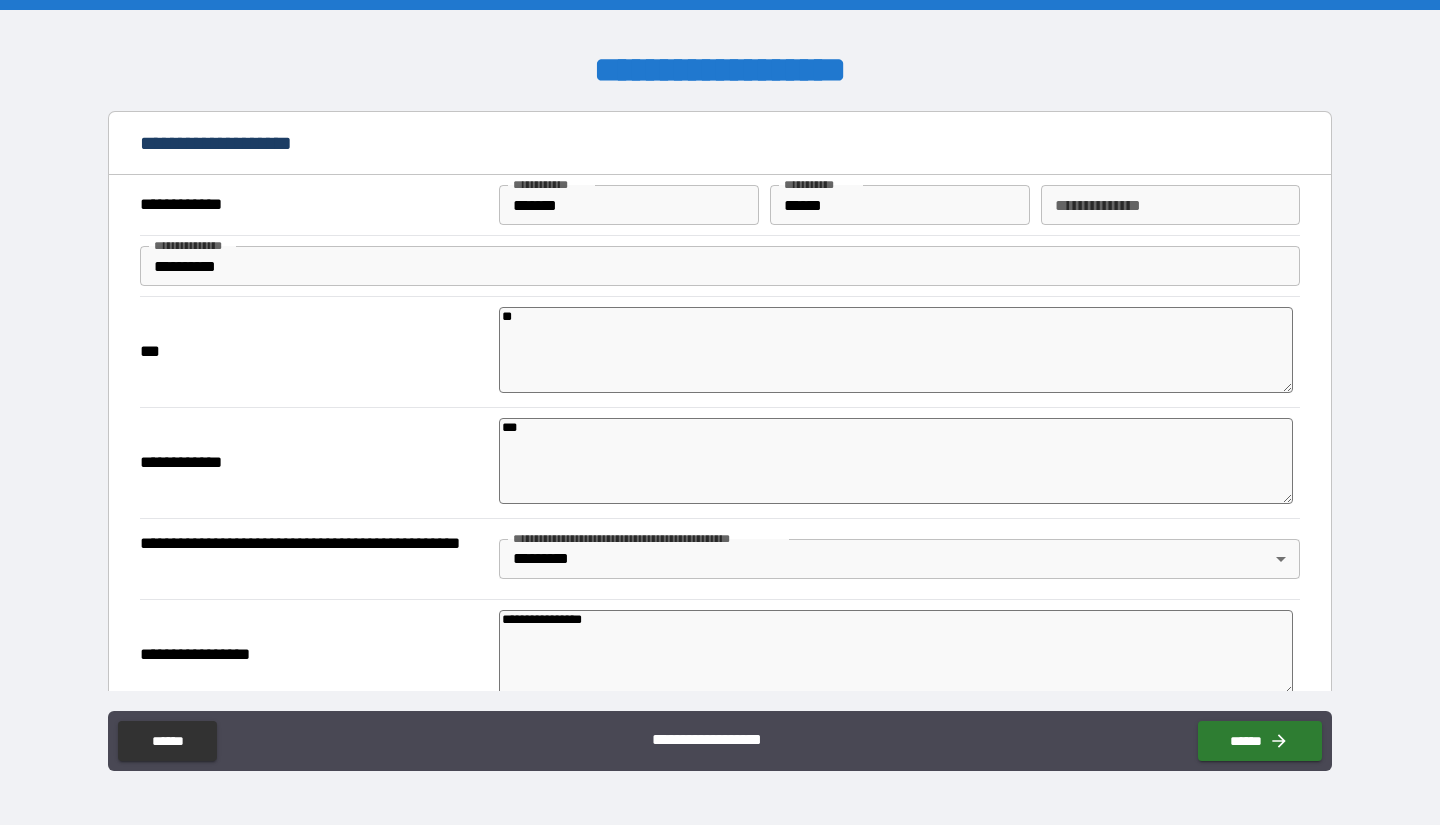 click on "**********" at bounding box center (720, 415) 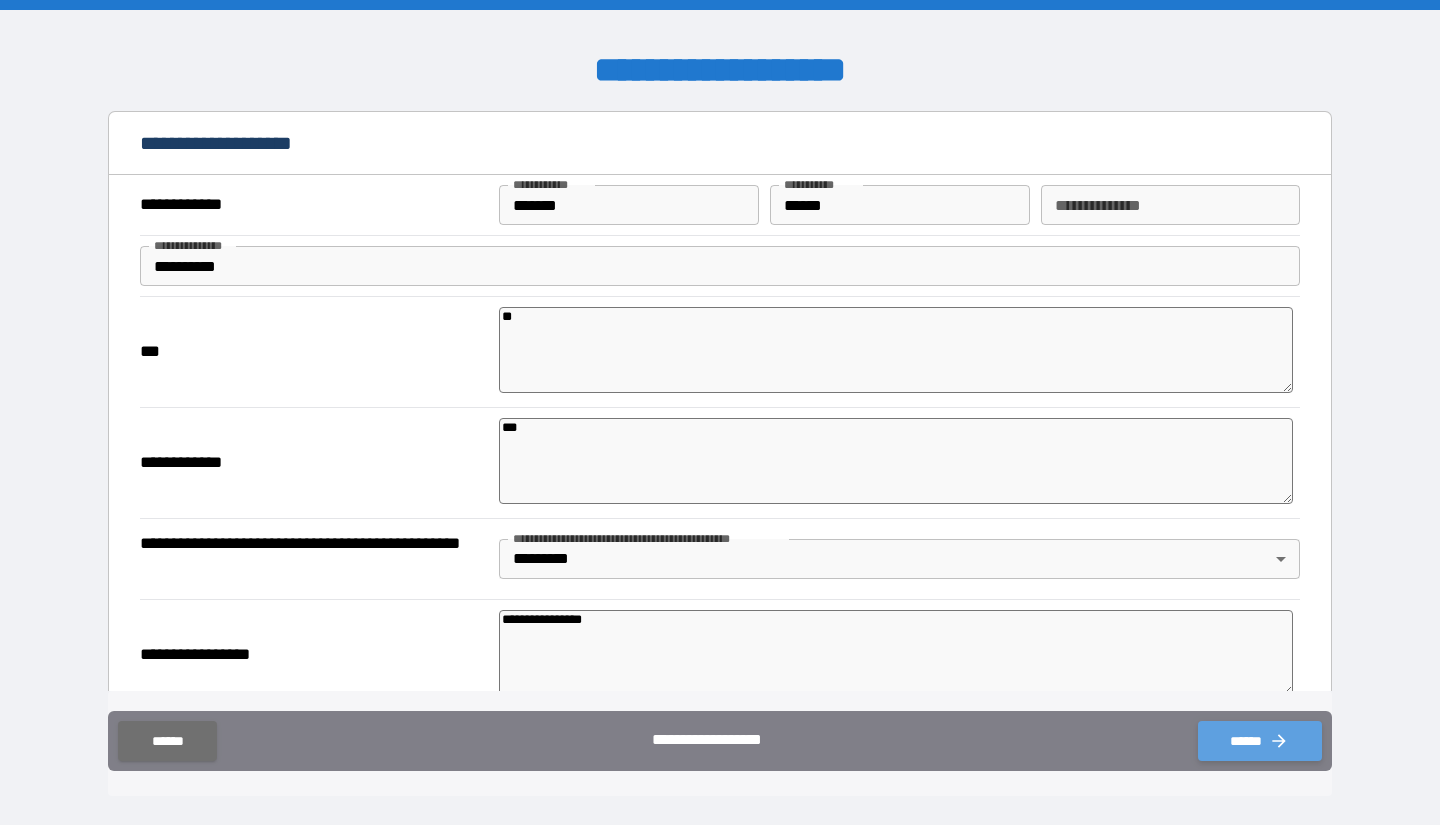 click on "******" at bounding box center [1260, 741] 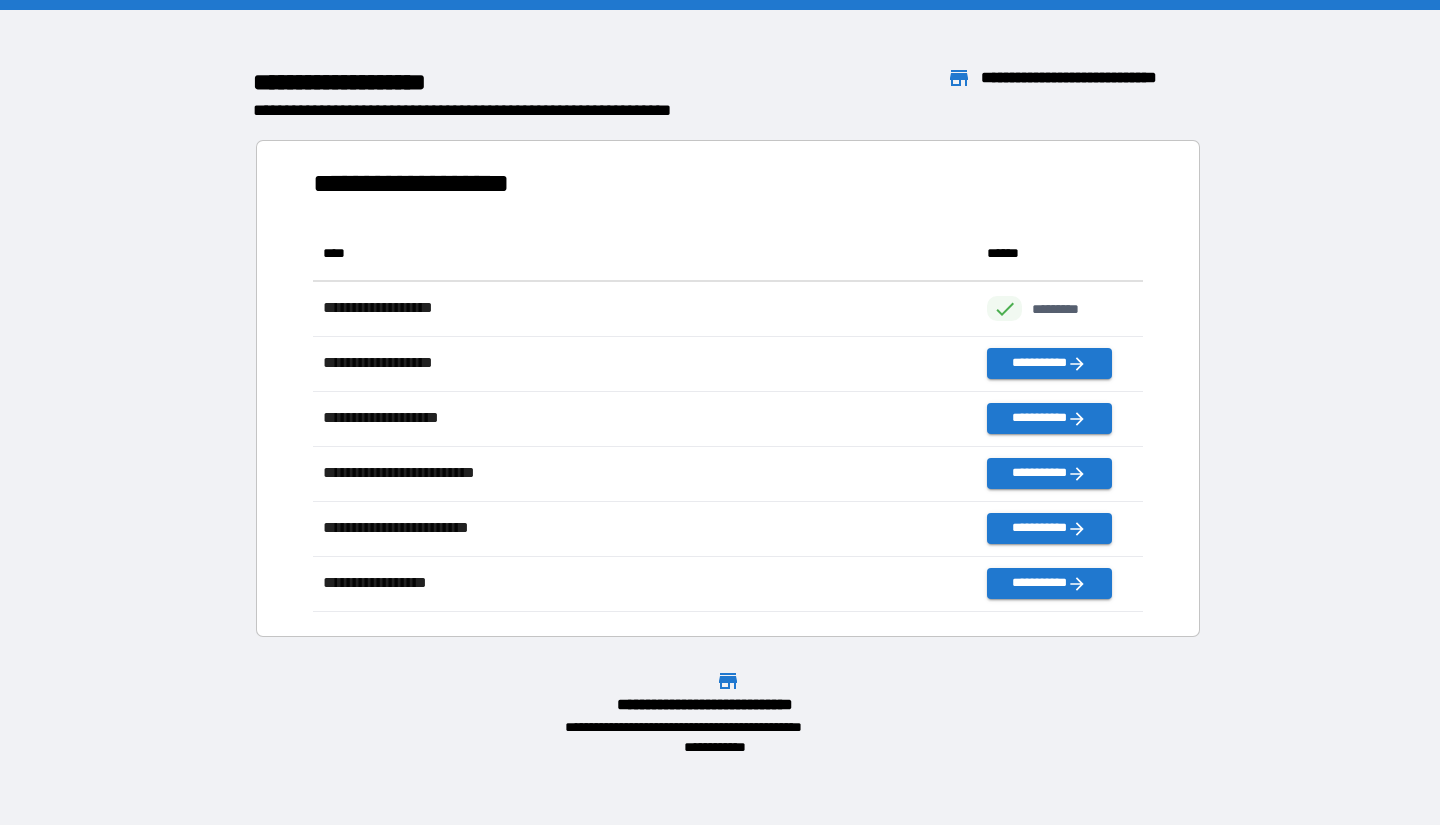 scroll, scrollTop: 16, scrollLeft: 16, axis: both 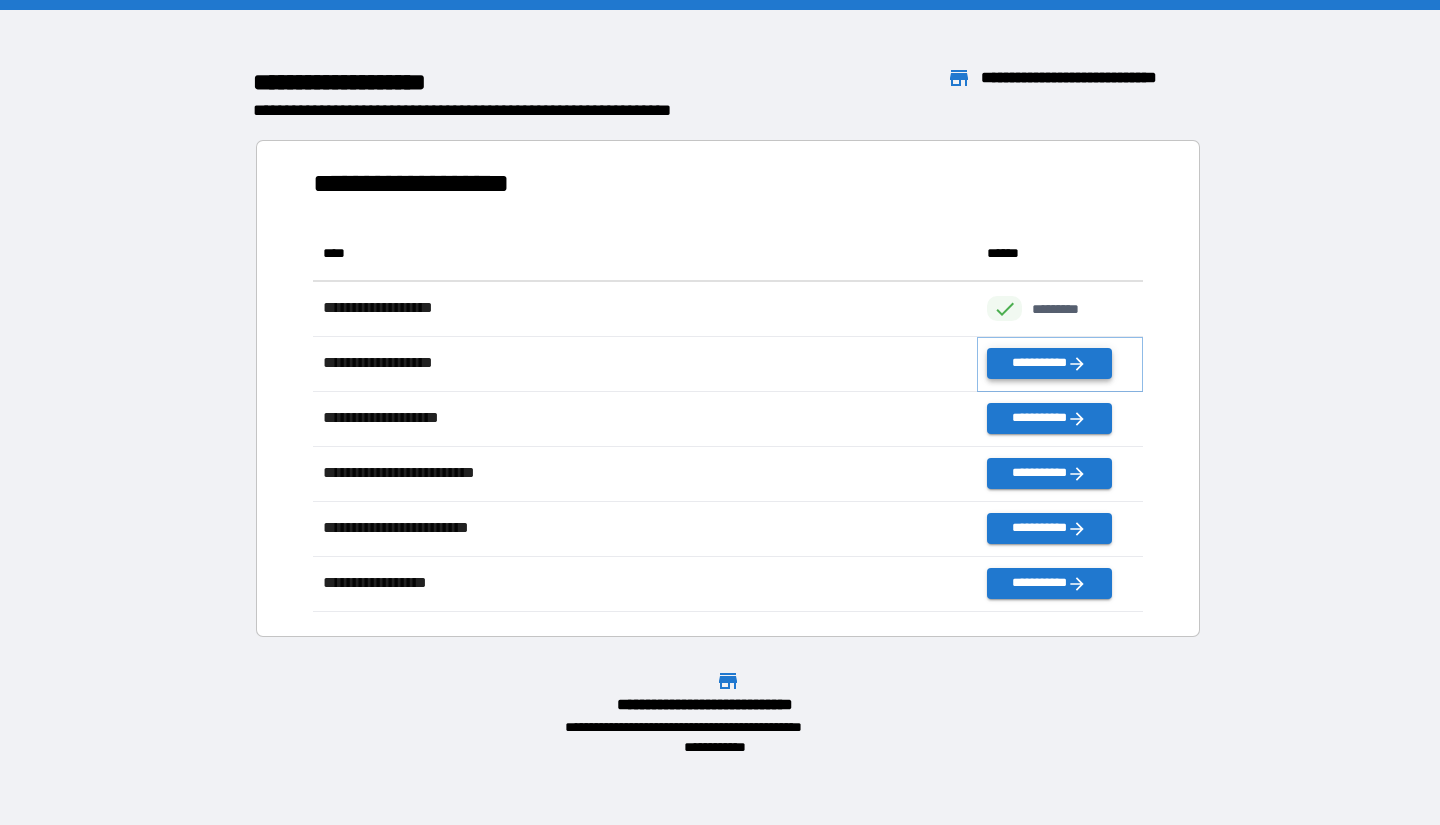 click on "**********" at bounding box center (1049, 363) 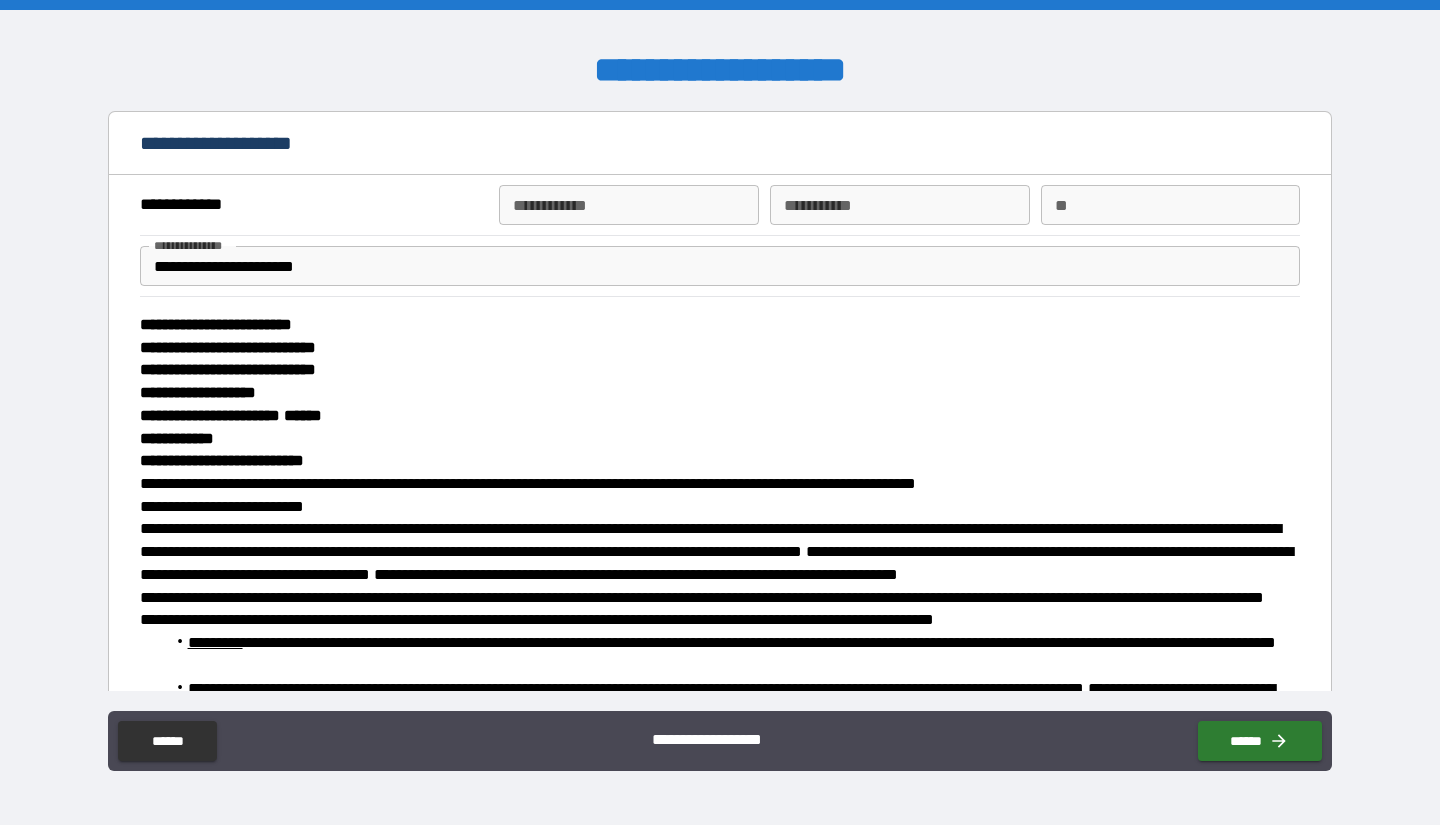 click on "**********" at bounding box center [628, 205] 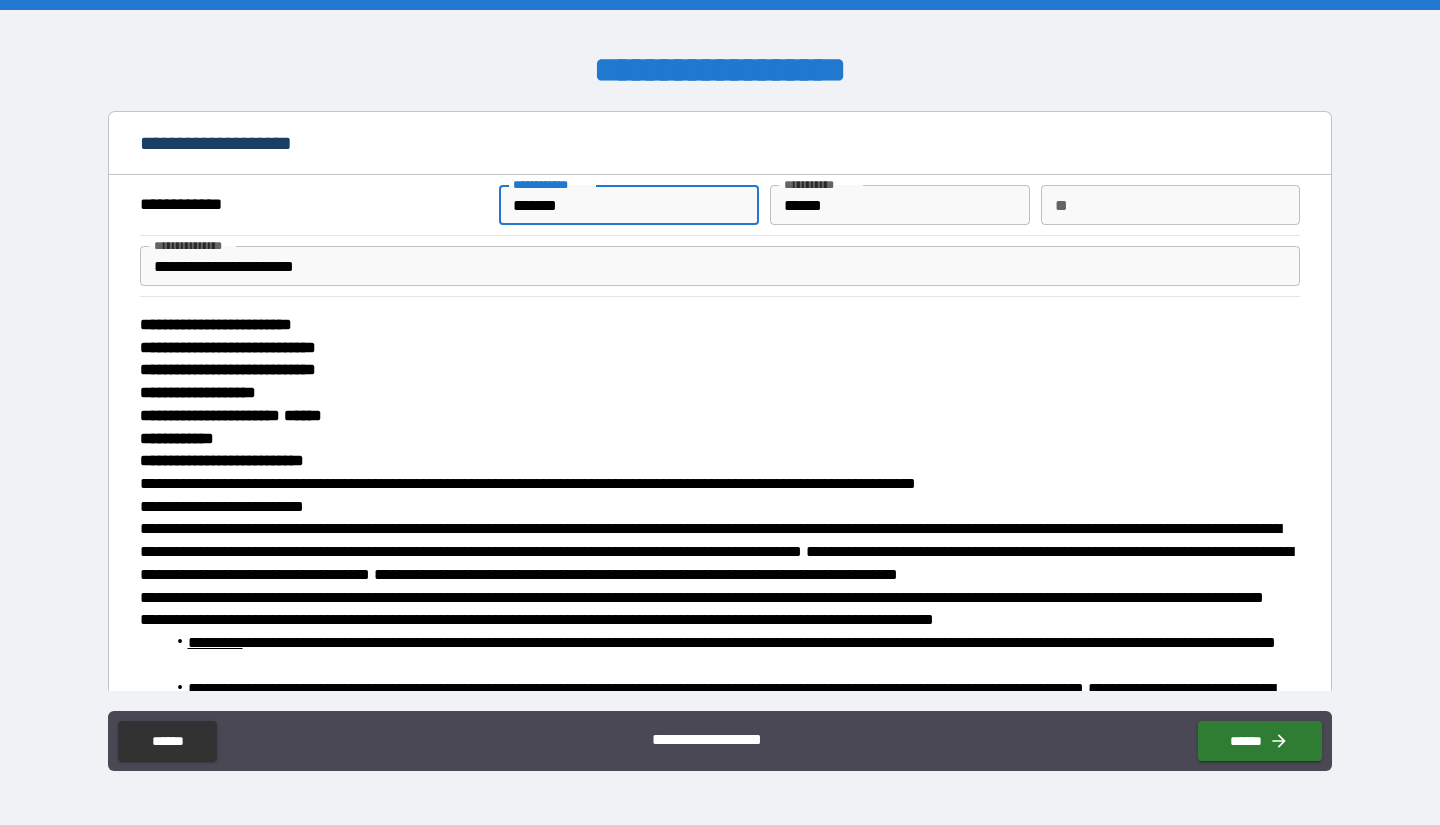 scroll, scrollTop: 8, scrollLeft: 0, axis: vertical 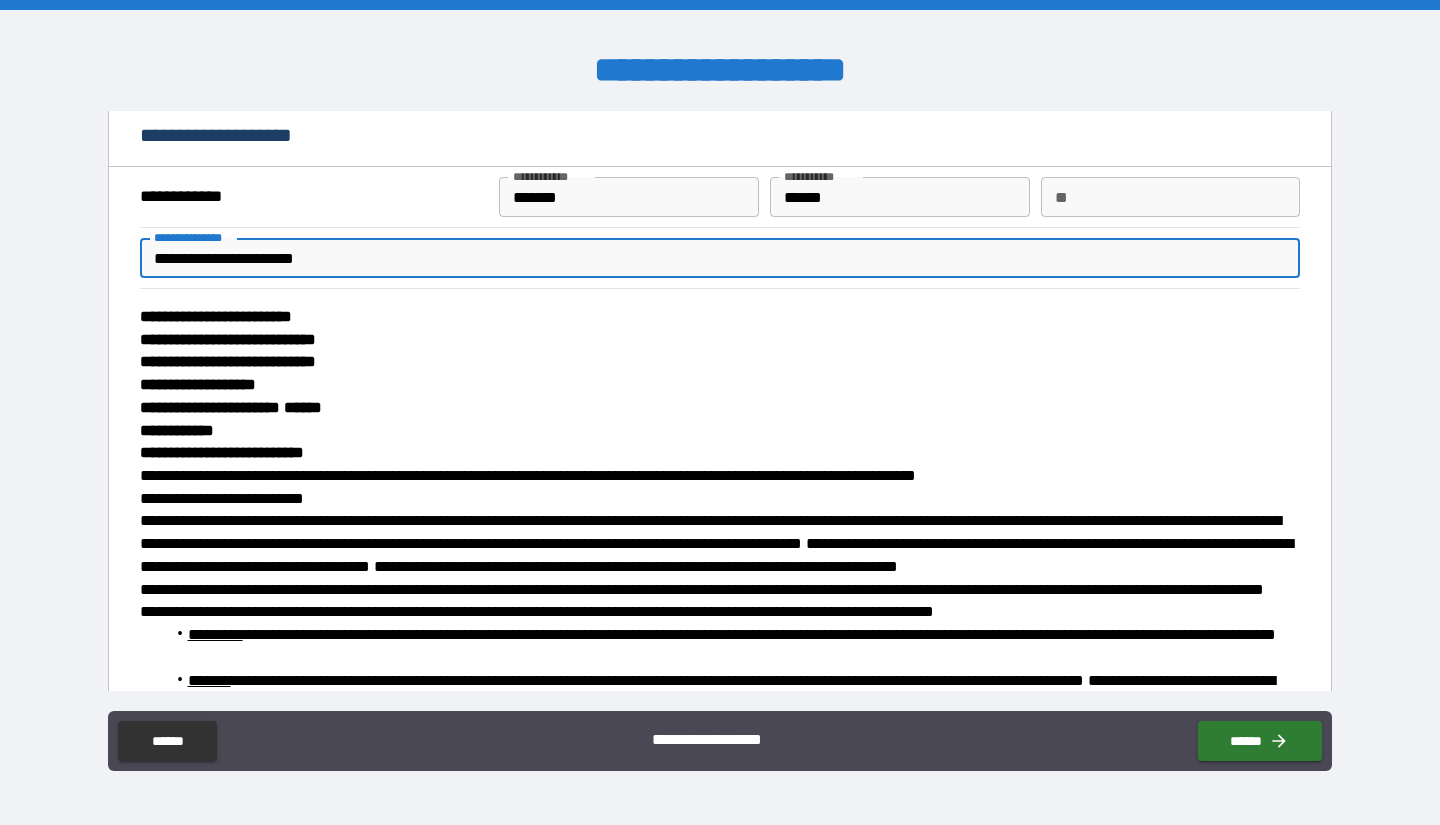 drag, startPoint x: 497, startPoint y: 260, endPoint x: 18, endPoint y: 202, distance: 482.49872 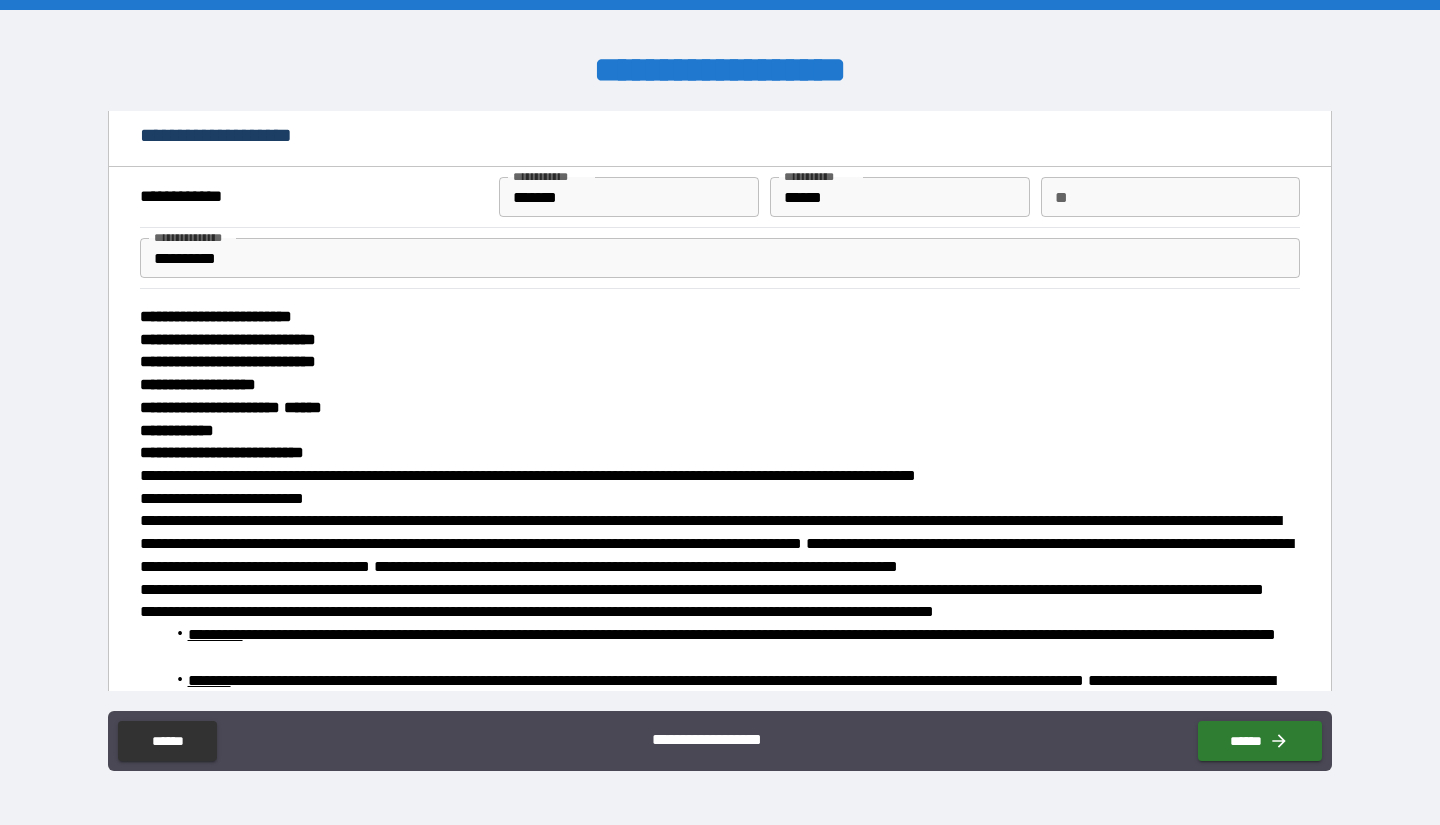 click on "**********" at bounding box center (720, 385) 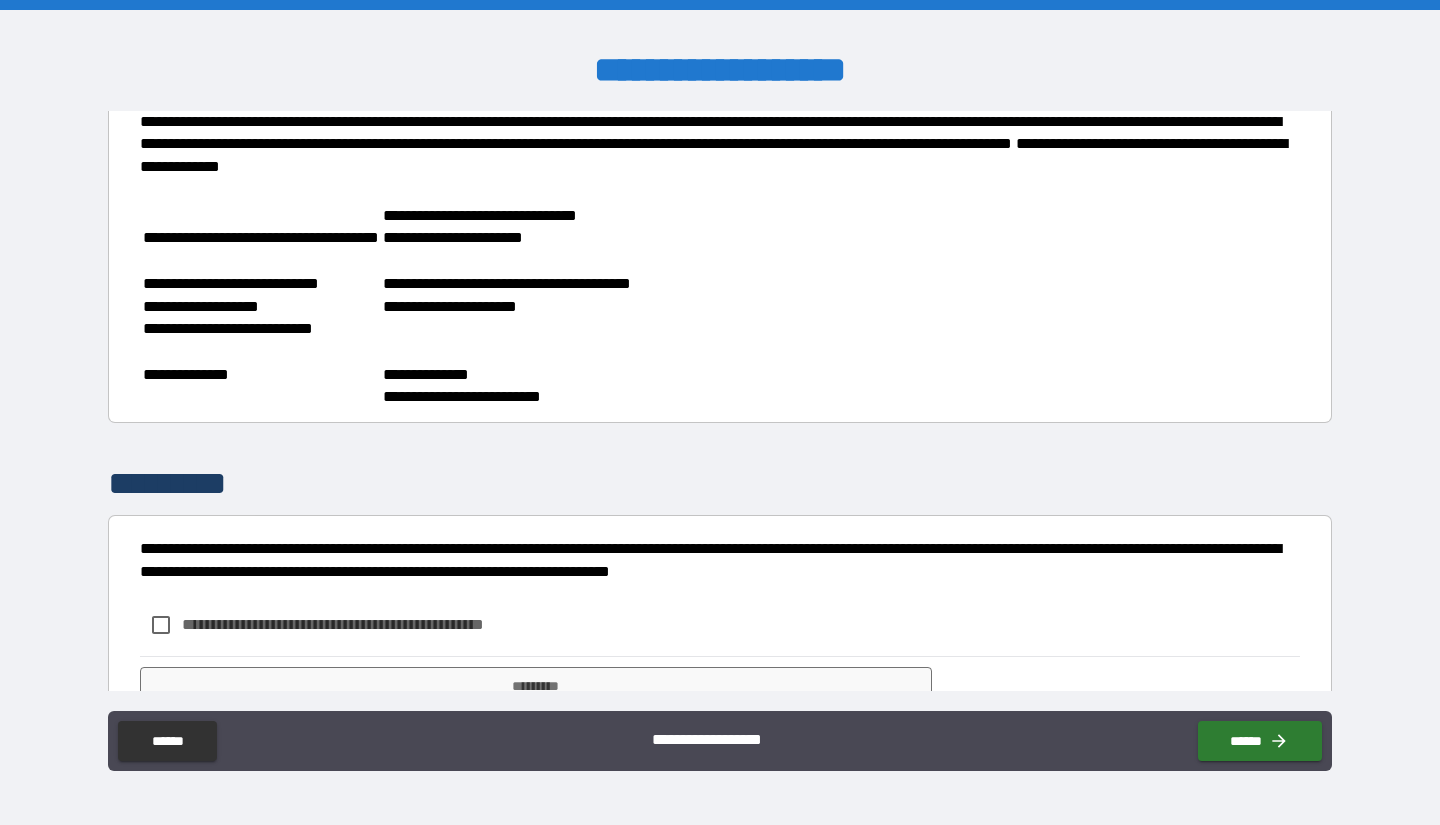 scroll, scrollTop: 1267, scrollLeft: 0, axis: vertical 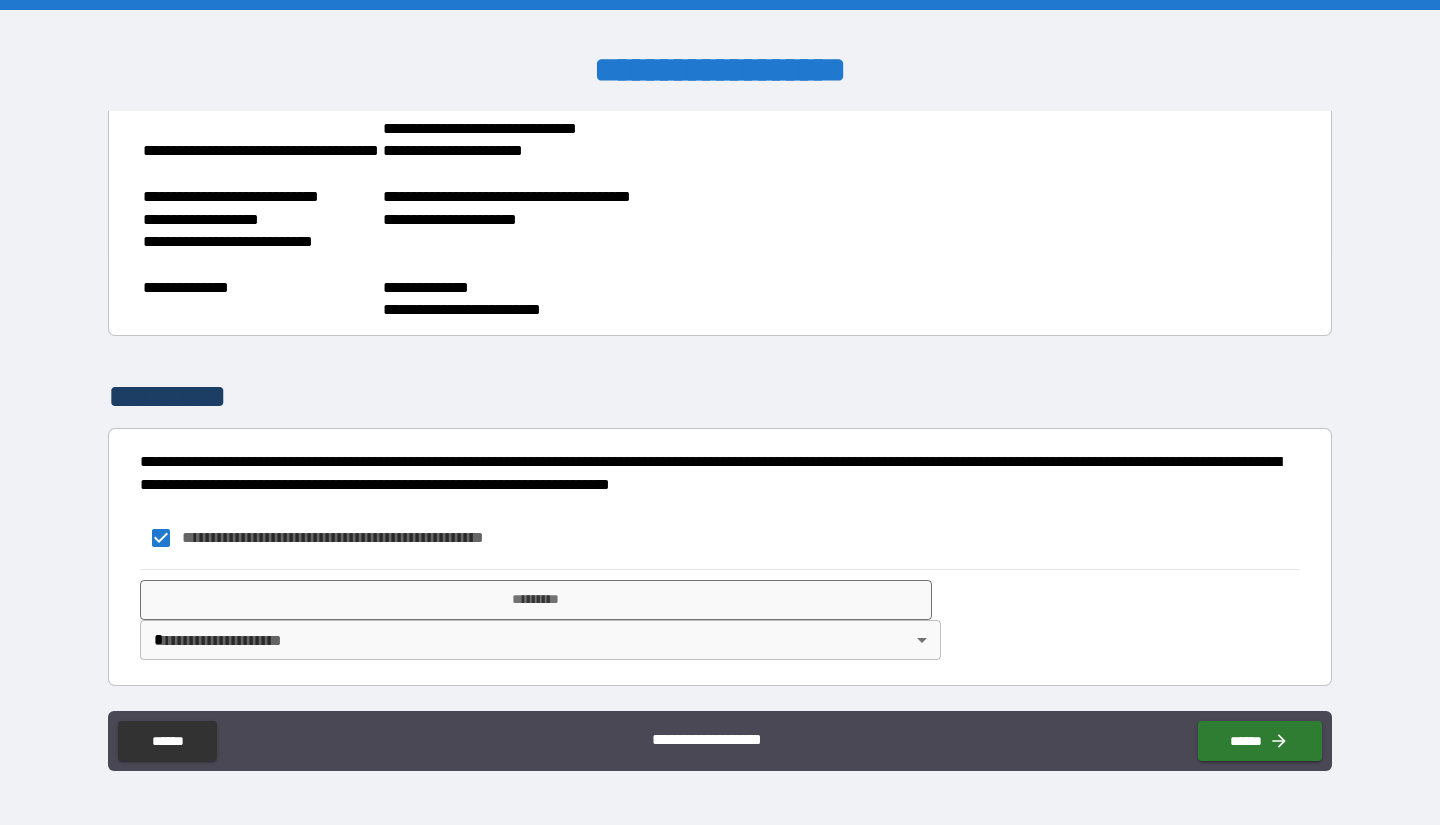 click on "**********" at bounding box center (720, 412) 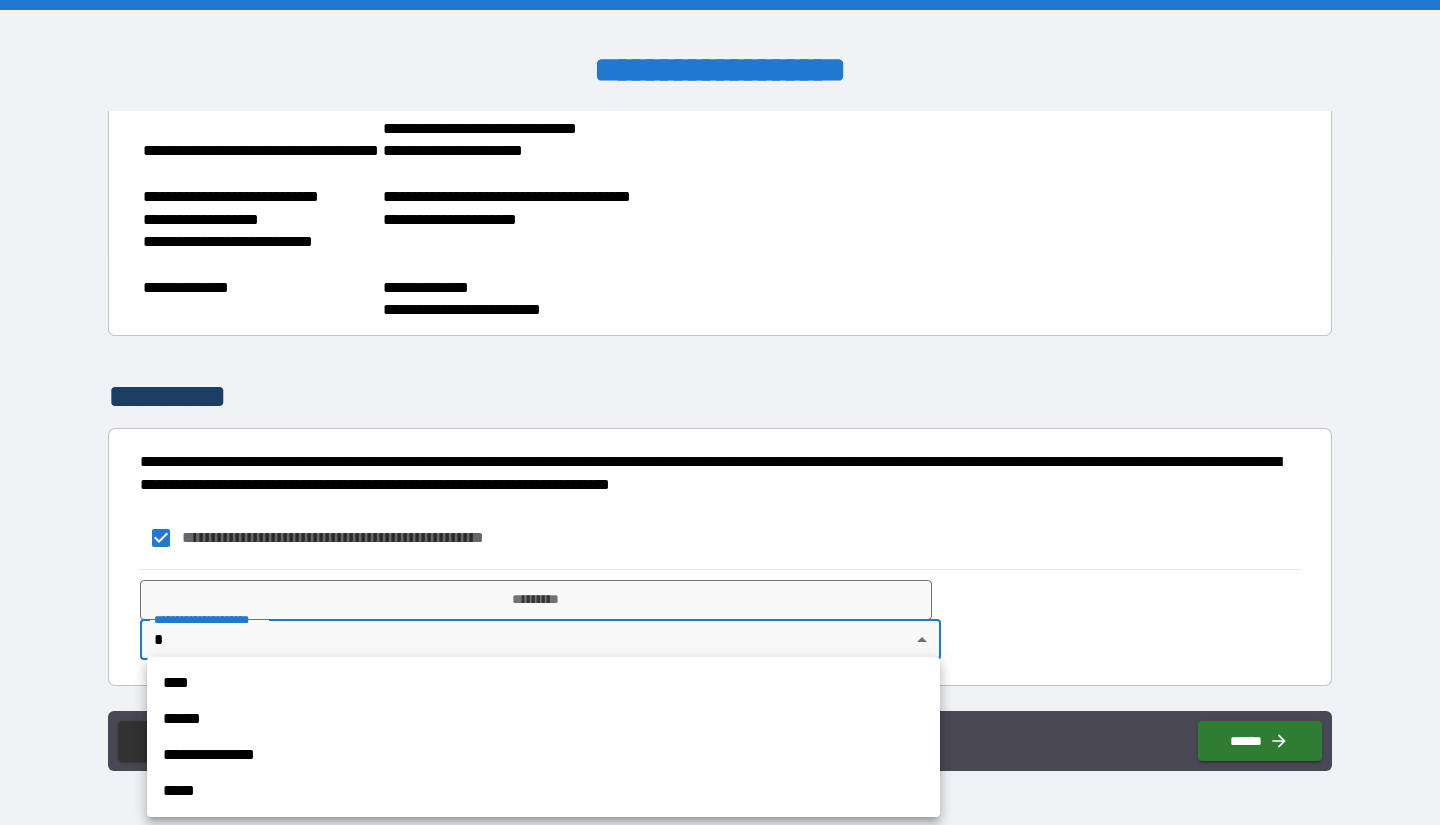 click on "**********" at bounding box center [543, 737] 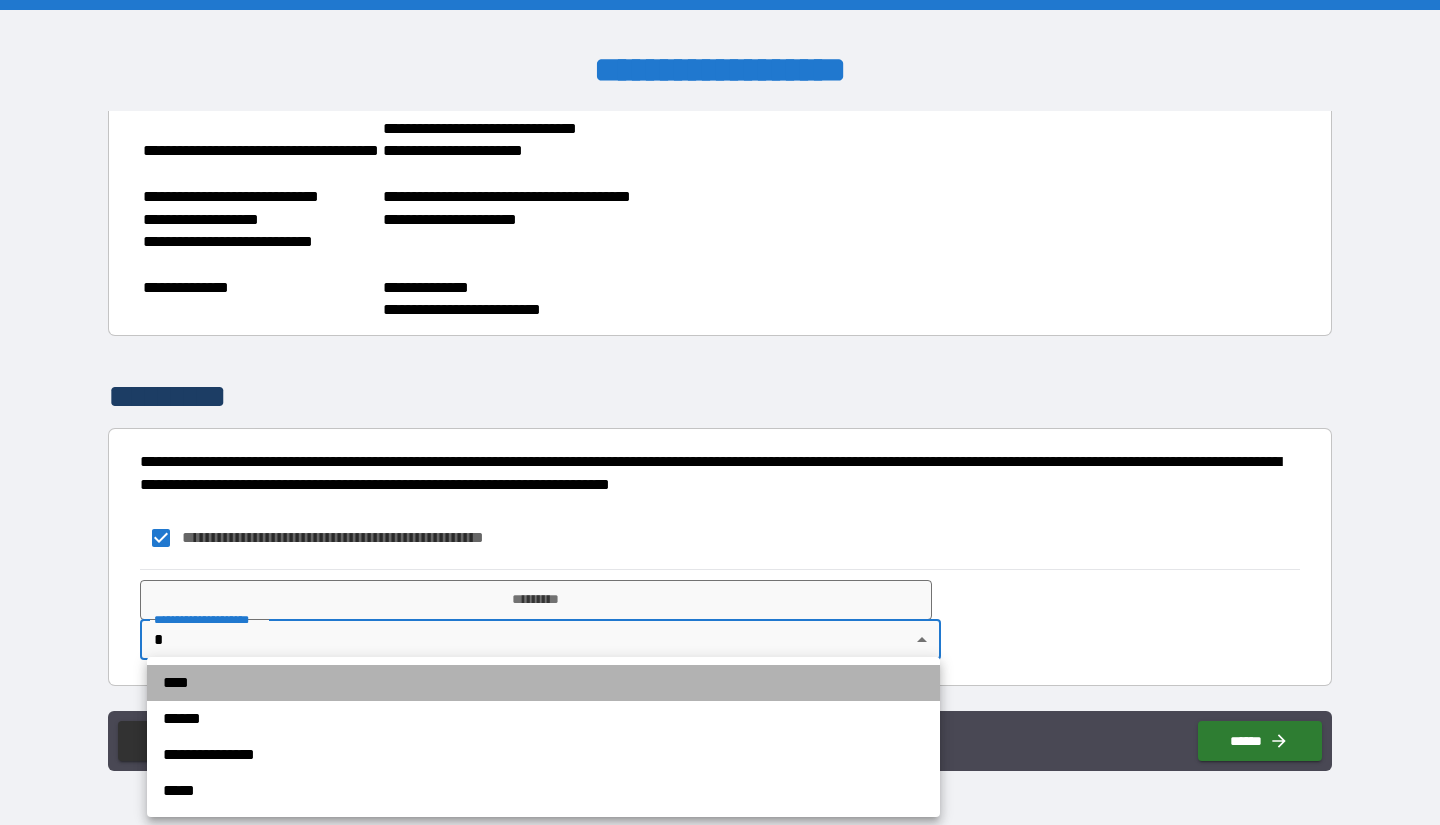 click on "****" at bounding box center (543, 683) 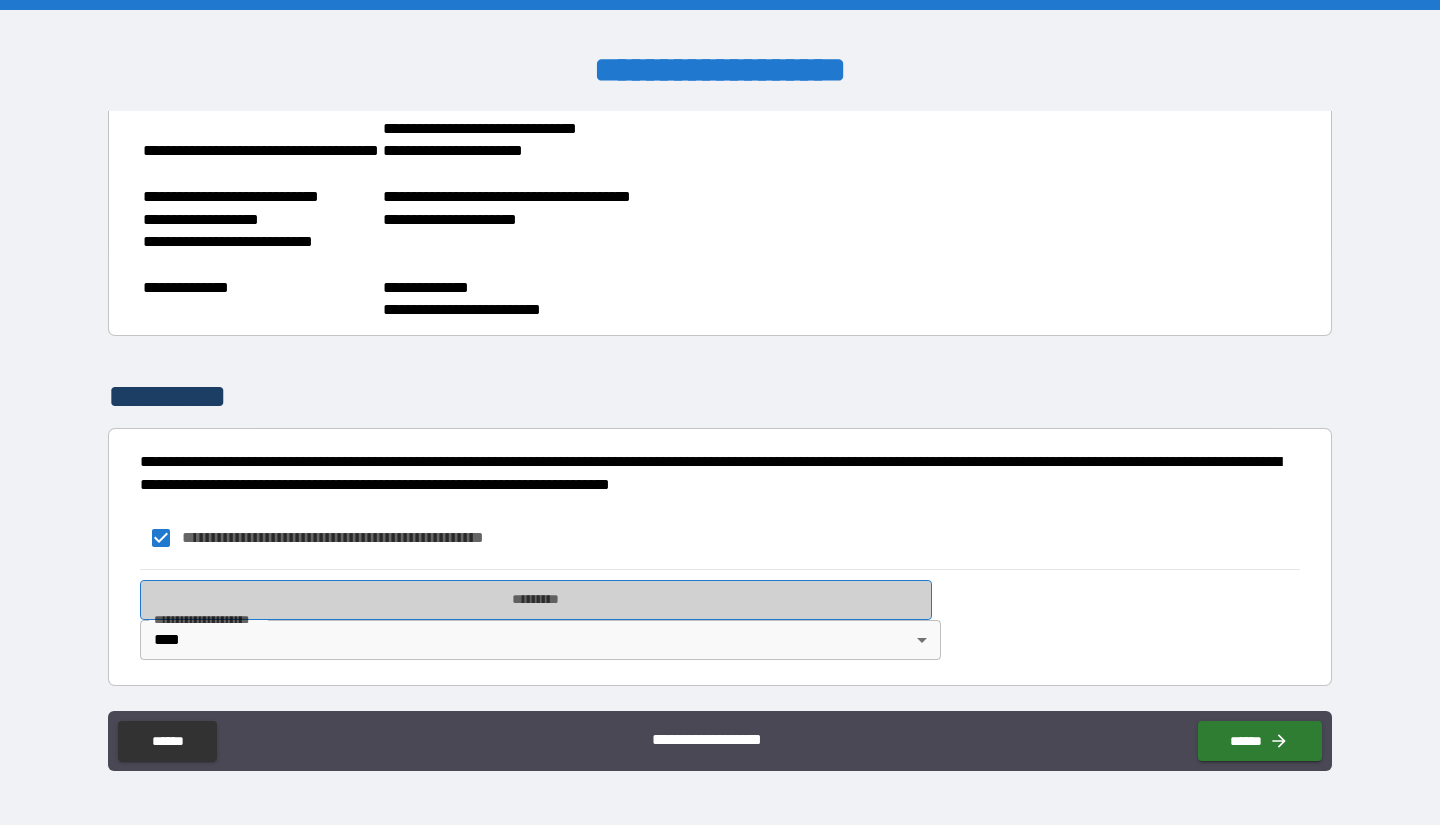 click on "*********" at bounding box center [536, 600] 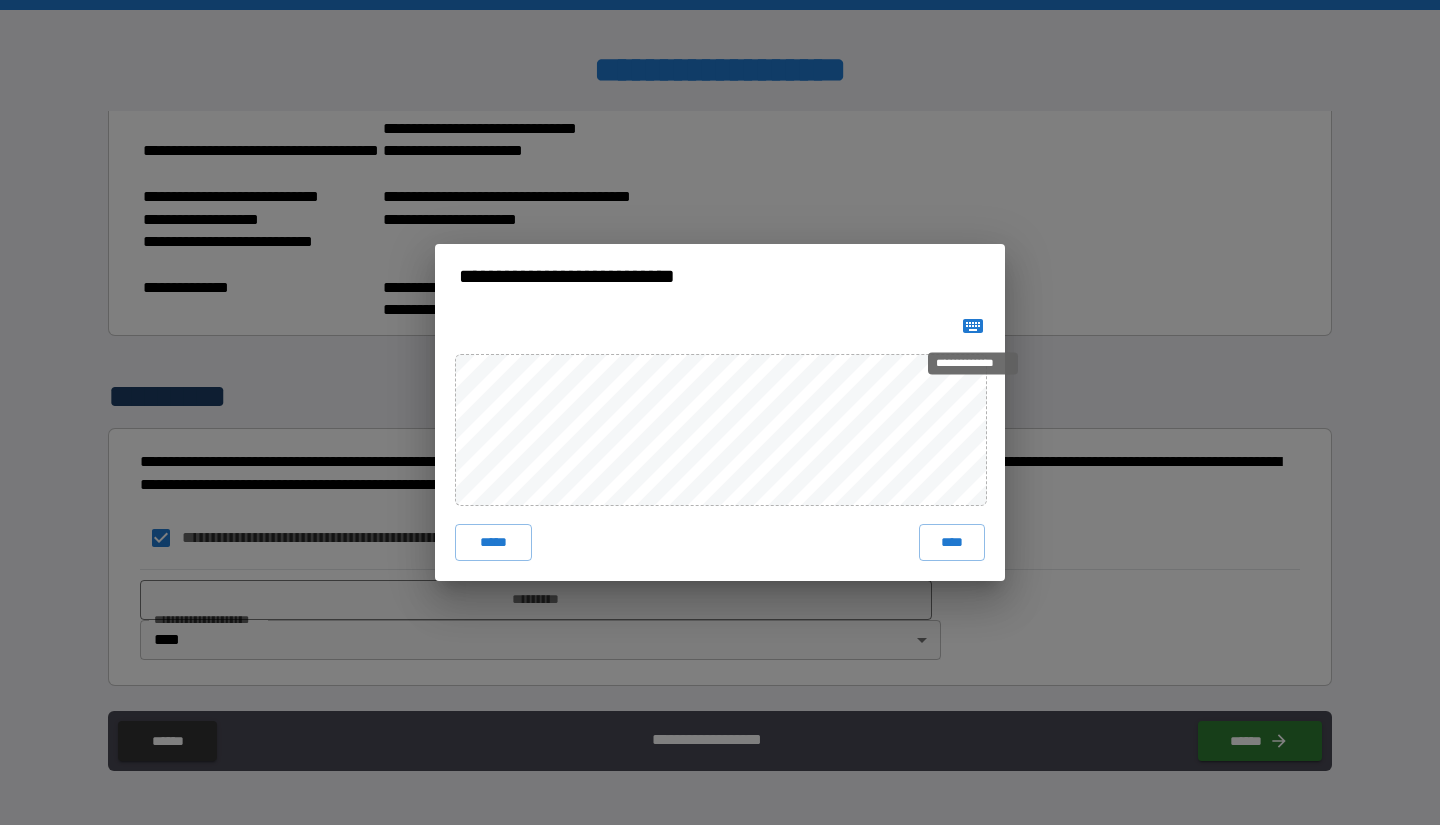 click 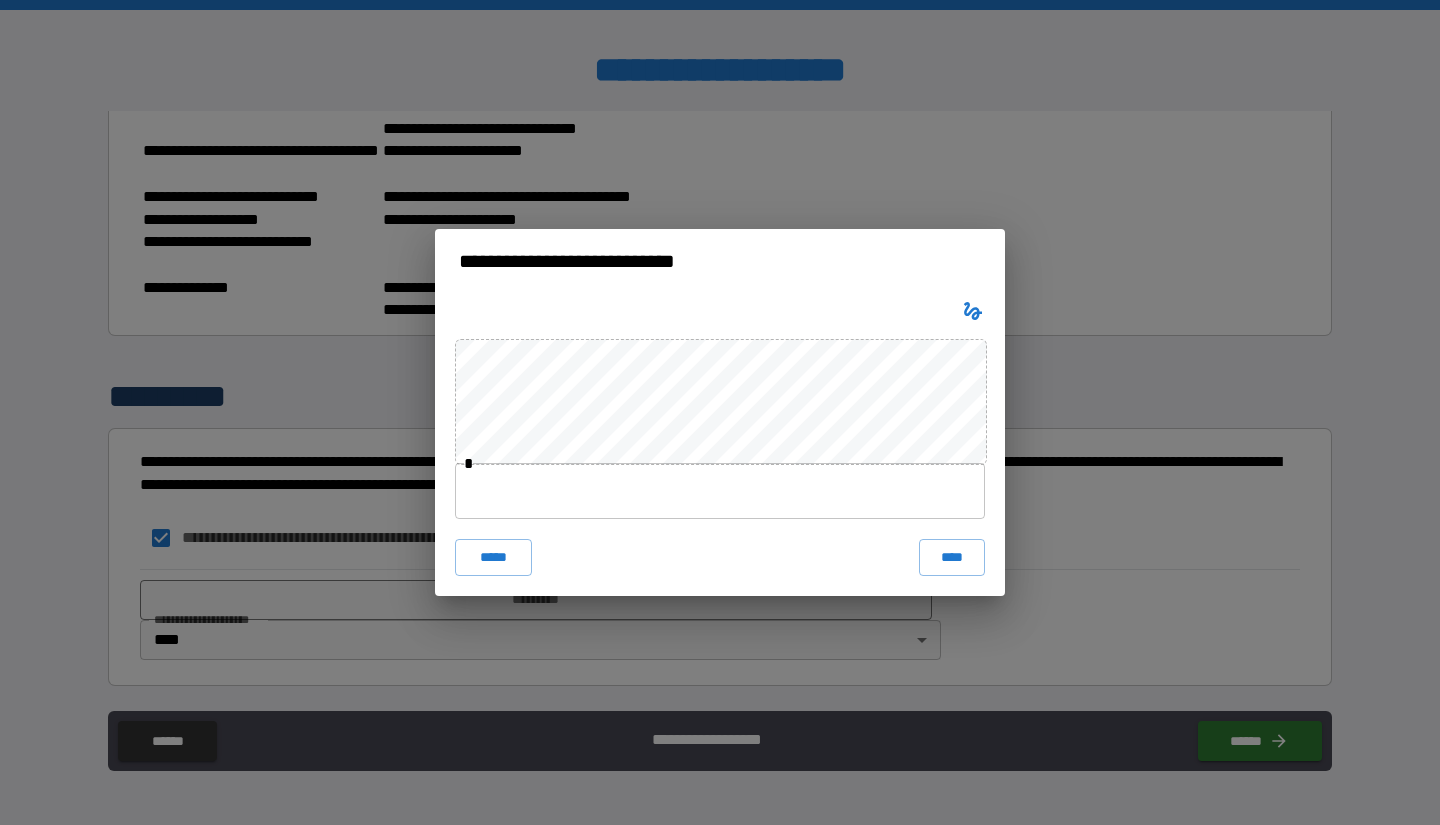 click at bounding box center (720, 491) 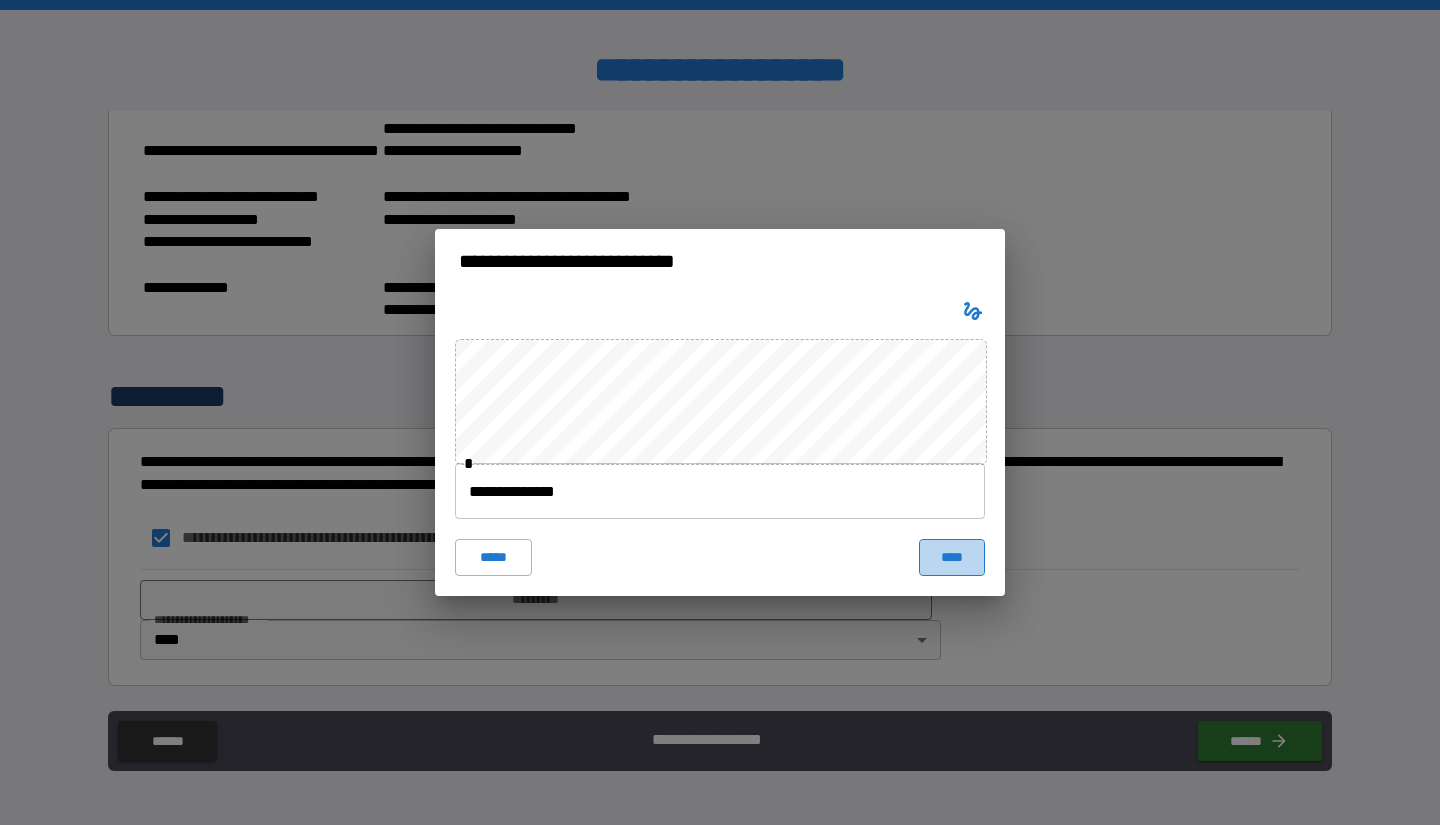 click on "****" at bounding box center [952, 557] 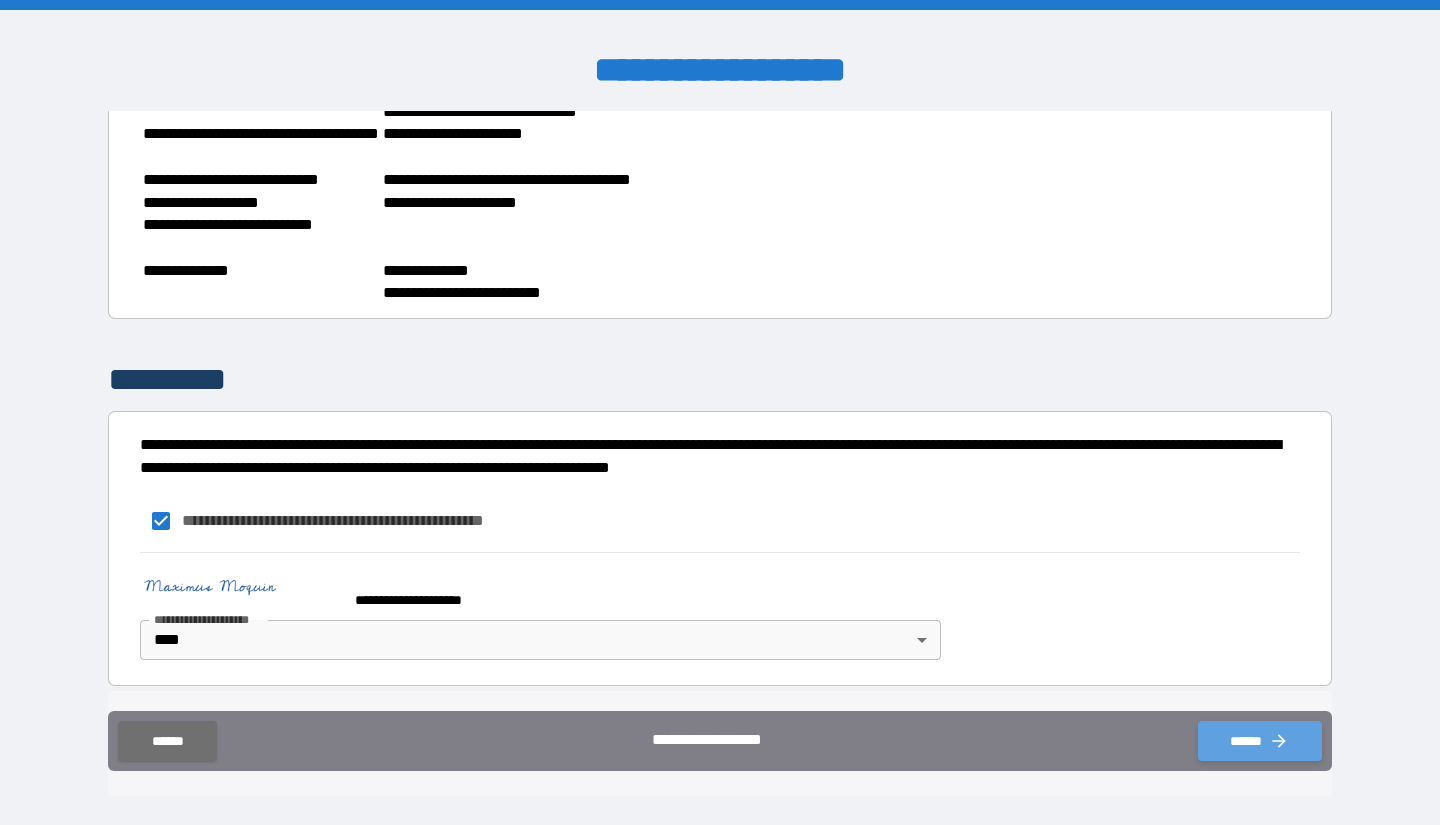click on "******" at bounding box center [1260, 741] 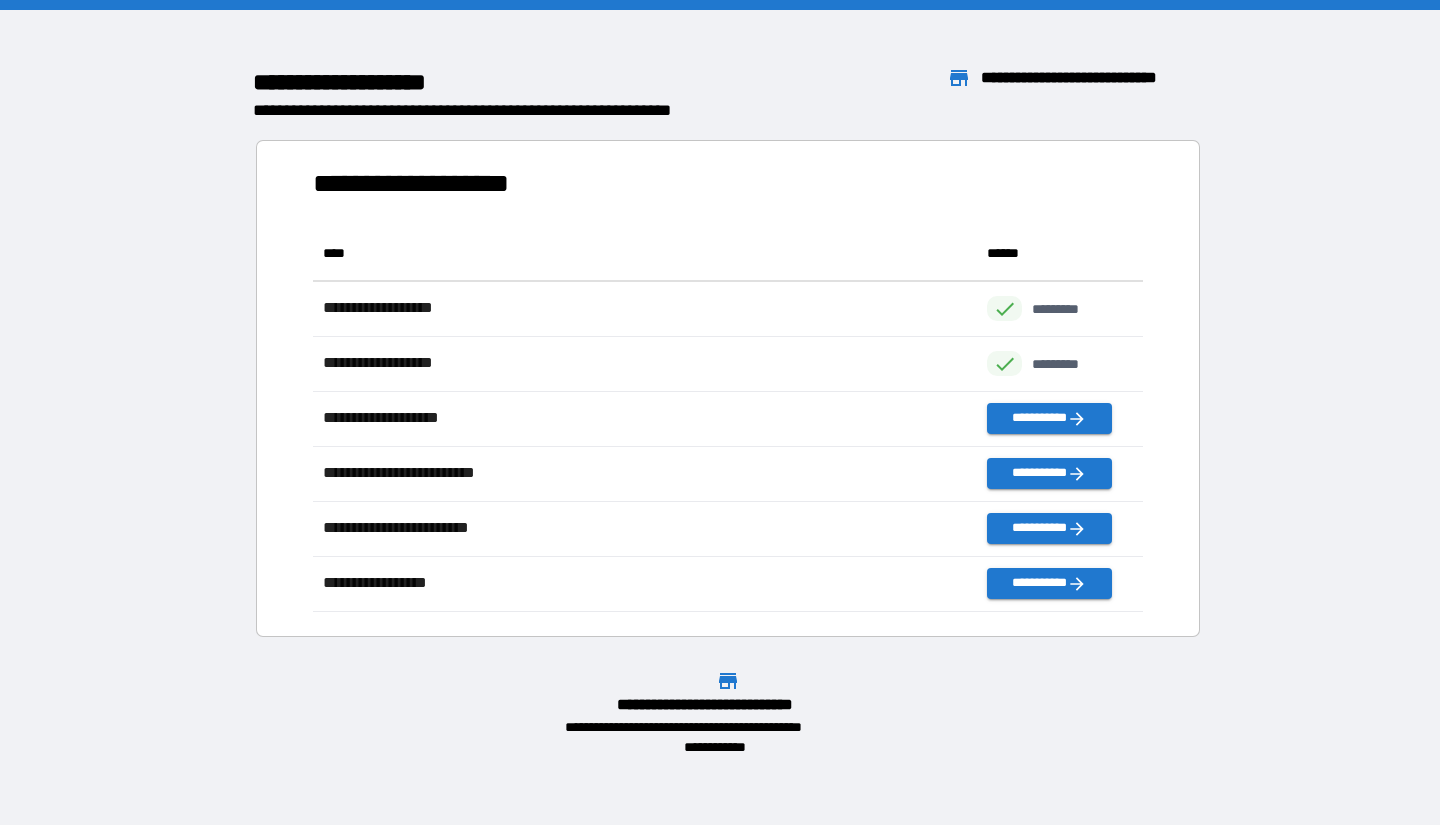 scroll, scrollTop: 16, scrollLeft: 16, axis: both 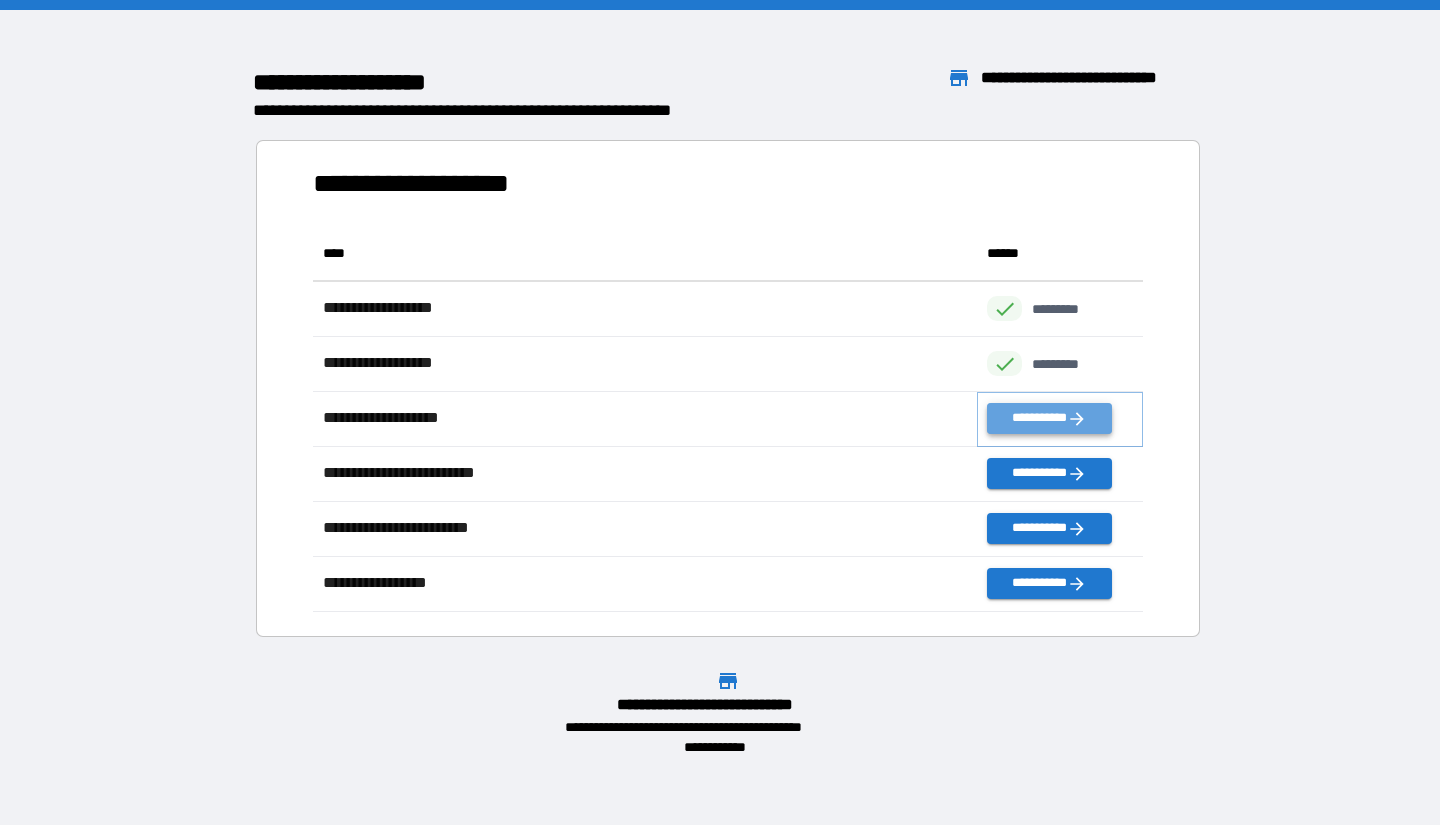 click on "**********" at bounding box center (1049, 418) 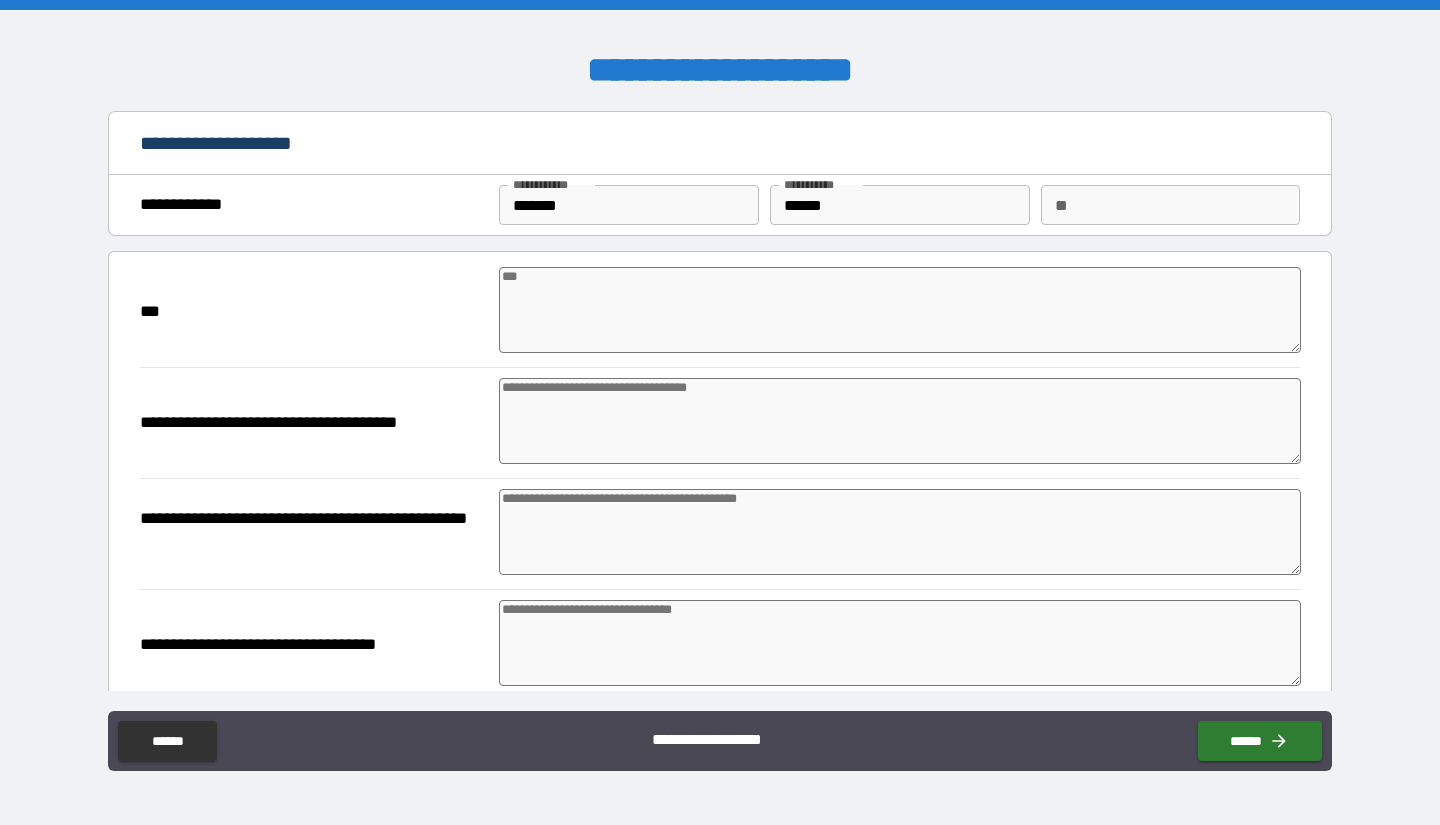 click at bounding box center [900, 310] 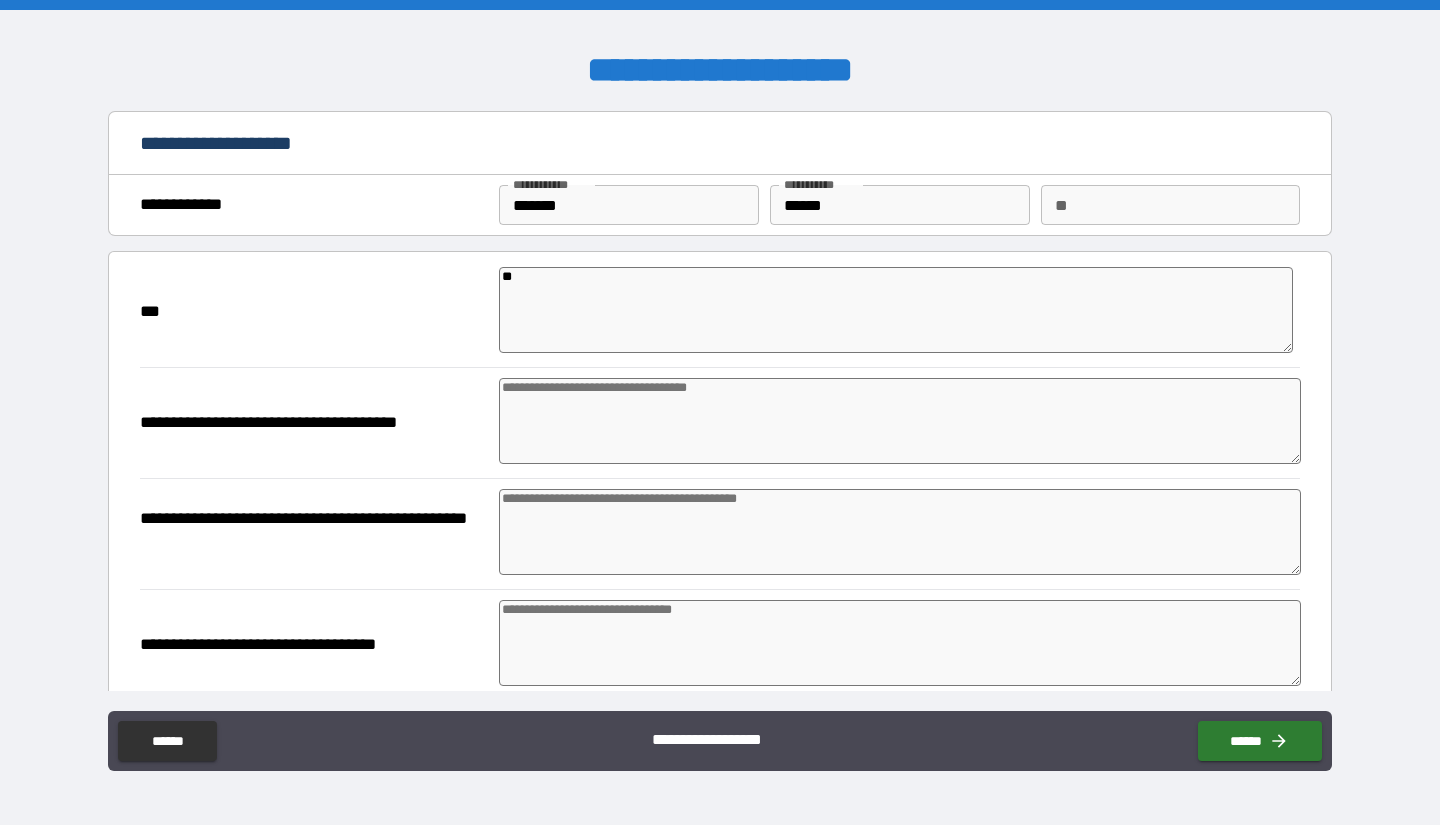 click at bounding box center (900, 421) 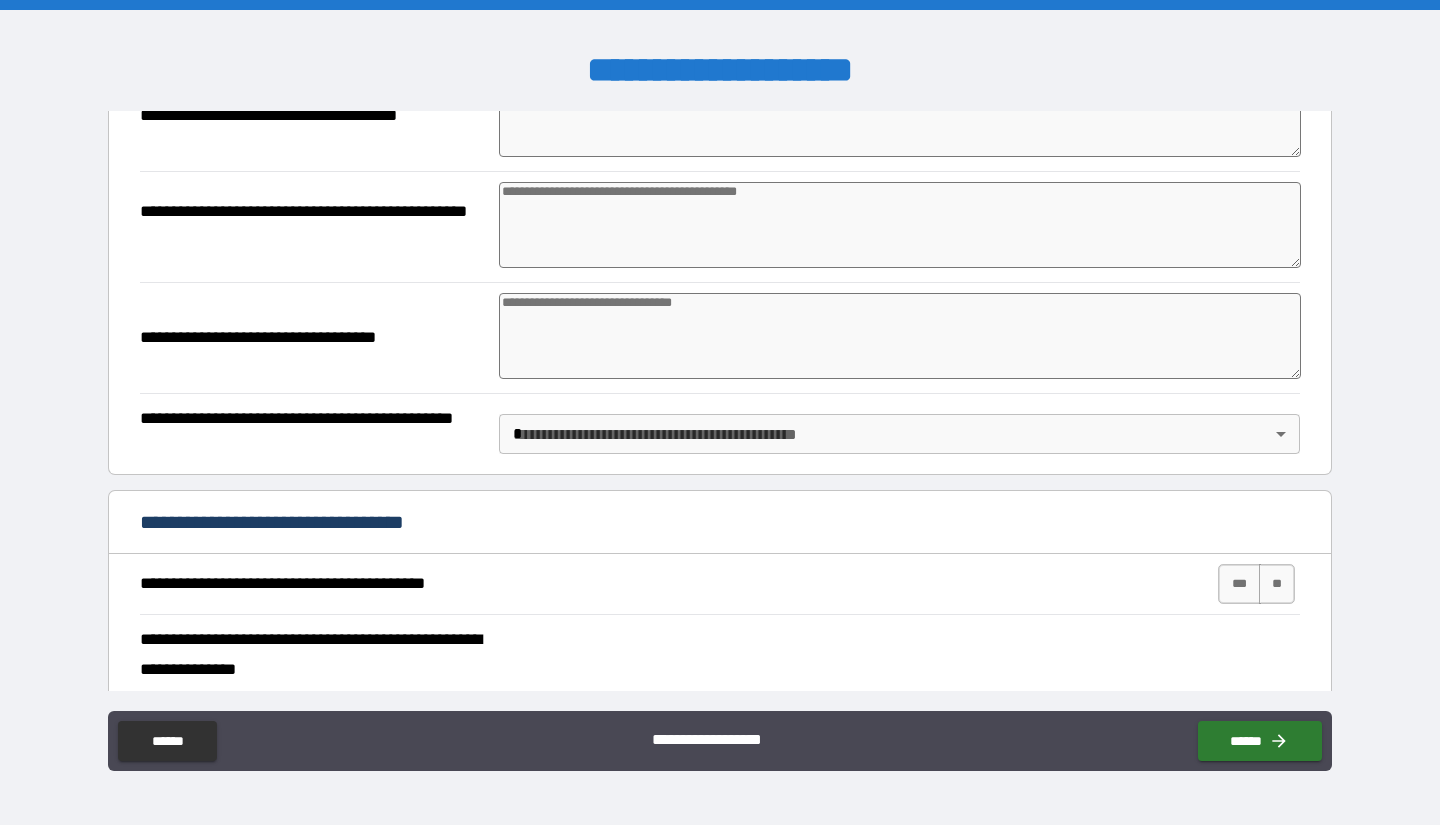 scroll, scrollTop: 314, scrollLeft: 0, axis: vertical 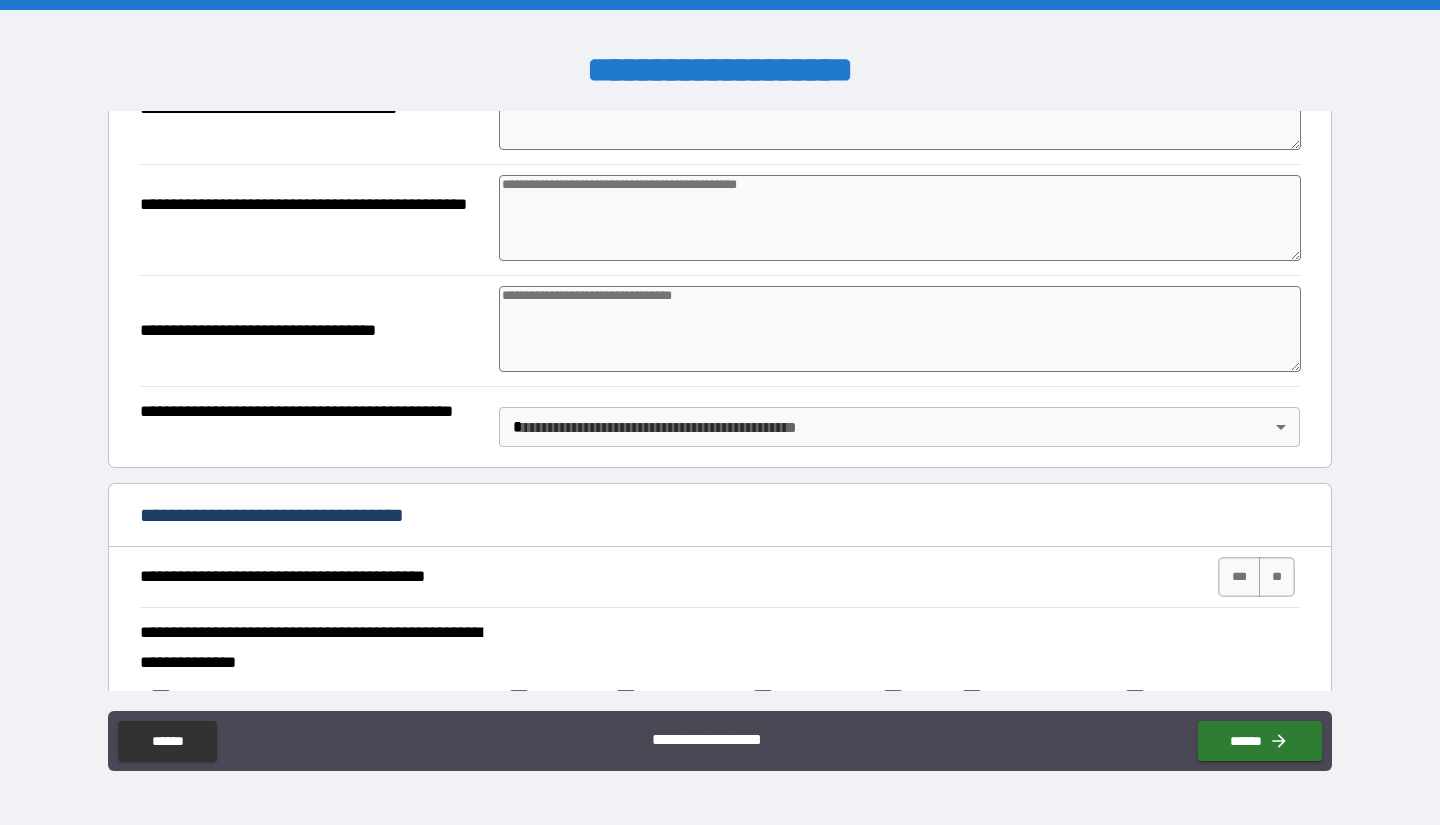 click on "**********" at bounding box center (720, 412) 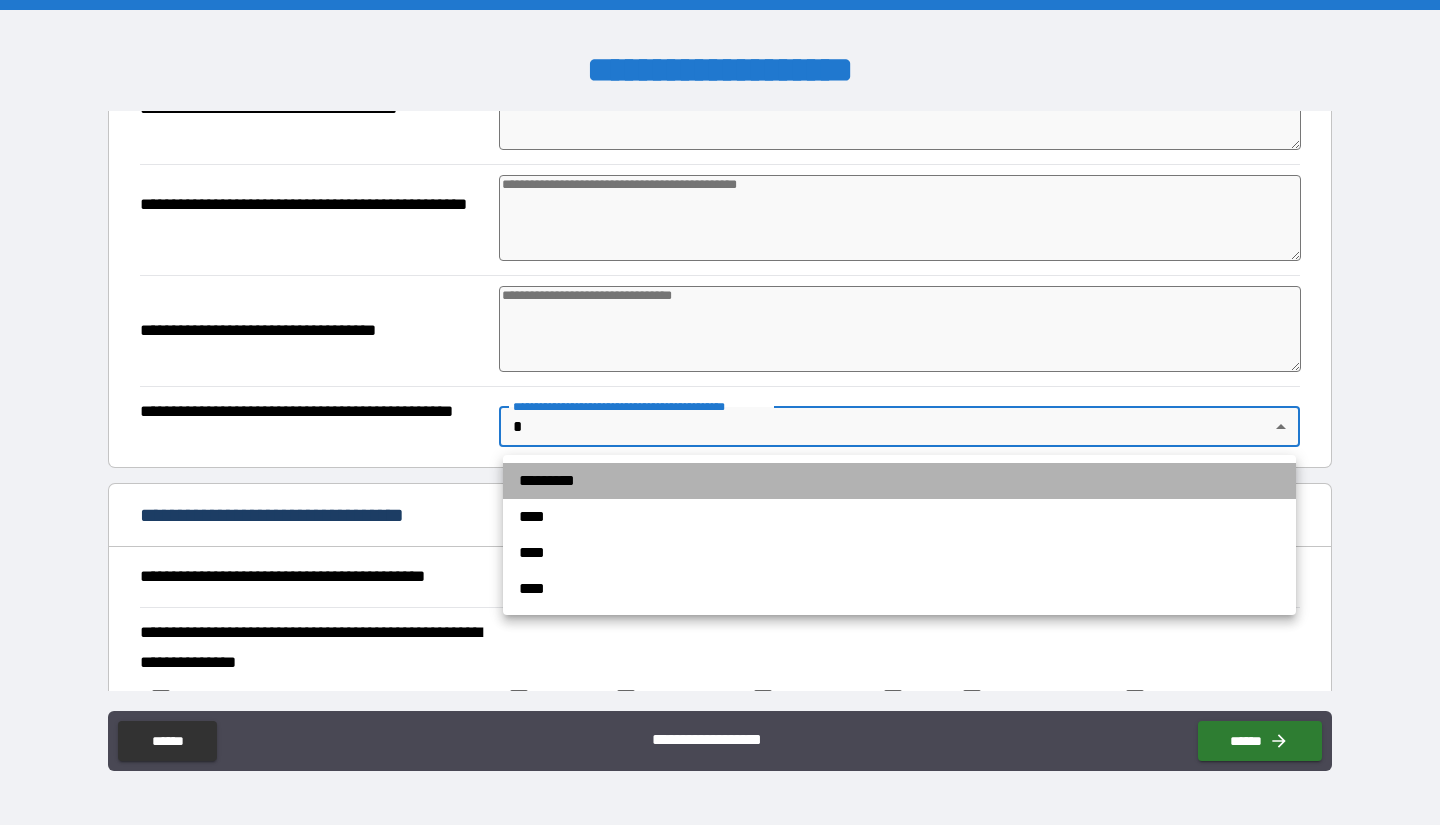 click on "*********" at bounding box center [899, 481] 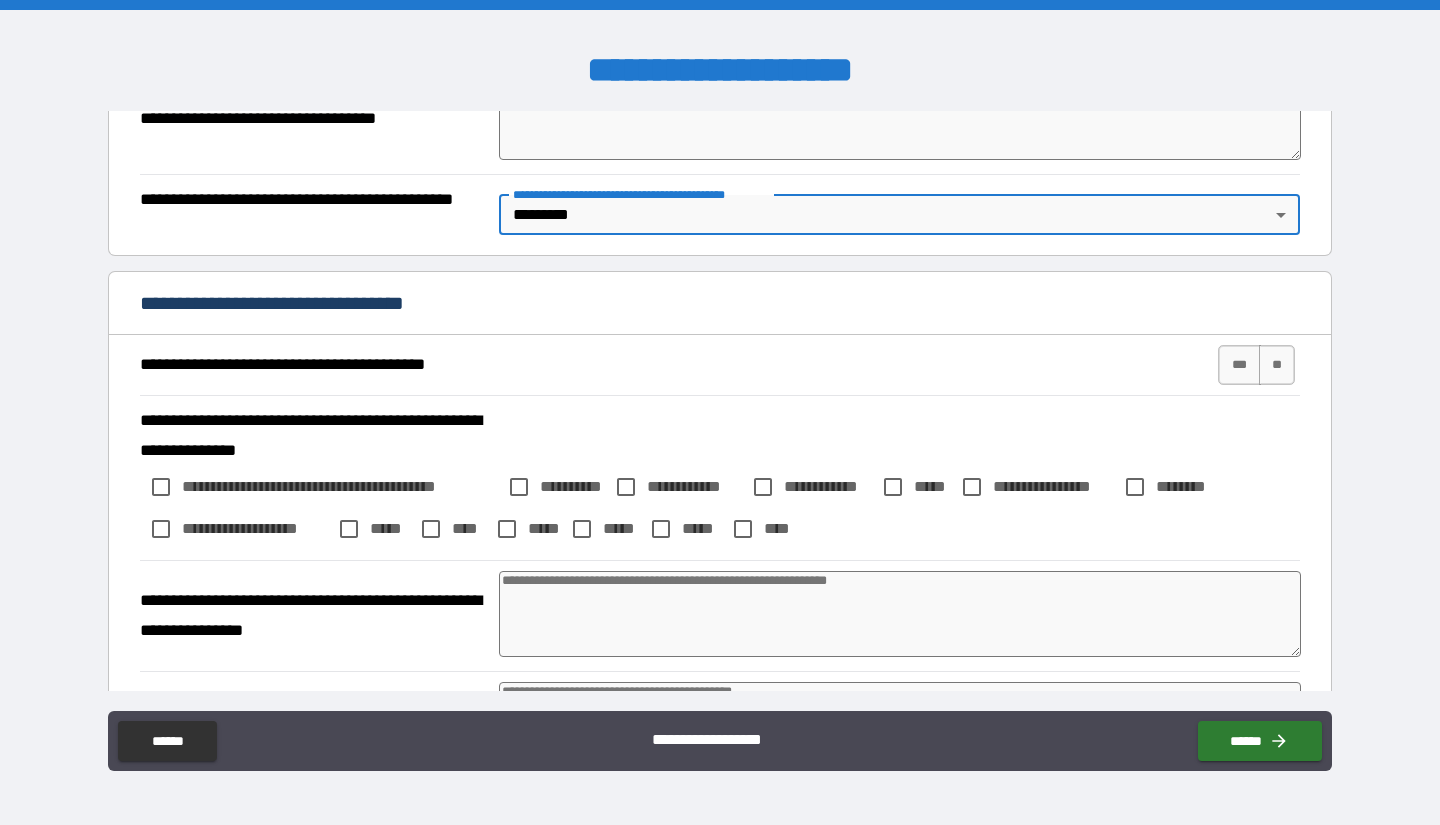 scroll, scrollTop: 527, scrollLeft: 0, axis: vertical 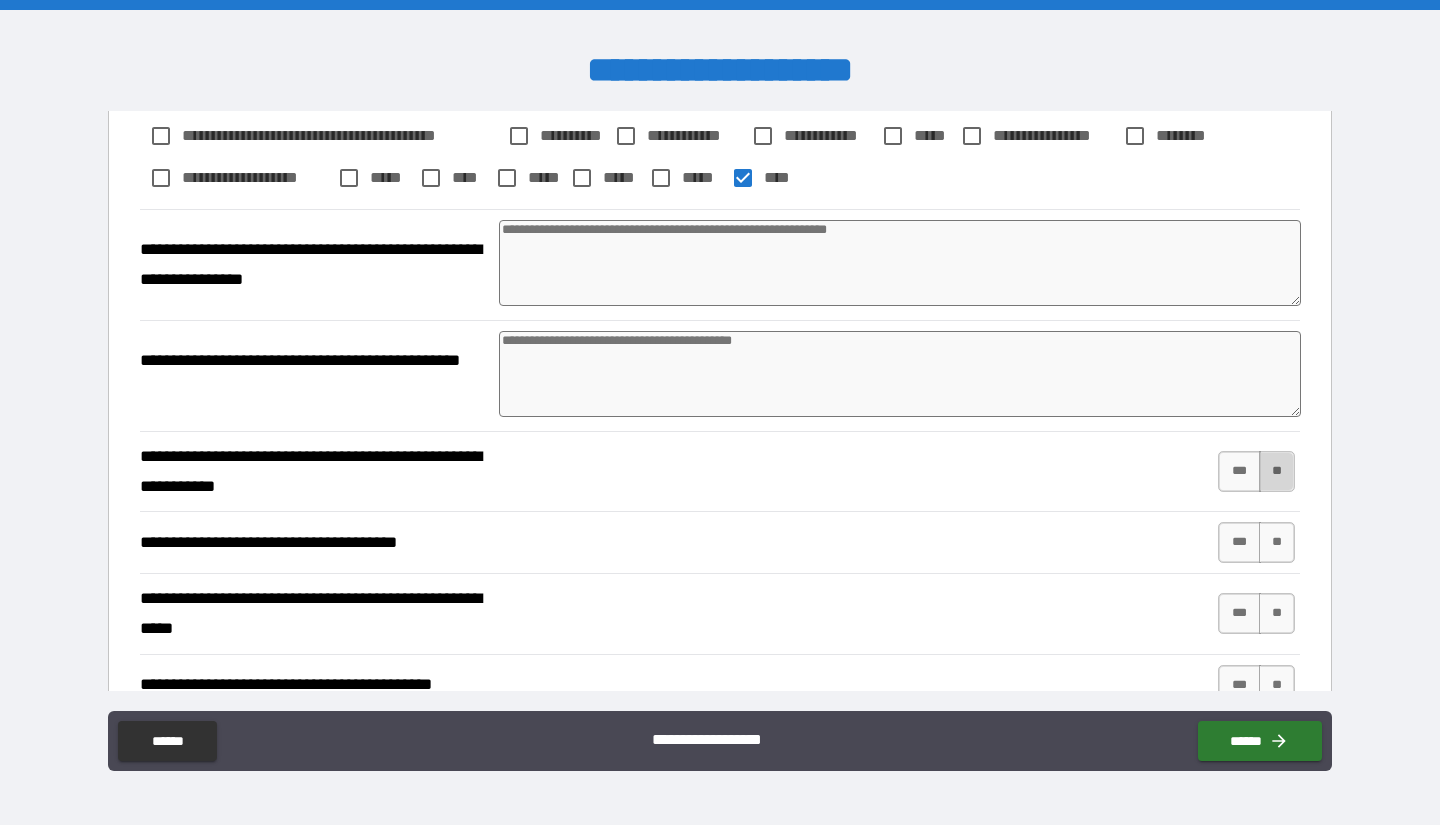 click on "**" at bounding box center (1277, 471) 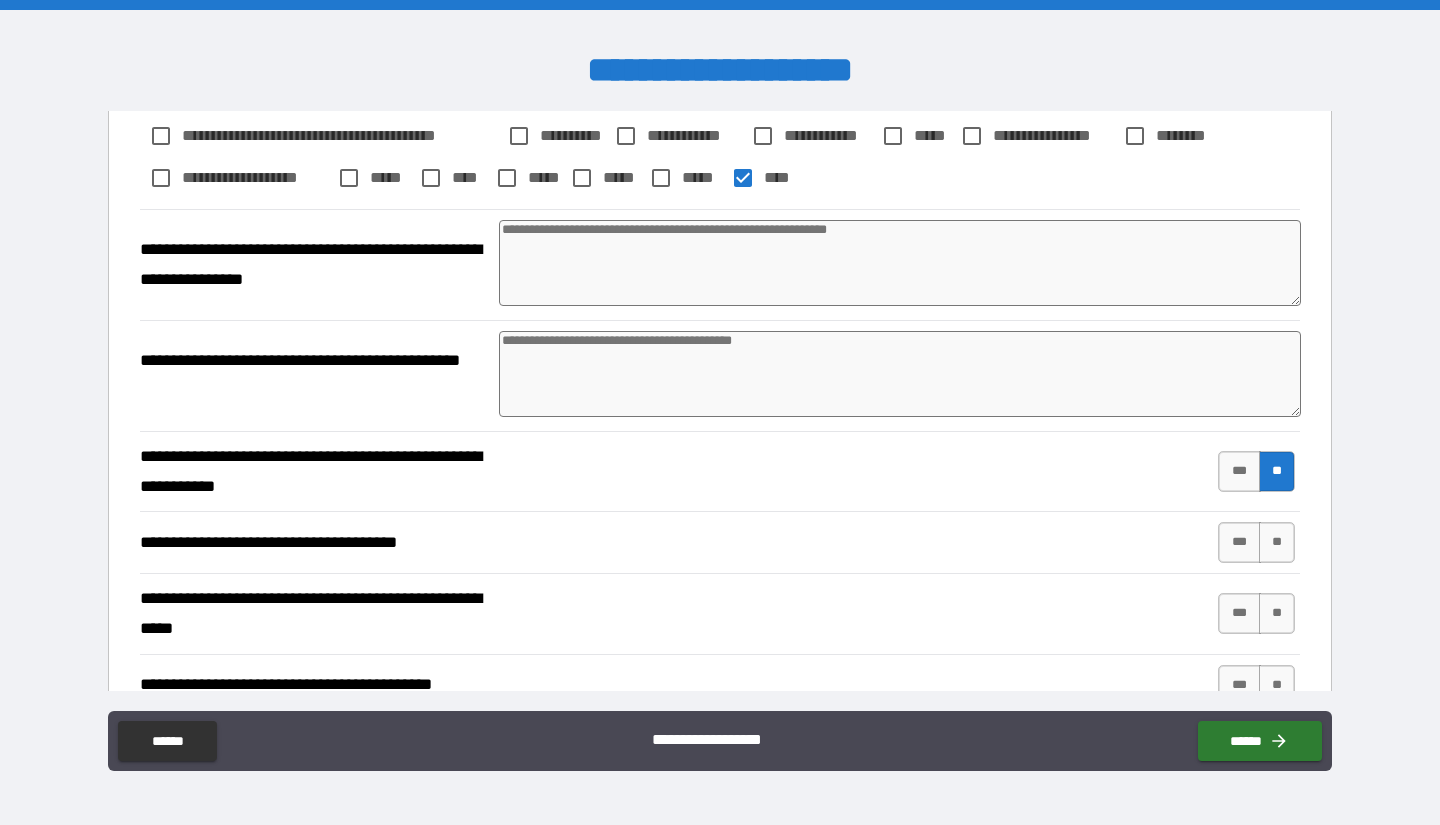 click on "**********" at bounding box center [720, 542] 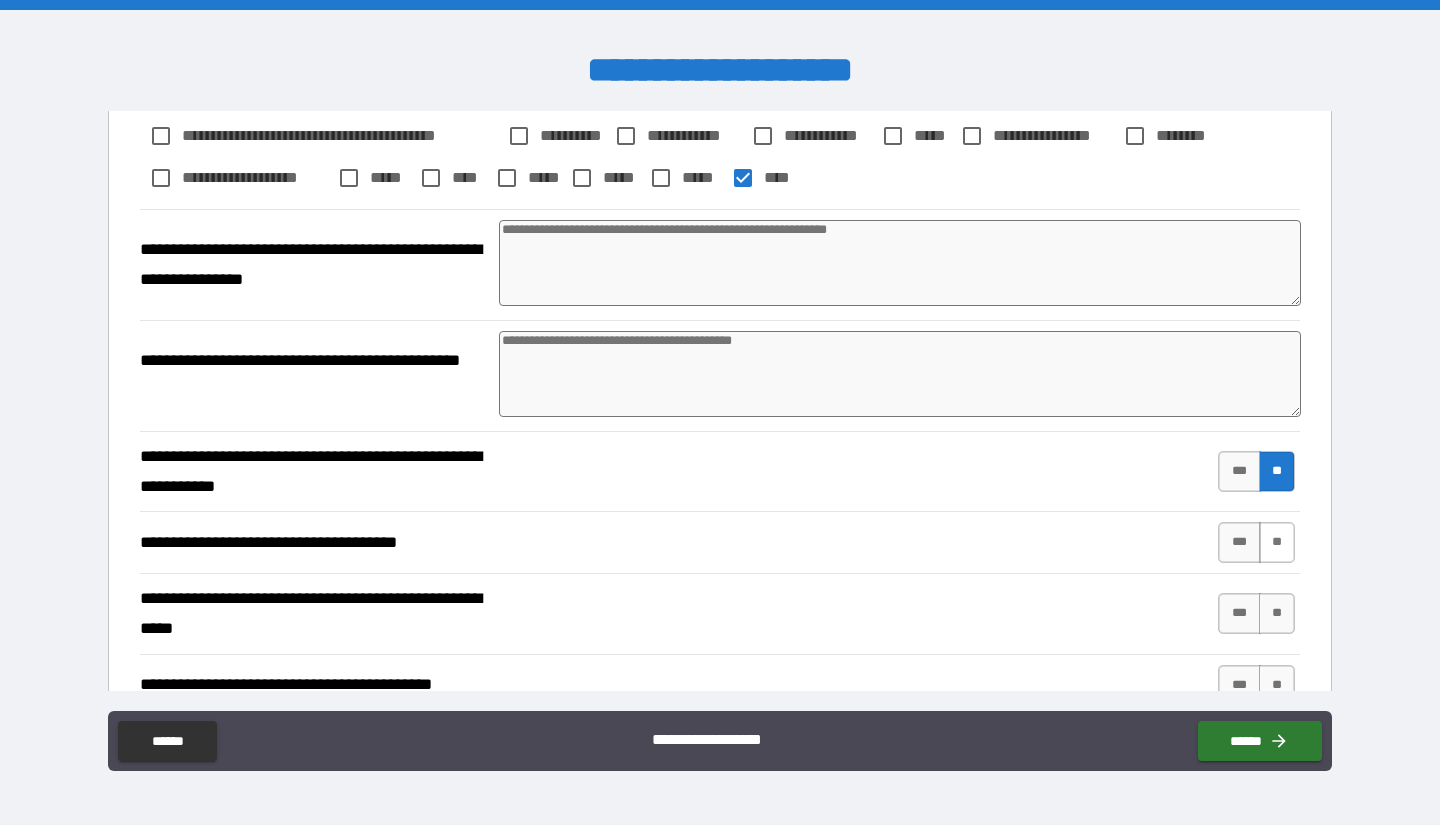 click on "**" at bounding box center [1277, 542] 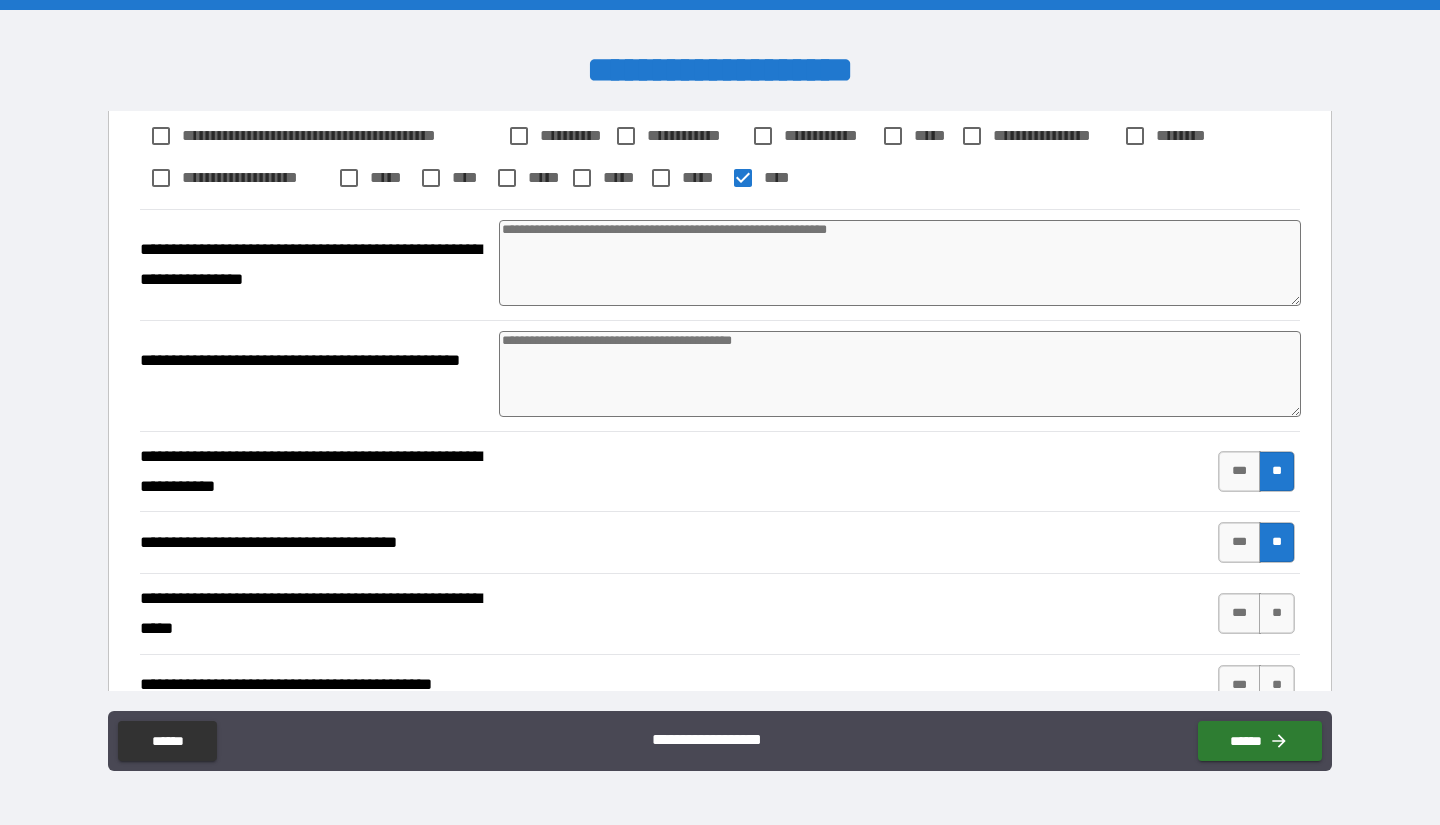 click on "*** **" at bounding box center (1259, 614) 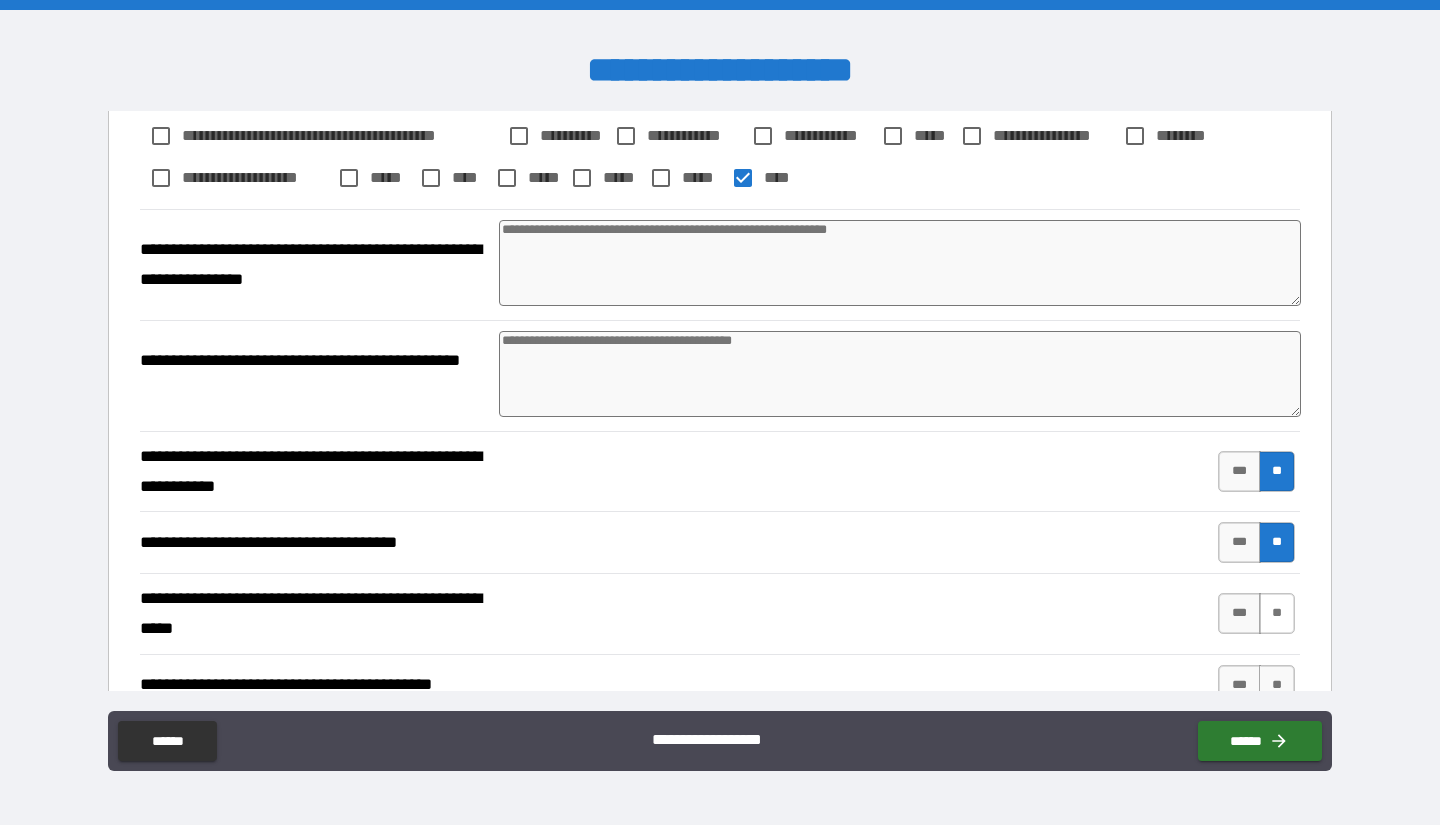 click on "**" at bounding box center (1277, 613) 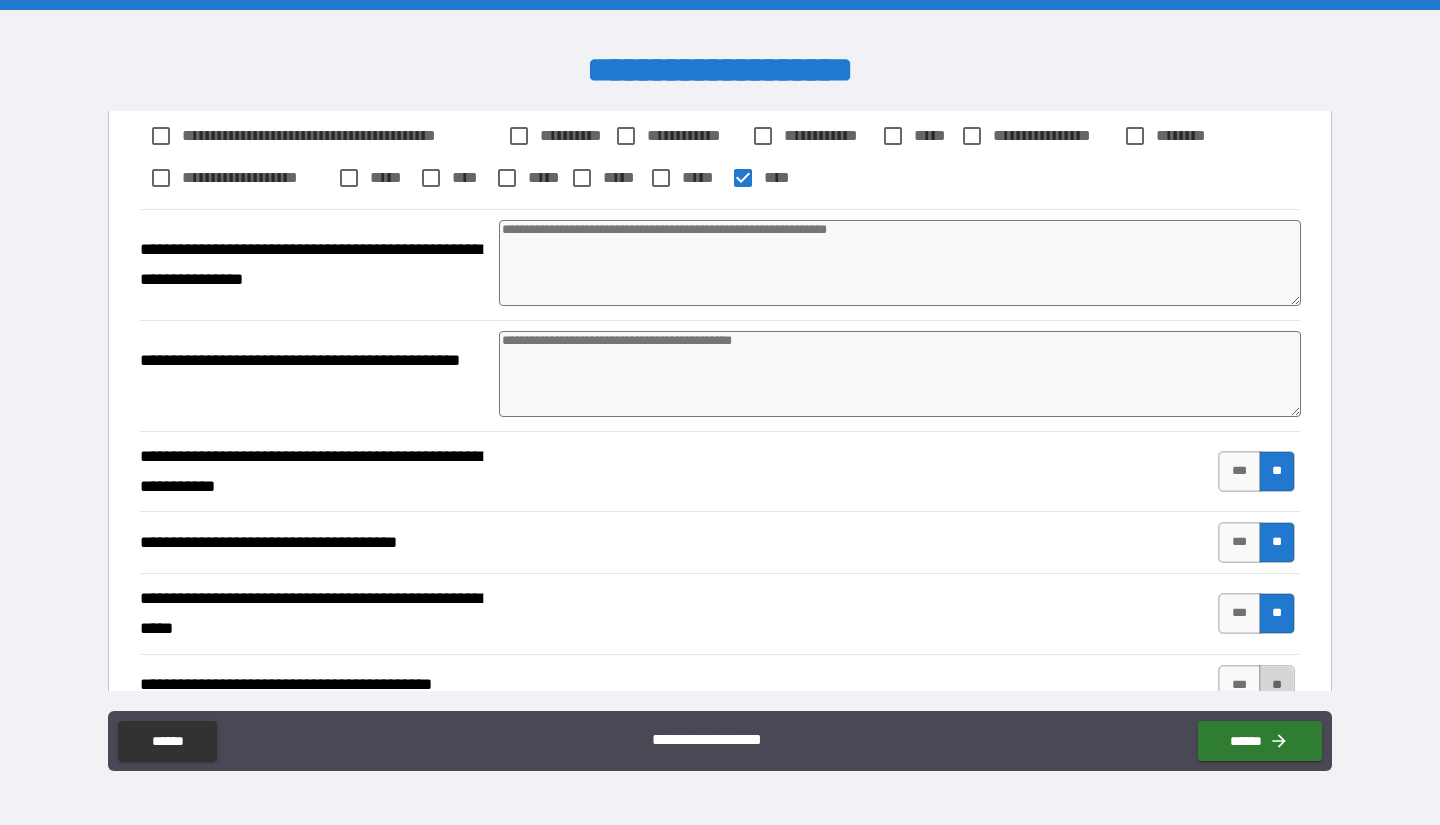 click on "**" at bounding box center [1277, 685] 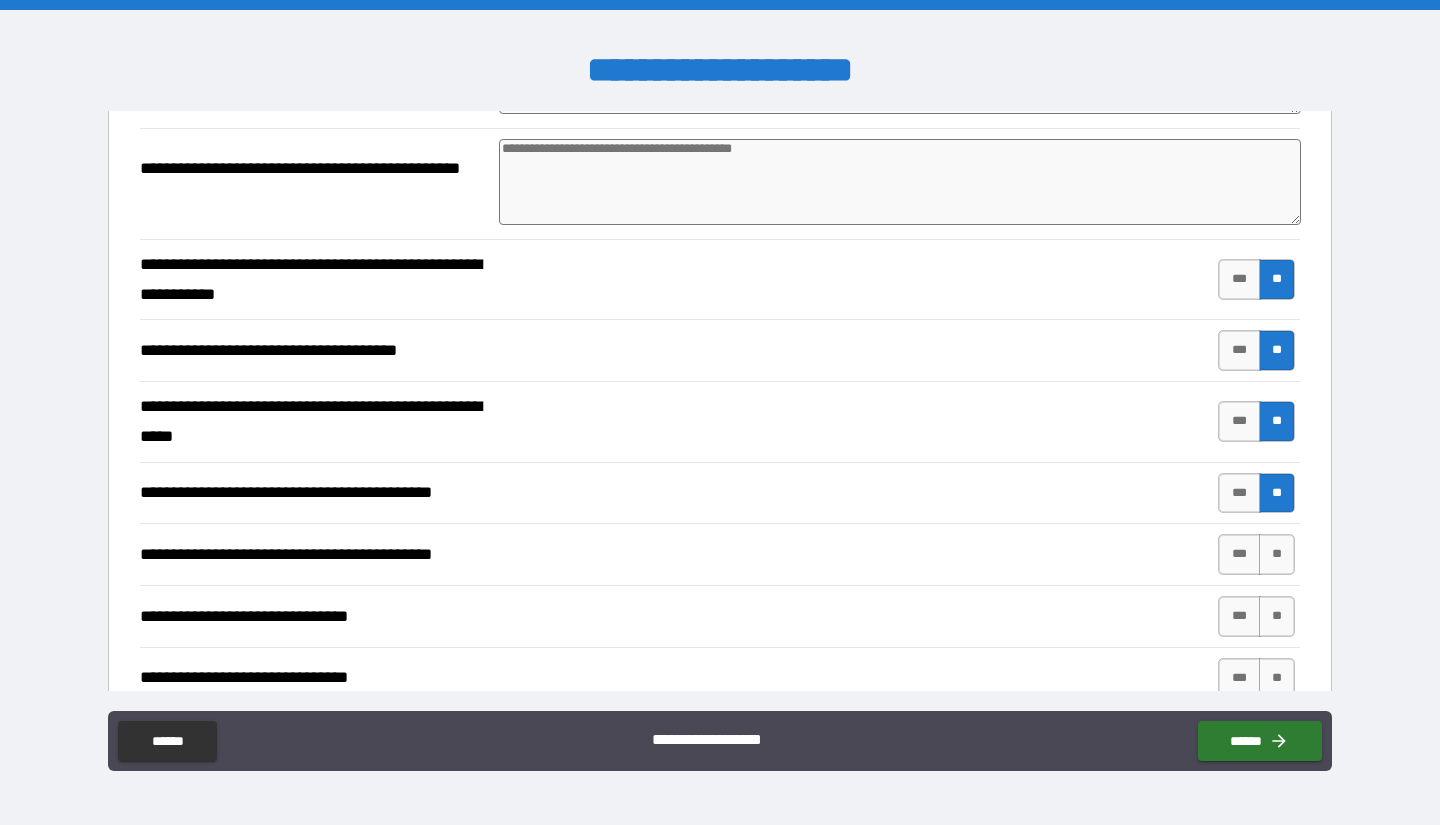 scroll, scrollTop: 1081, scrollLeft: 0, axis: vertical 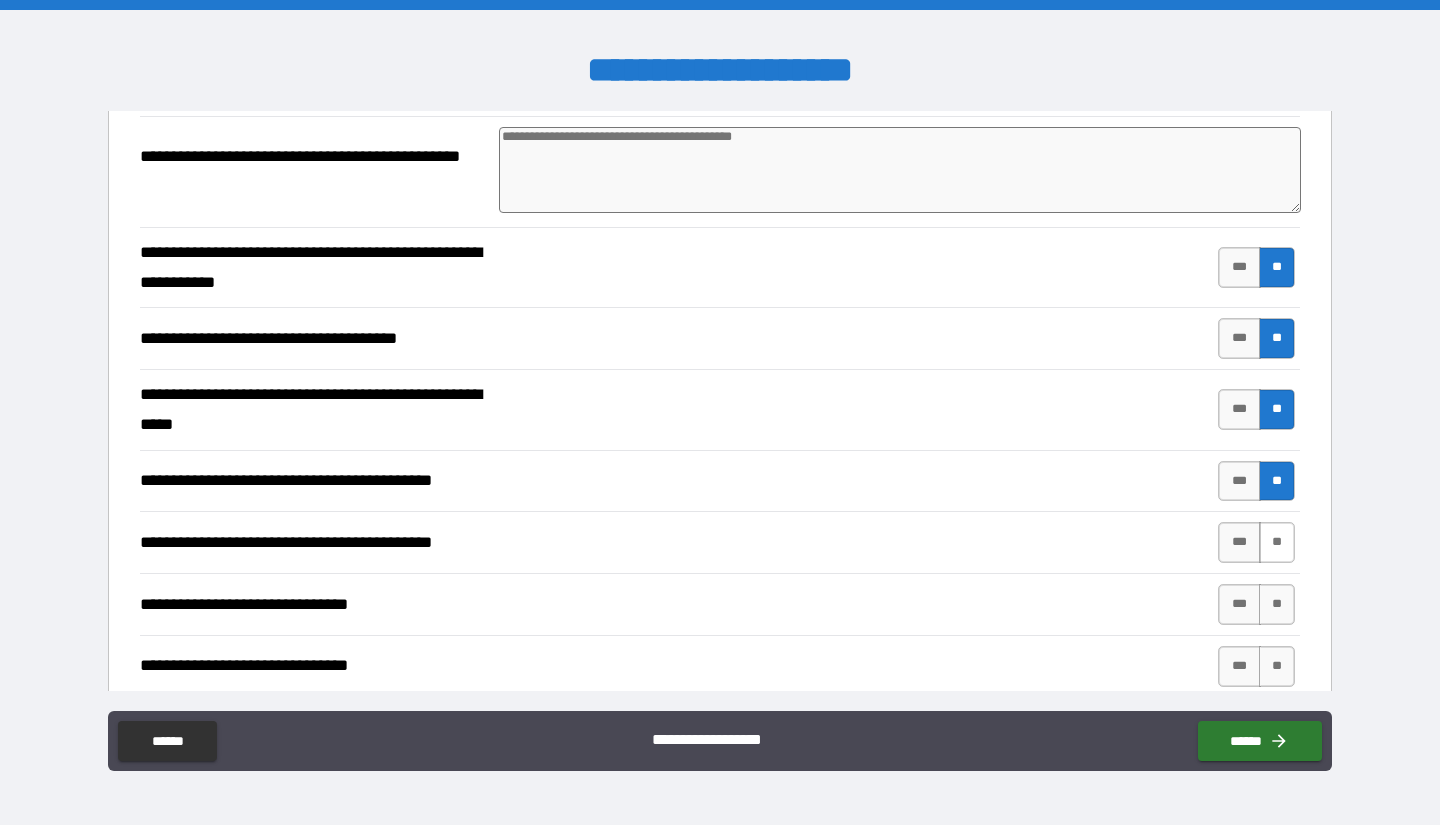 click on "**" at bounding box center [1277, 542] 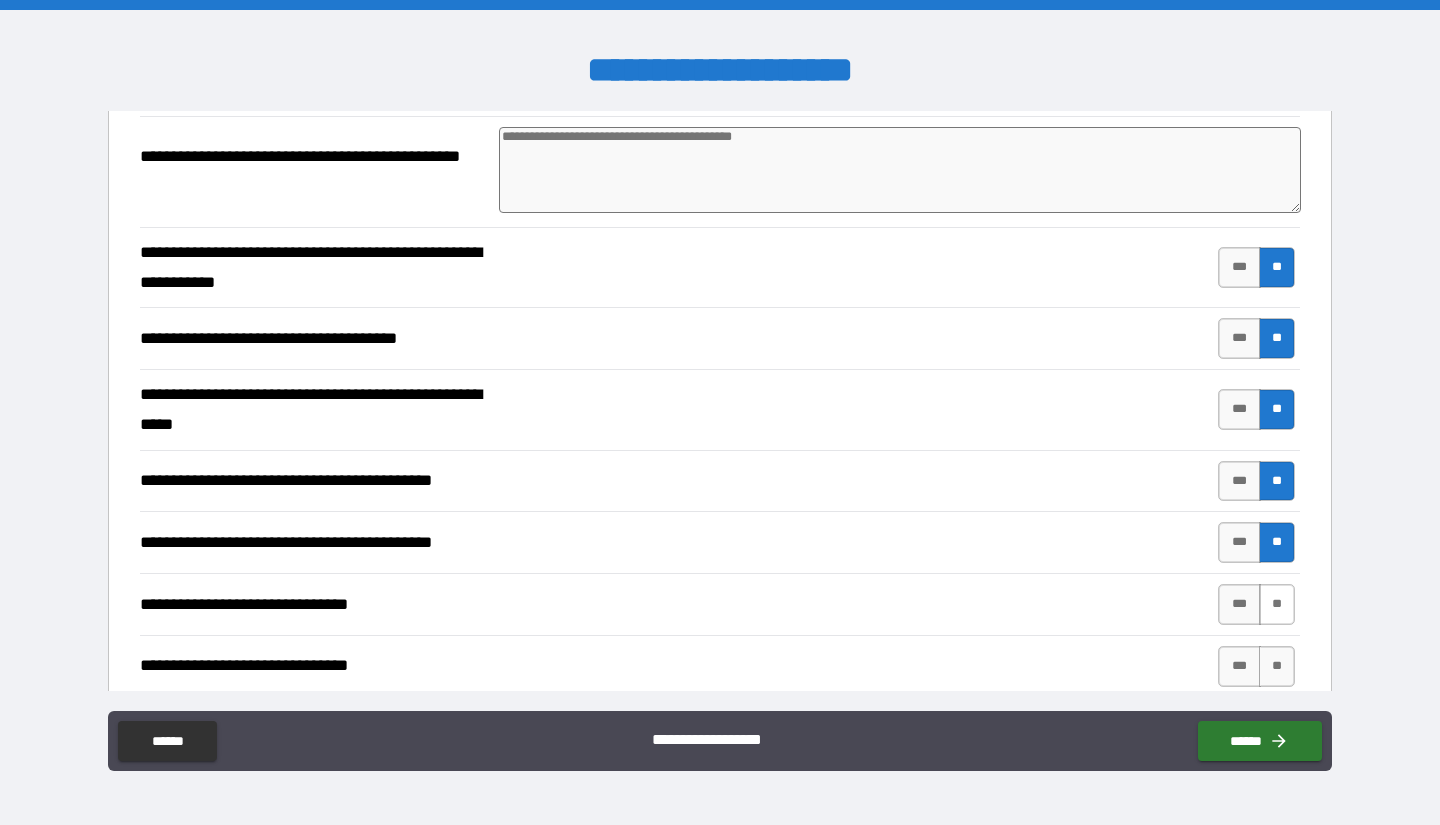 click on "**" at bounding box center [1277, 604] 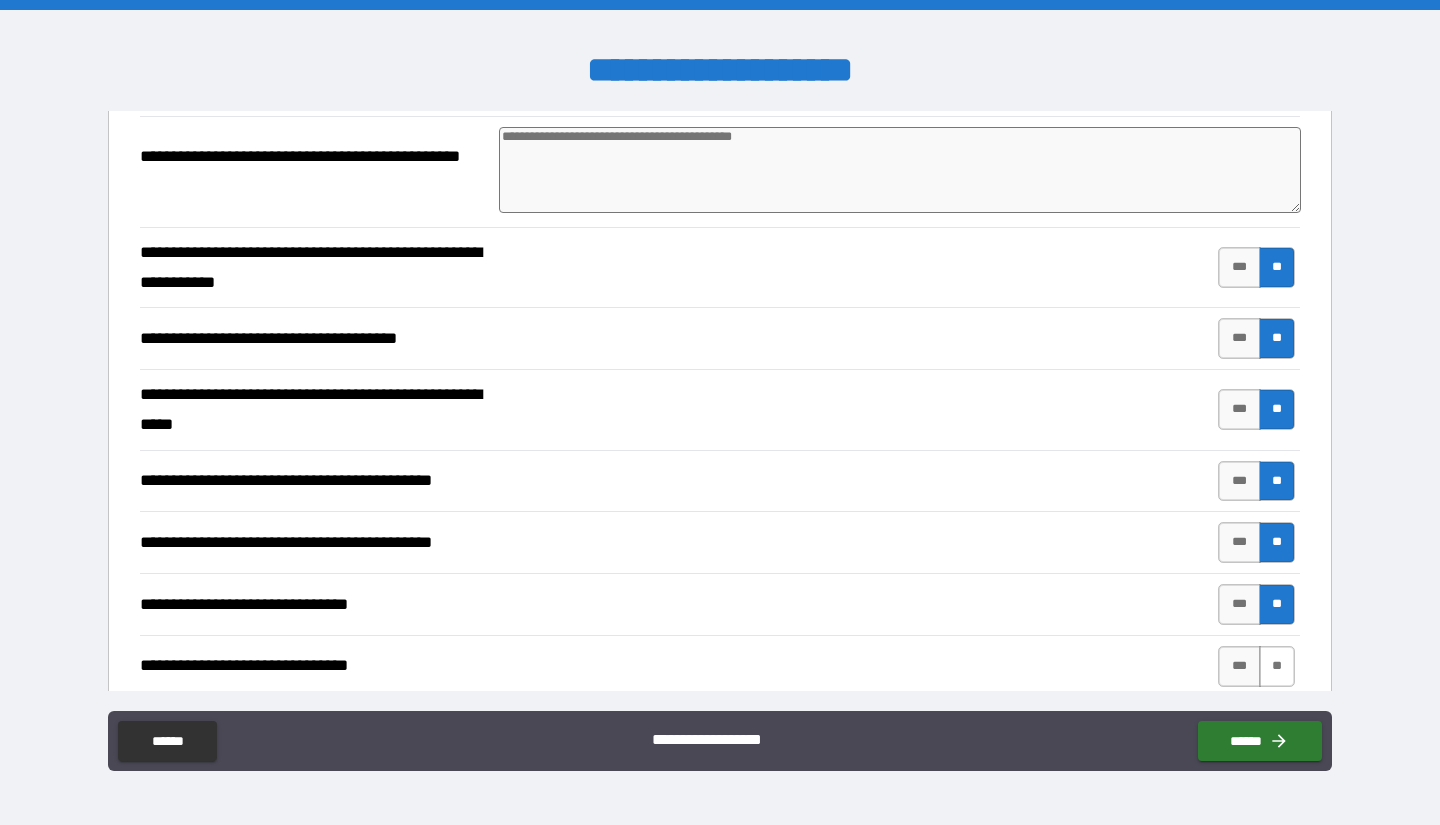 click on "**" at bounding box center (1277, 666) 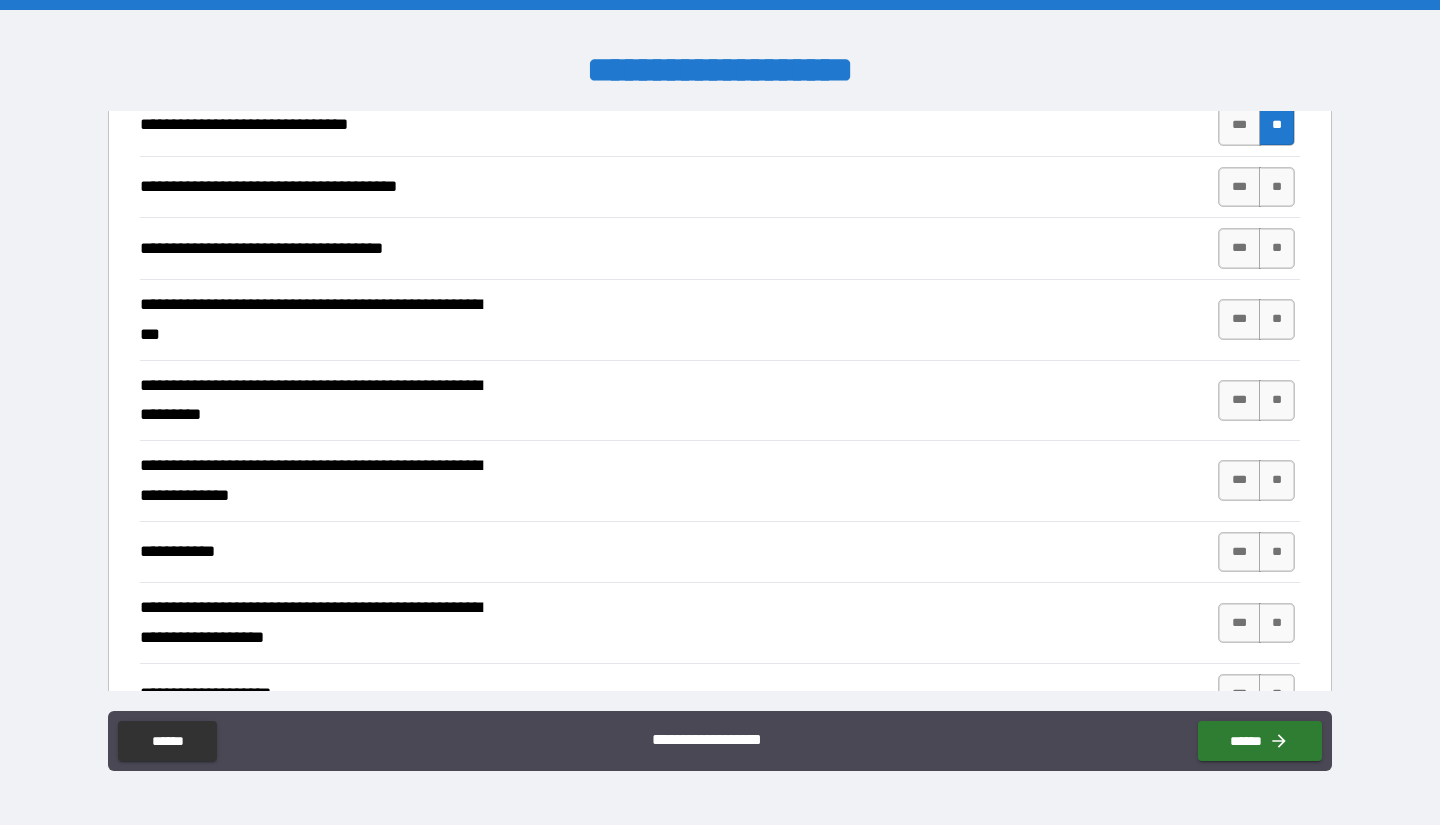scroll, scrollTop: 1623, scrollLeft: 0, axis: vertical 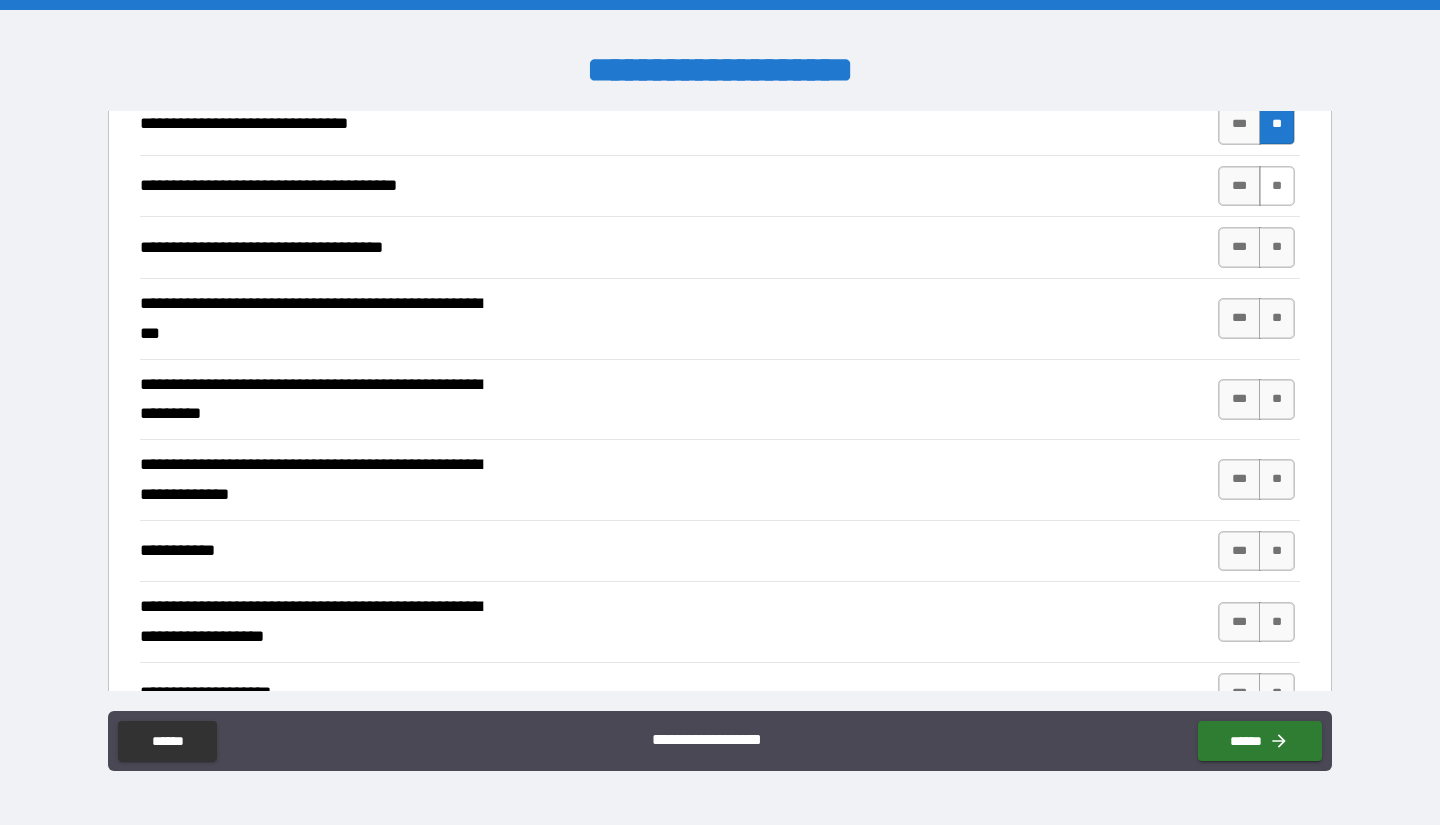 click on "**" at bounding box center [1277, 186] 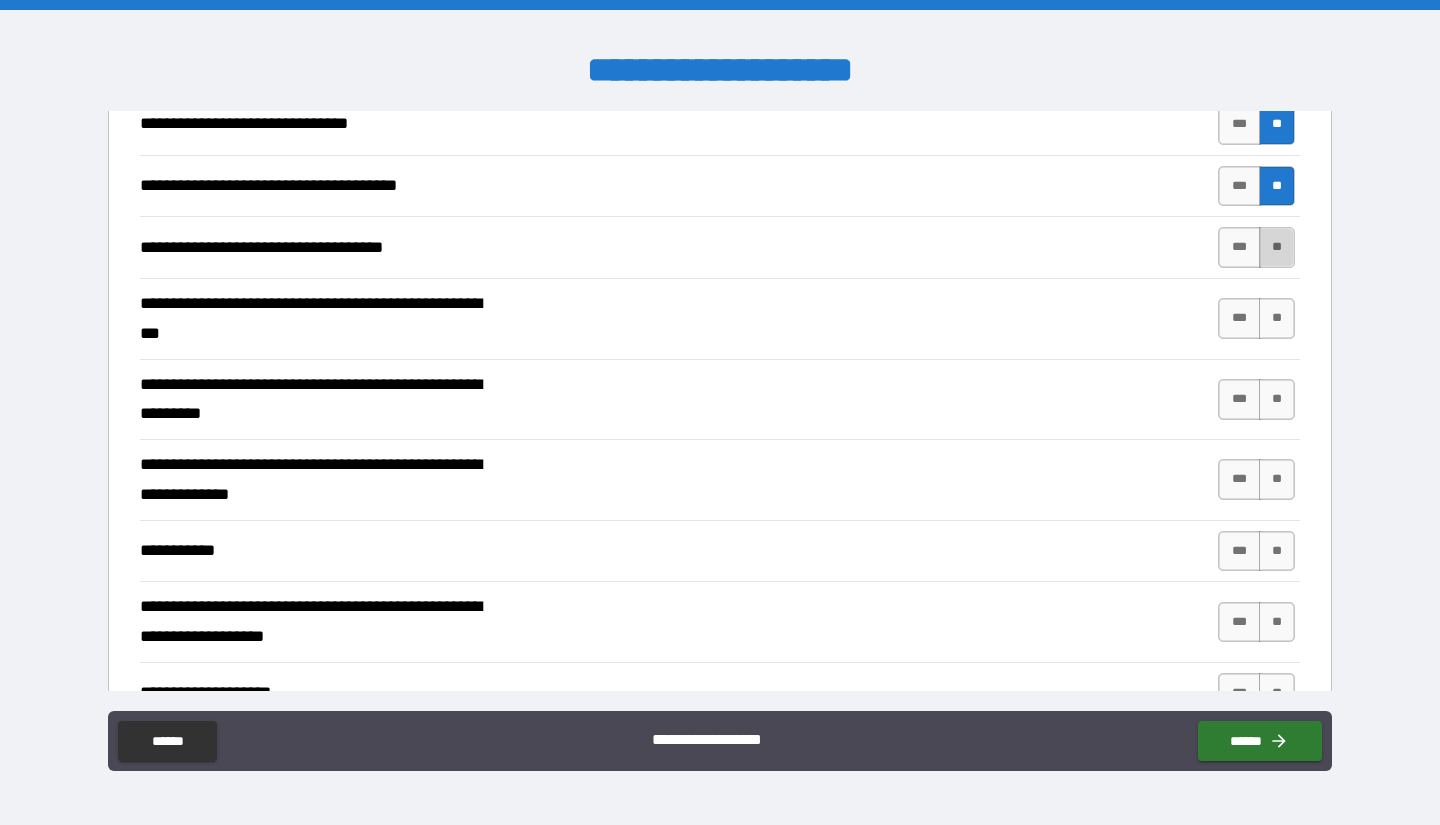 click on "**" at bounding box center (1277, 247) 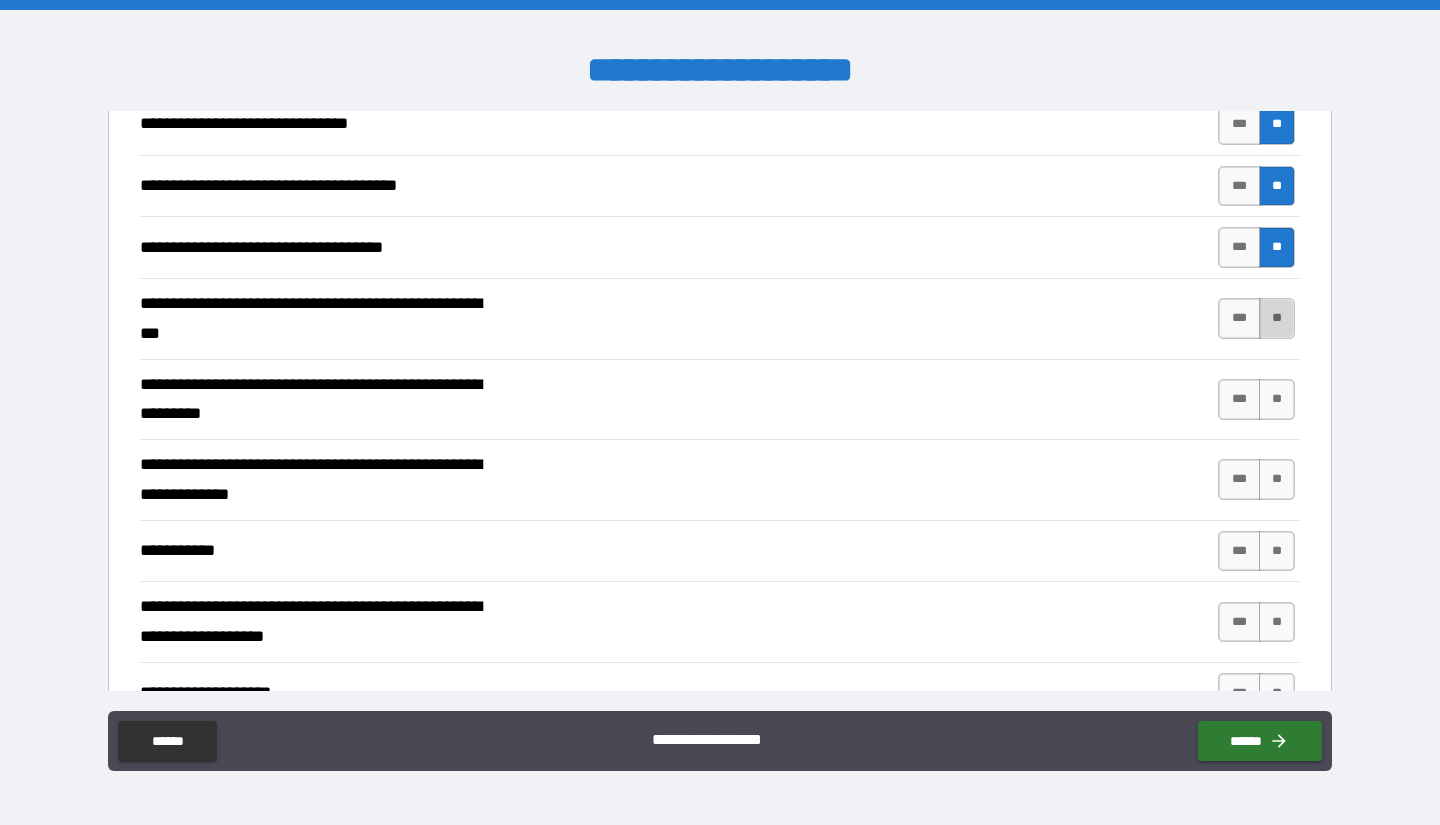 click on "**" at bounding box center (1277, 318) 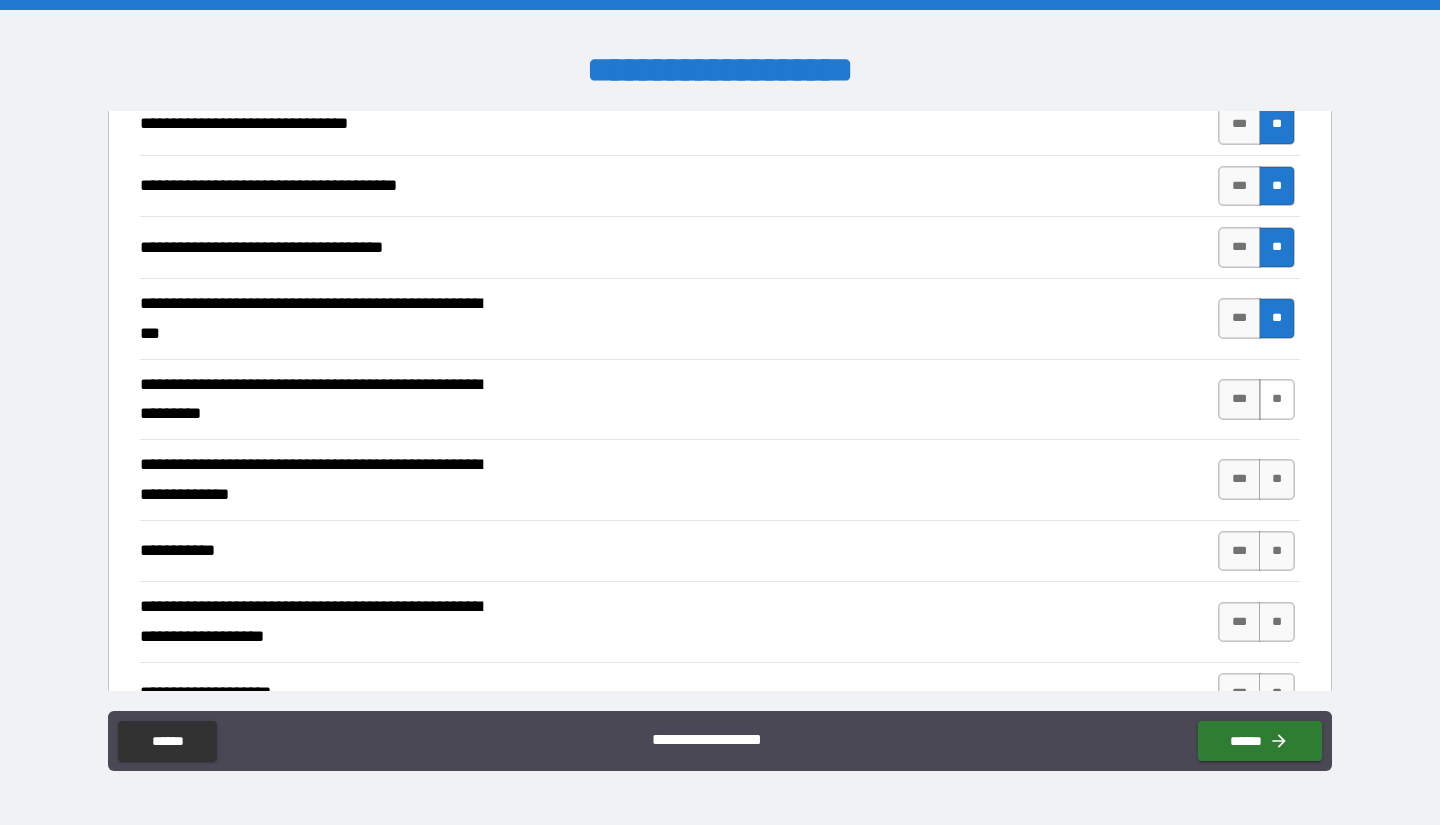 click on "**" at bounding box center [1277, 399] 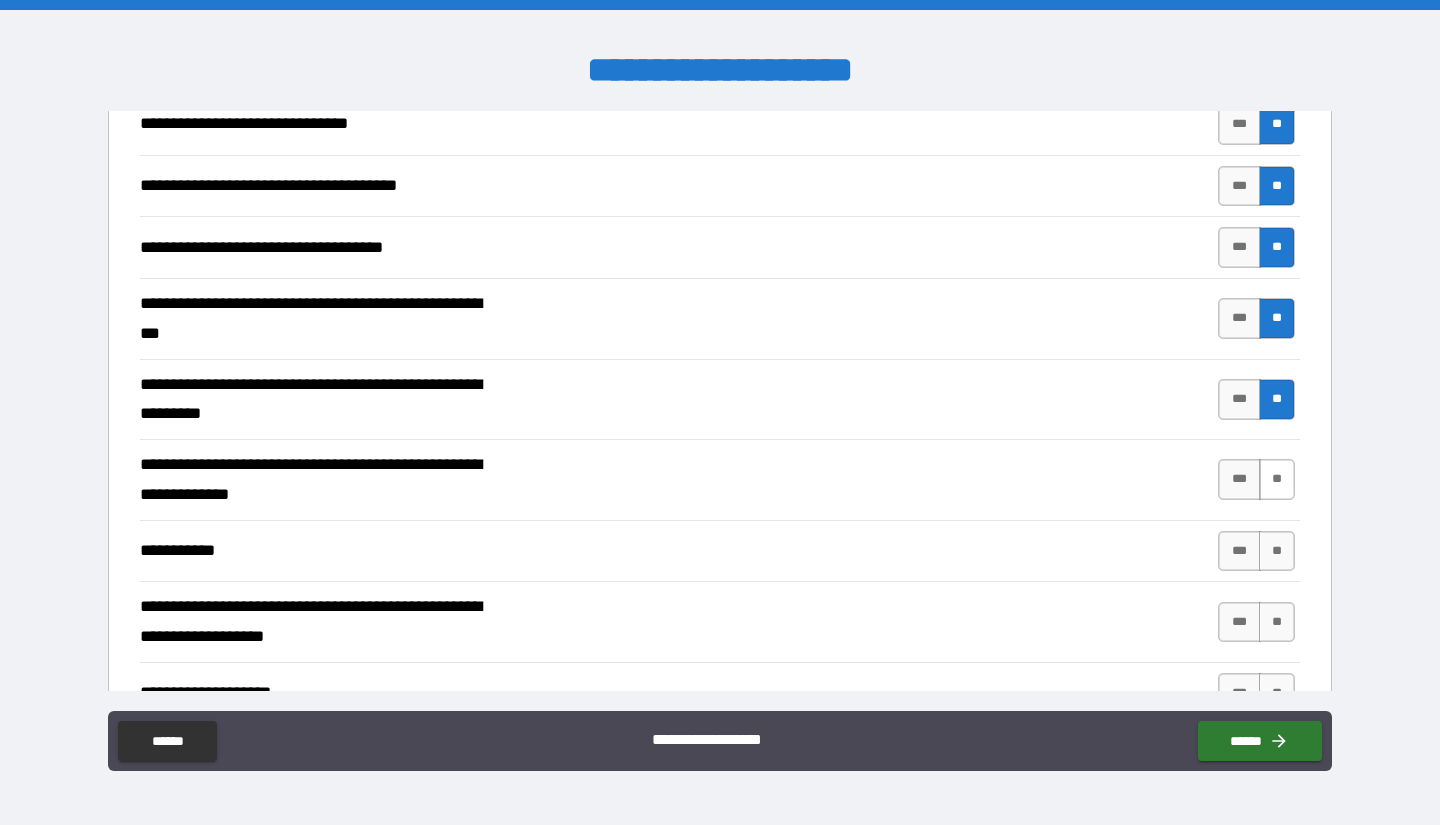 click on "**" at bounding box center (1277, 479) 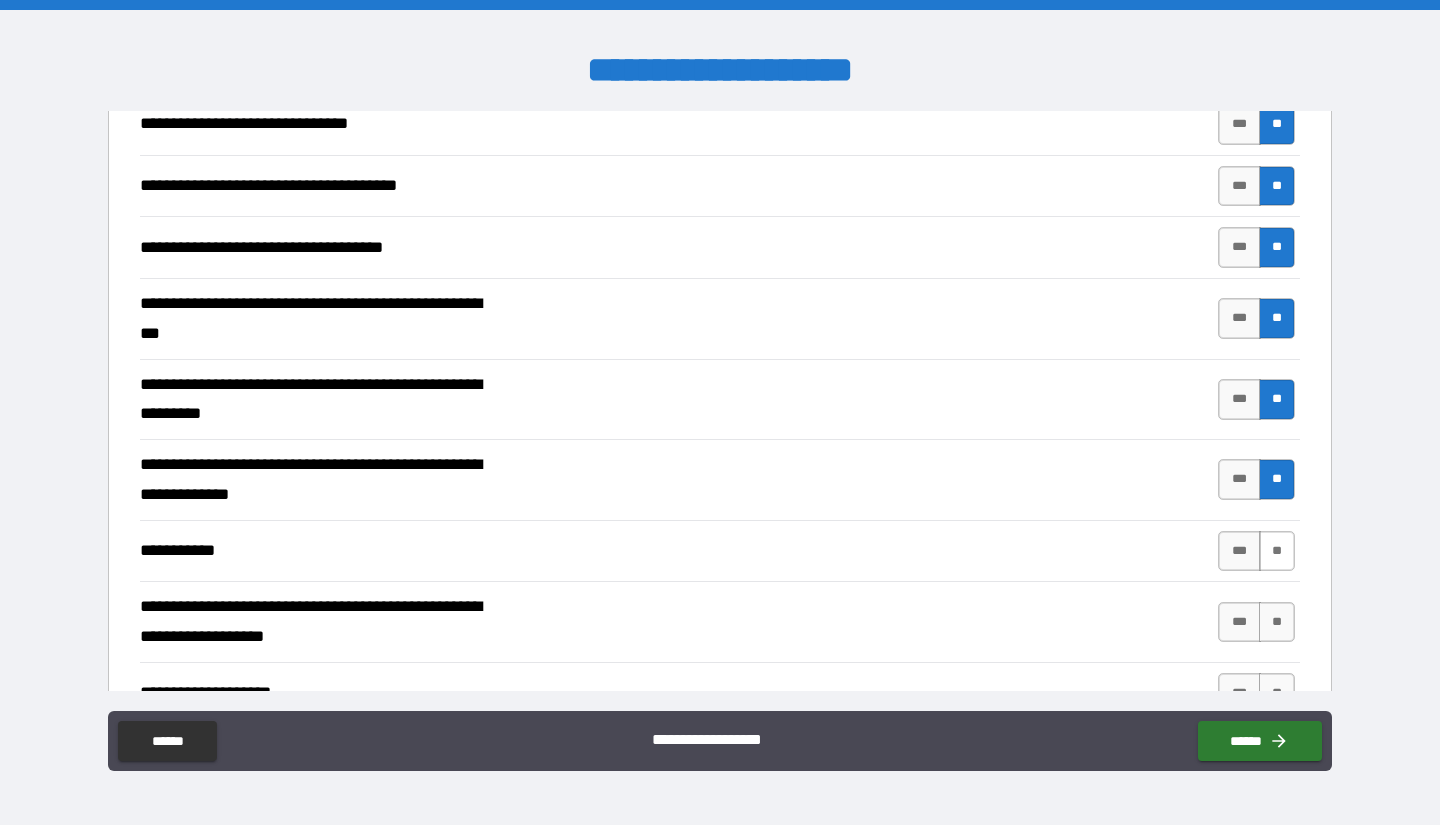 click on "**" at bounding box center (1277, 551) 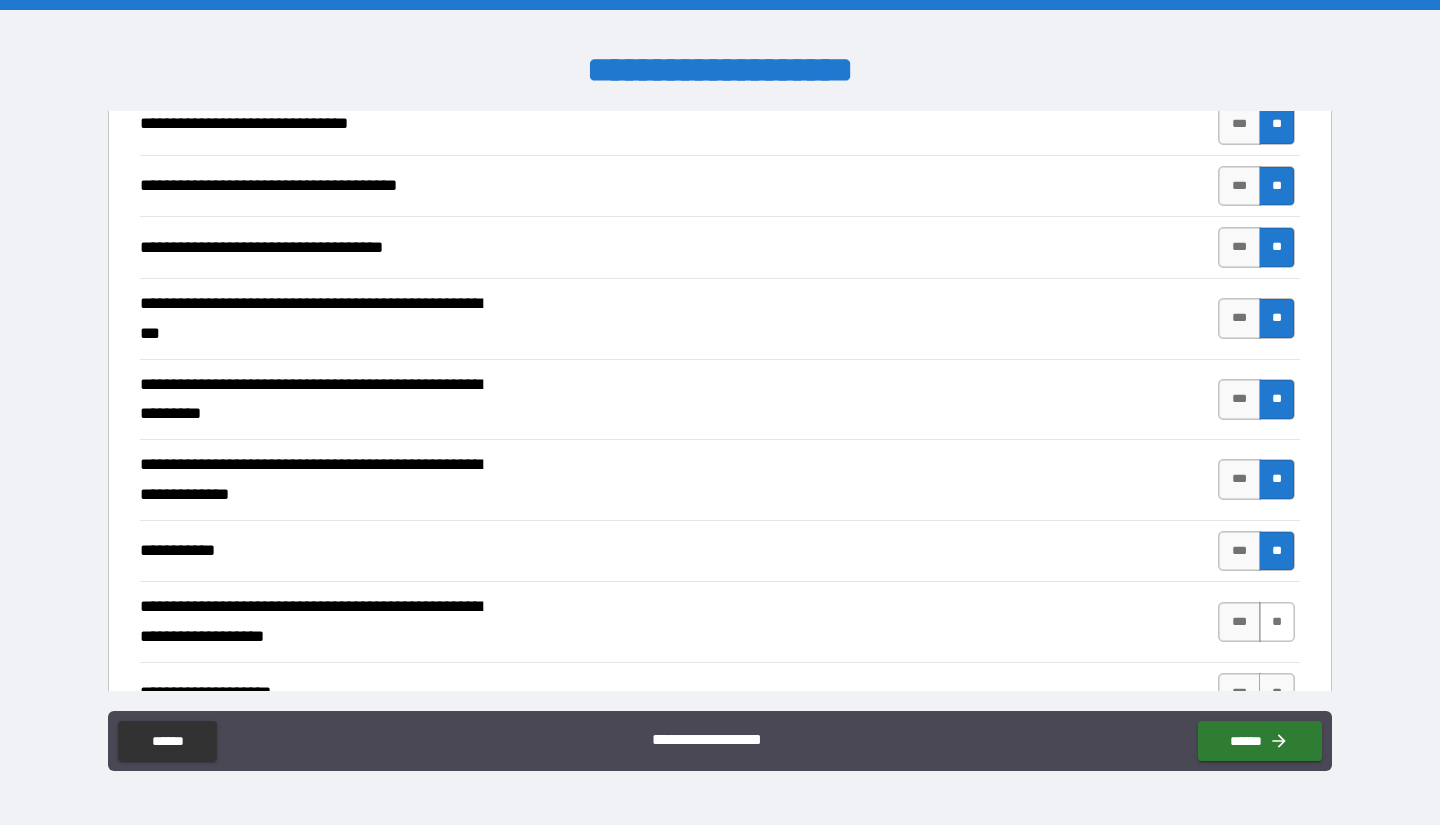click on "**" at bounding box center [1277, 622] 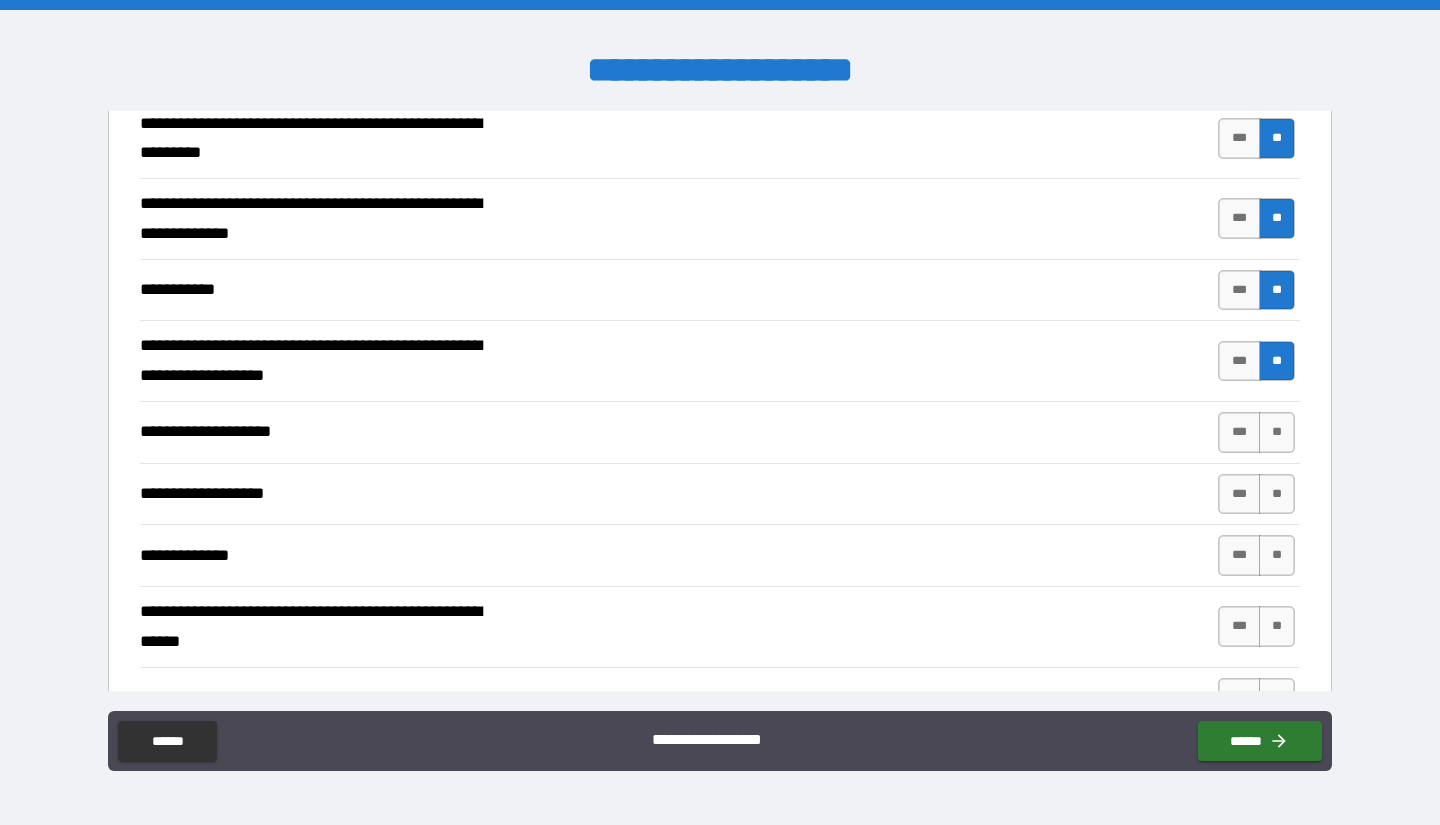 scroll, scrollTop: 1885, scrollLeft: 0, axis: vertical 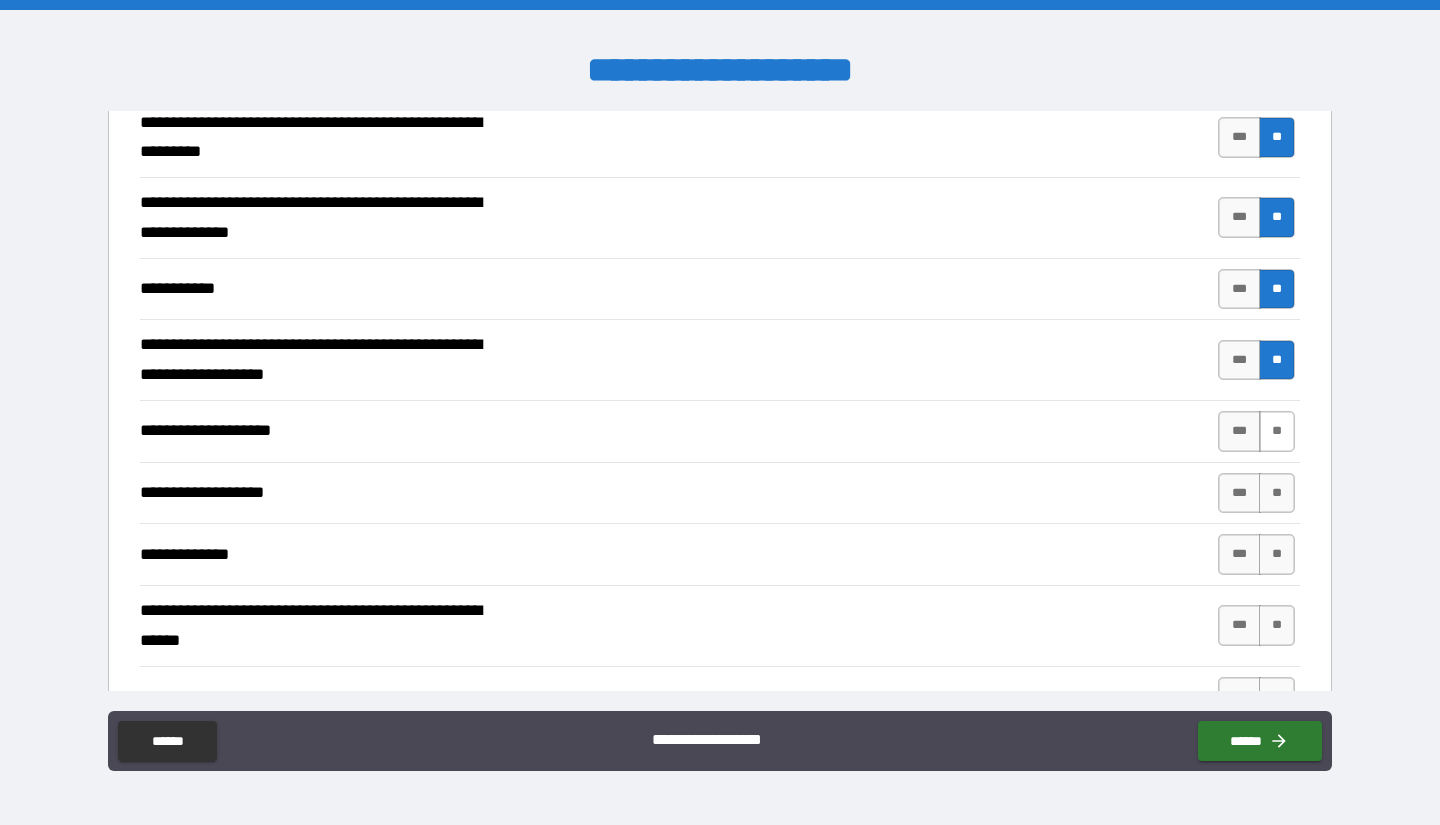 click on "**" at bounding box center (1277, 431) 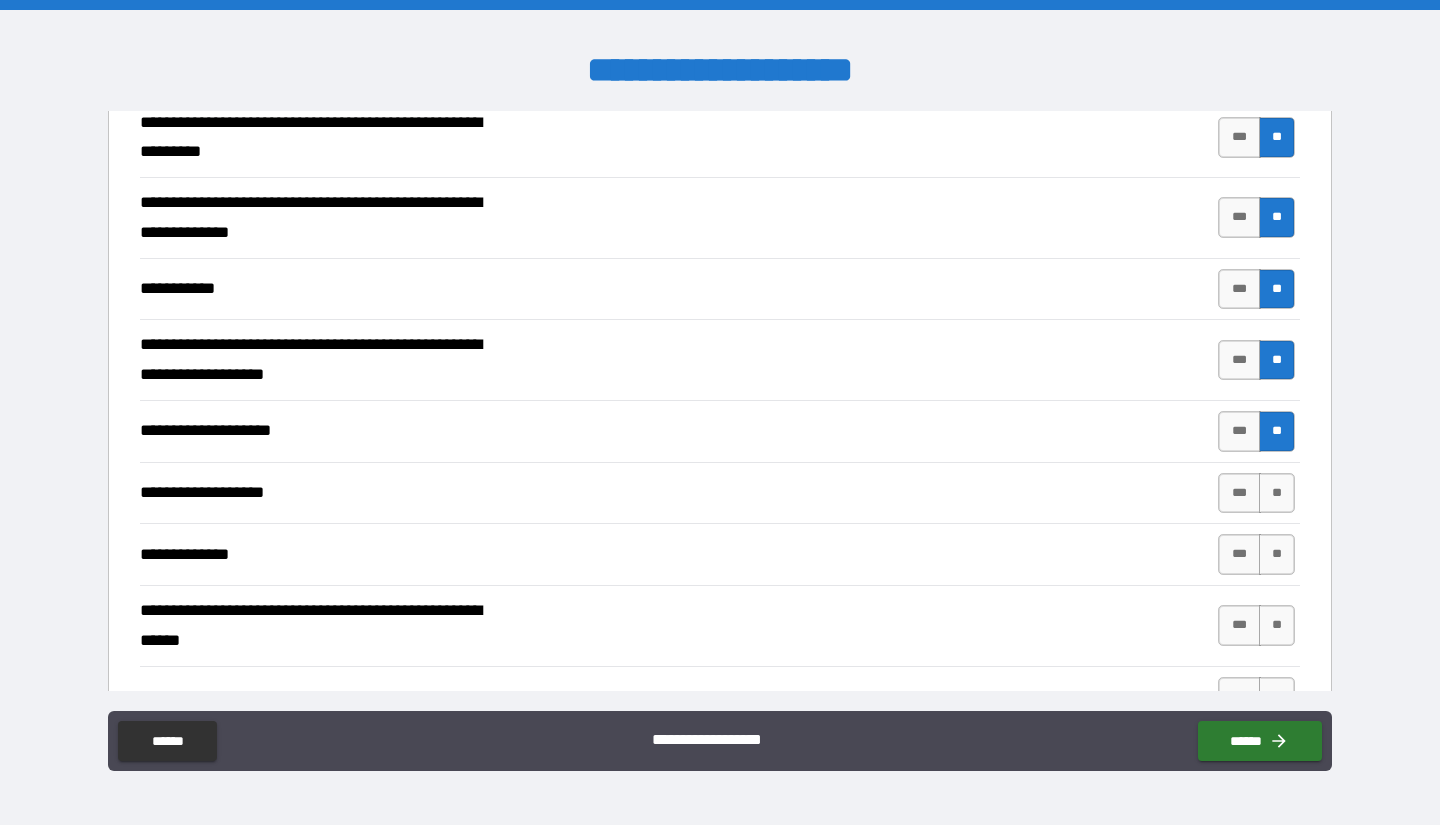 click on "**********" at bounding box center (720, 493) 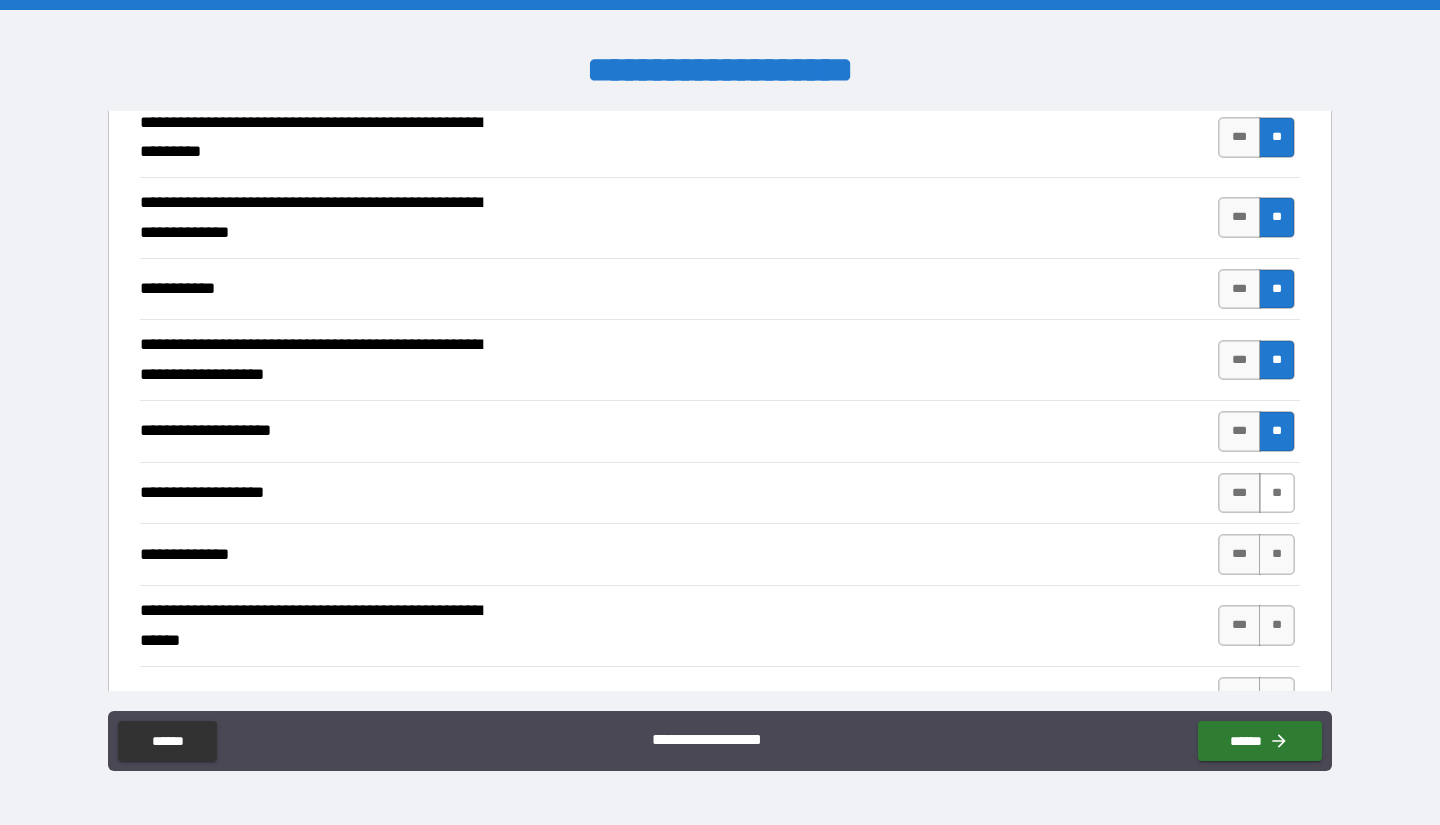 click on "**" at bounding box center (1277, 493) 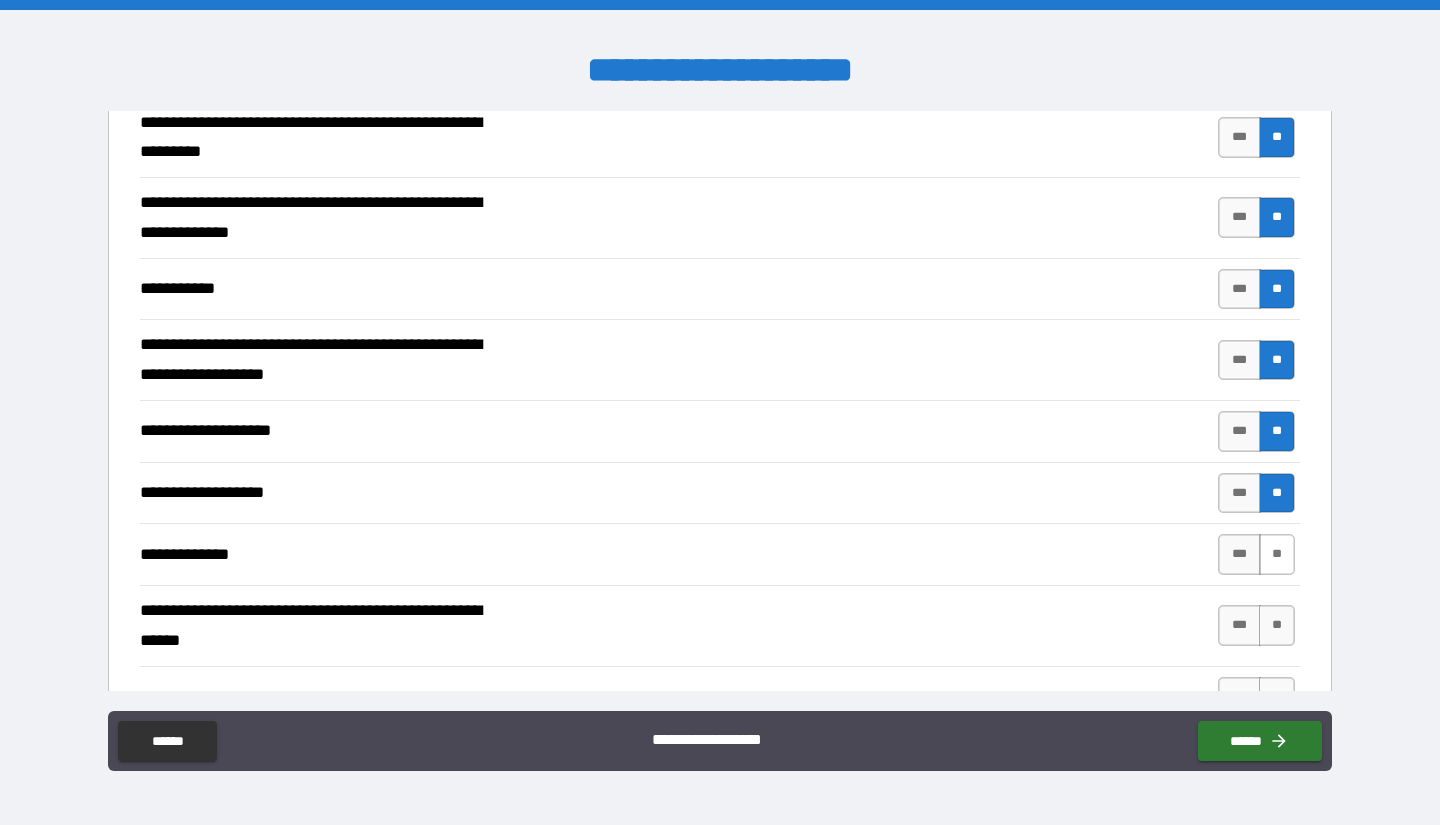 click on "**" at bounding box center (1277, 554) 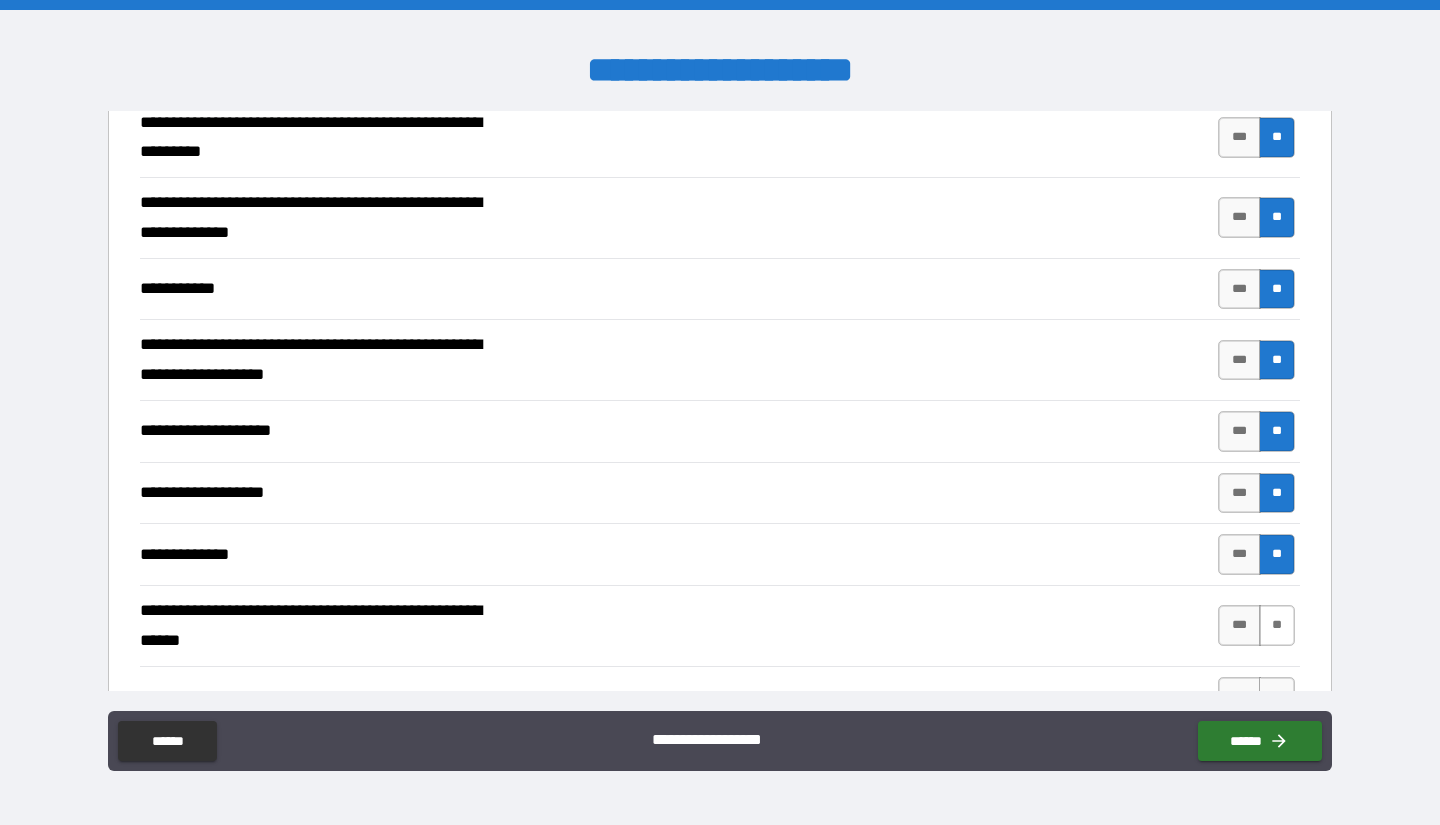 click on "**" at bounding box center (1277, 625) 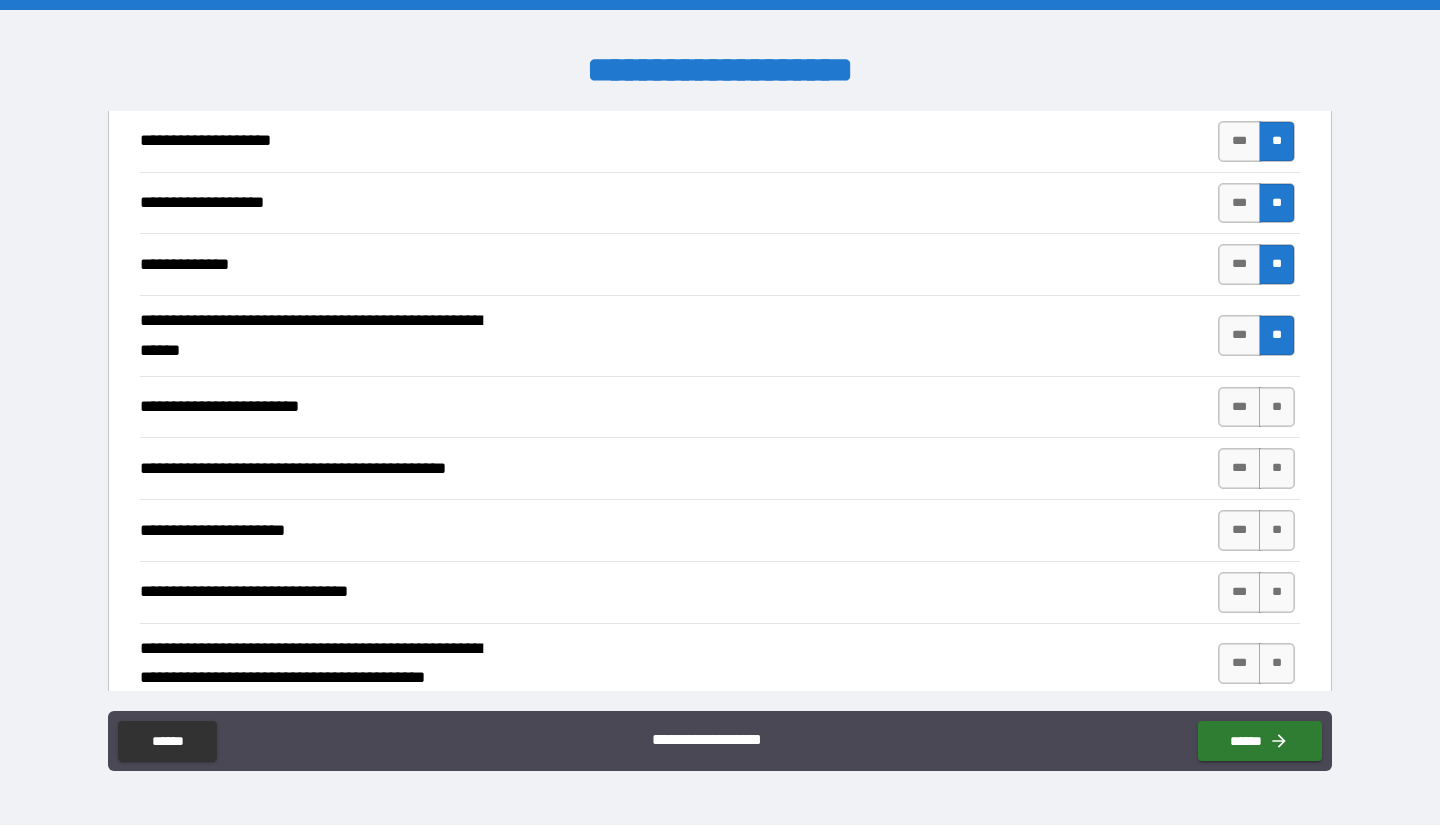 scroll, scrollTop: 2229, scrollLeft: 0, axis: vertical 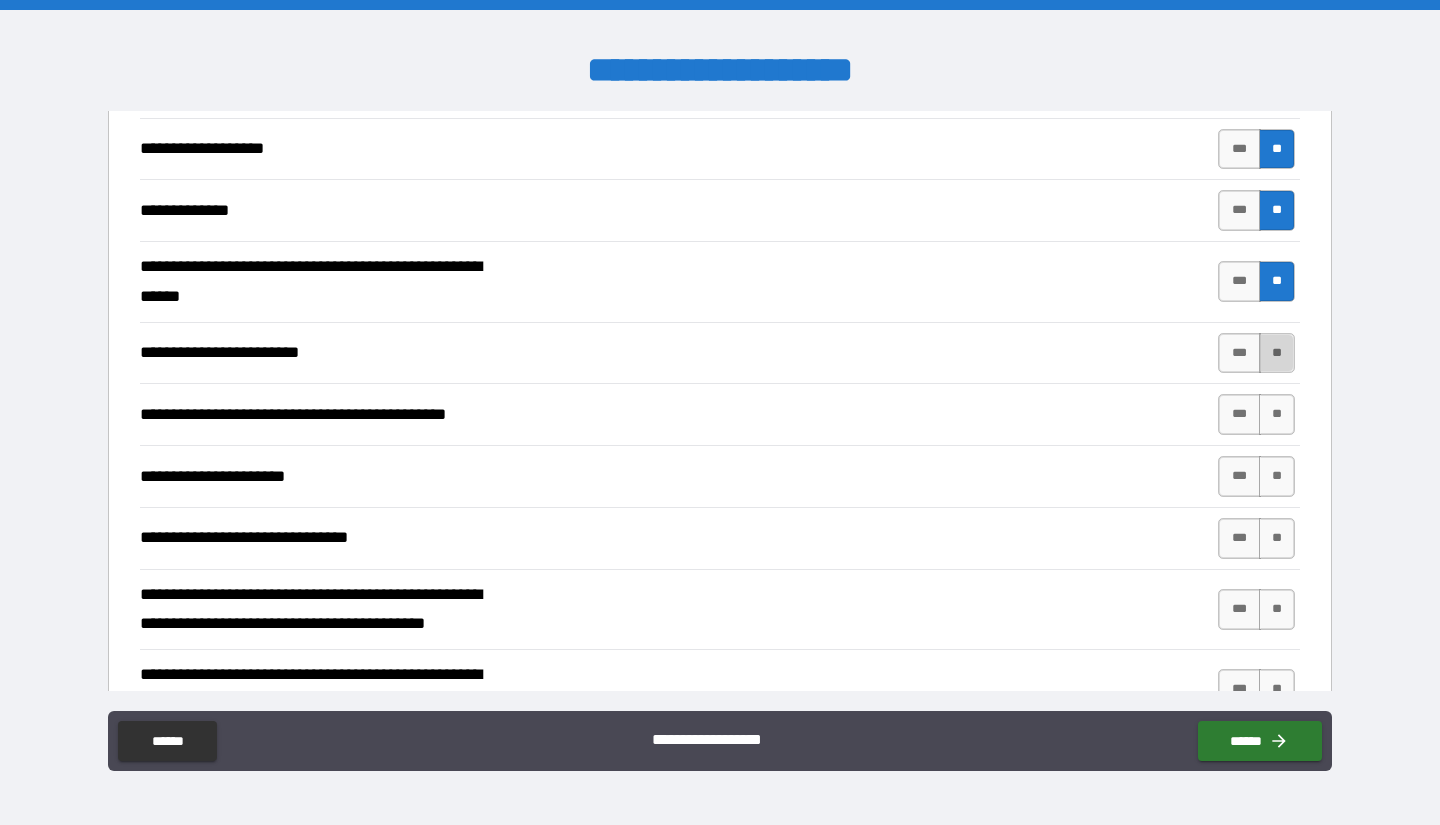 click on "**" at bounding box center (1277, 353) 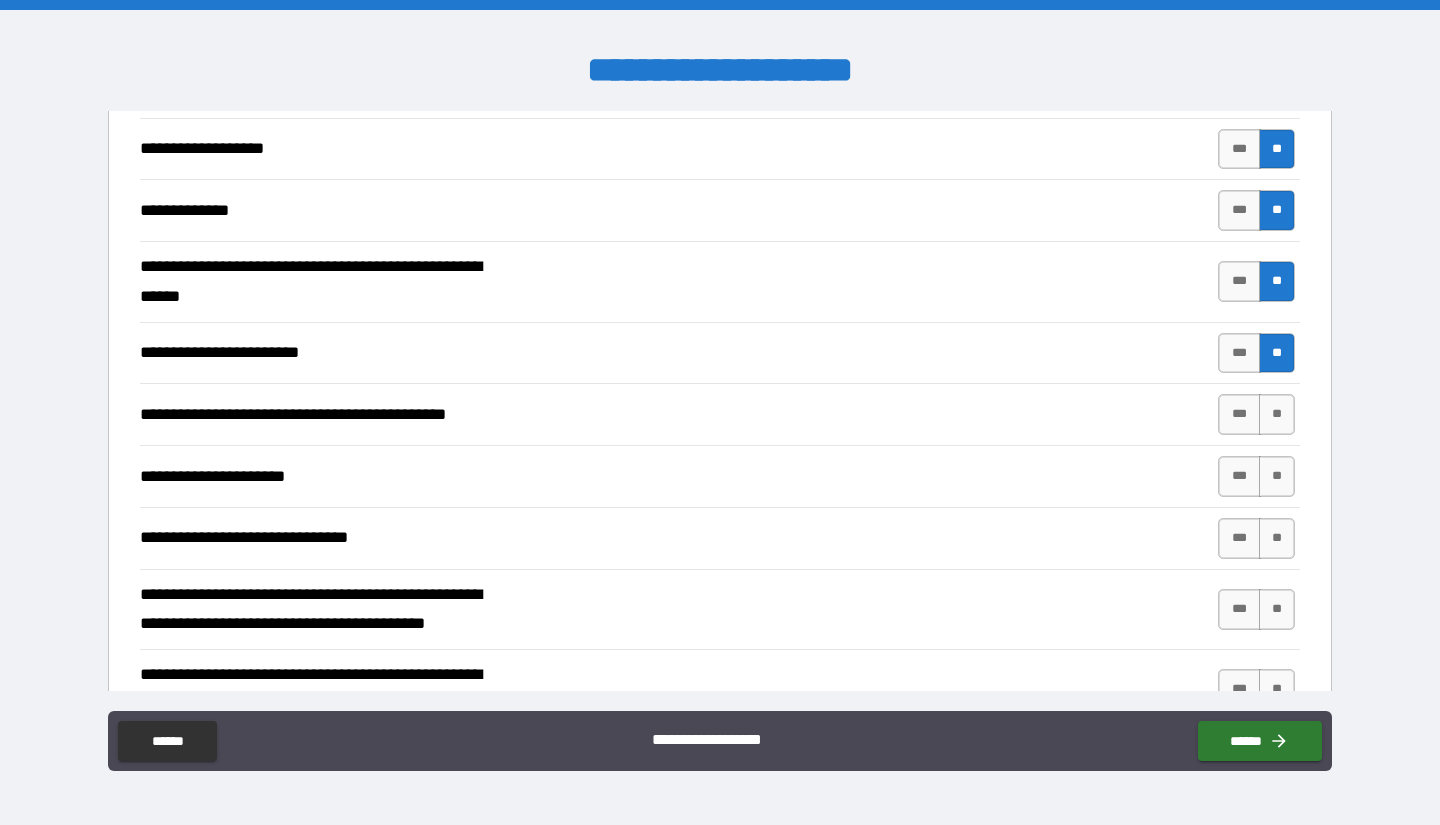 click on "**********" at bounding box center (720, 414) 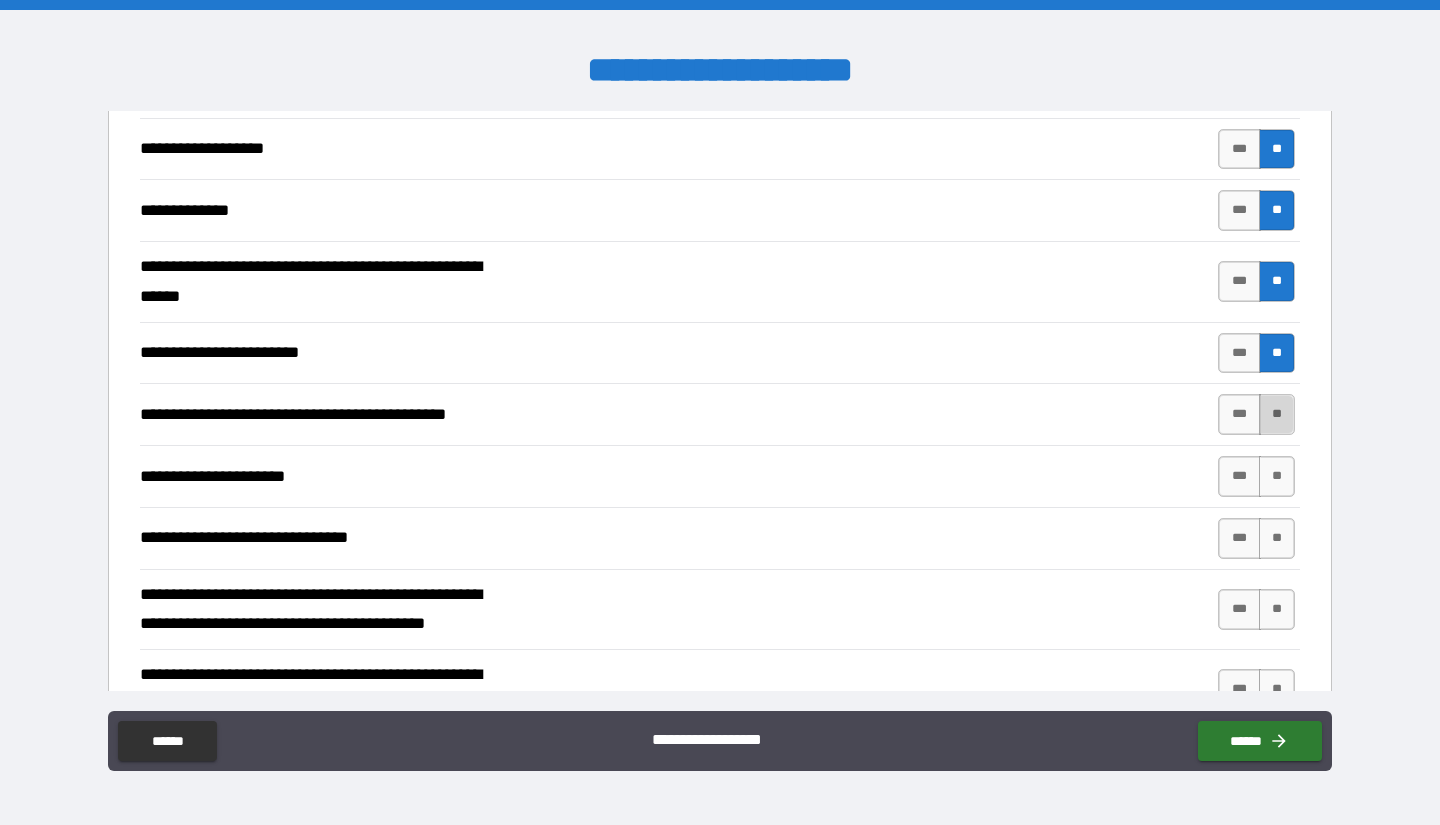 click on "**" at bounding box center (1277, 414) 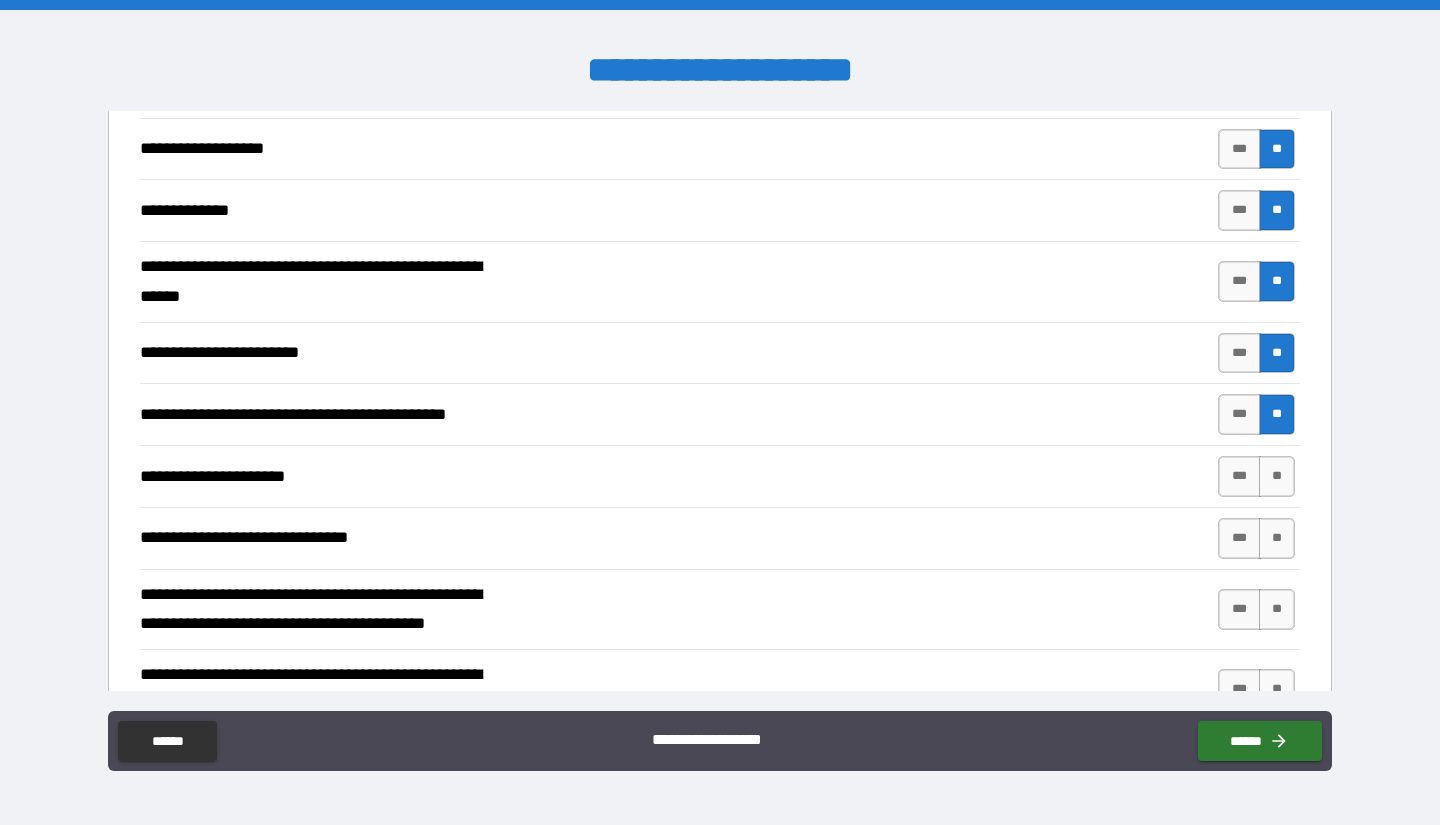 click on "**********" at bounding box center (720, 538) 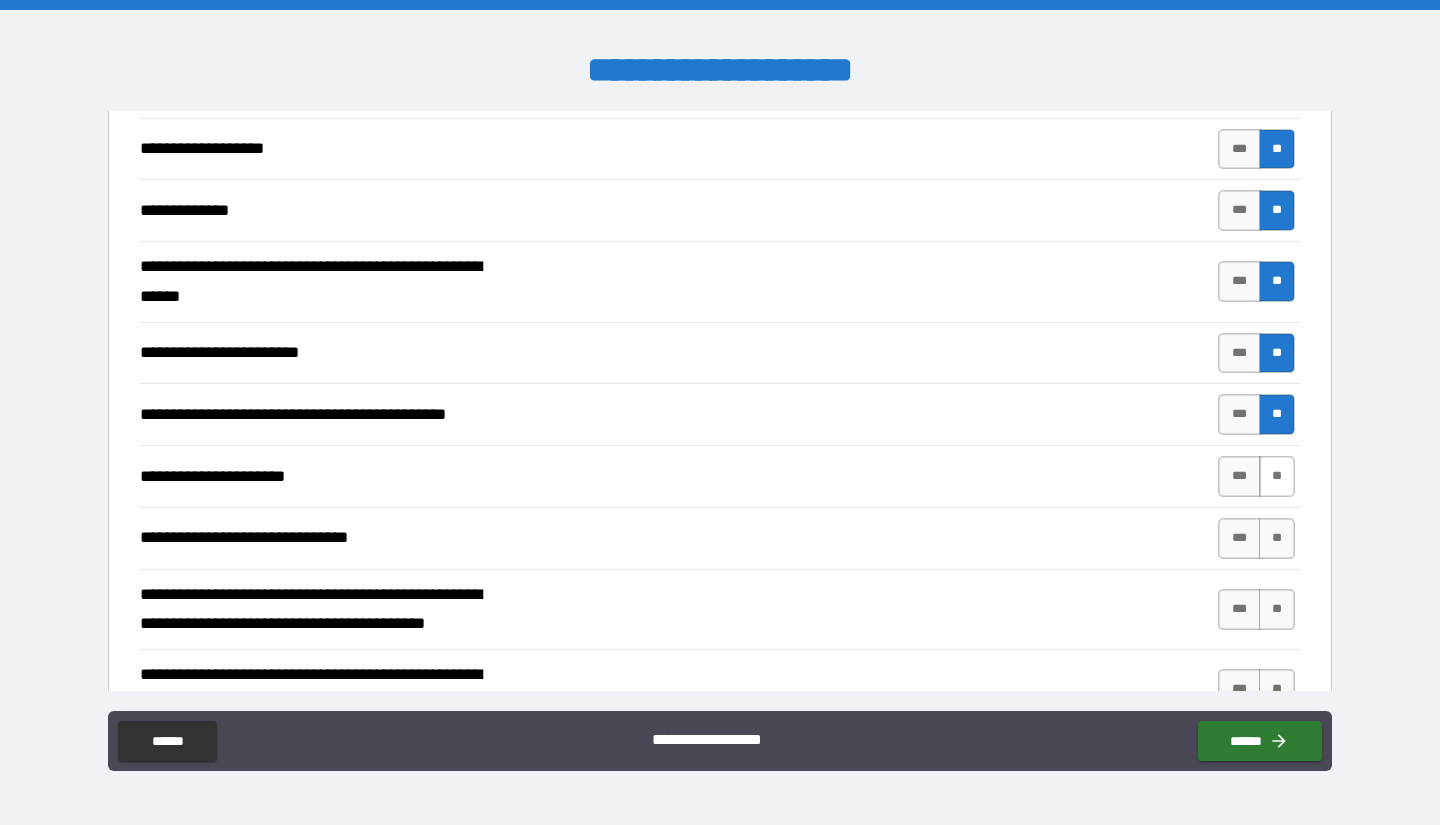 click on "**" at bounding box center (1277, 476) 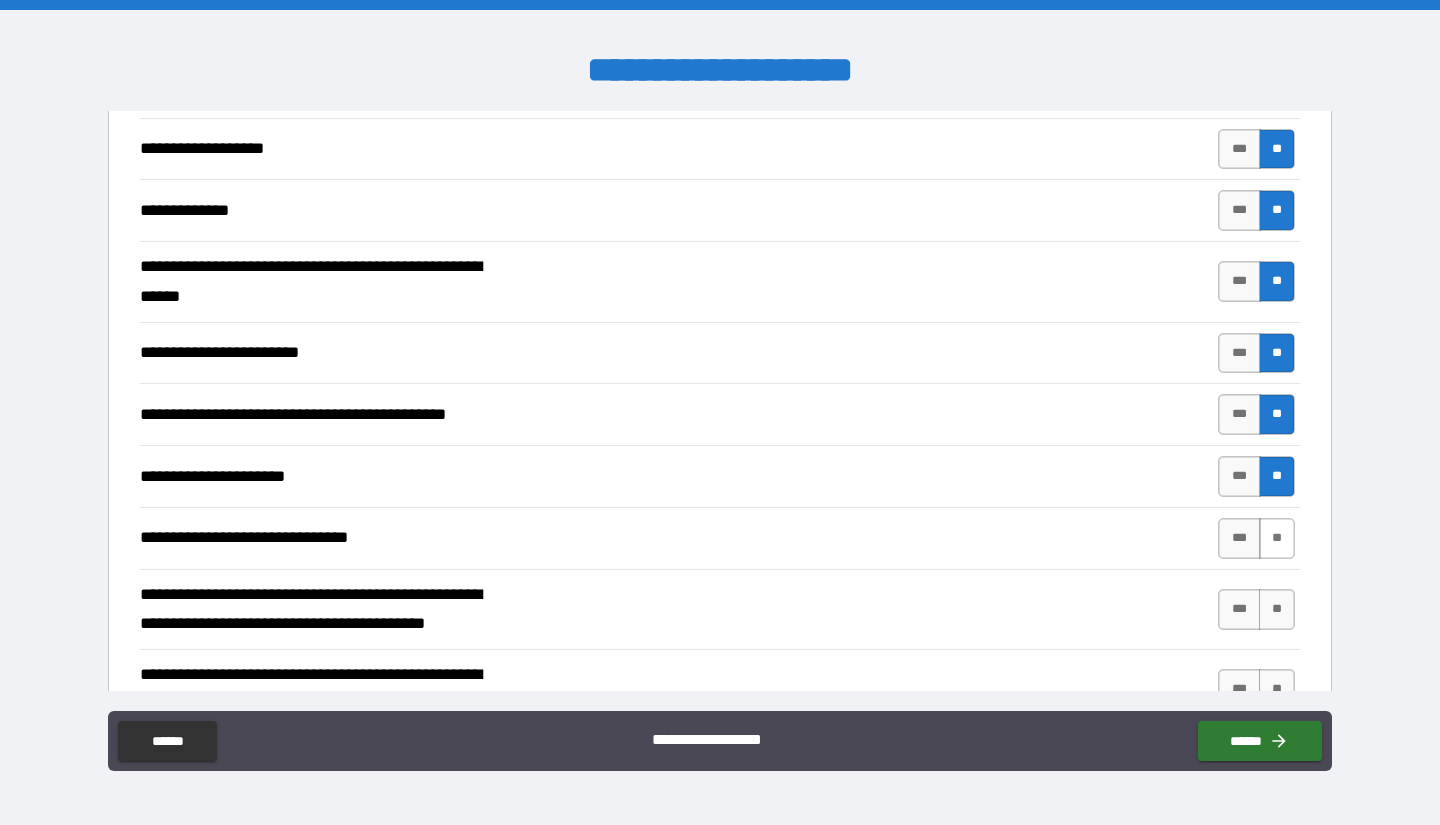 click on "**" at bounding box center [1277, 538] 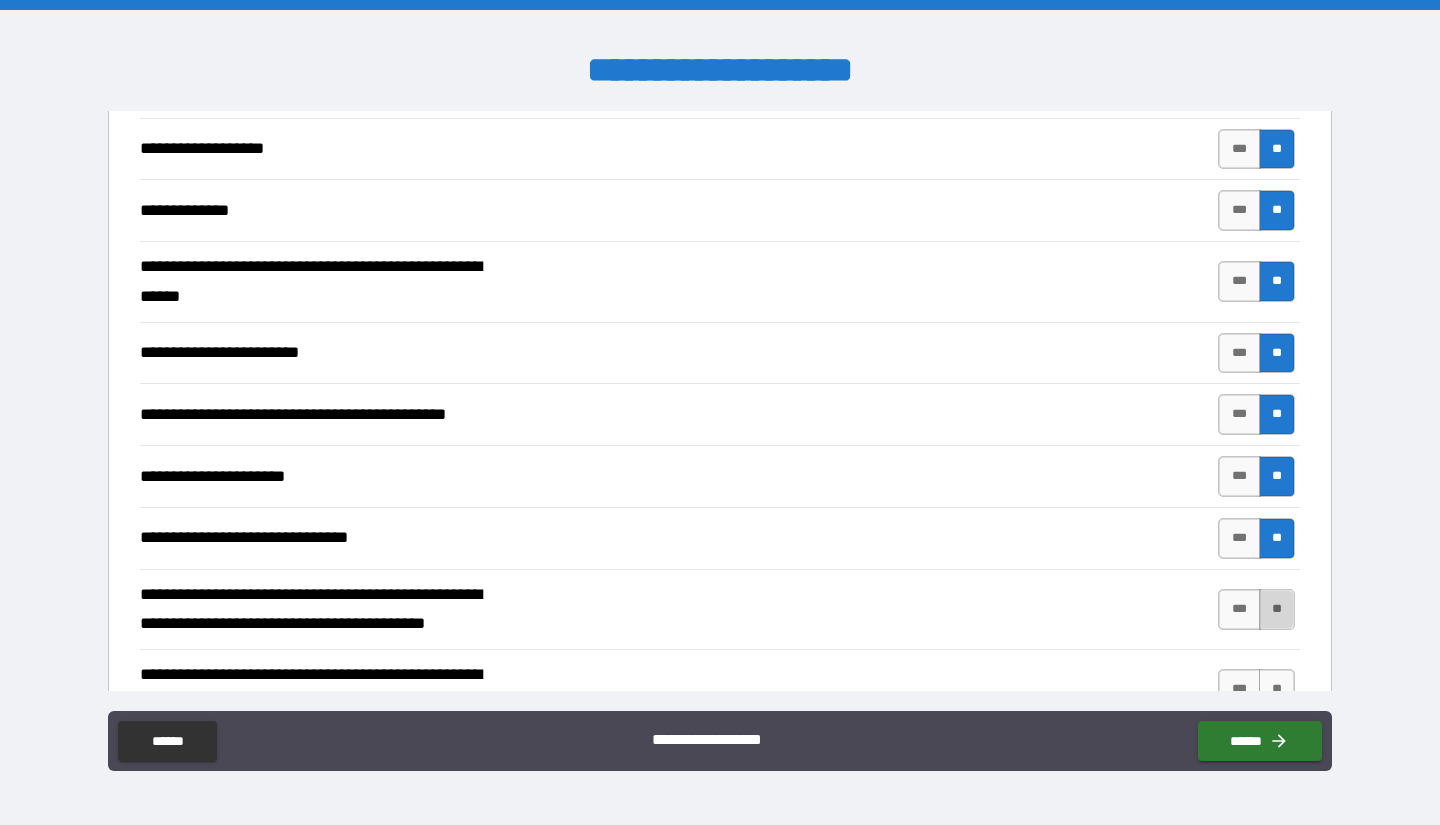 click on "**" at bounding box center (1277, 609) 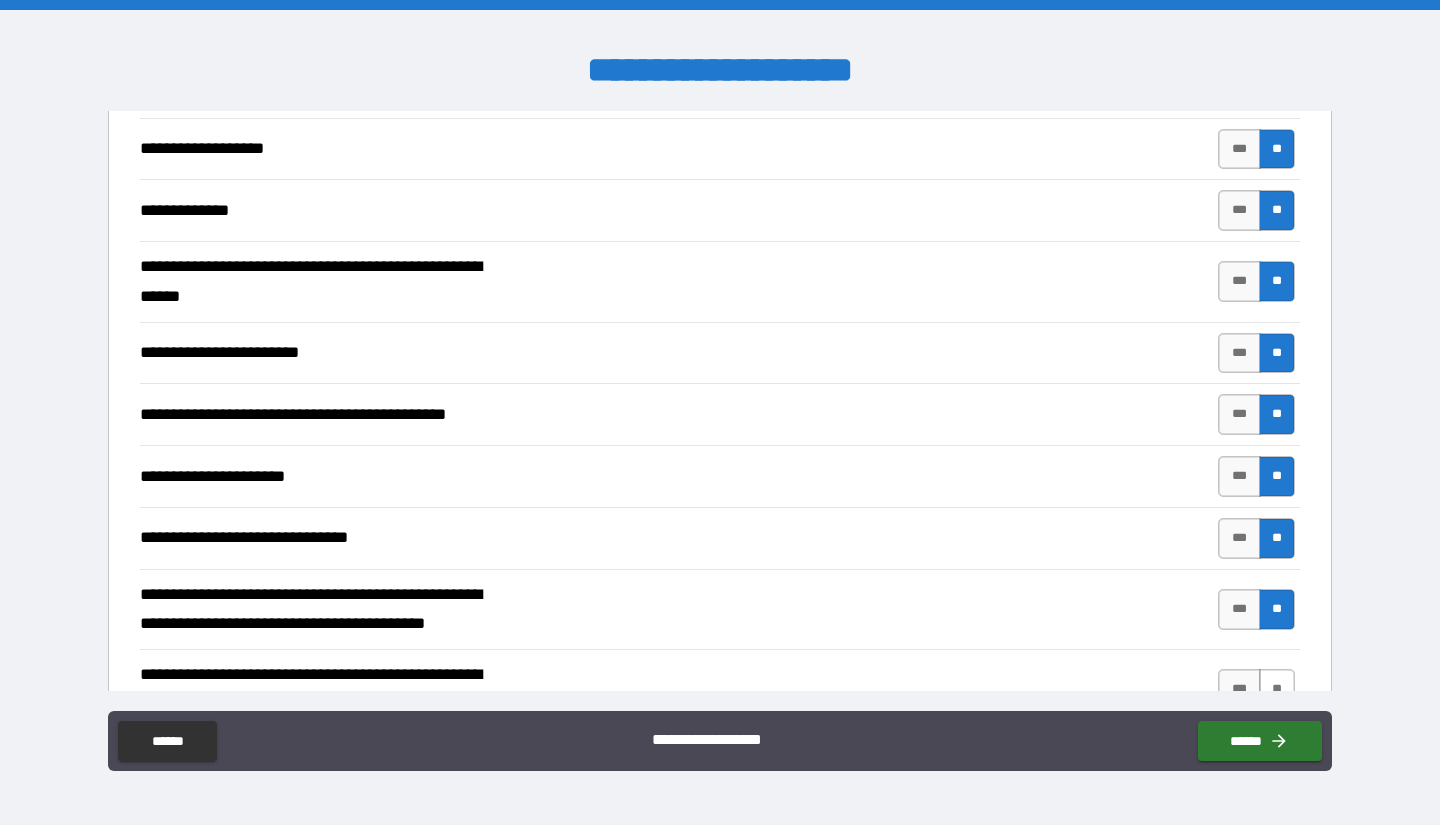 click on "**" at bounding box center (1277, 689) 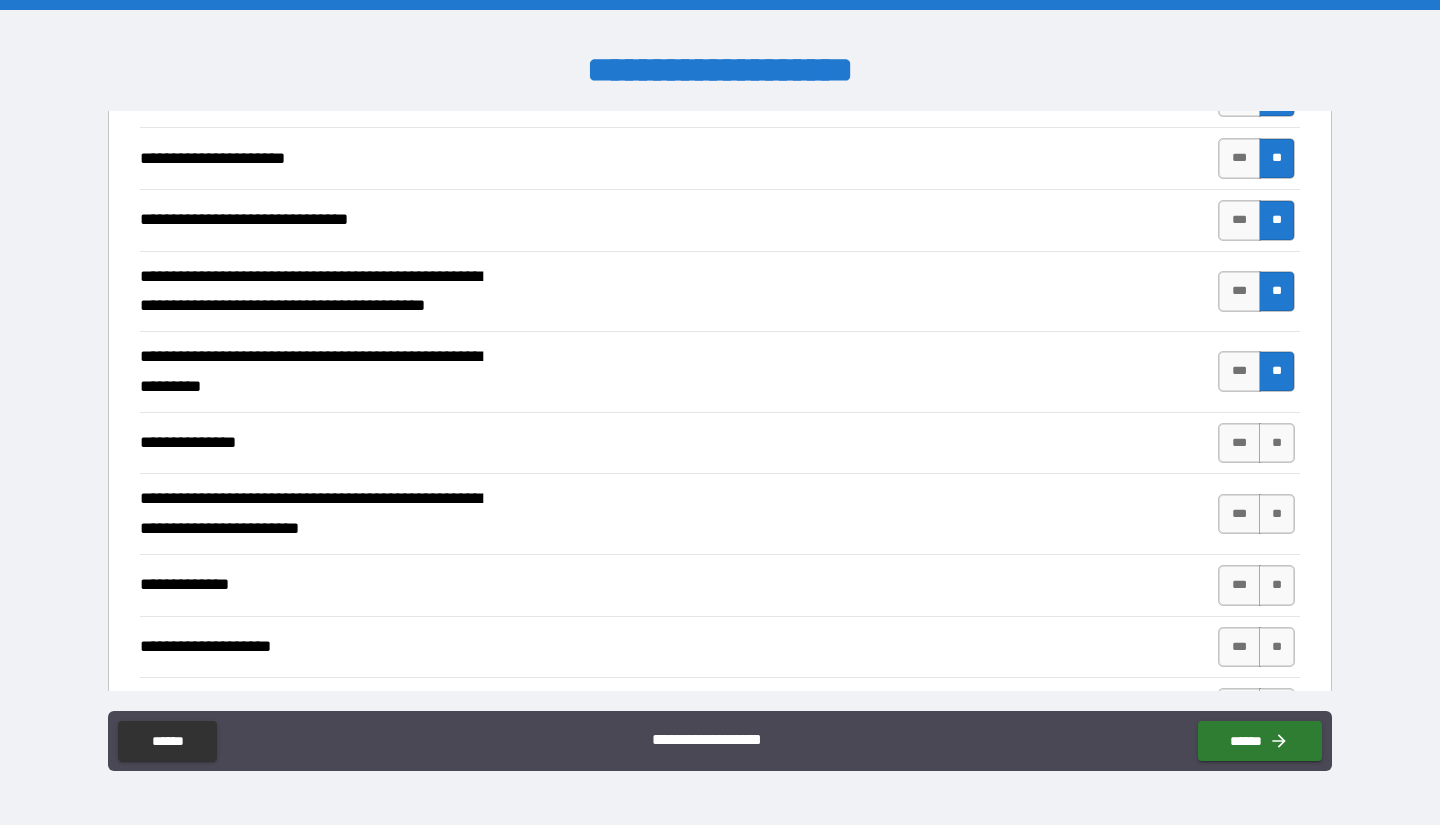 scroll, scrollTop: 2575, scrollLeft: 0, axis: vertical 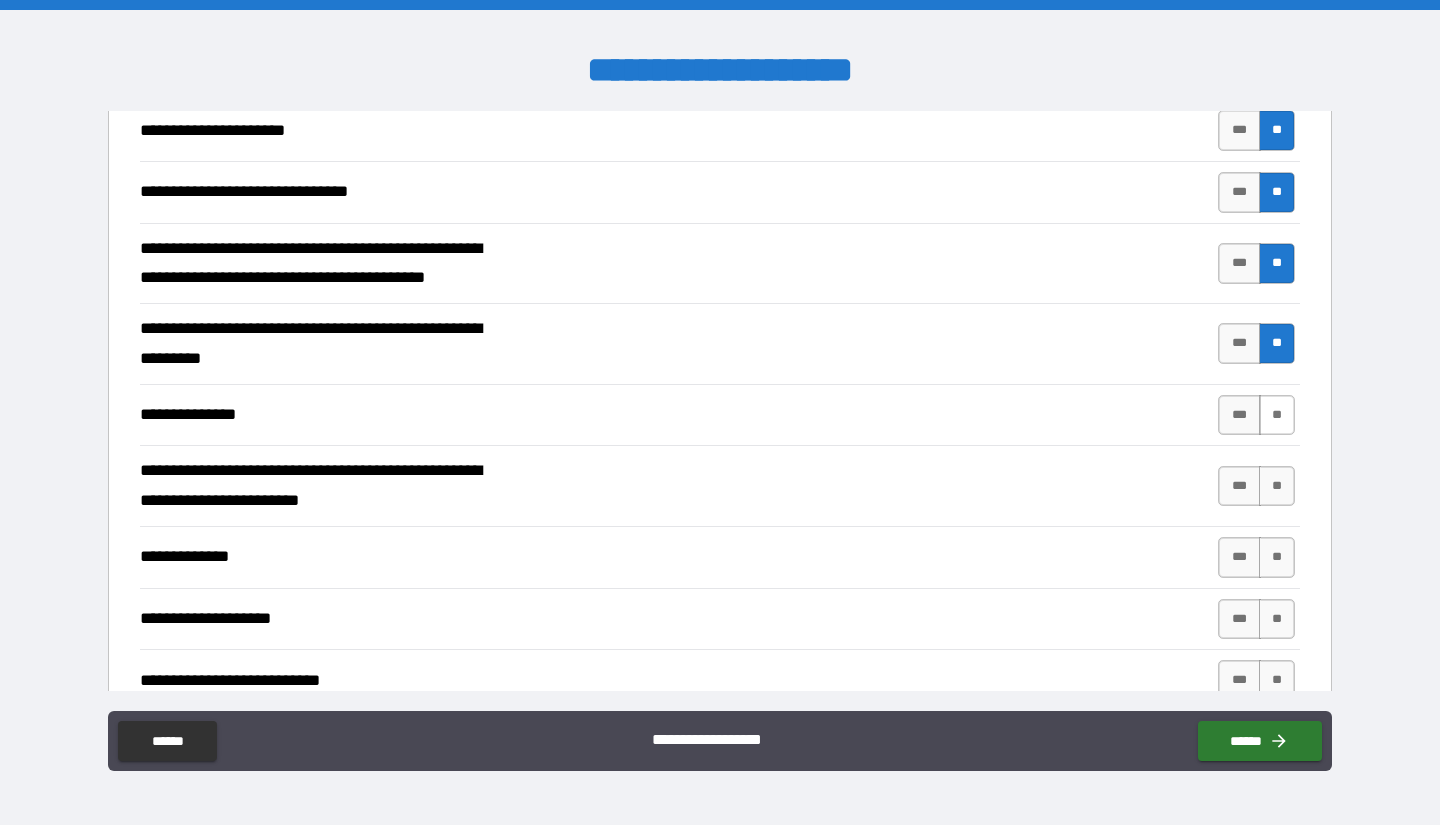 click on "**" at bounding box center [1277, 415] 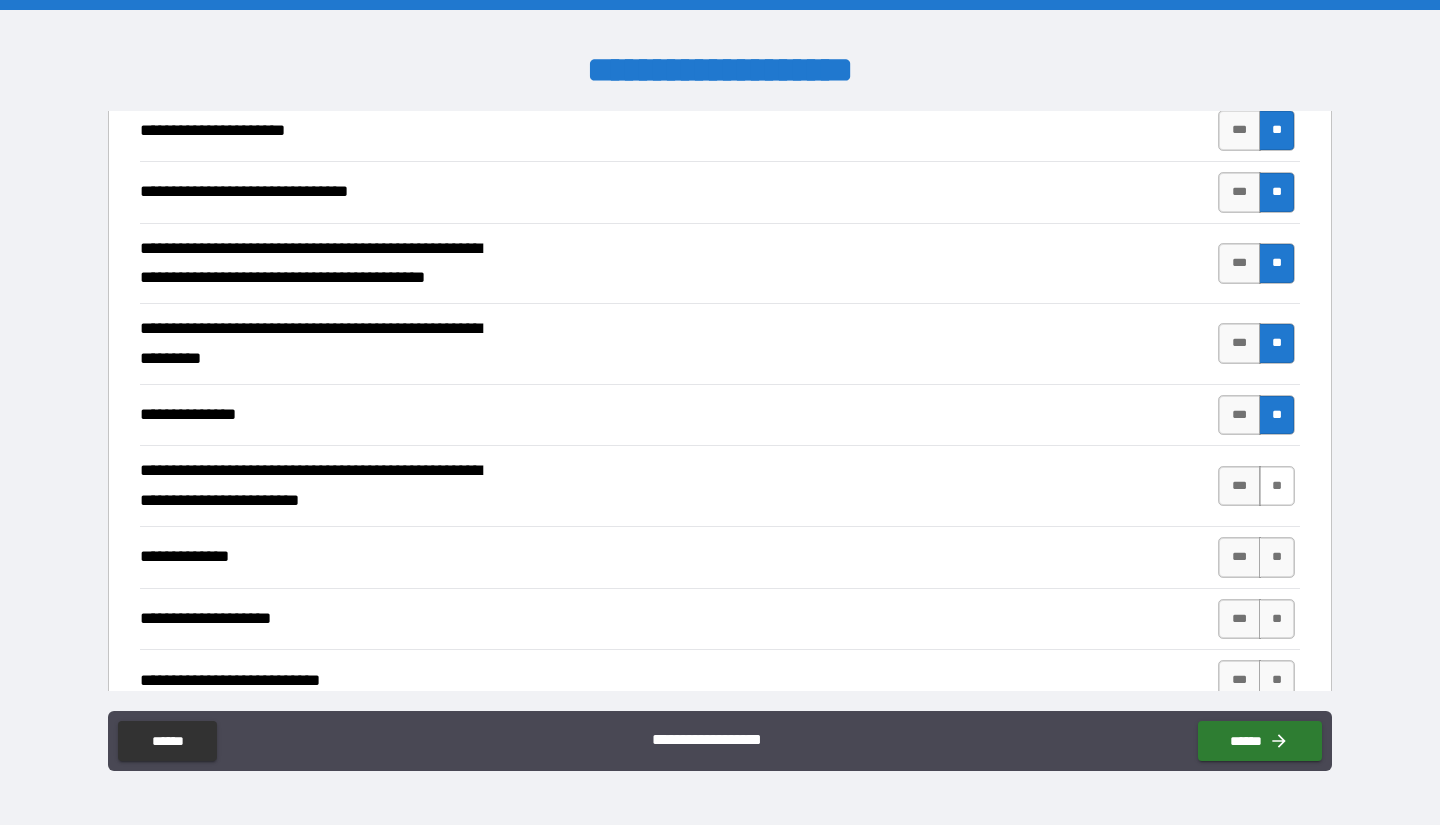 click on "**" at bounding box center (1277, 486) 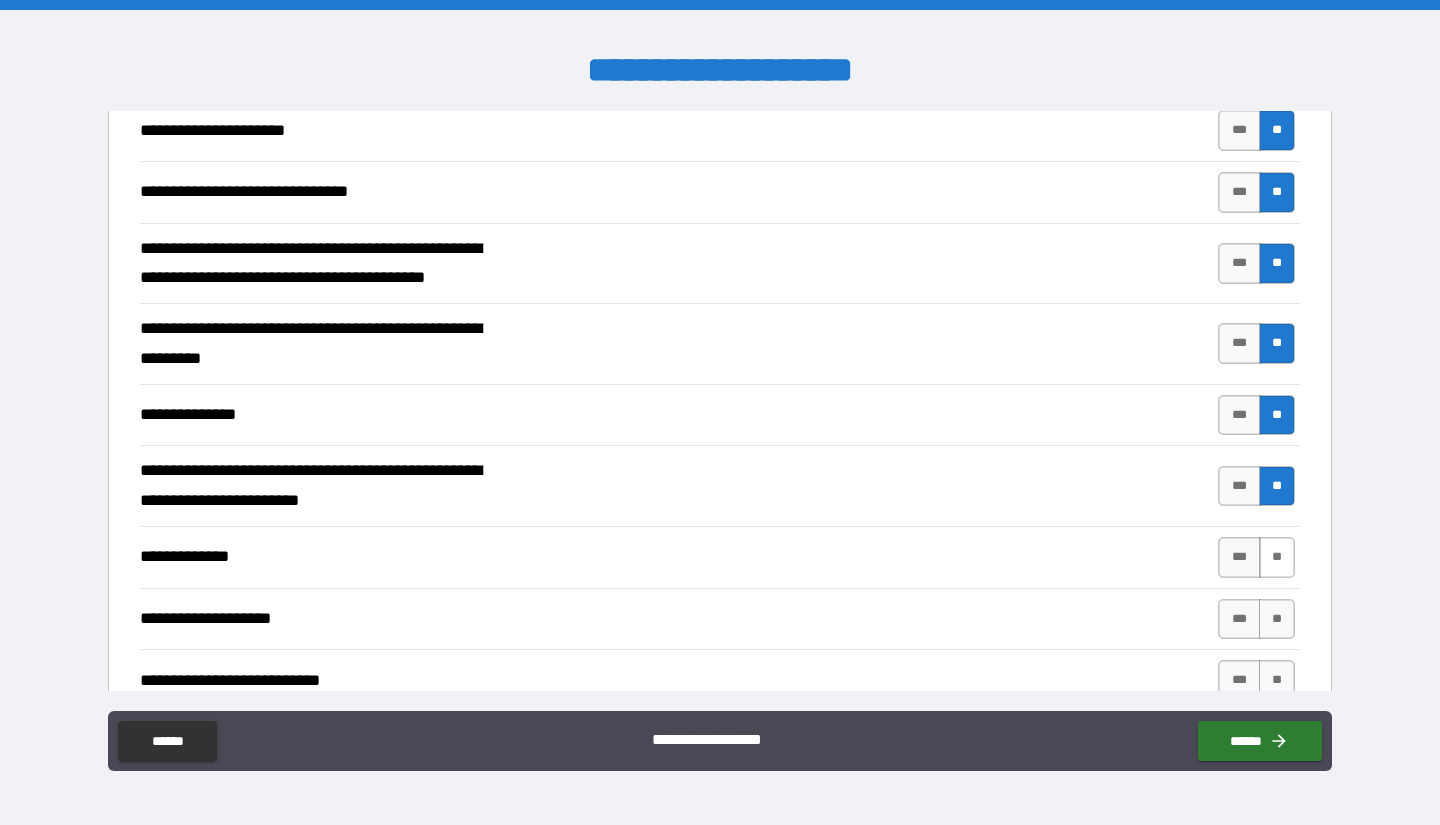 click on "**" at bounding box center (1277, 557) 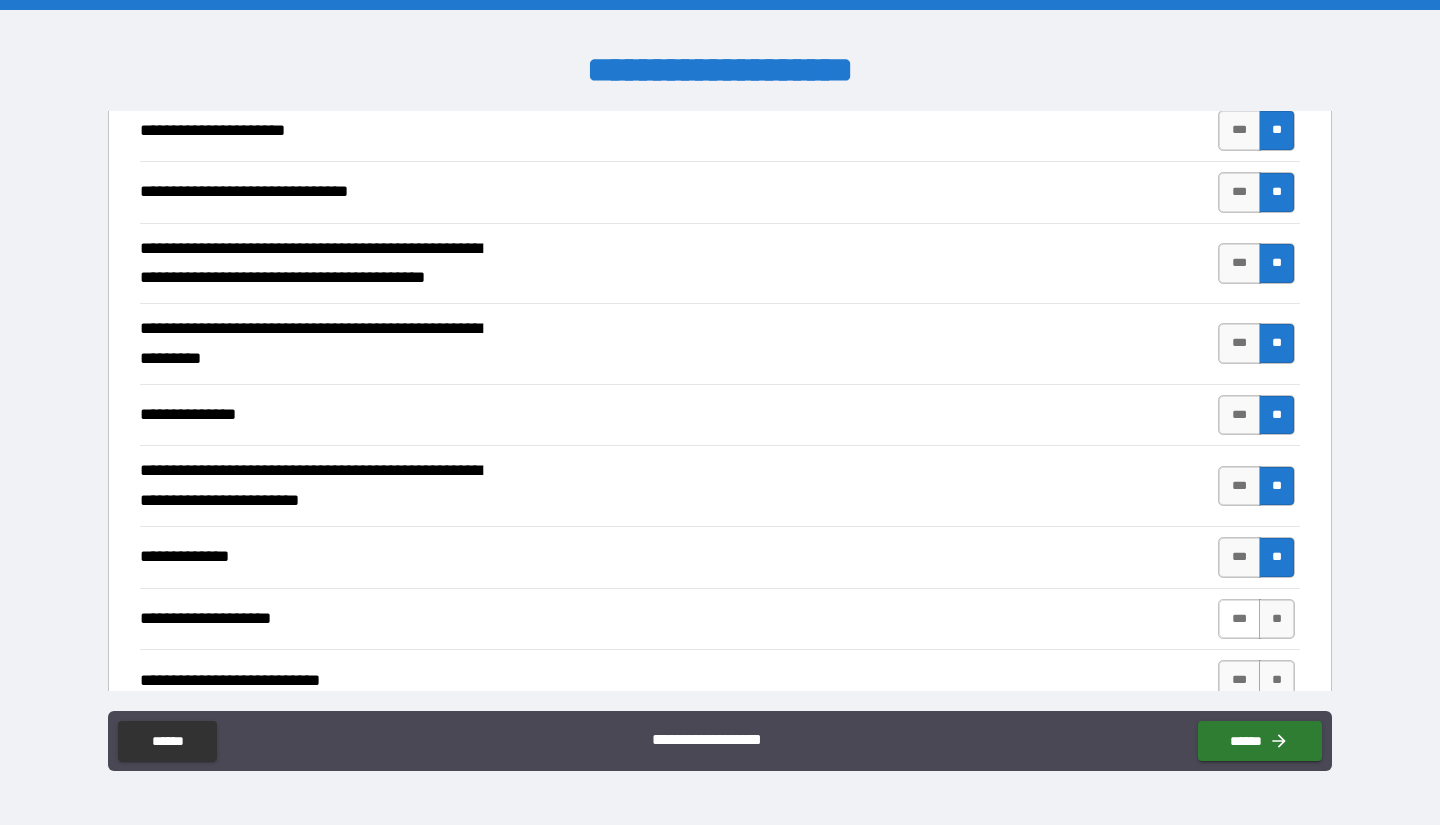 click on "***" at bounding box center (1239, 619) 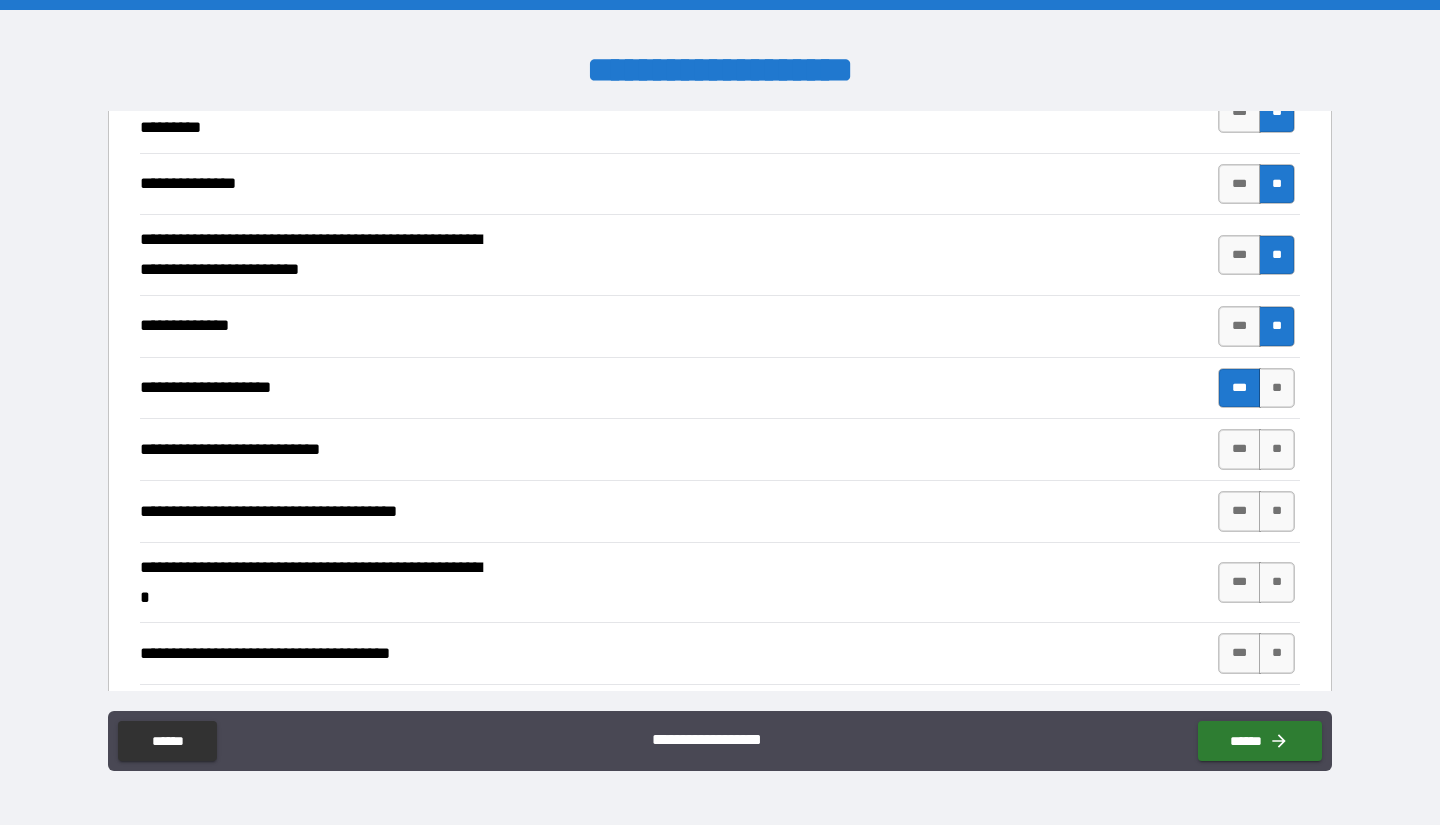 scroll, scrollTop: 2807, scrollLeft: 0, axis: vertical 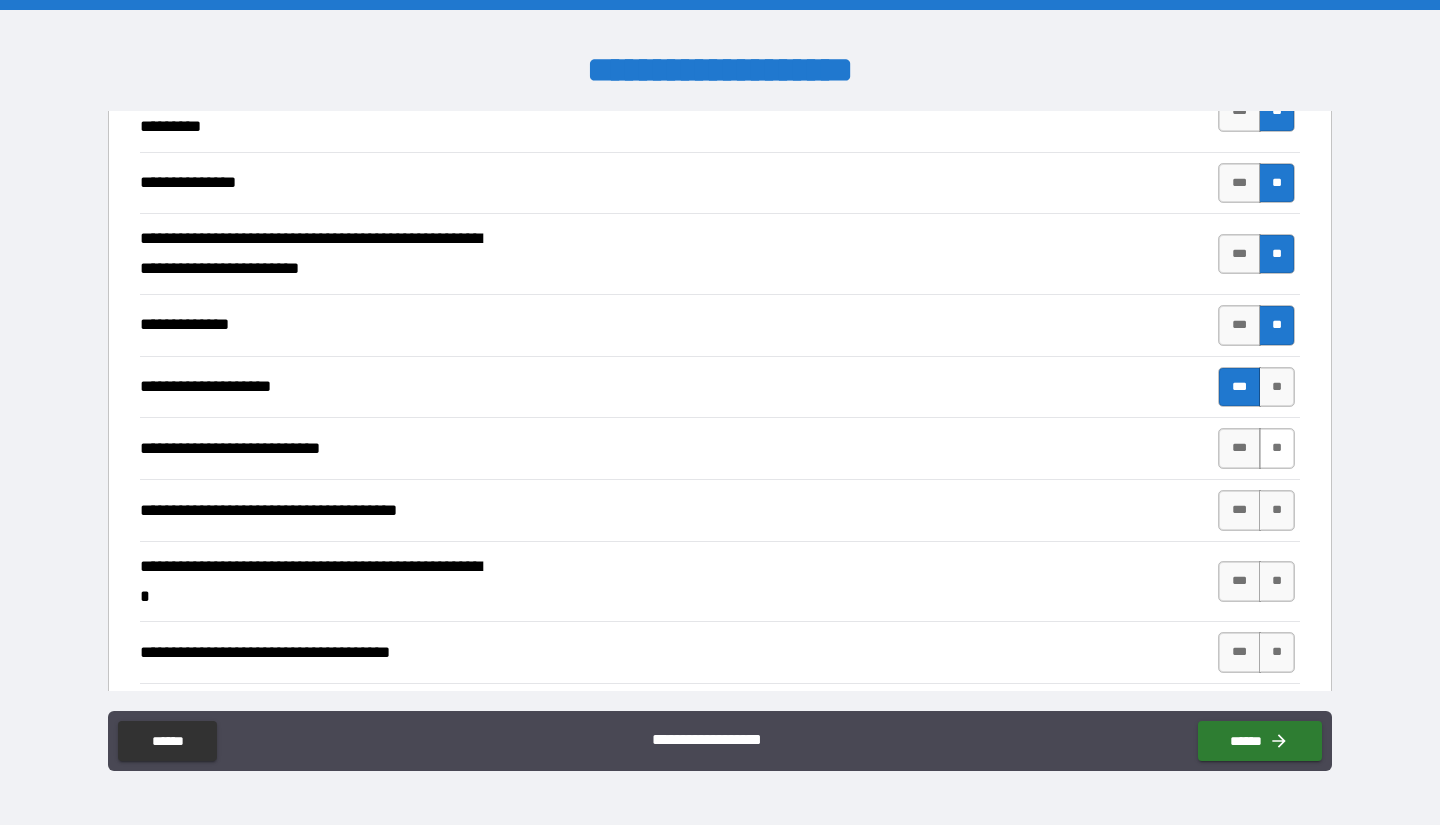 click on "**" at bounding box center [1277, 448] 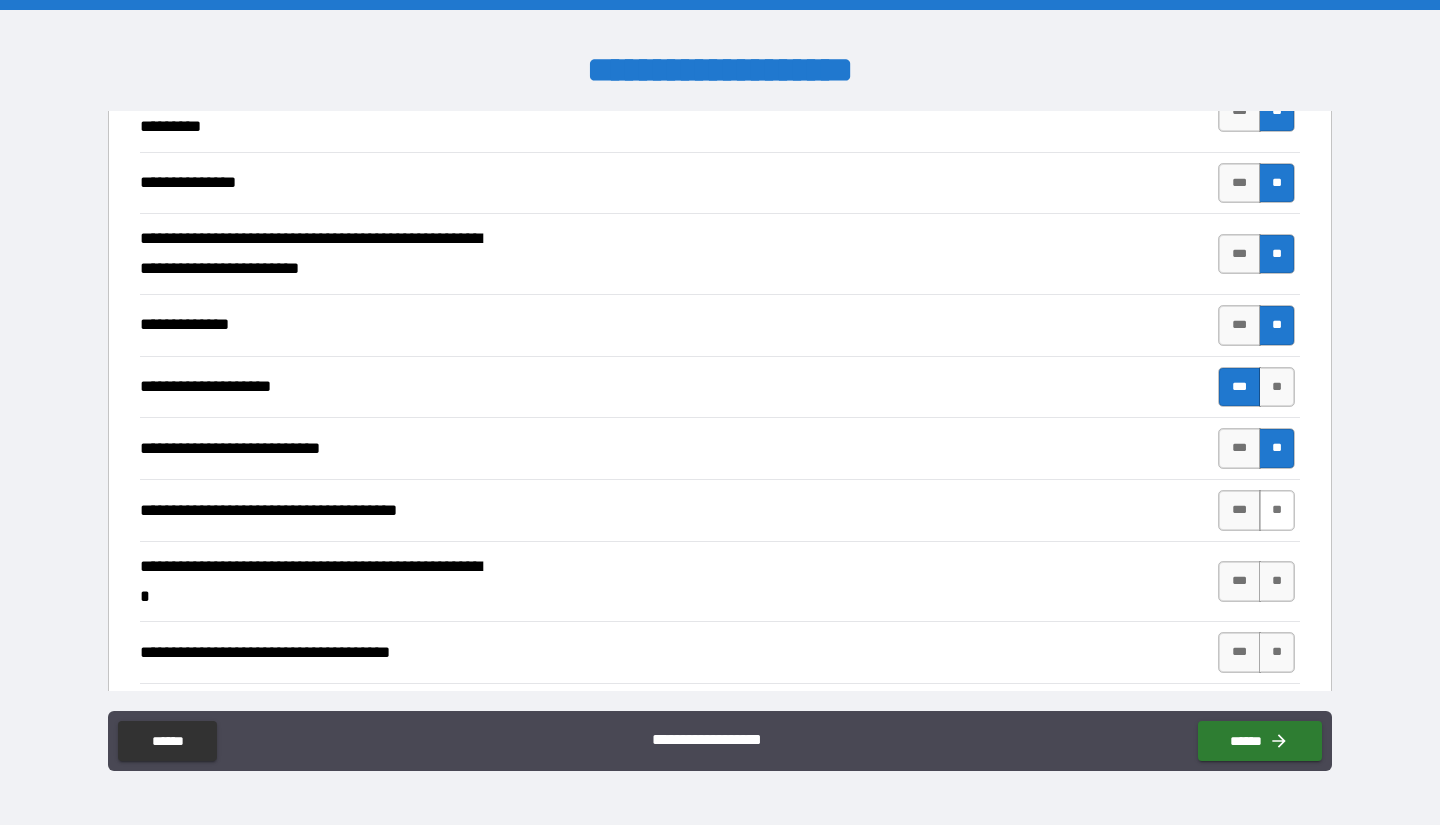 click on "**" at bounding box center [1277, 510] 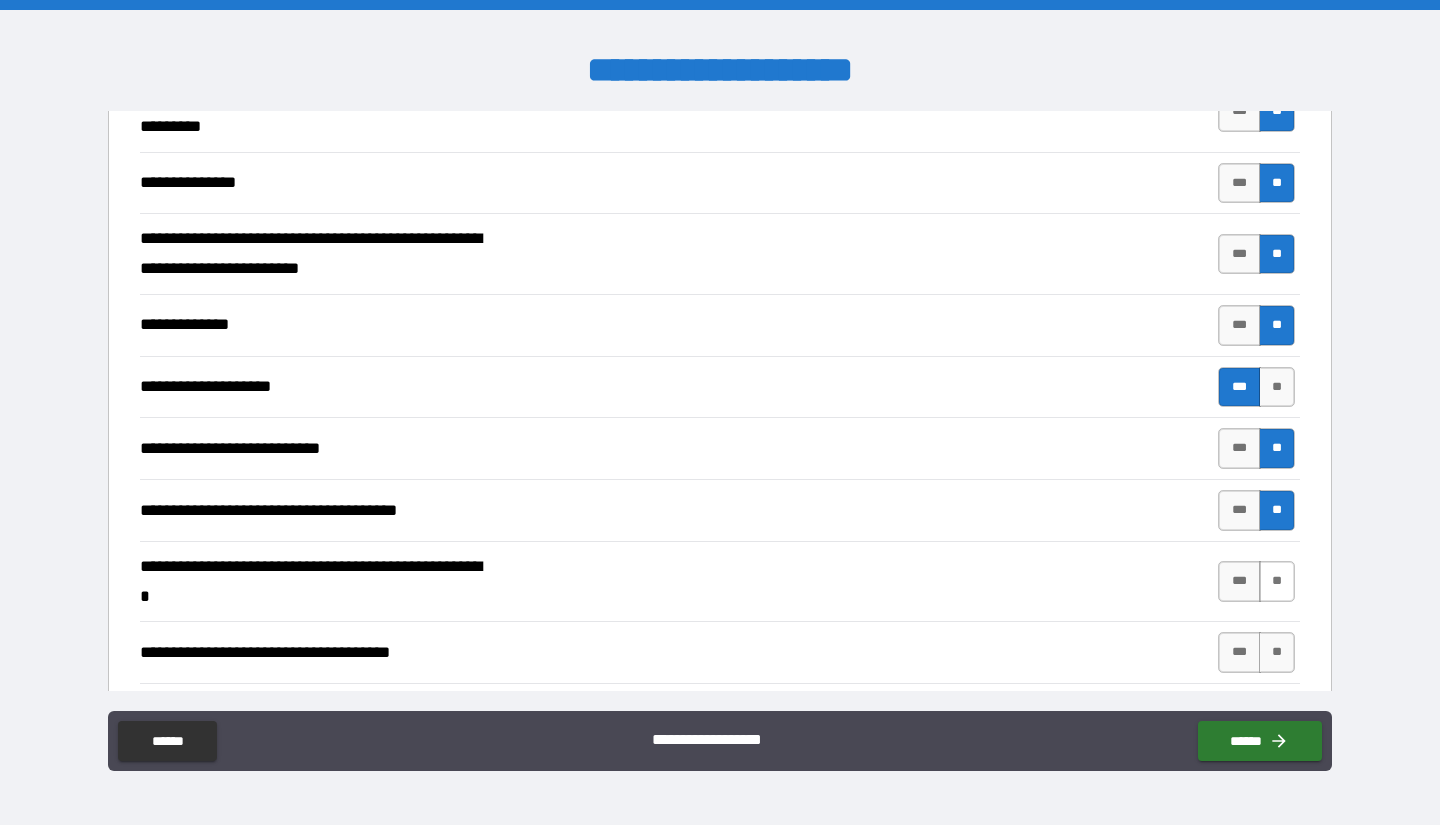 click on "**" at bounding box center (1277, 581) 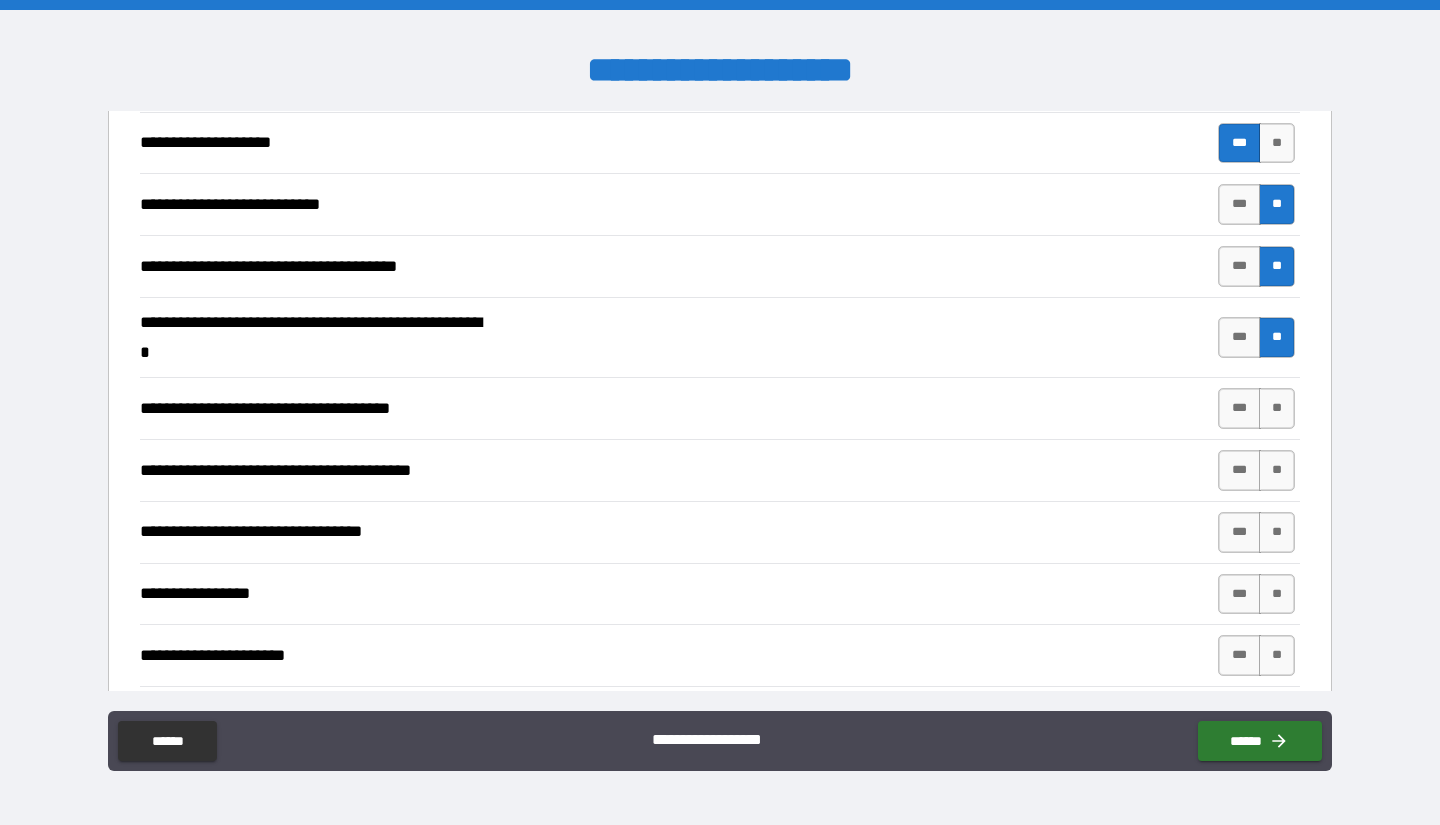 scroll, scrollTop: 3101, scrollLeft: 0, axis: vertical 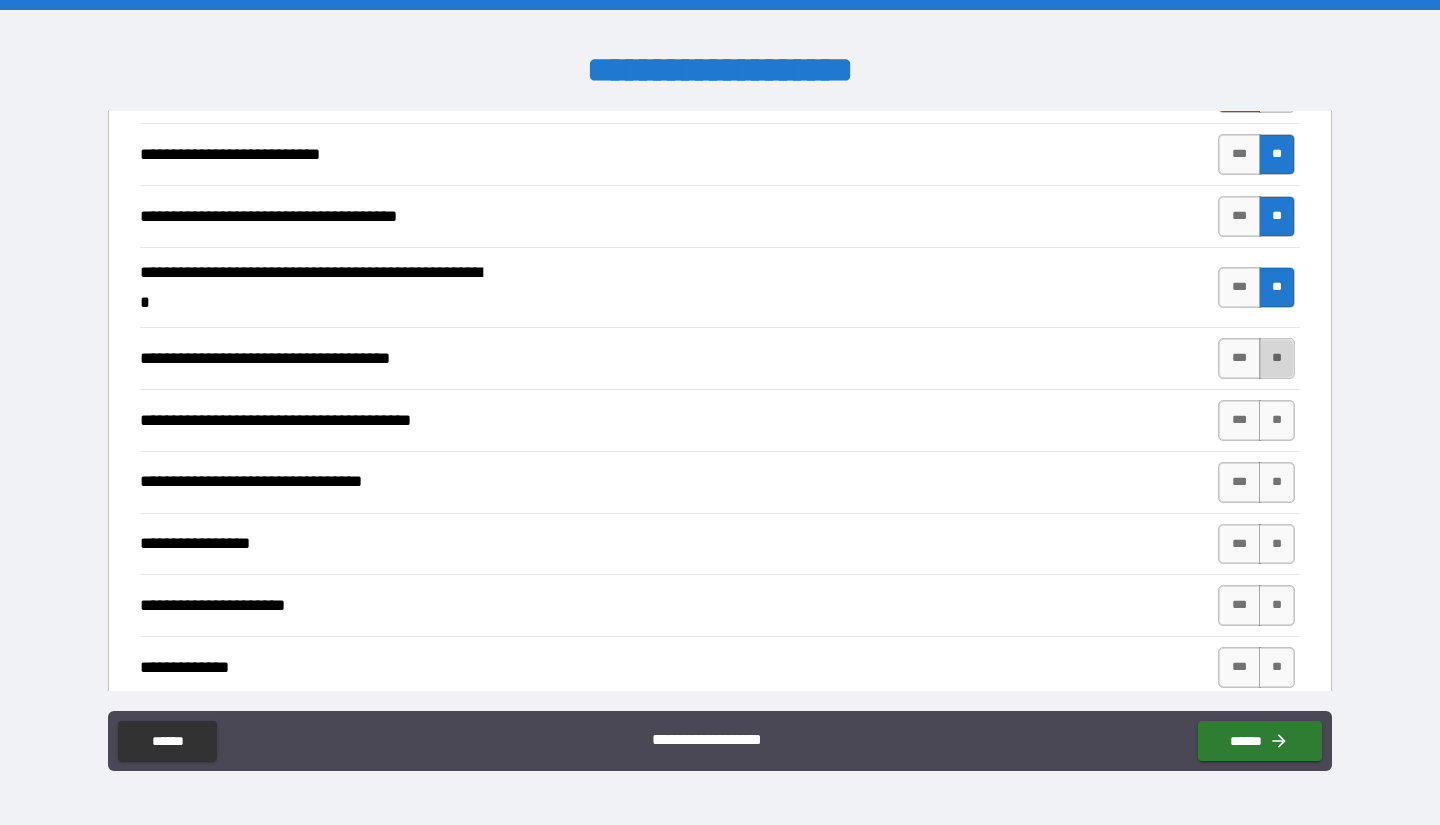 click on "**" at bounding box center [1277, 358] 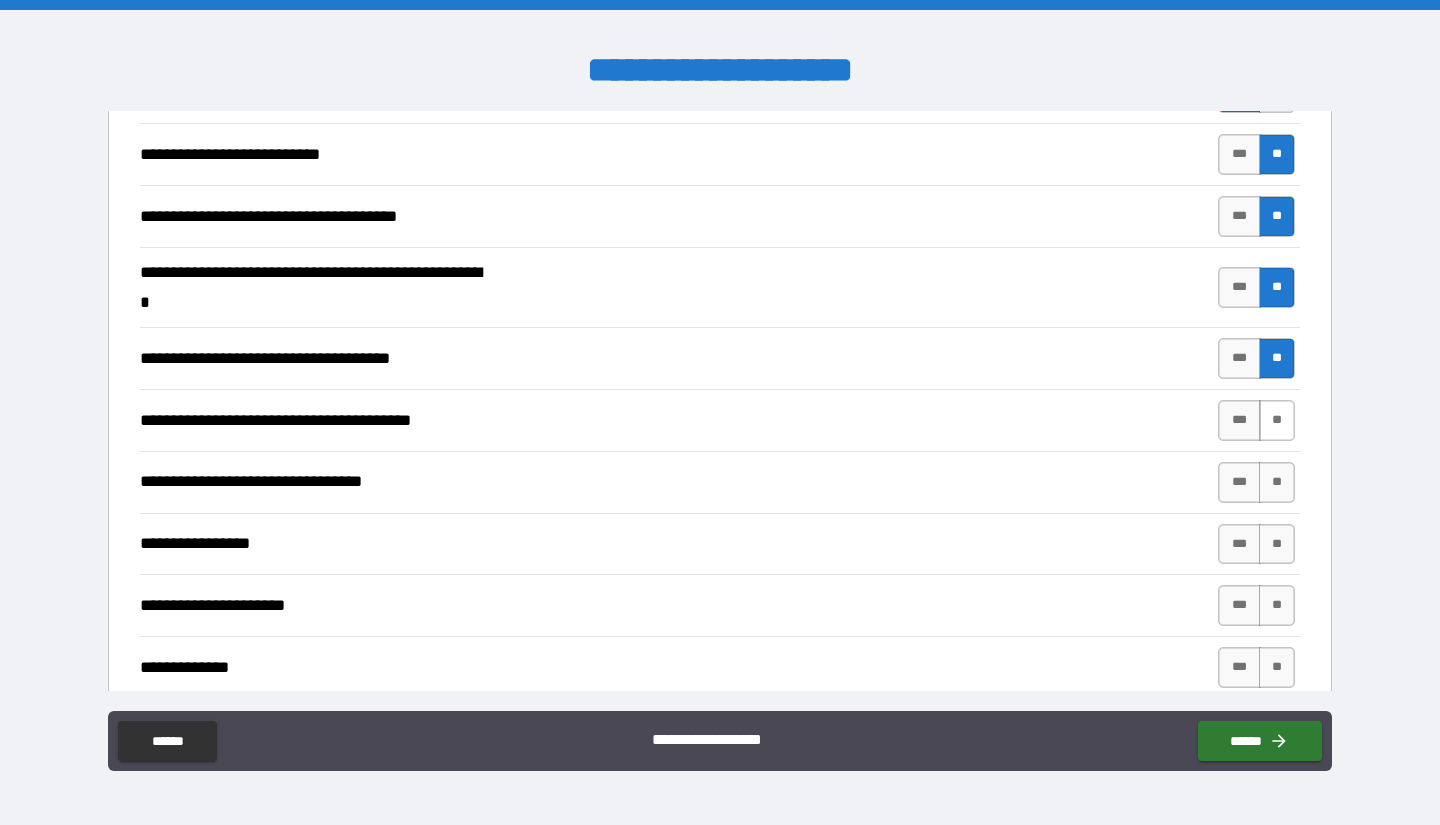 click on "**" at bounding box center [1277, 420] 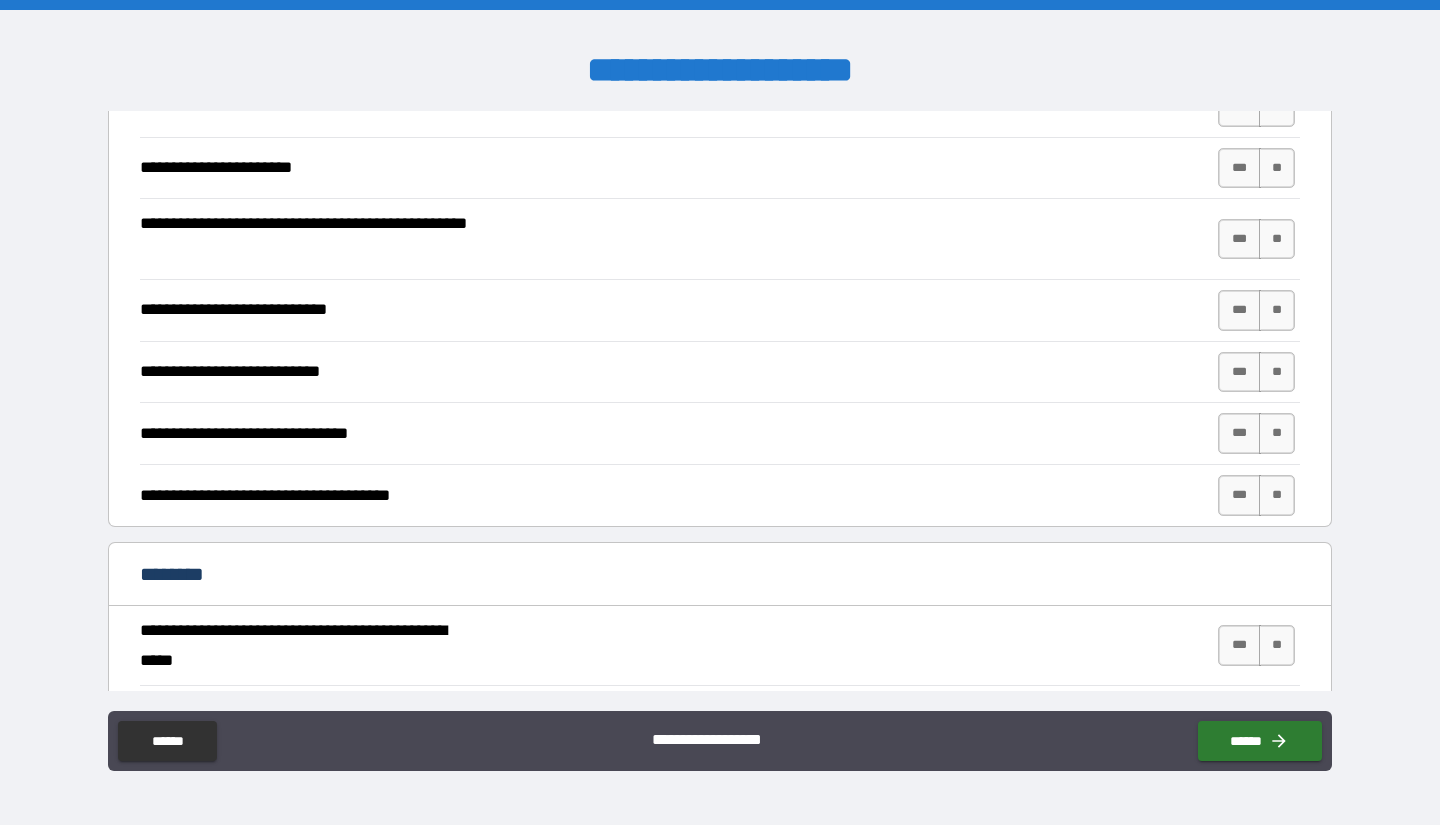 scroll, scrollTop: 3718, scrollLeft: 0, axis: vertical 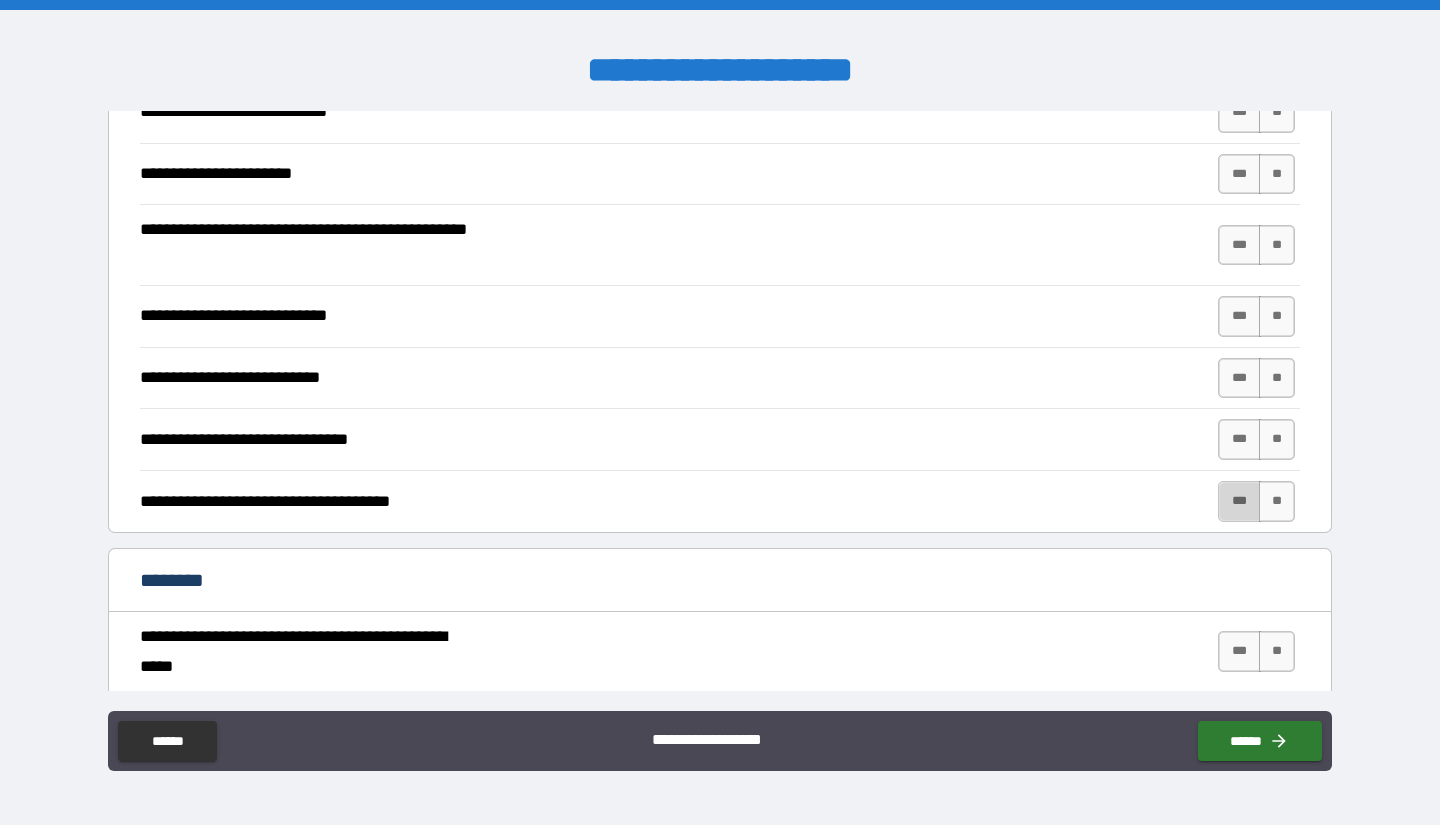 click on "***" at bounding box center (1239, 501) 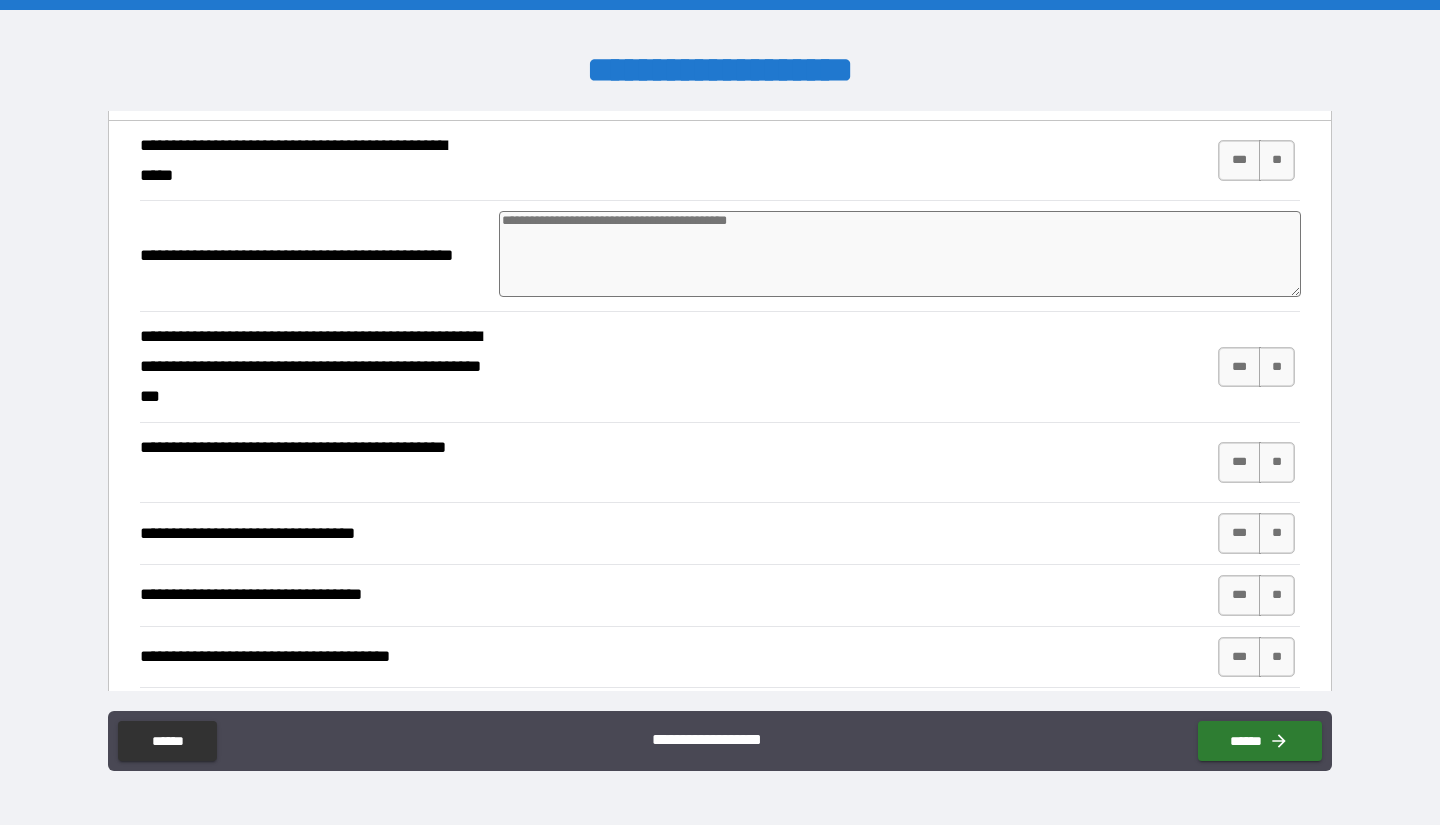 scroll, scrollTop: 4210, scrollLeft: 0, axis: vertical 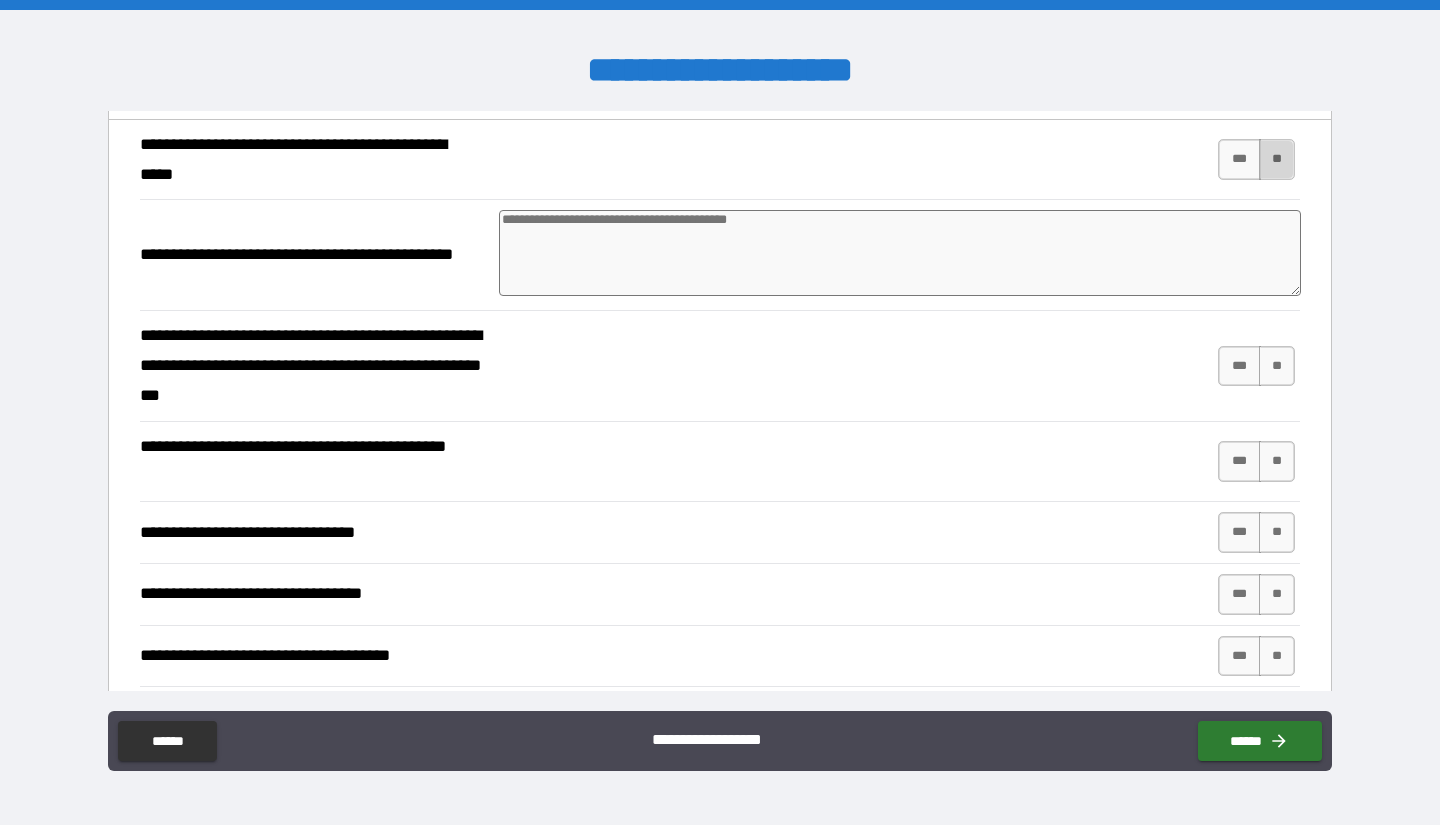 click on "**" at bounding box center (1277, 159) 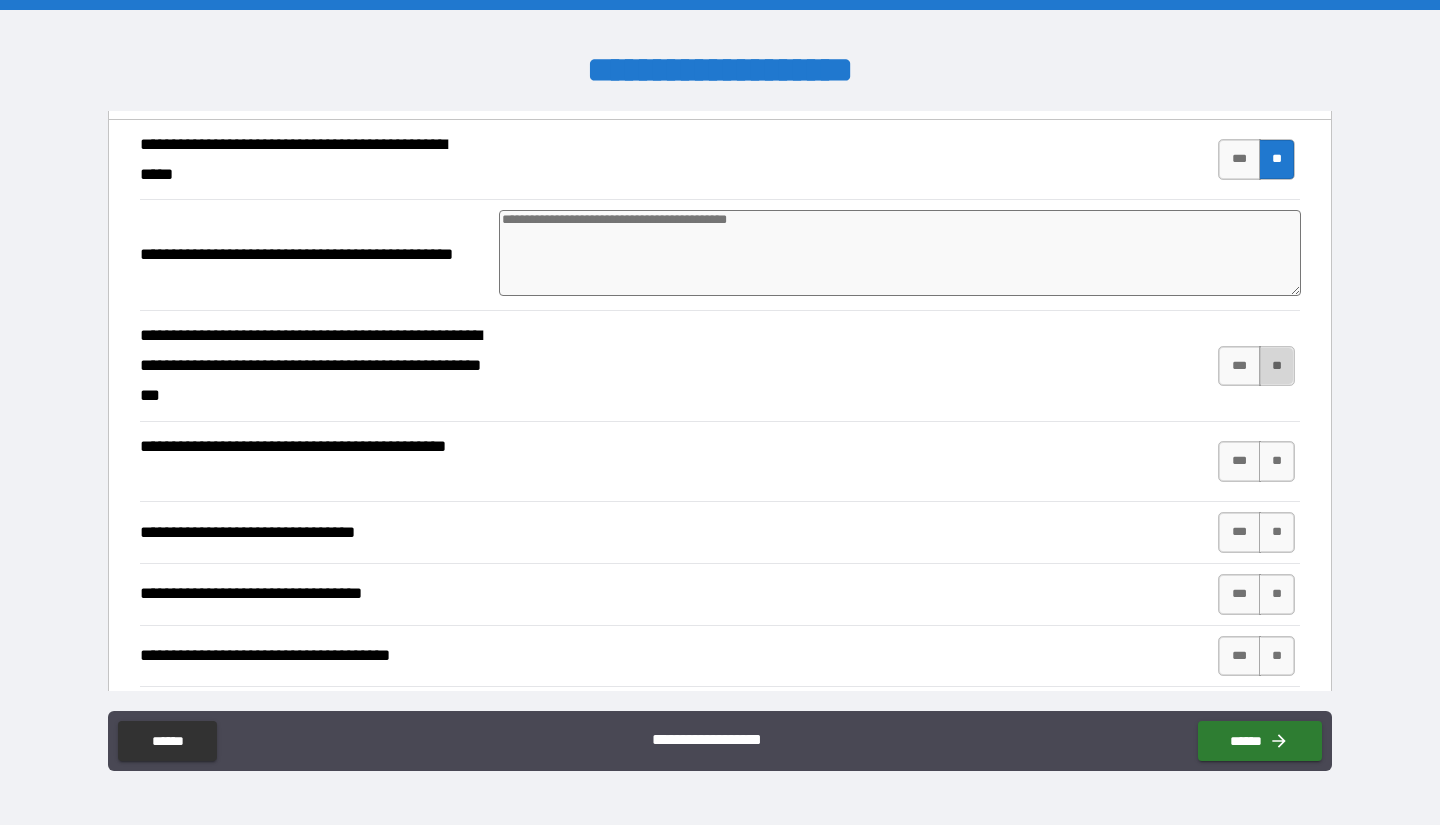 click on "**" at bounding box center [1277, 366] 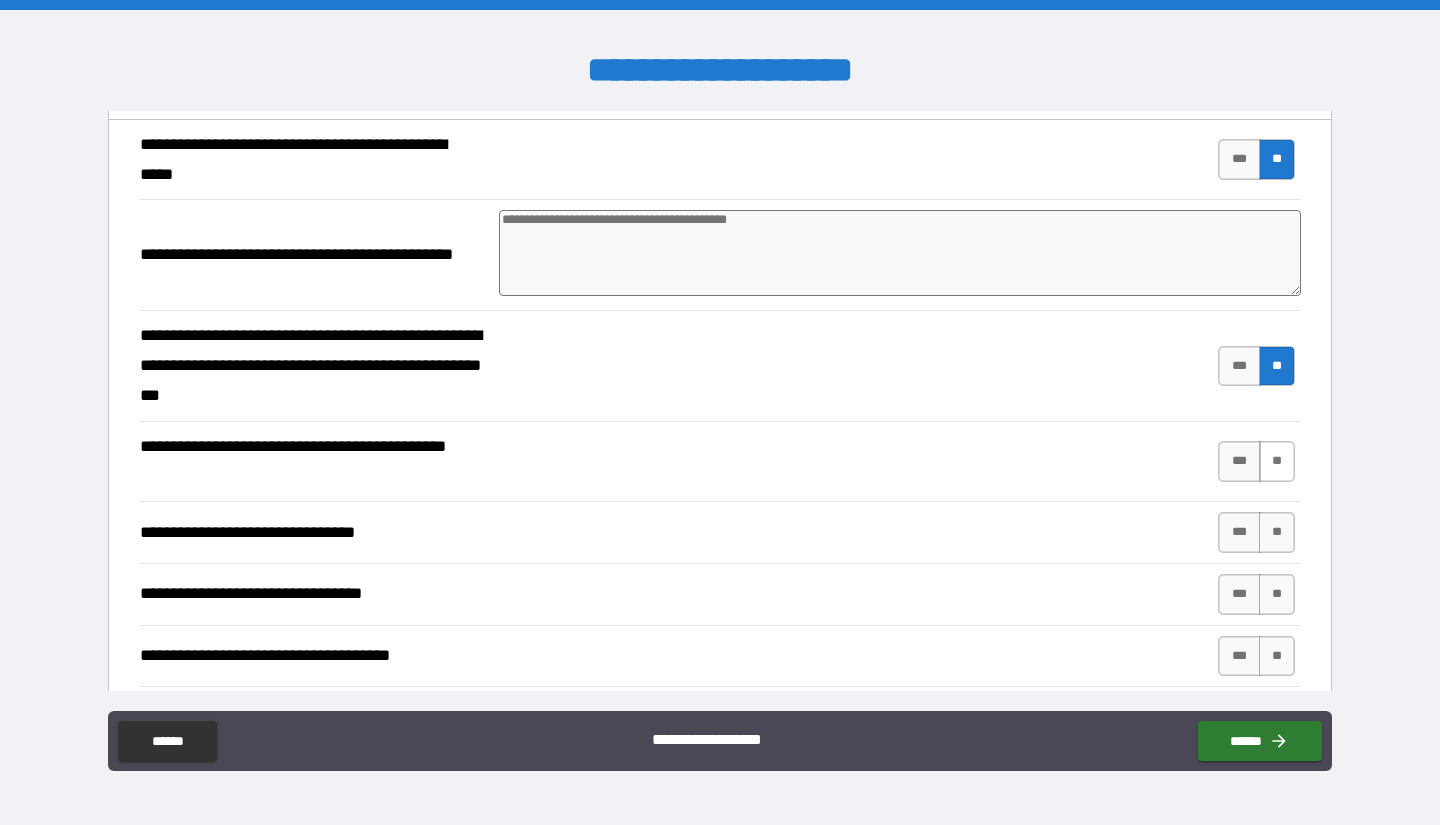 click on "**" at bounding box center (1277, 461) 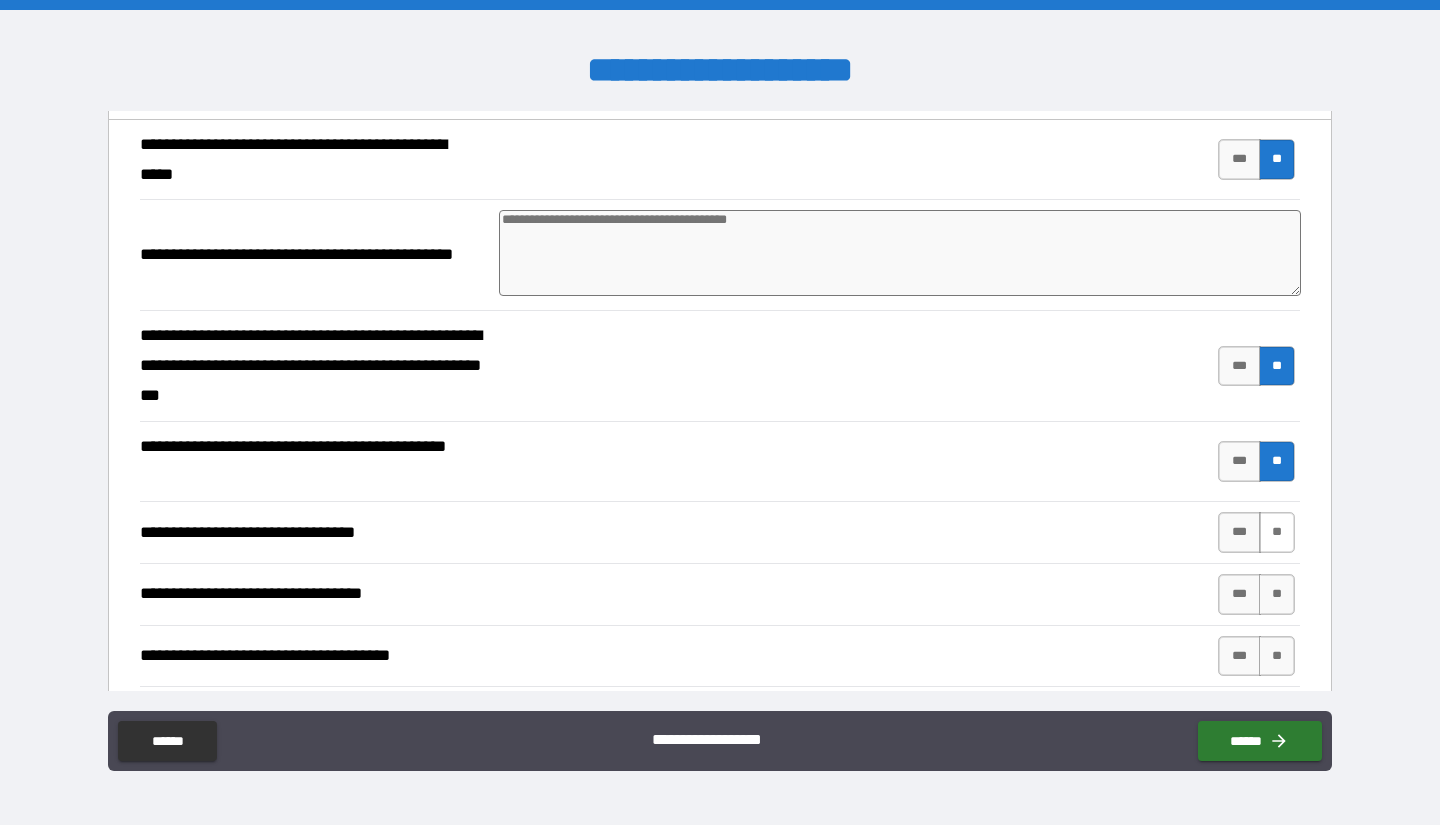click on "**" at bounding box center [1277, 532] 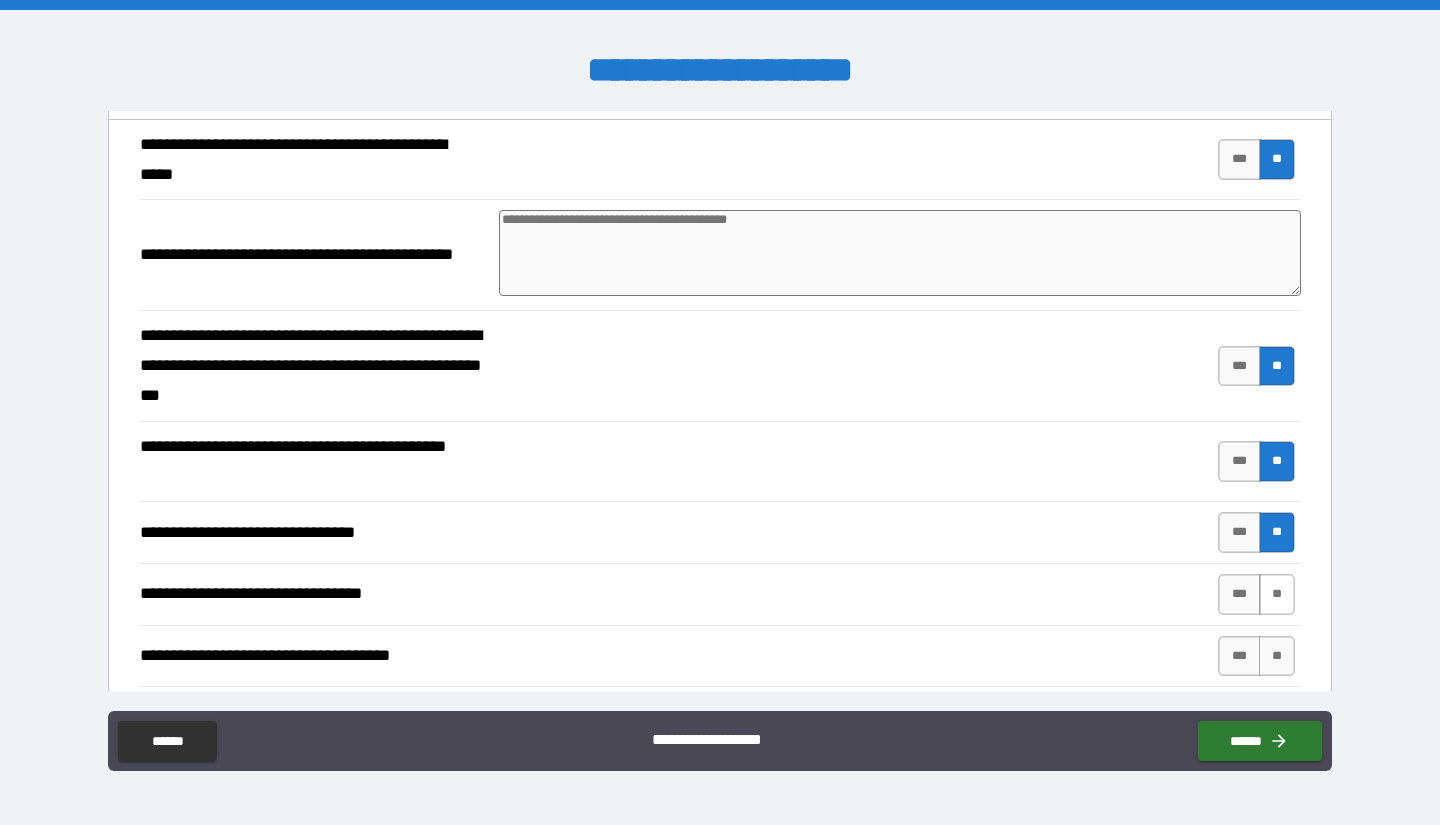 click on "**" at bounding box center (1277, 594) 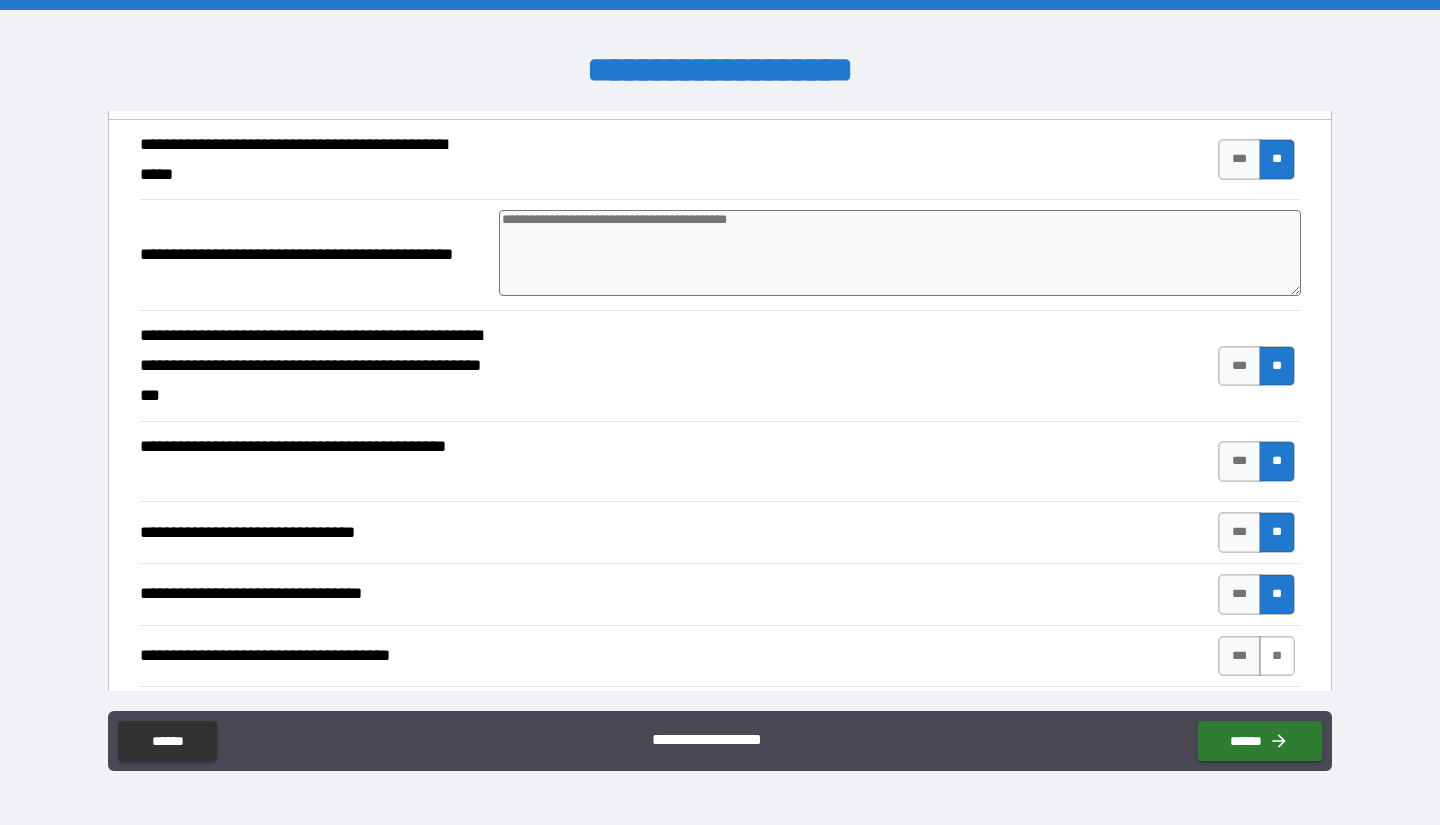click on "**" at bounding box center [1277, 656] 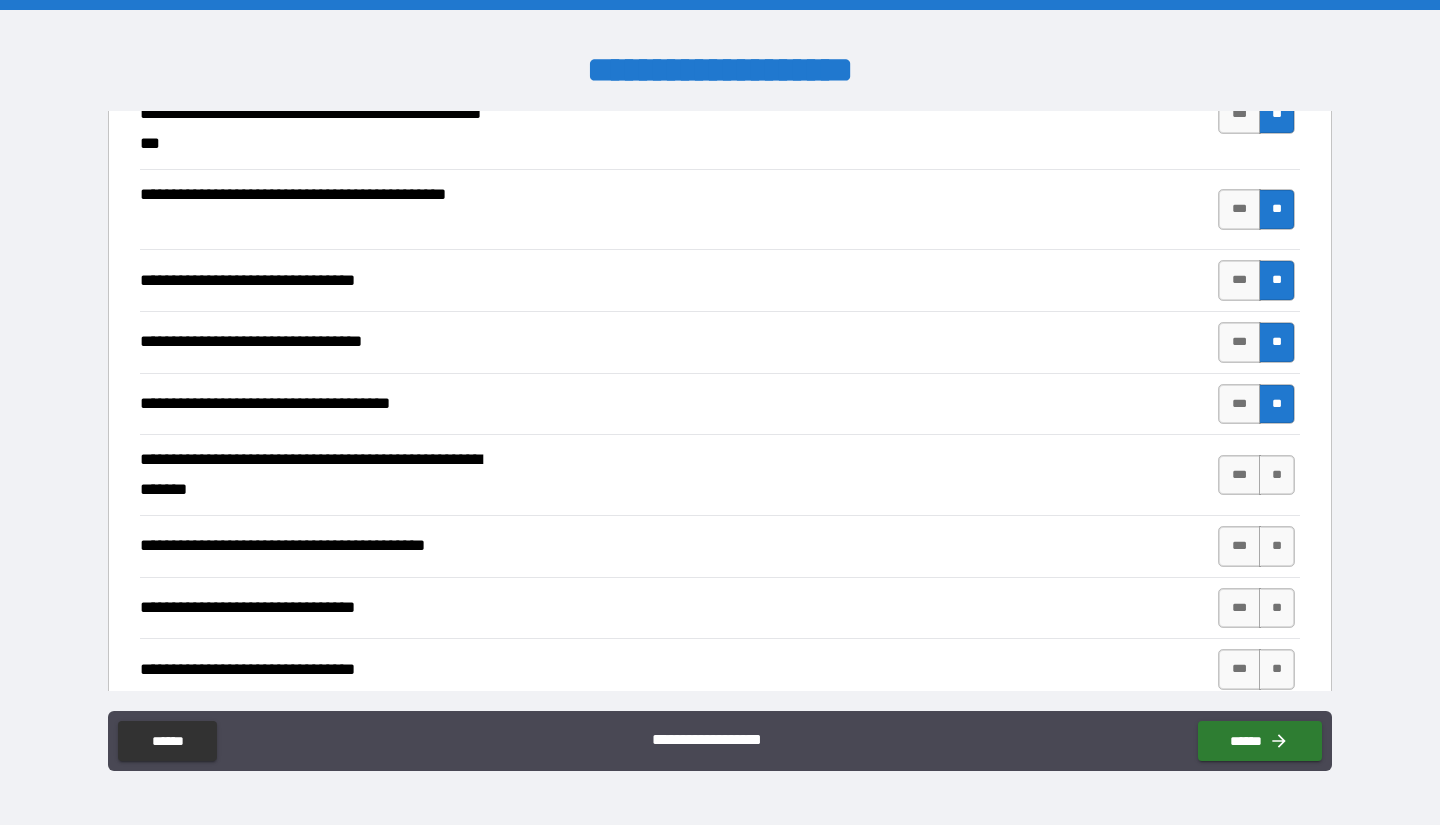 scroll, scrollTop: 4479, scrollLeft: 0, axis: vertical 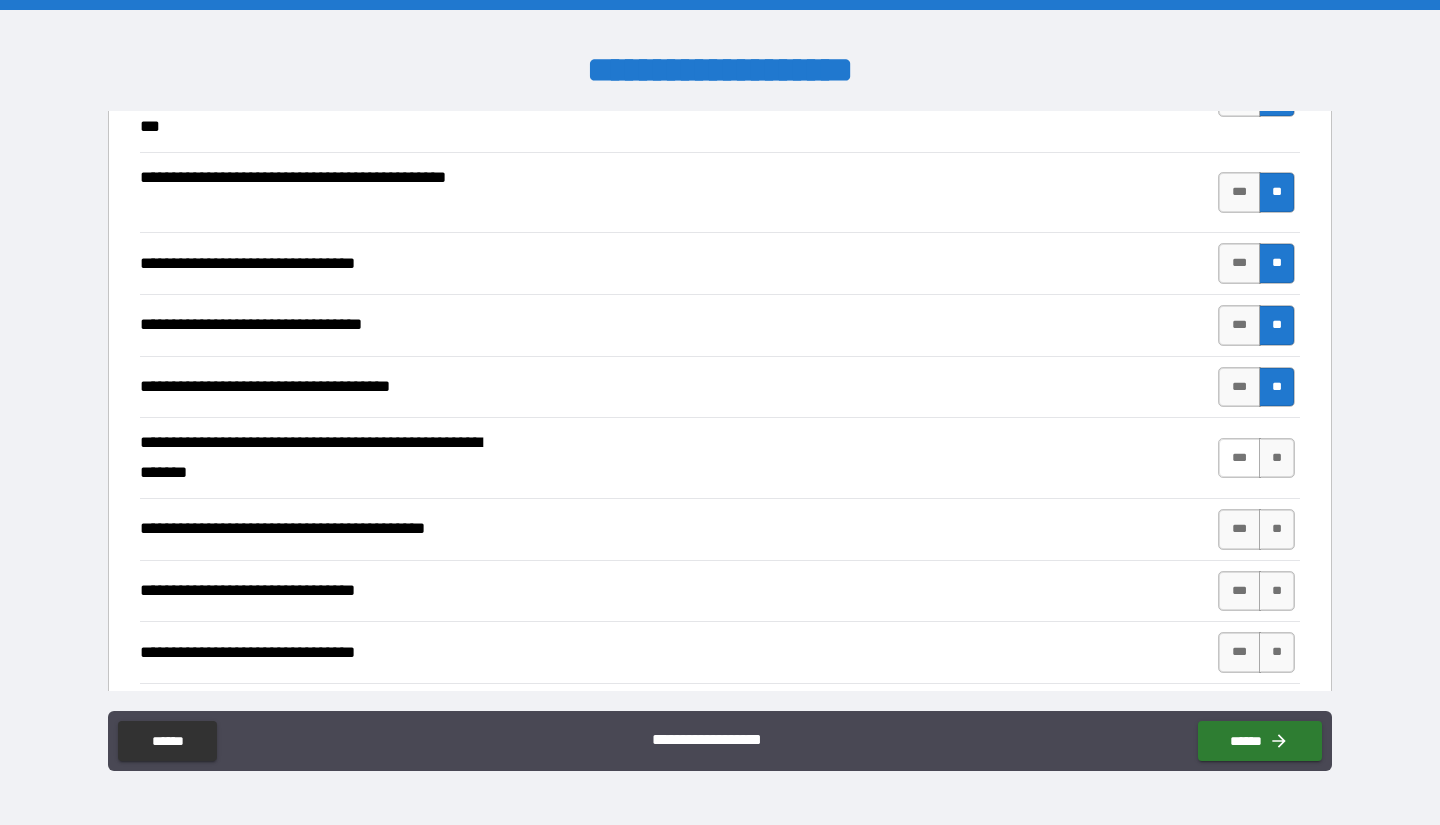 click on "***" at bounding box center [1239, 458] 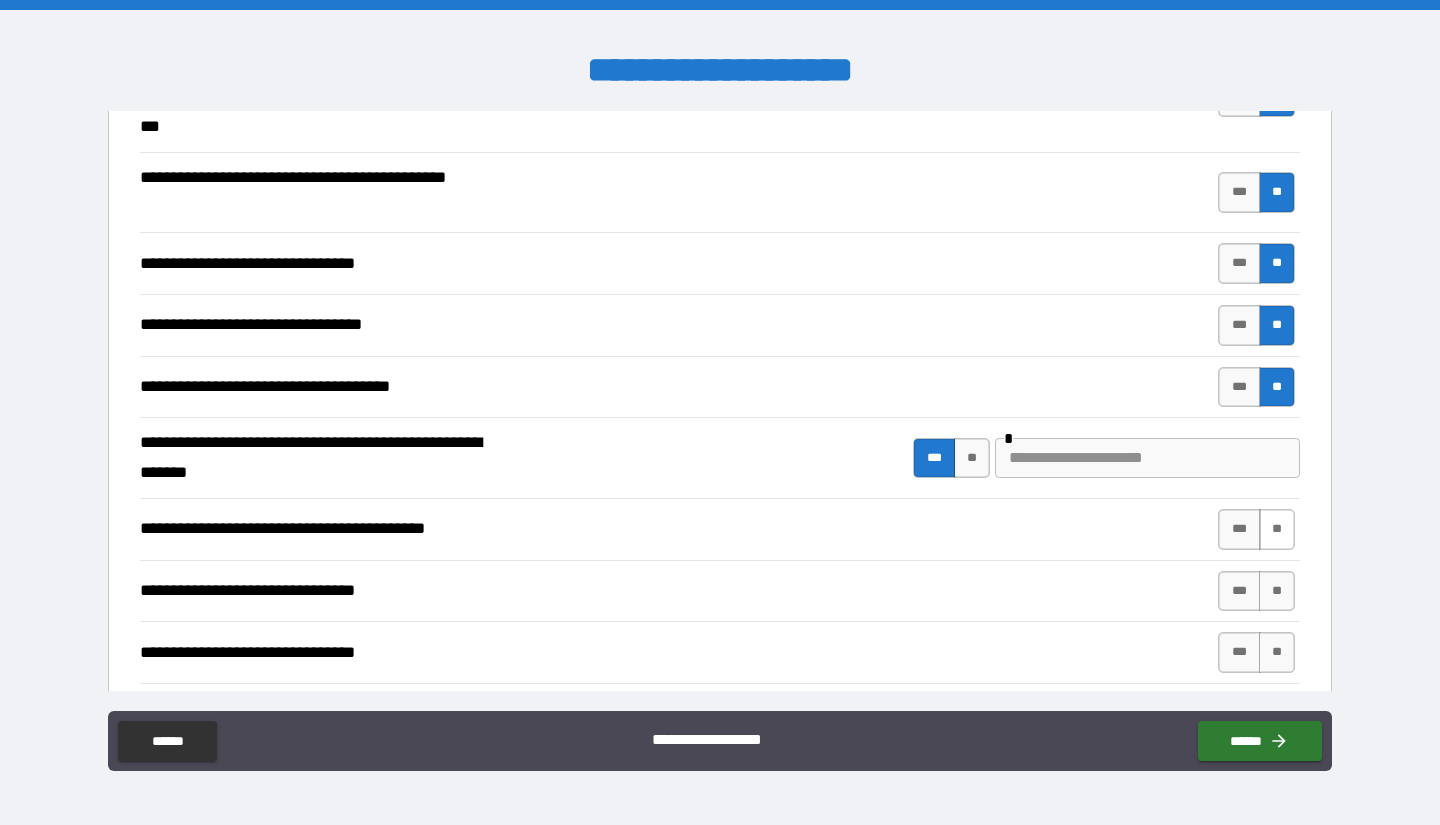click on "**" at bounding box center [1277, 529] 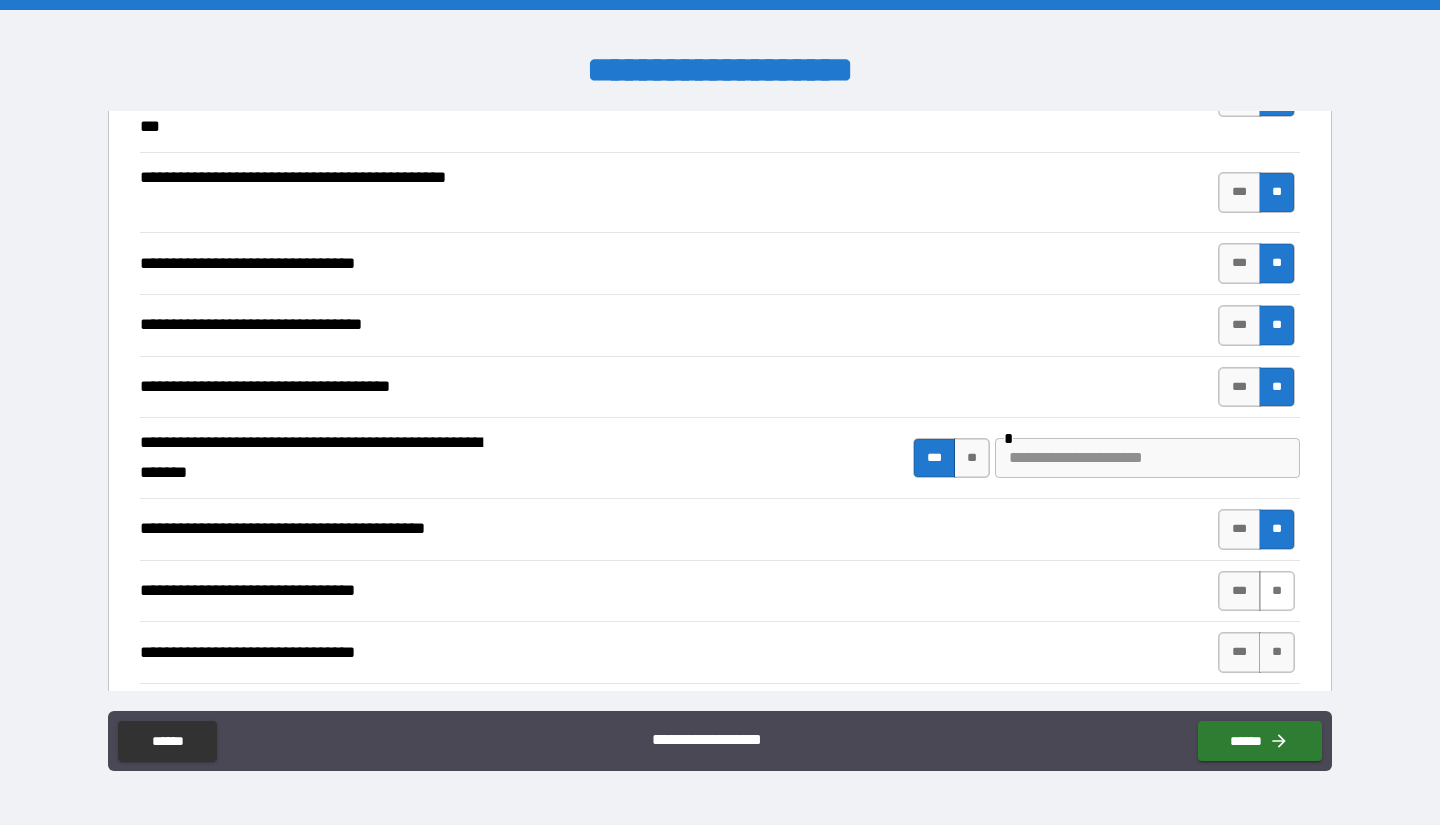 click on "**" at bounding box center [1277, 591] 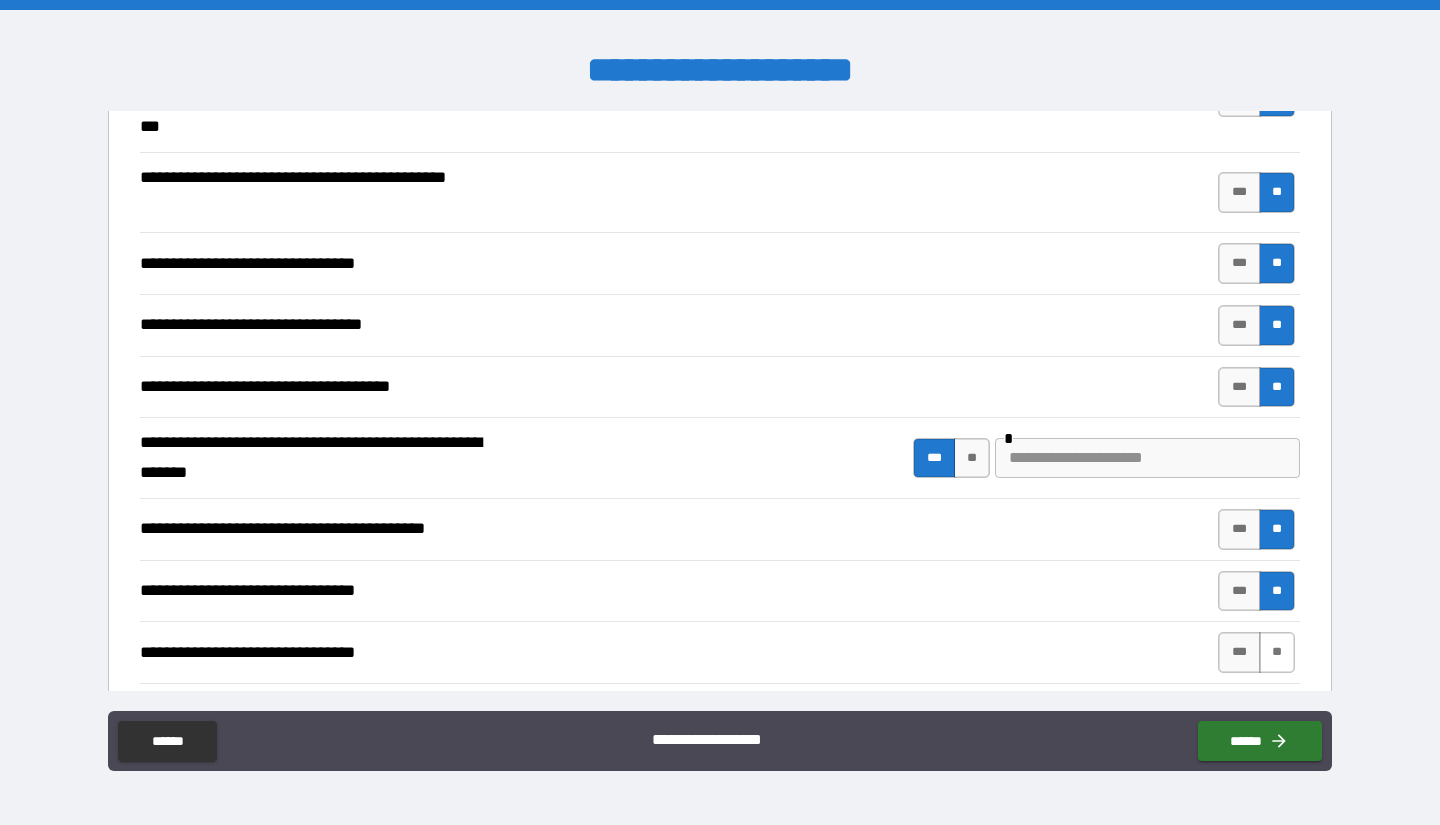 click on "**" at bounding box center [1277, 652] 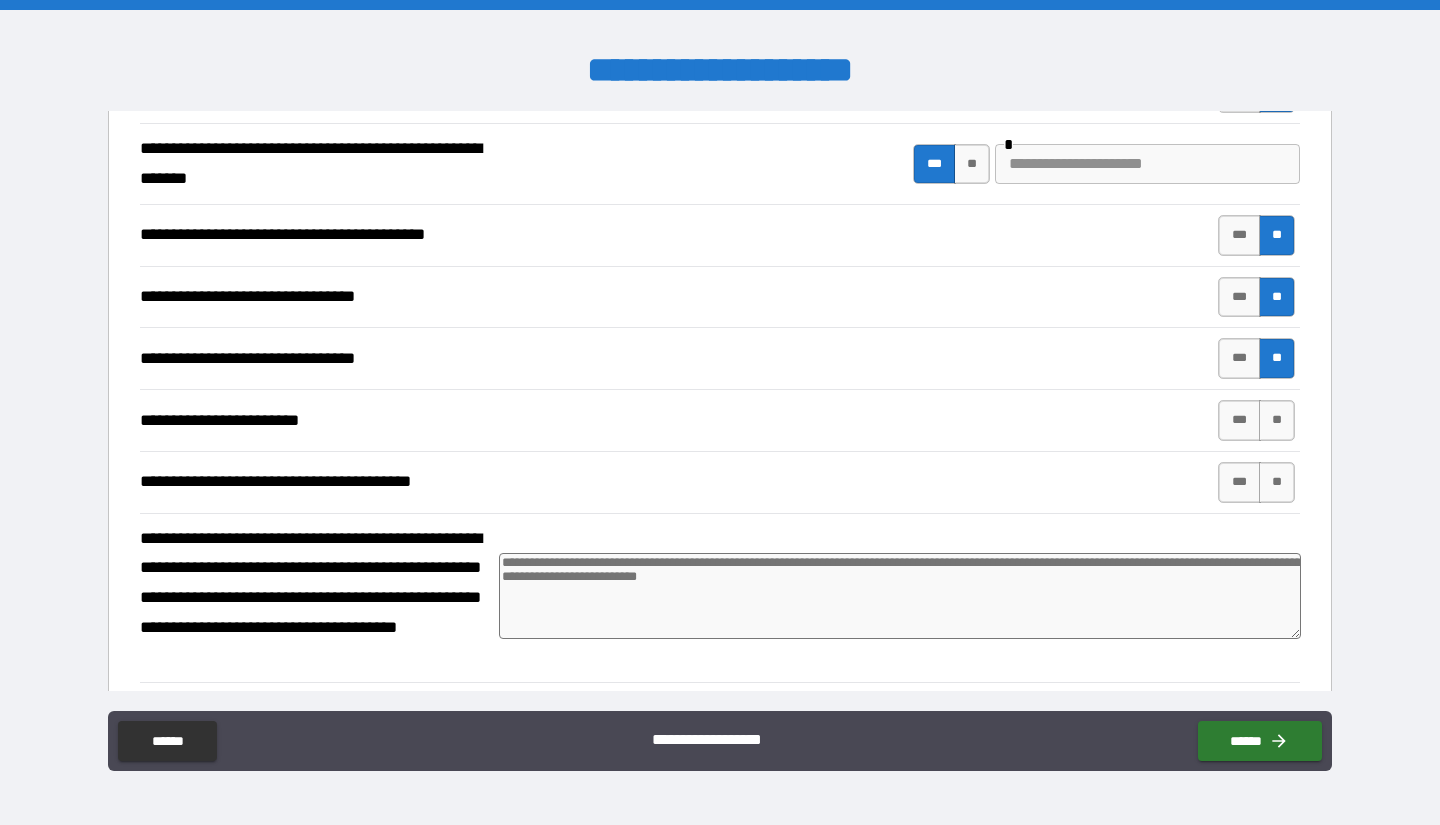 scroll, scrollTop: 4774, scrollLeft: 0, axis: vertical 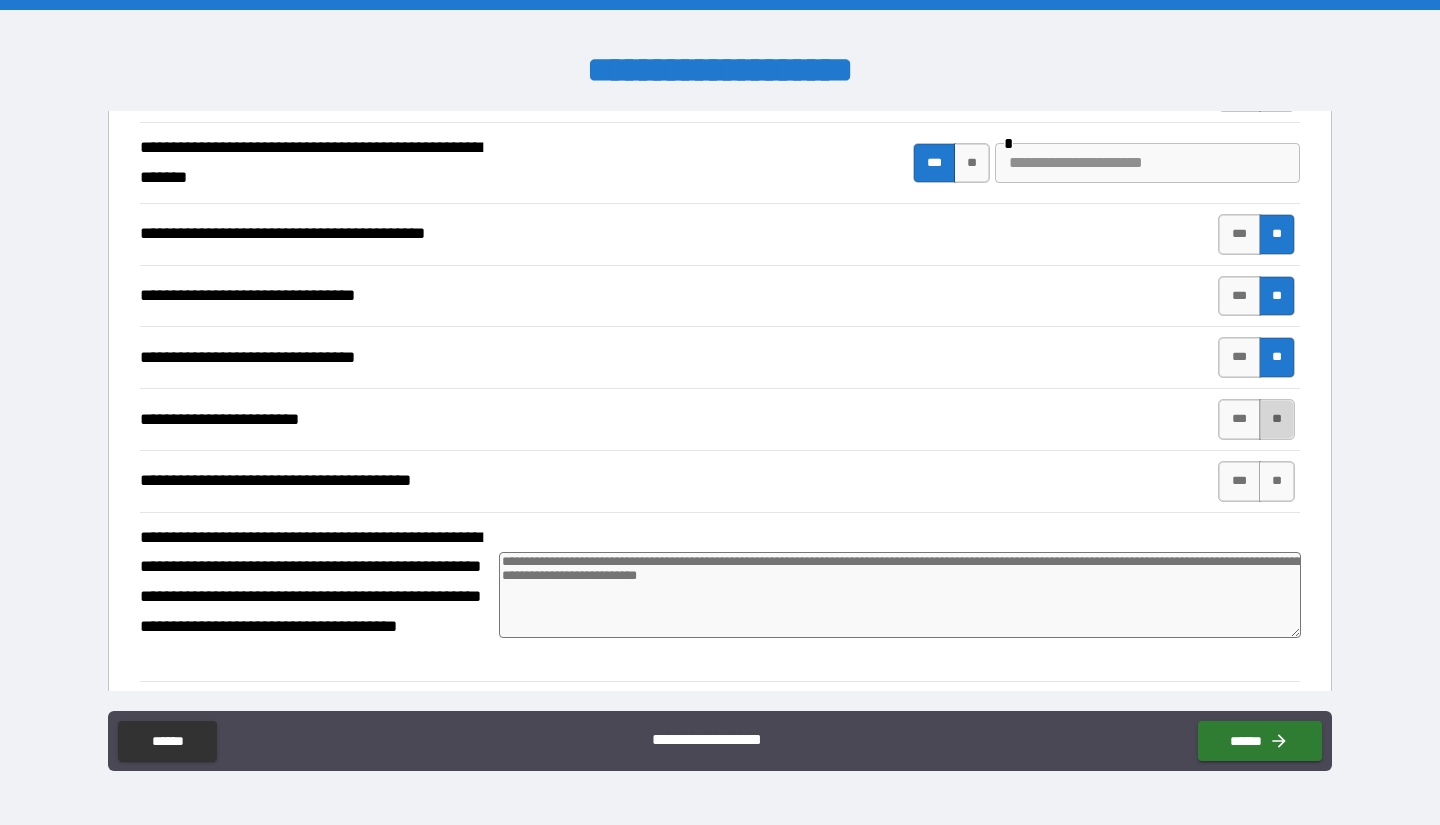 click on "**" at bounding box center [1277, 419] 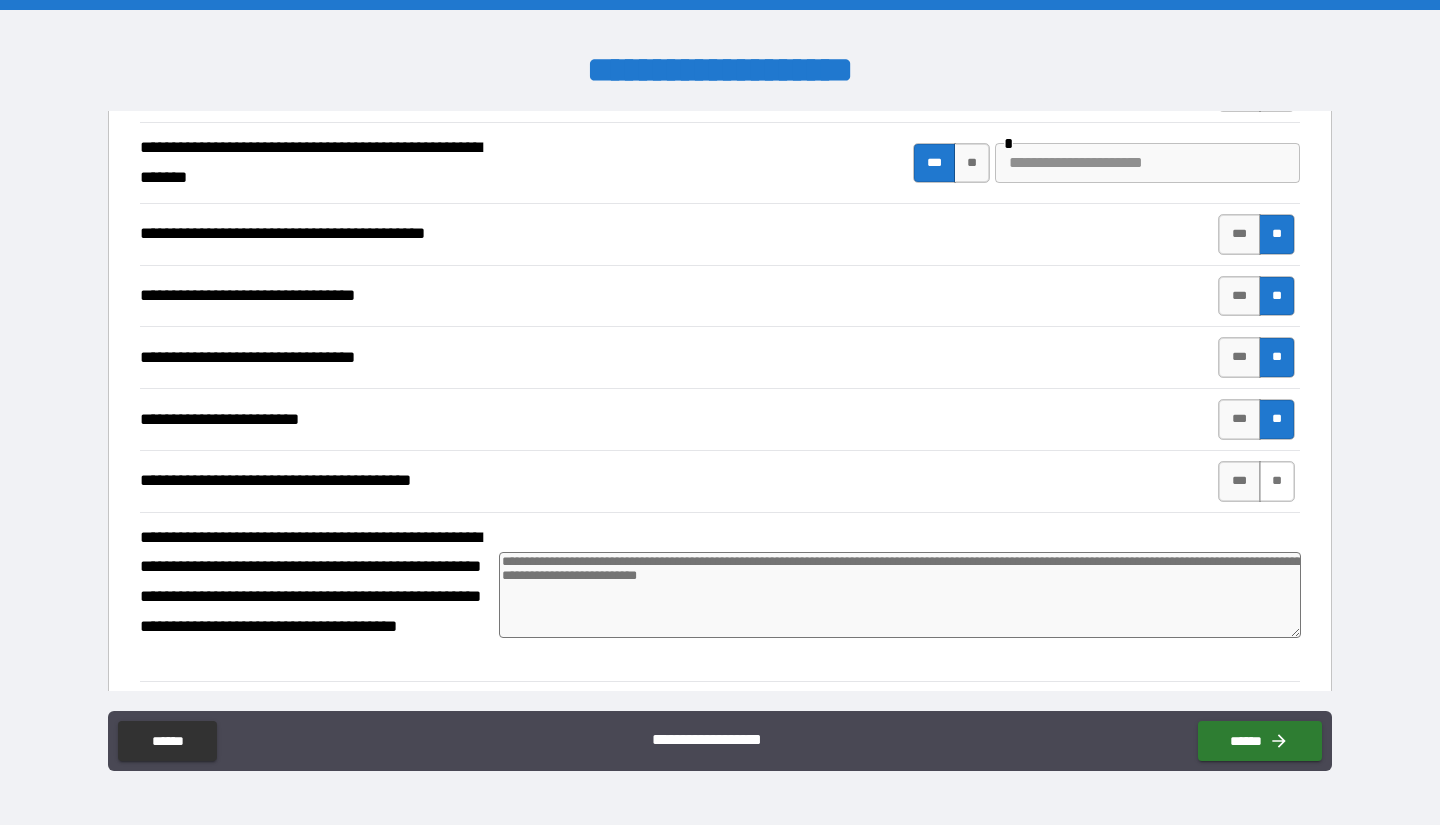 click on "**" at bounding box center (1277, 481) 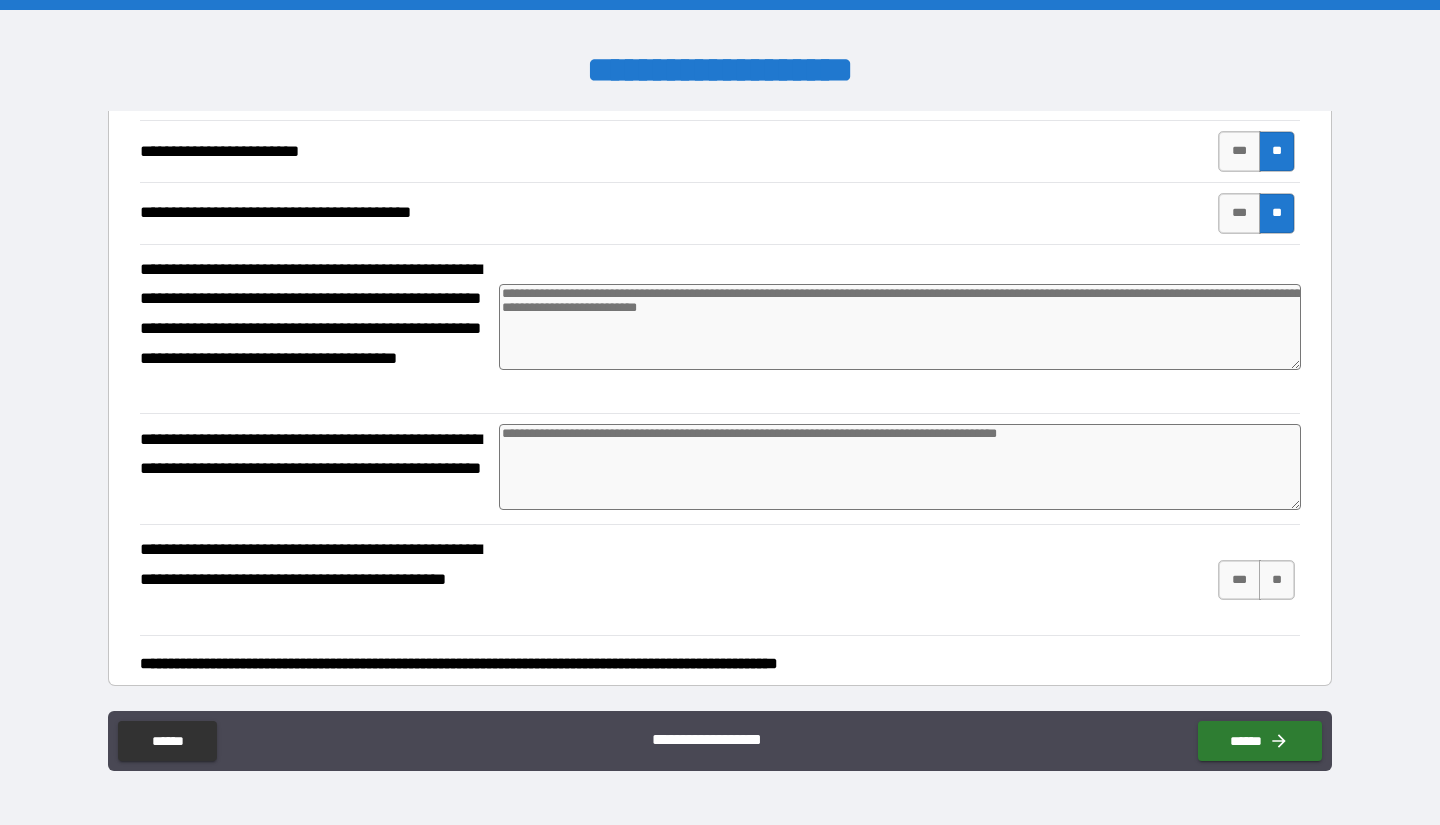 scroll, scrollTop: 5041, scrollLeft: 0, axis: vertical 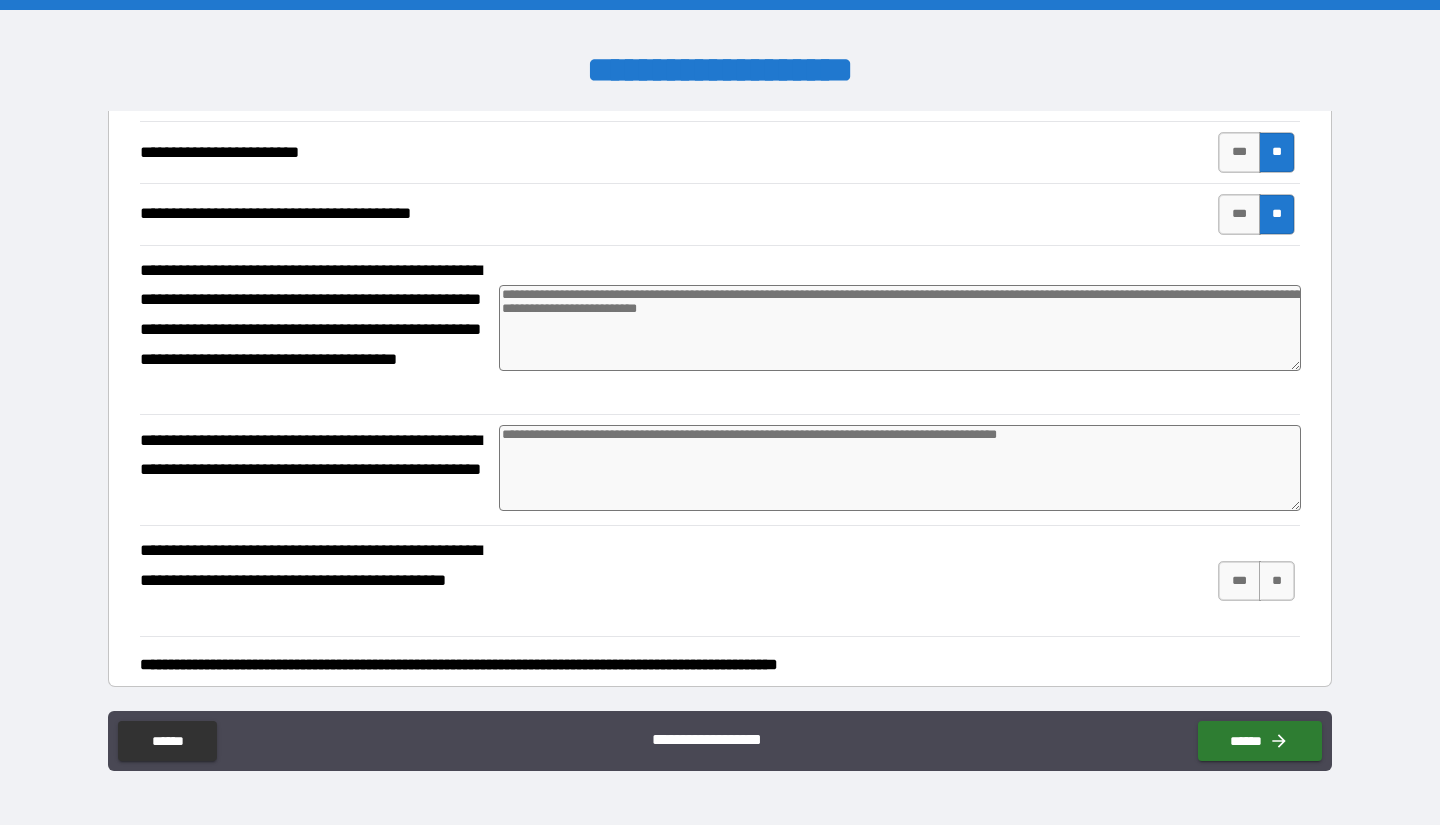 click at bounding box center [900, 328] 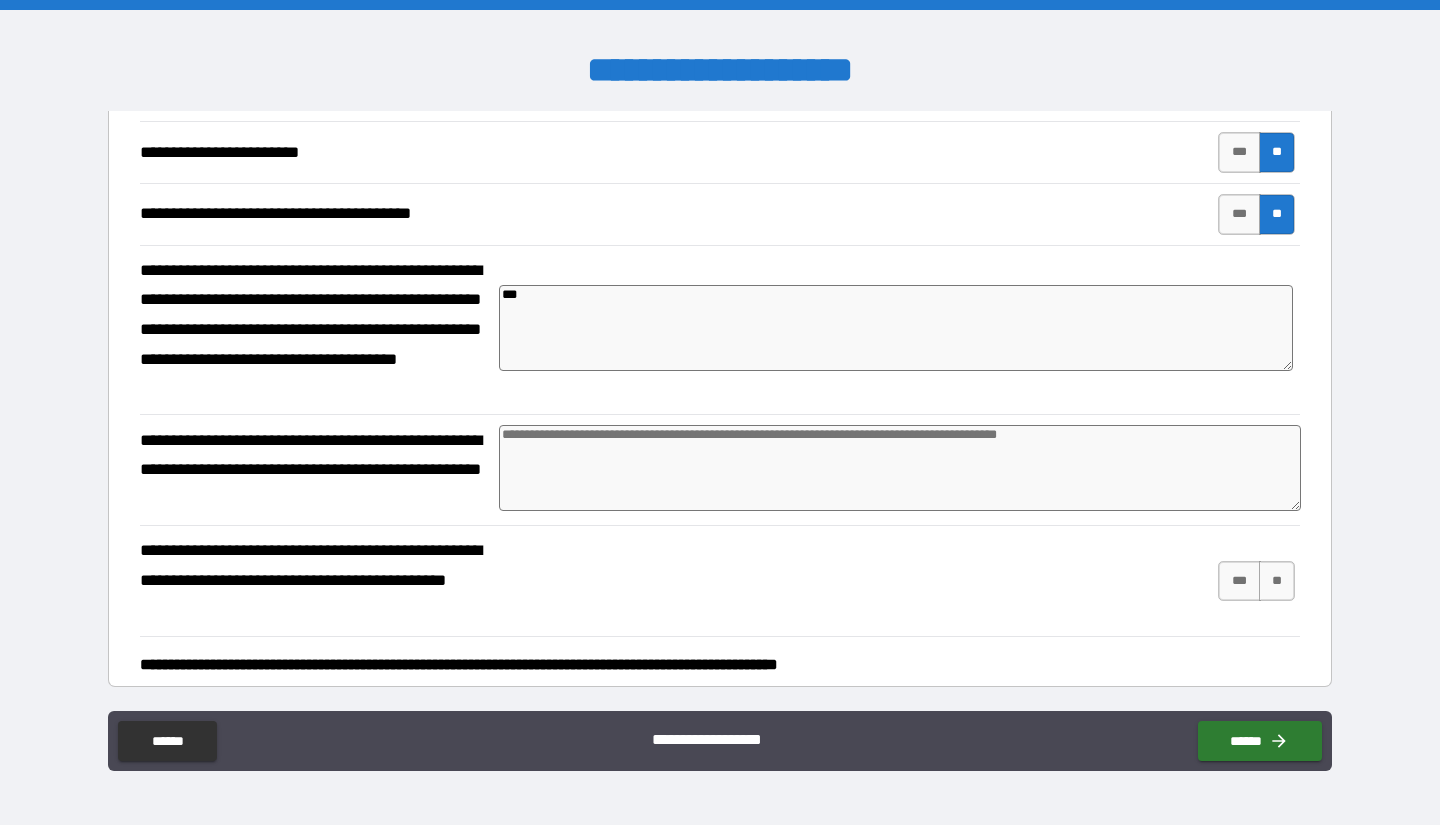 click at bounding box center [900, 468] 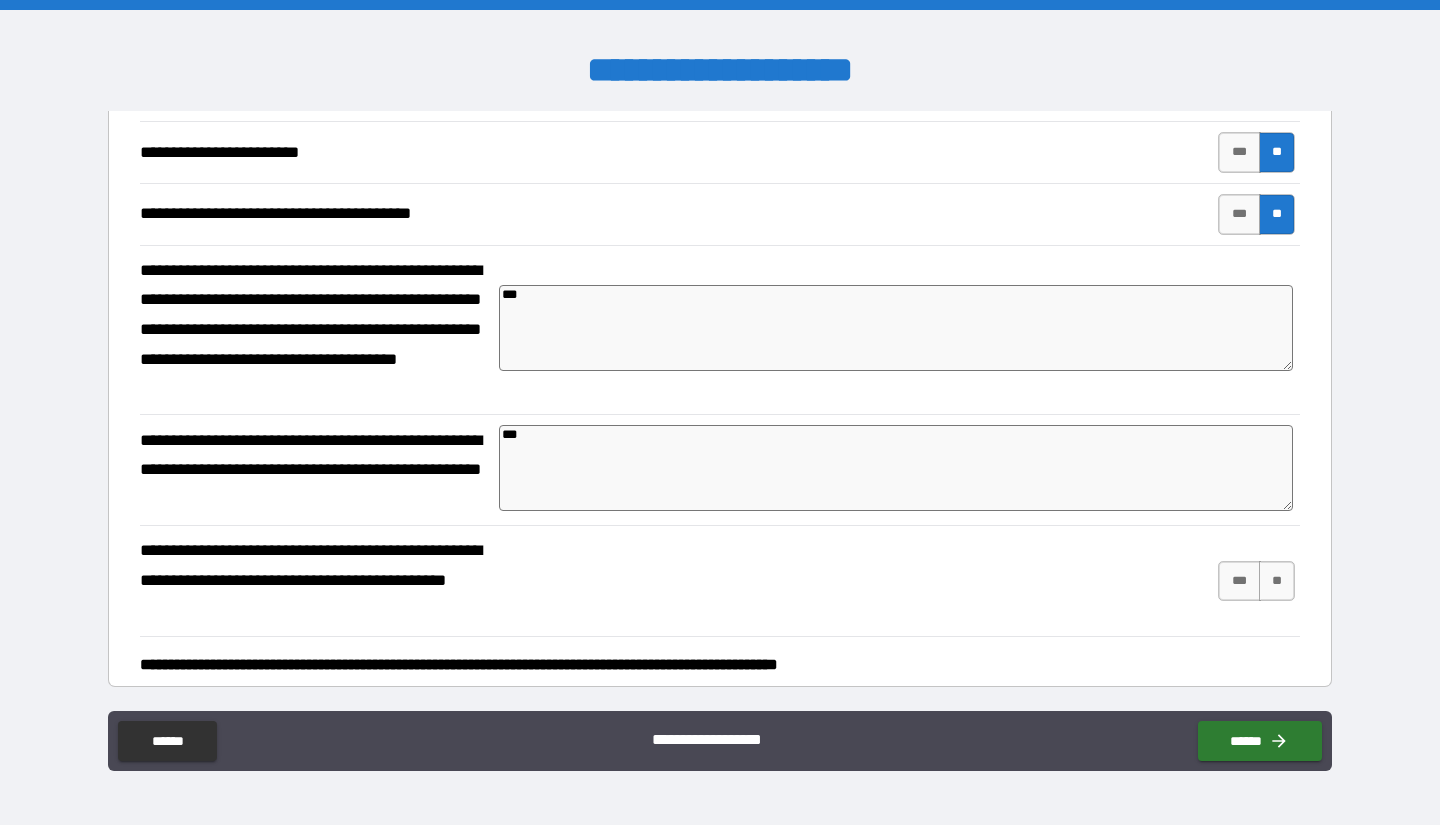 click on "**********" at bounding box center (720, 580) 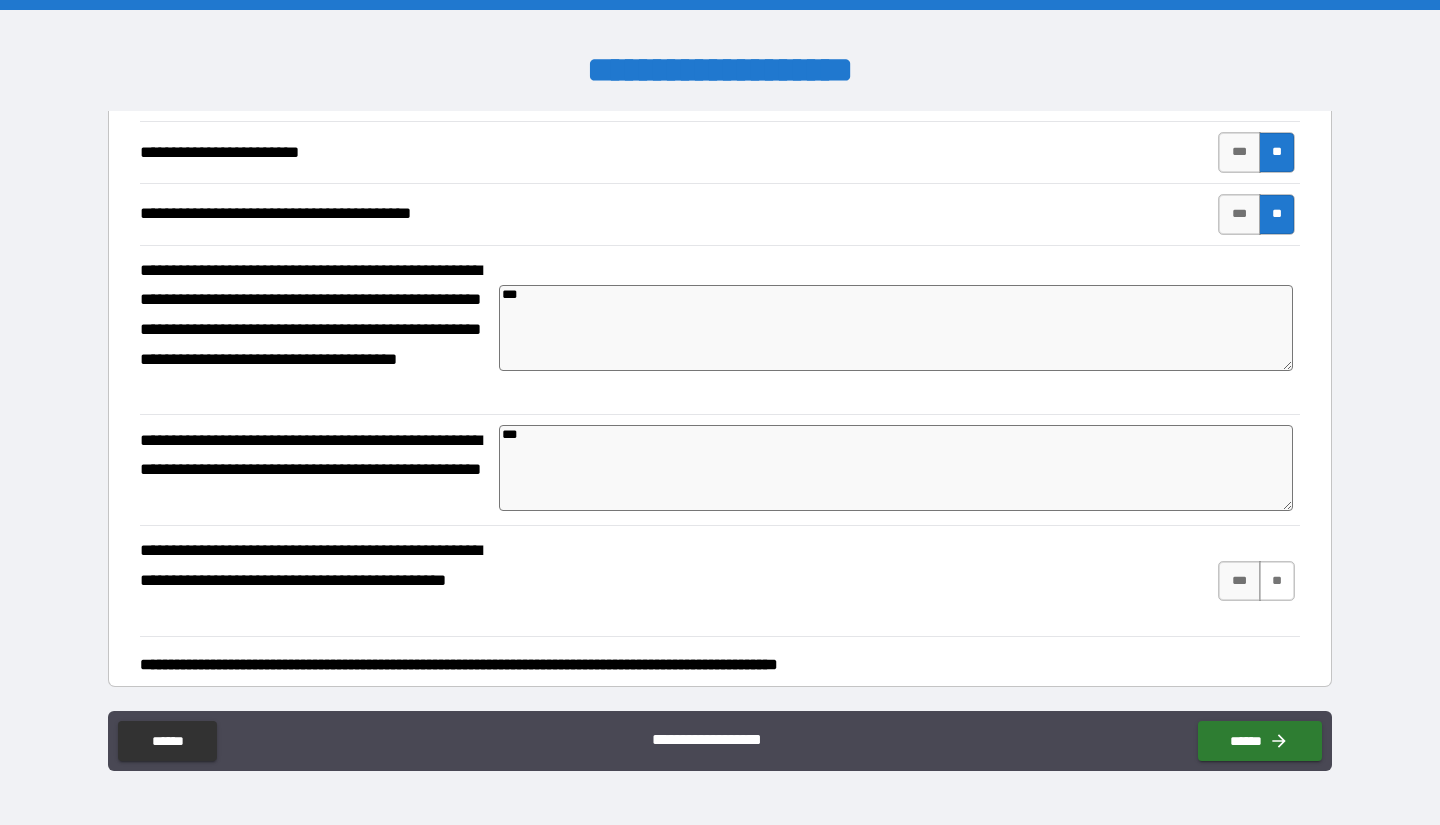 click on "**" at bounding box center [1277, 581] 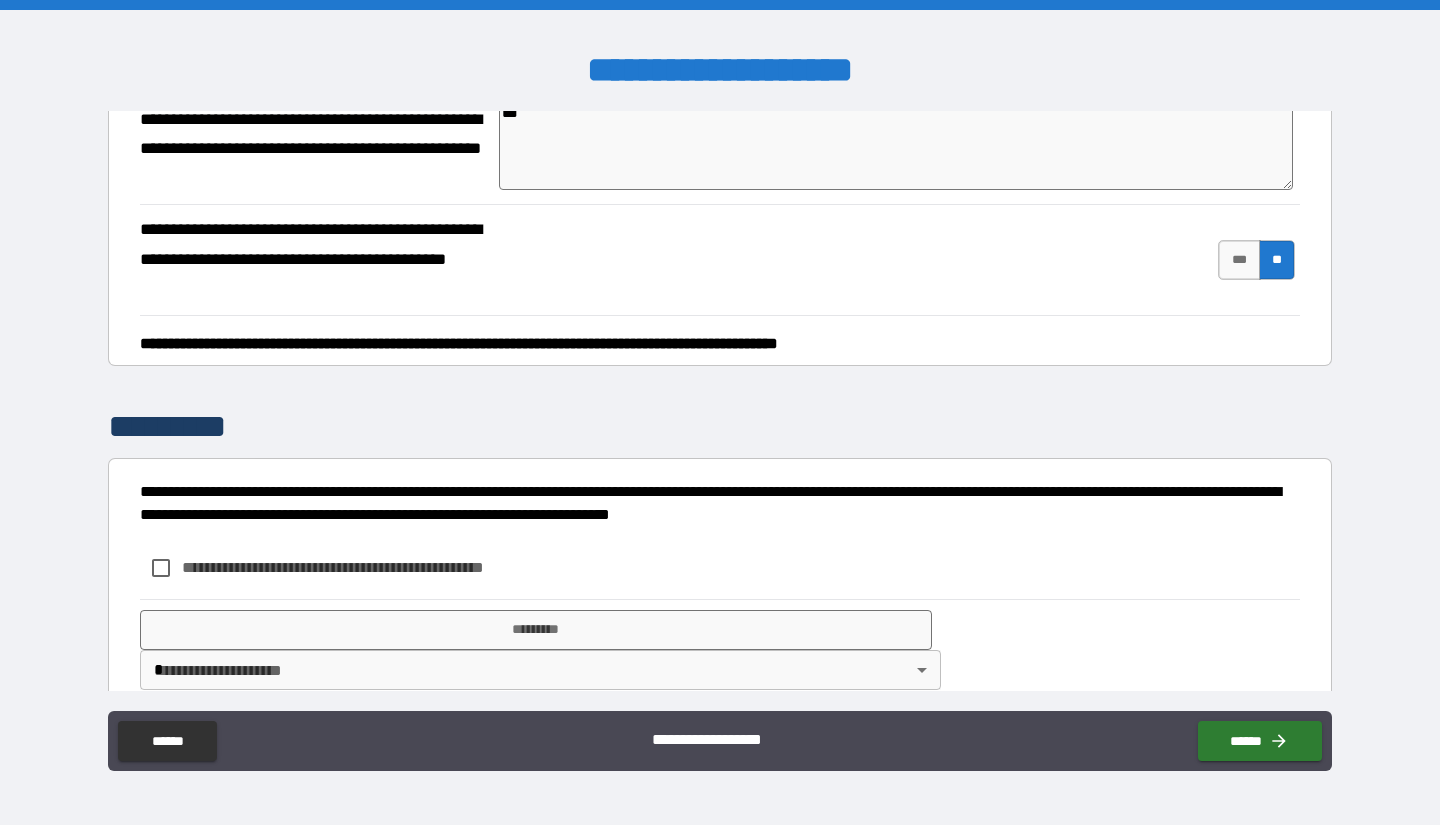 scroll, scrollTop: 5392, scrollLeft: 0, axis: vertical 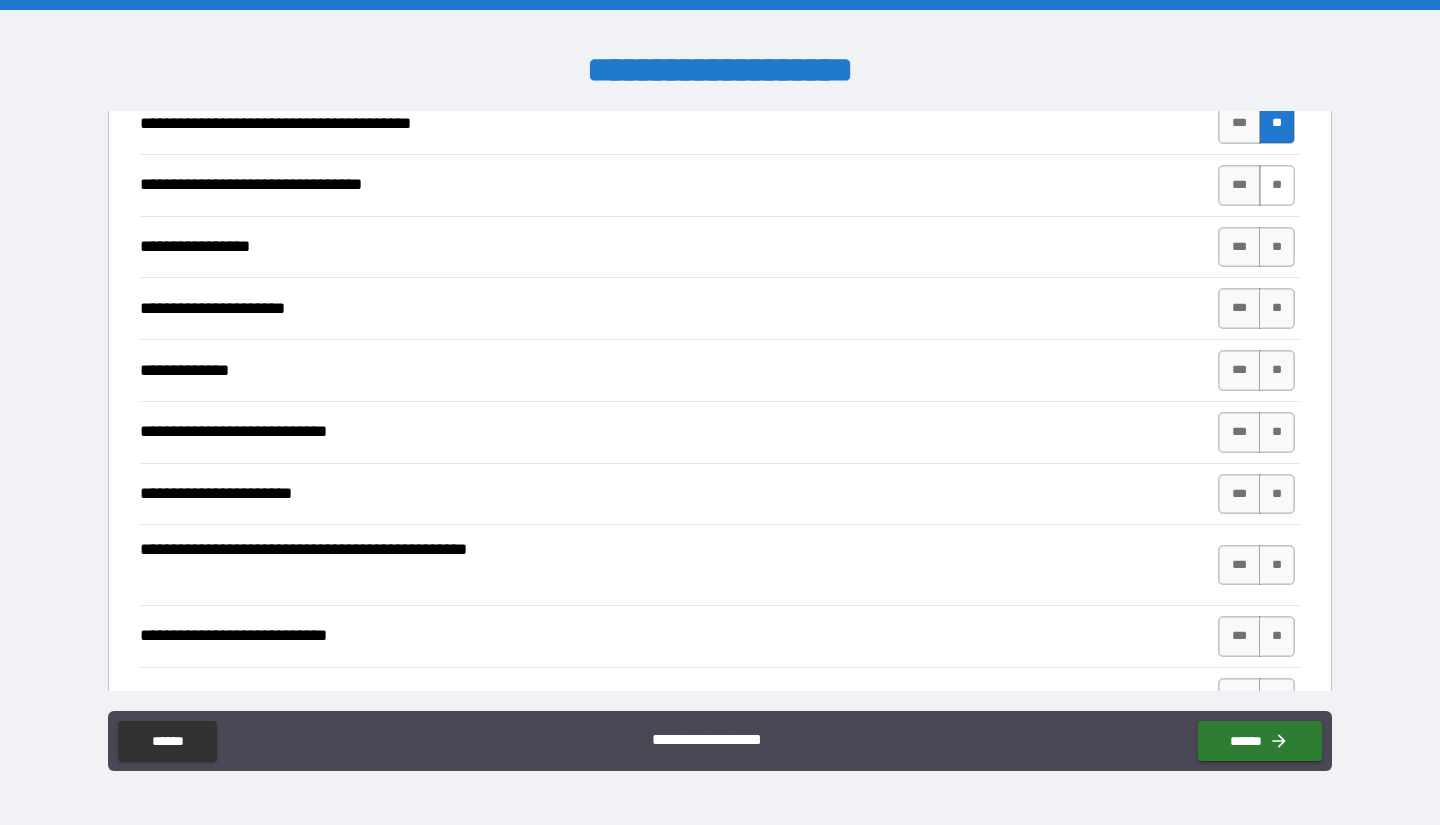 click on "**" at bounding box center [1277, 185] 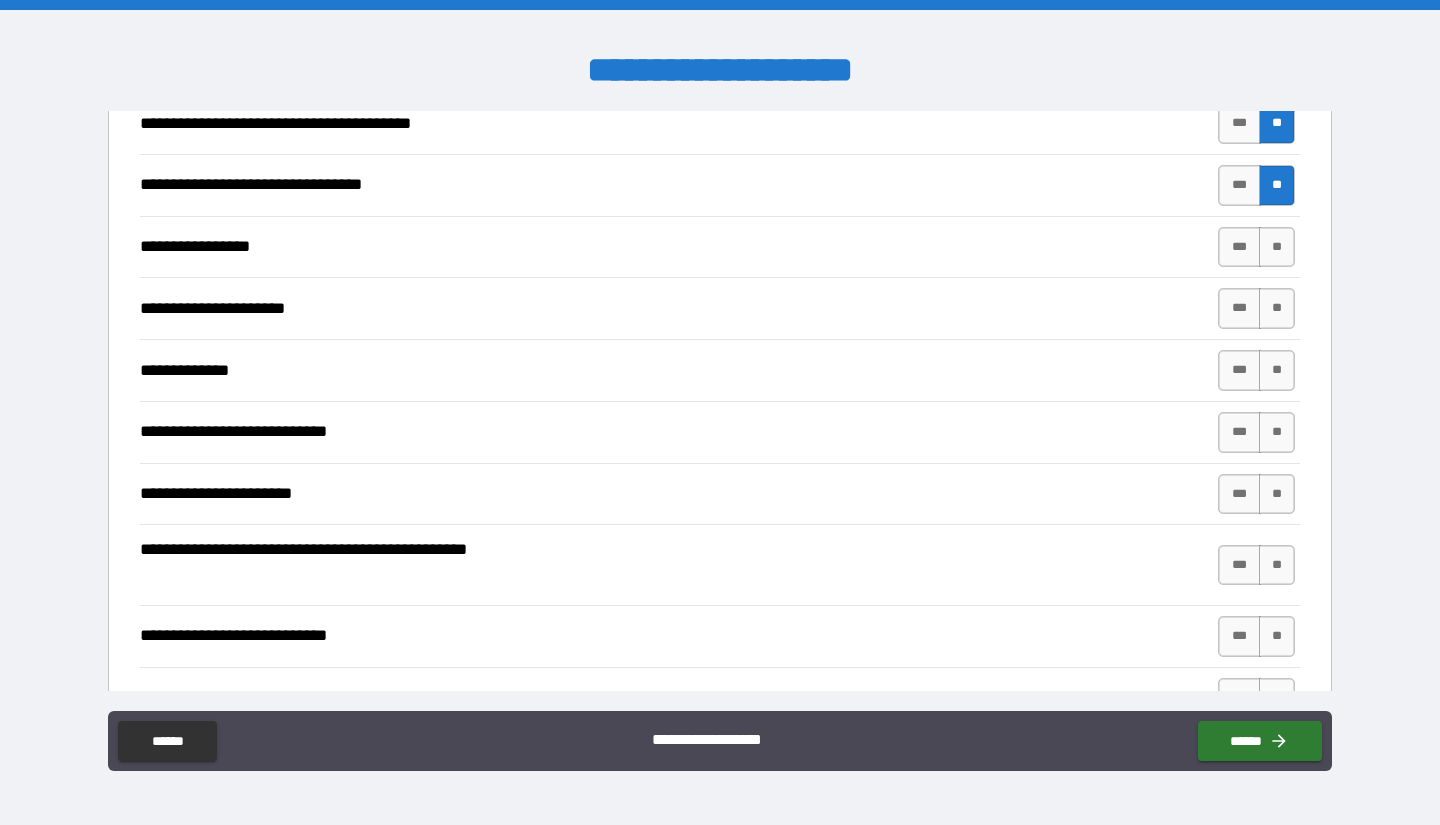 click on "**********" at bounding box center (720, 247) 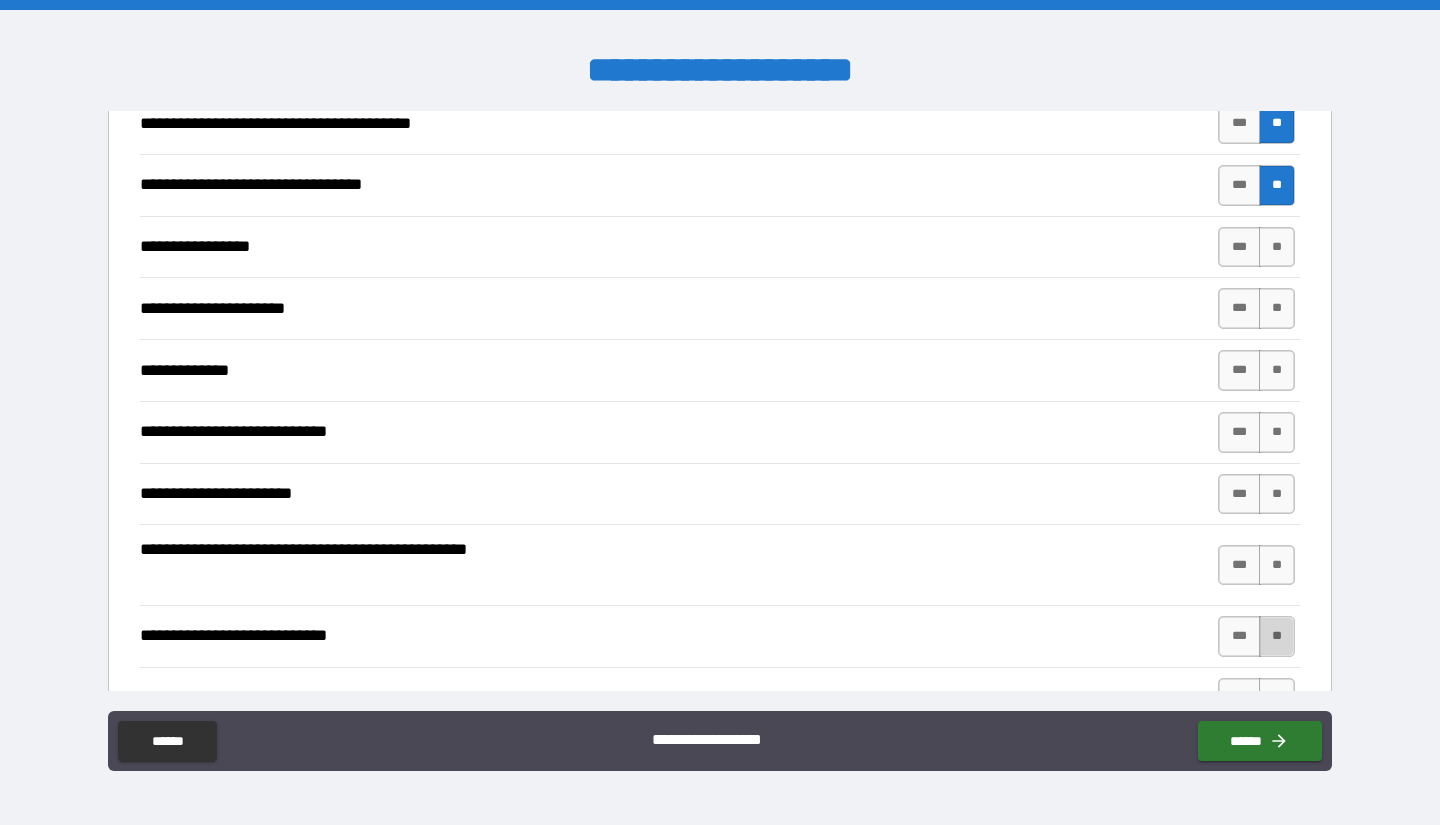 click on "**" at bounding box center (1277, 636) 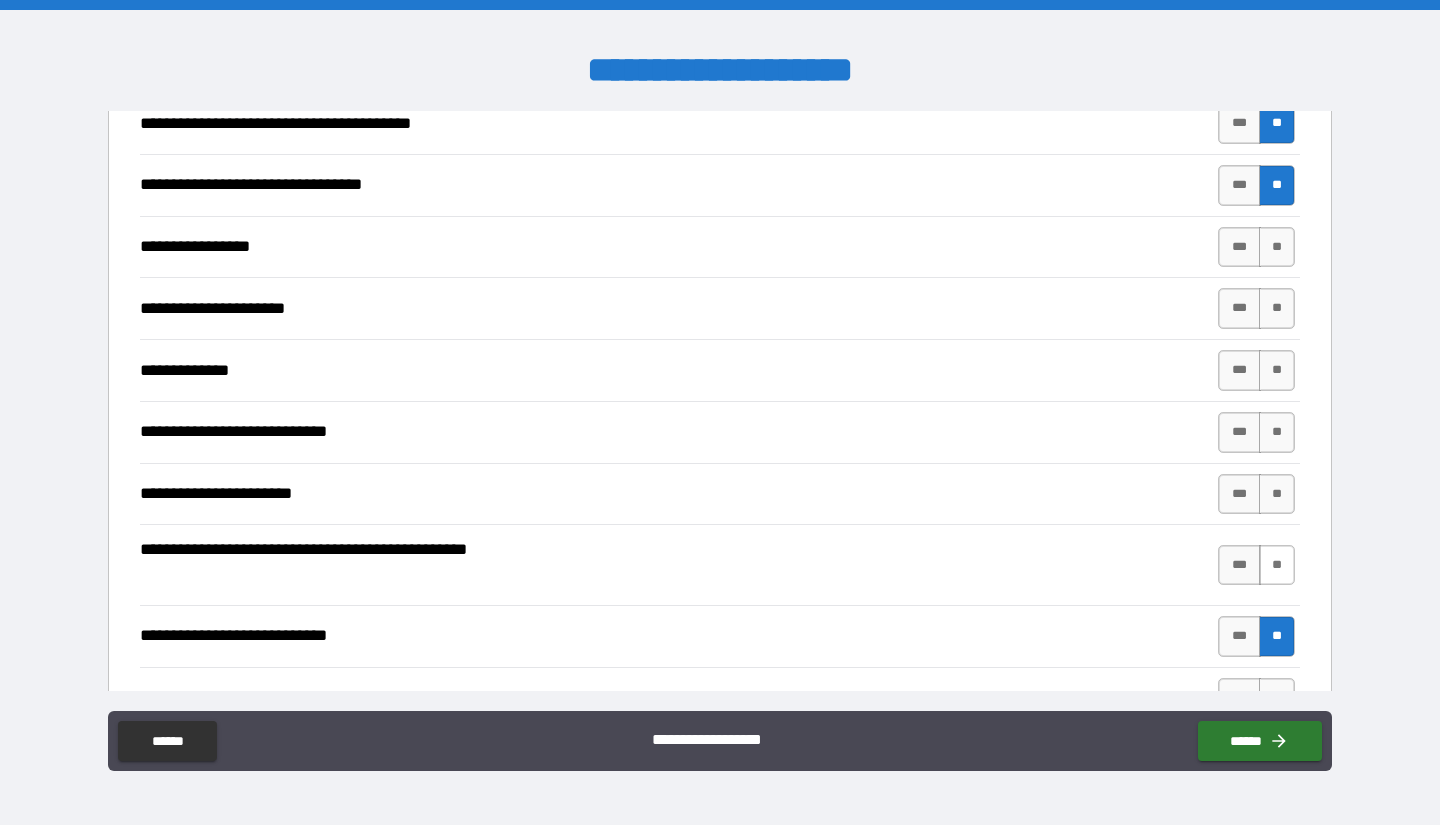 click on "**" at bounding box center (1277, 565) 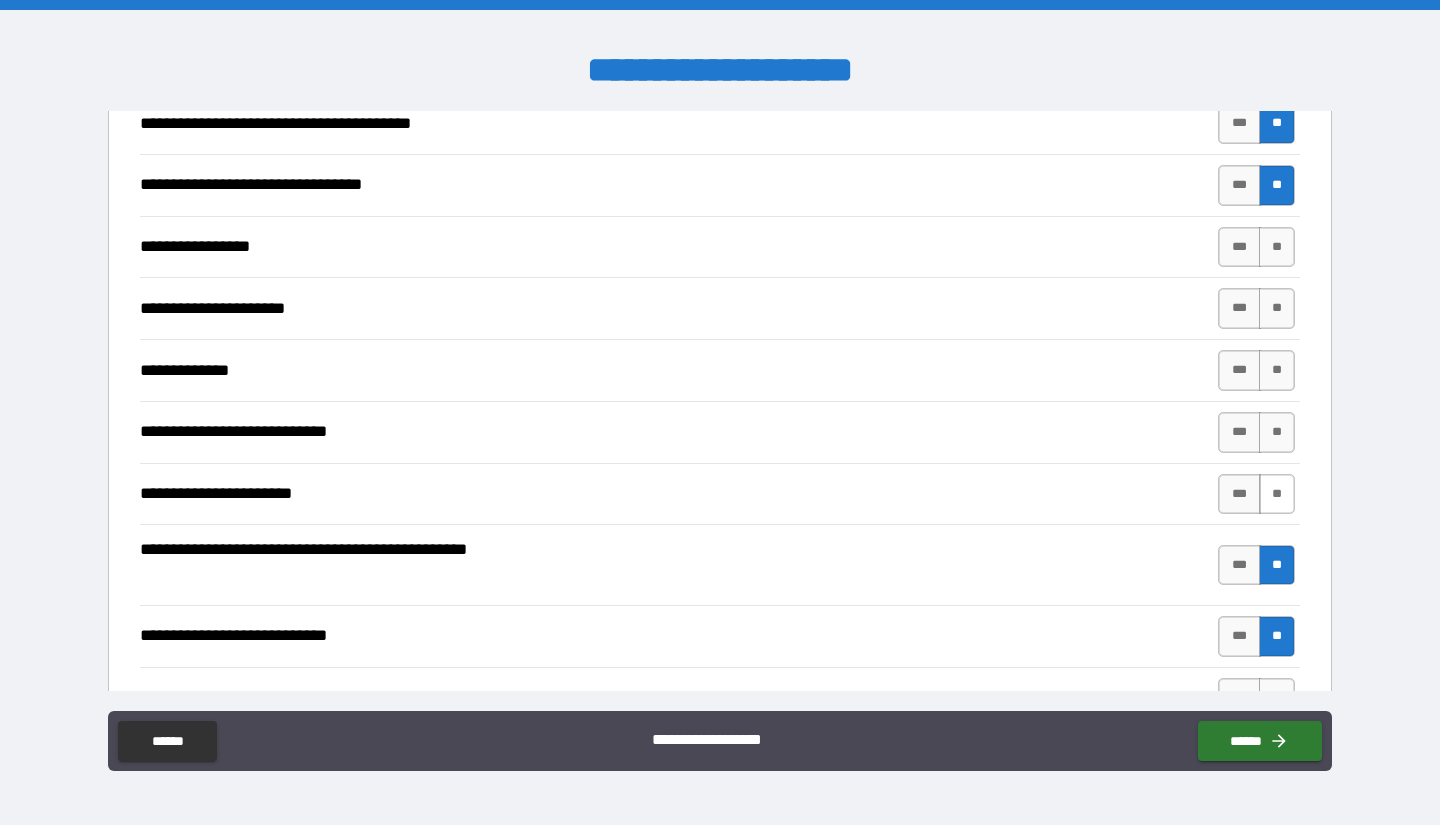 click on "**" at bounding box center [1277, 494] 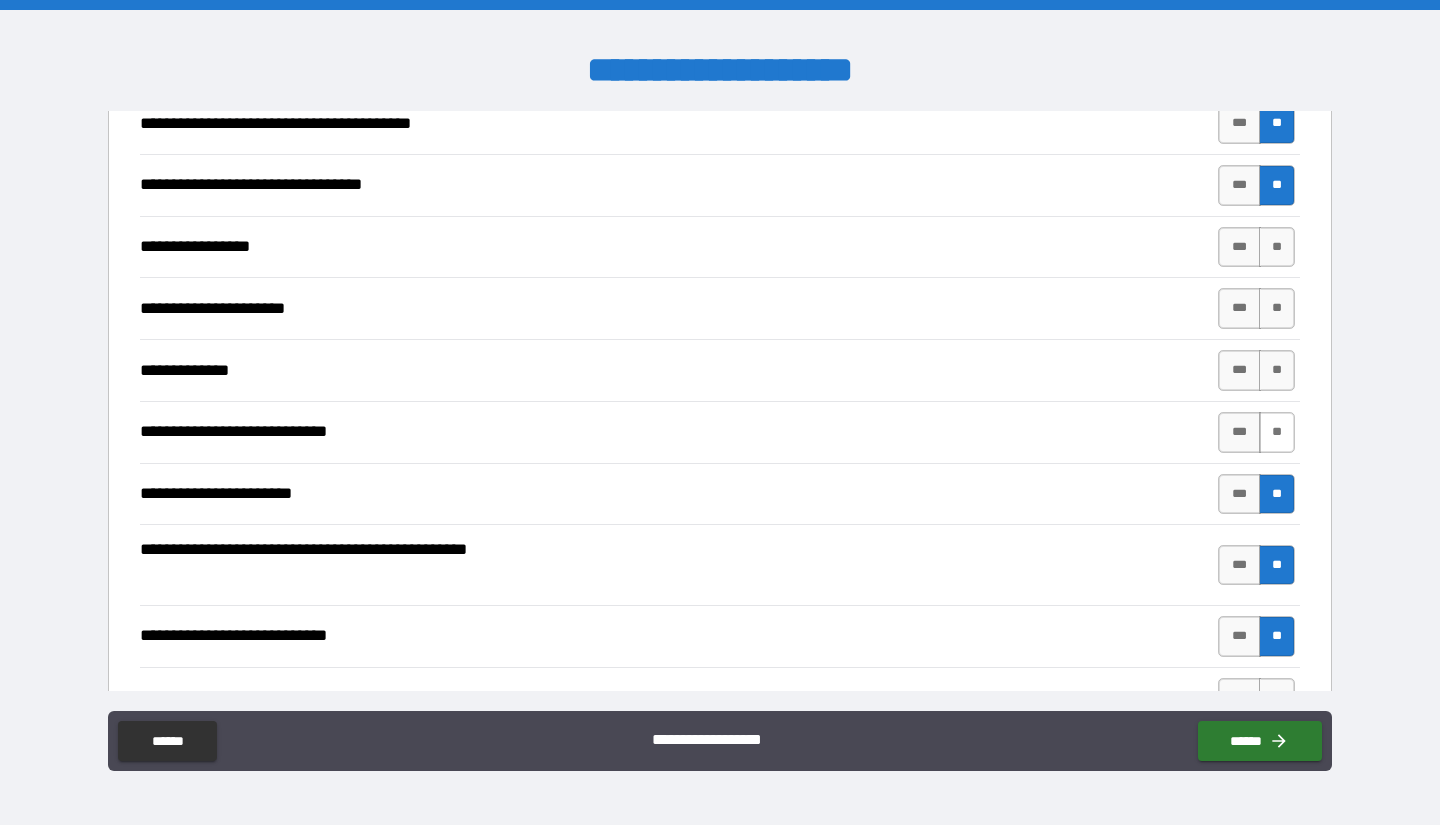 click on "**" at bounding box center [1277, 432] 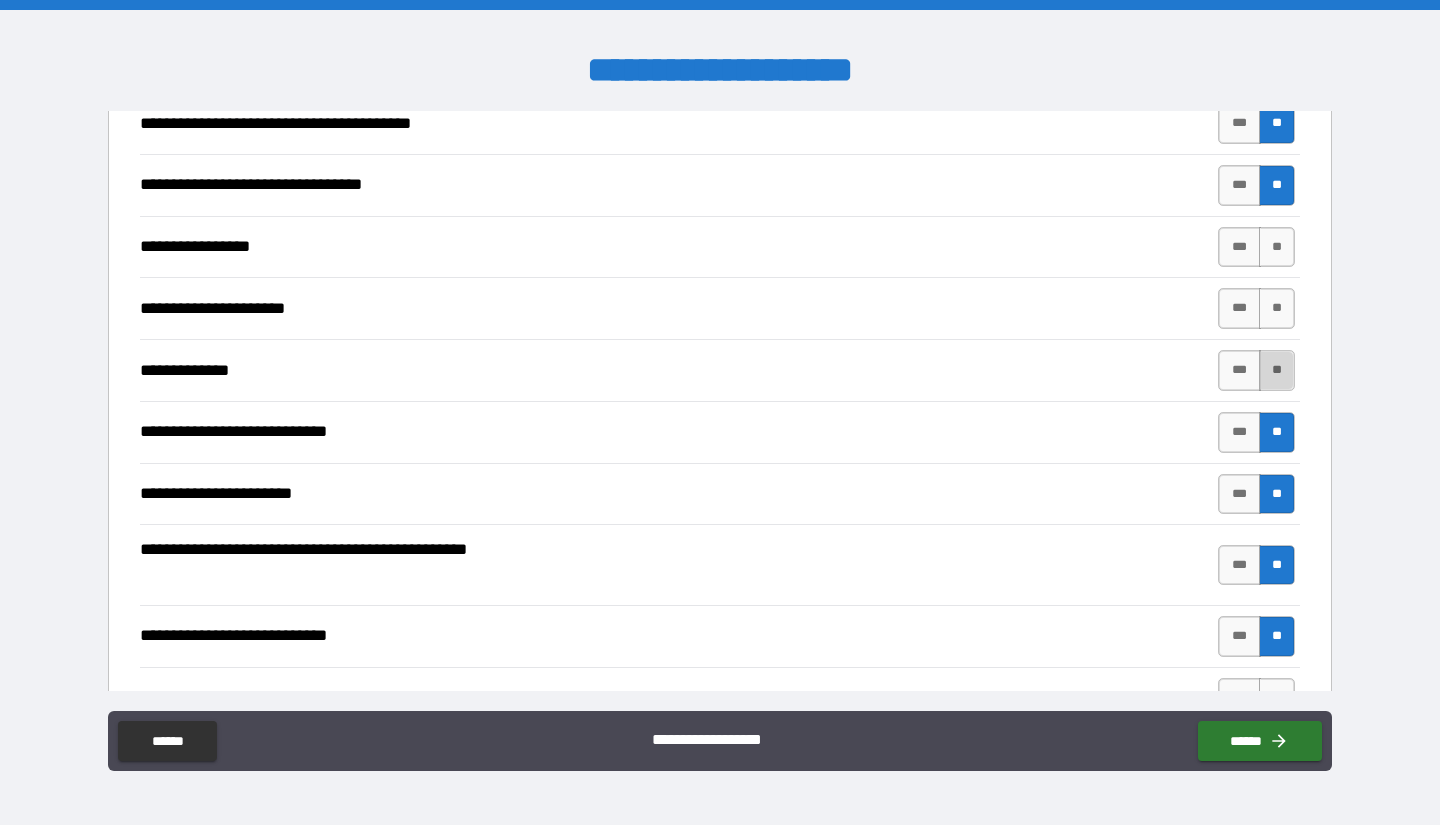 click on "**" at bounding box center (1277, 370) 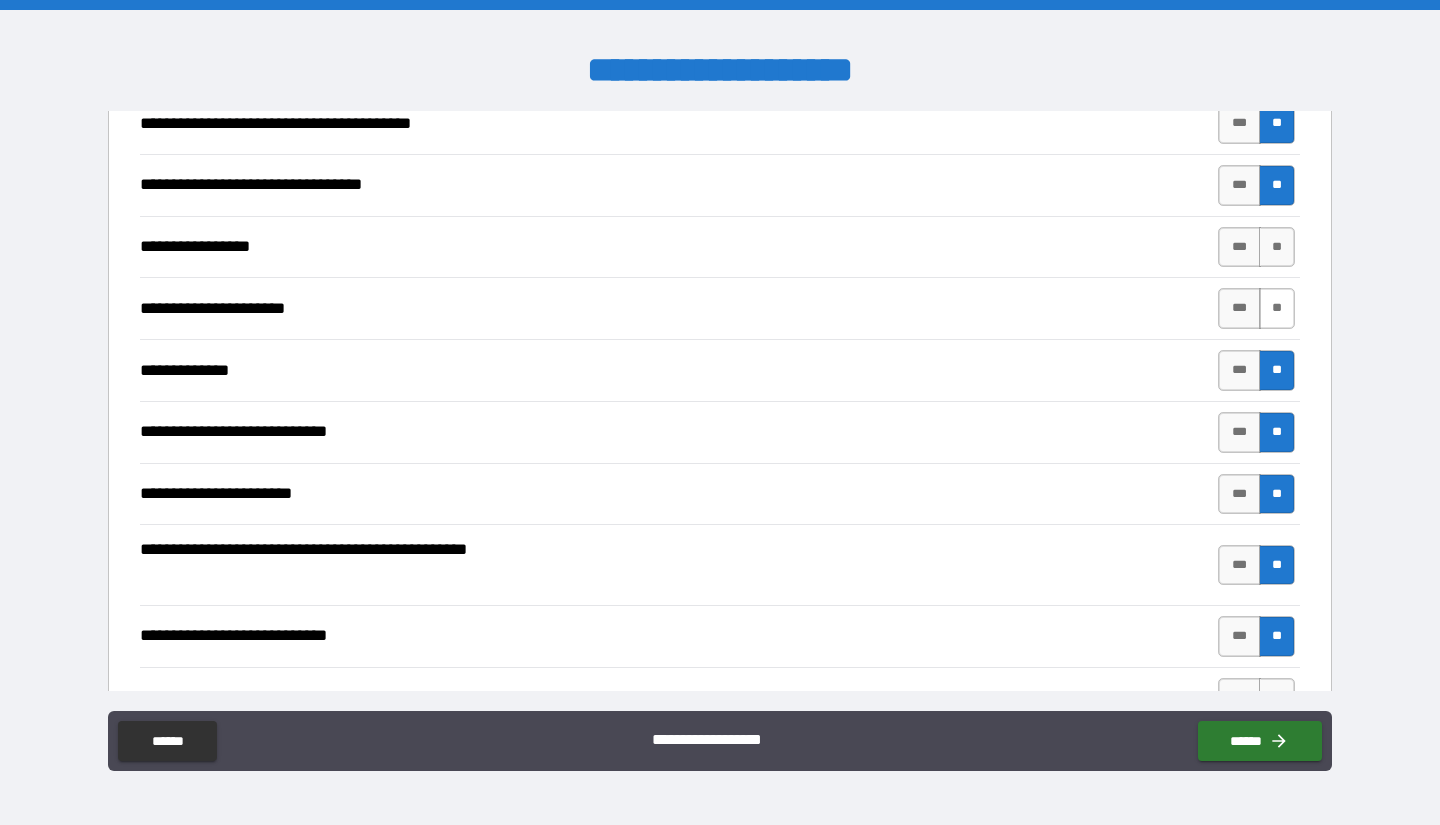 click on "**" at bounding box center [1277, 308] 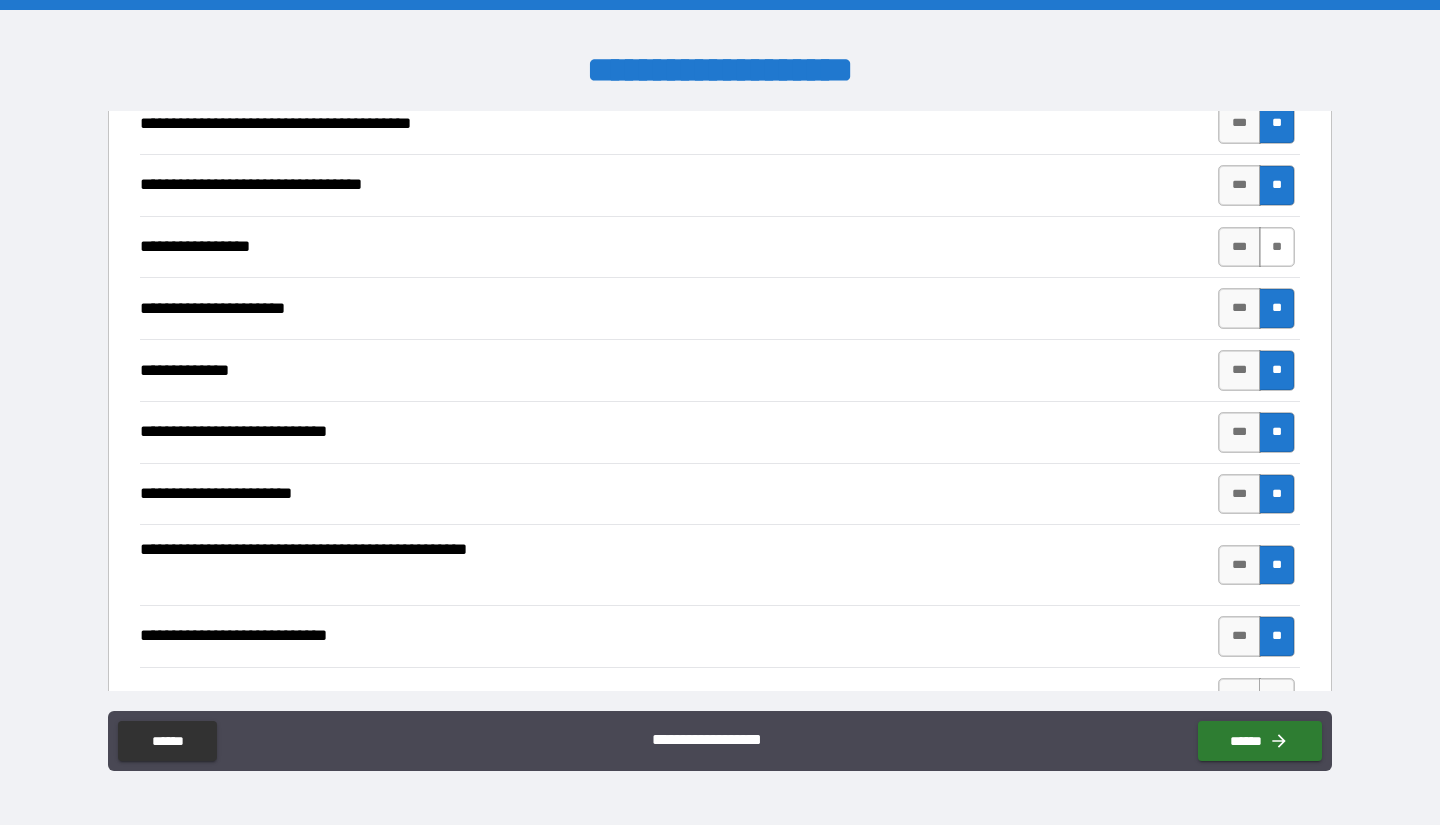 click on "**" at bounding box center [1277, 247] 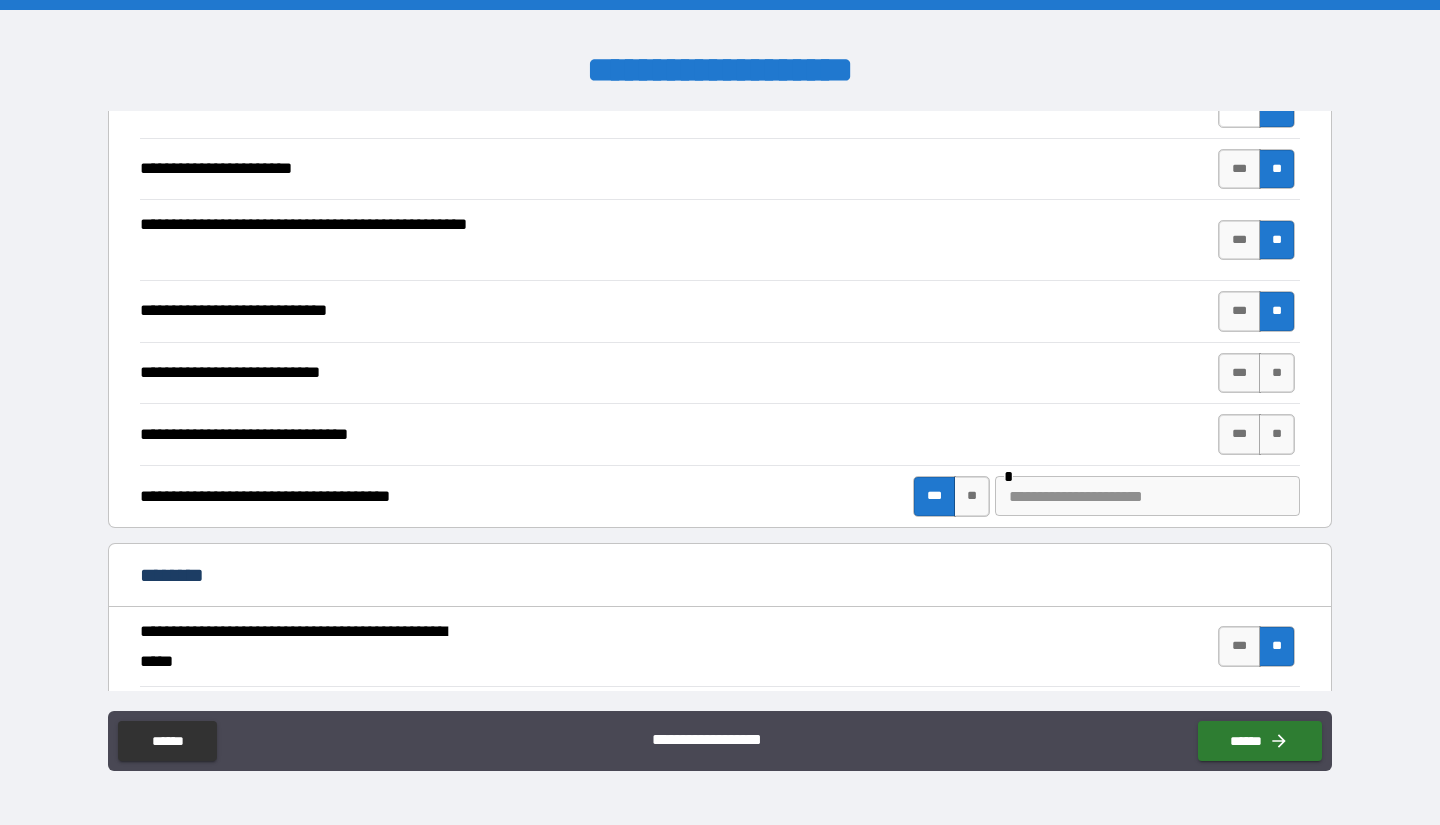 scroll, scrollTop: 3729, scrollLeft: 0, axis: vertical 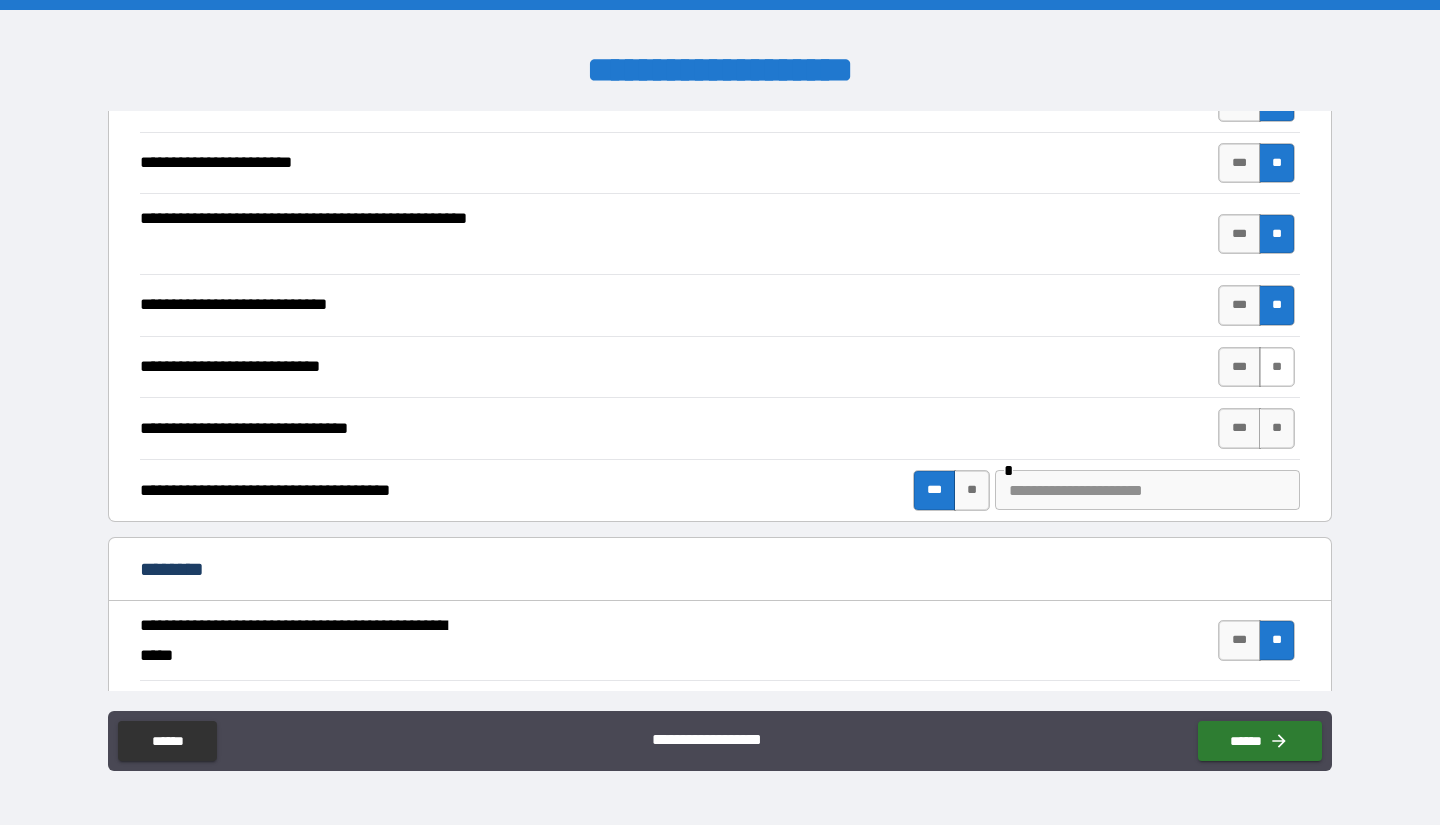 click on "**" at bounding box center [1277, 367] 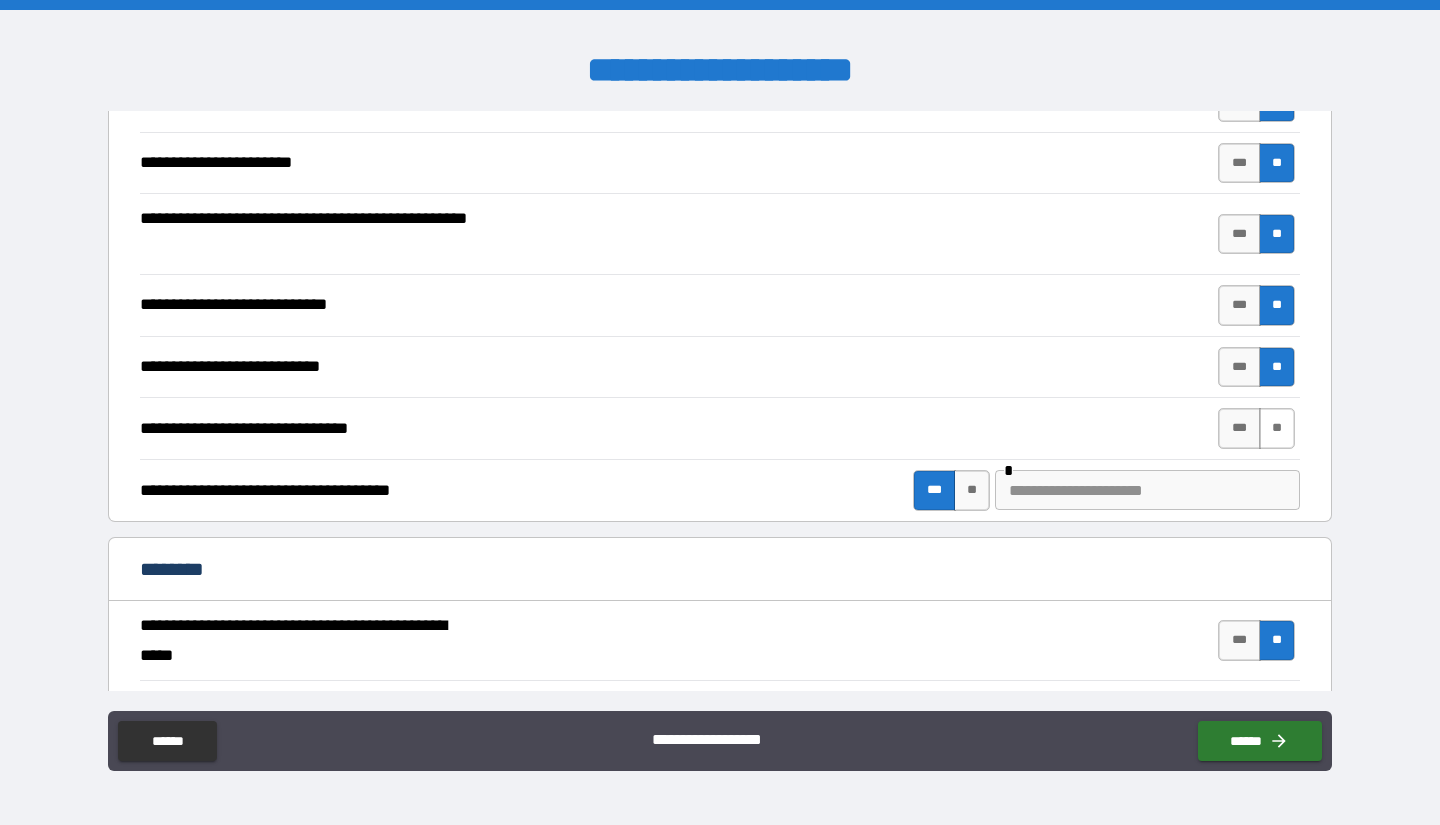 click on "**" at bounding box center (1277, 428) 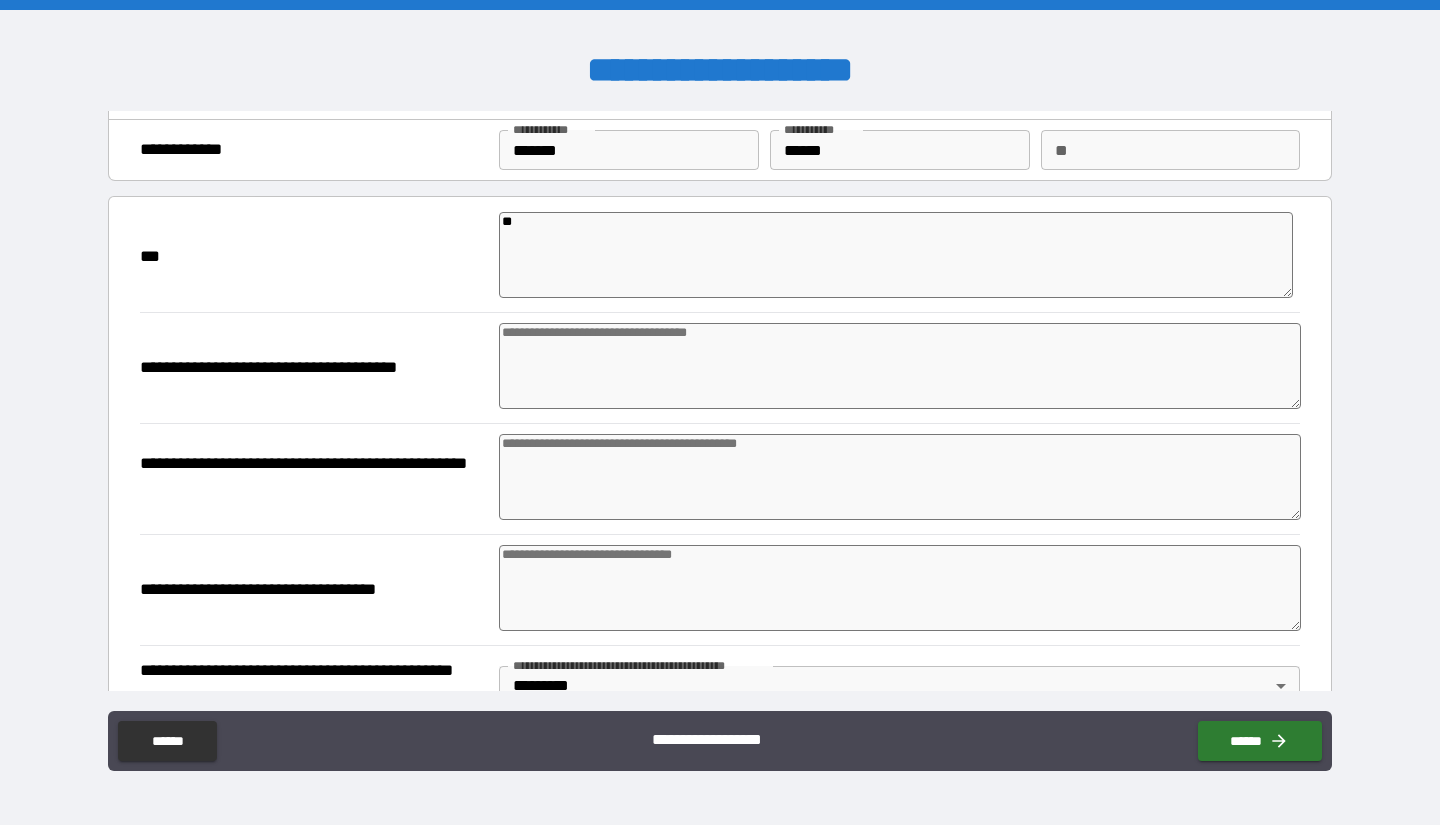scroll, scrollTop: 56, scrollLeft: 0, axis: vertical 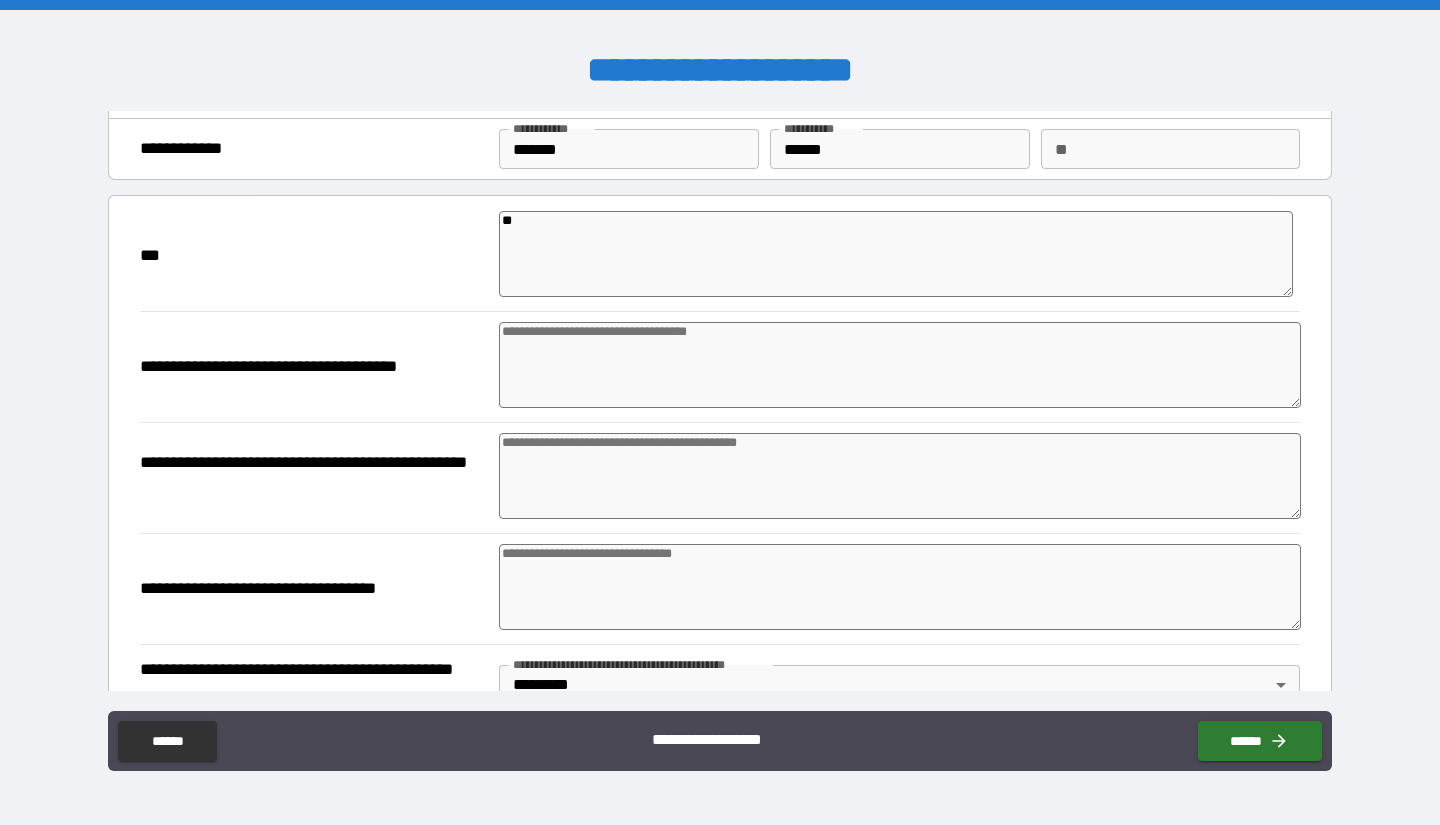 click at bounding box center [900, 476] 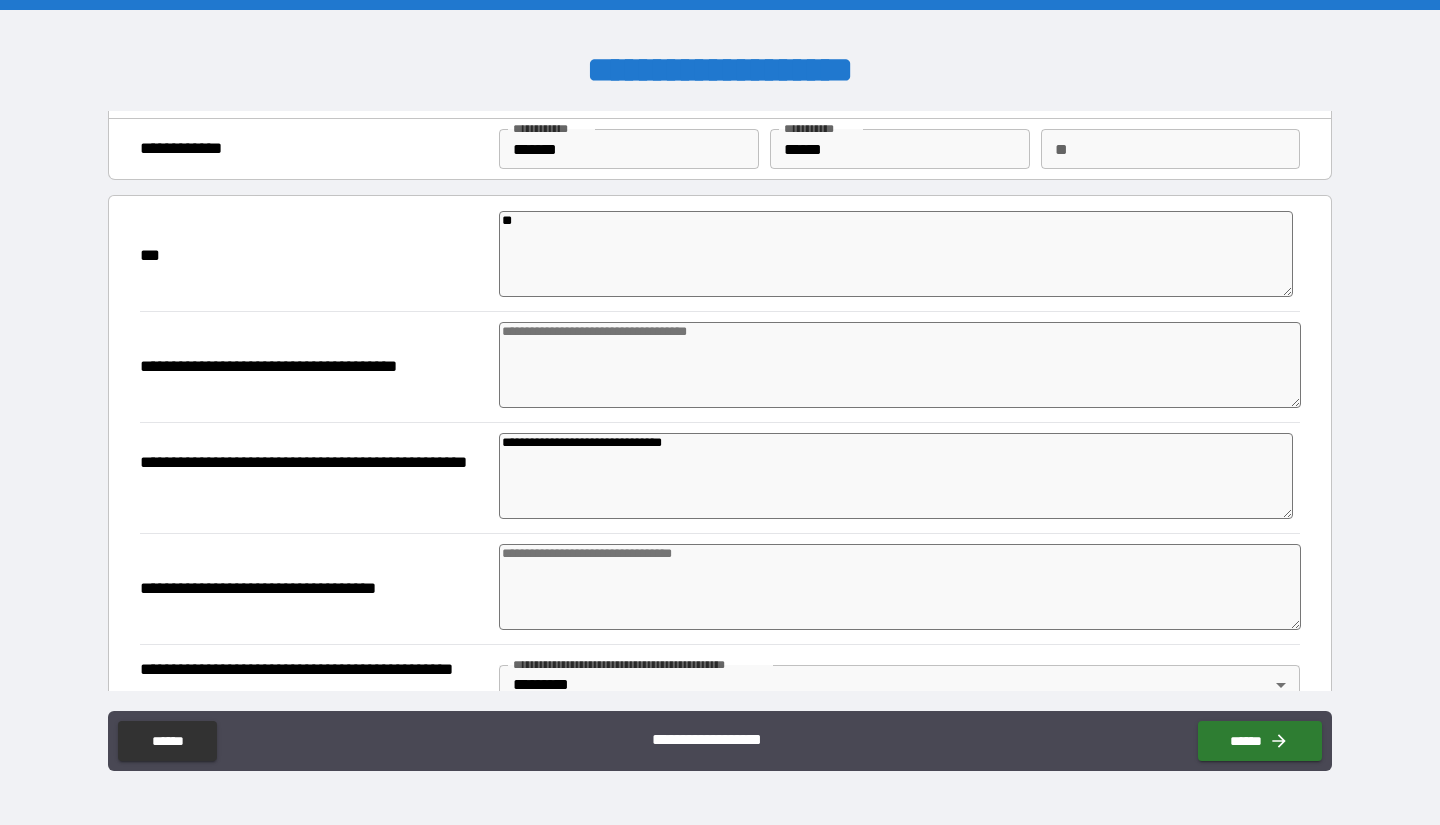 click at bounding box center [900, 587] 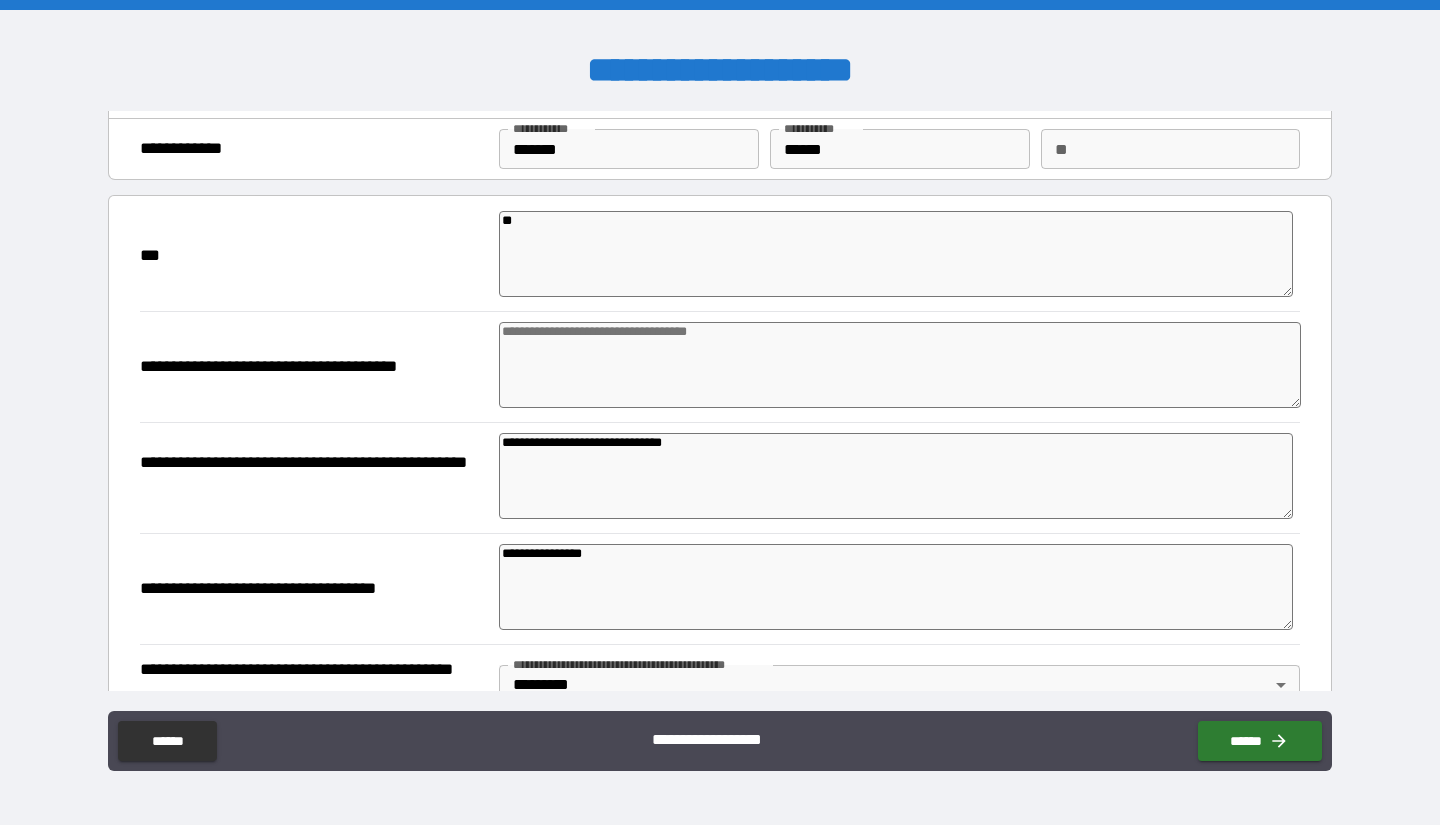 click at bounding box center [900, 365] 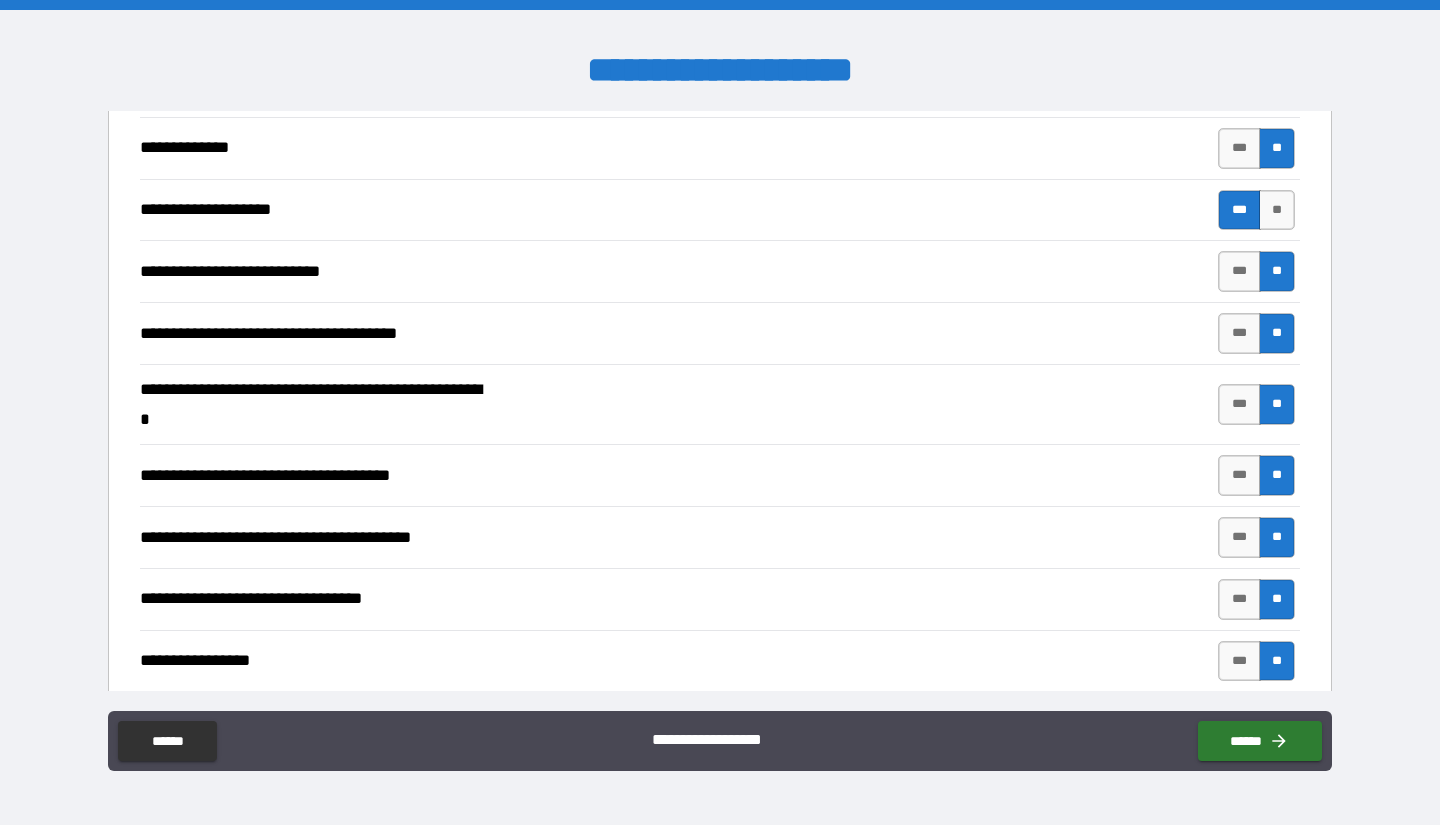 scroll, scrollTop: 2889, scrollLeft: 0, axis: vertical 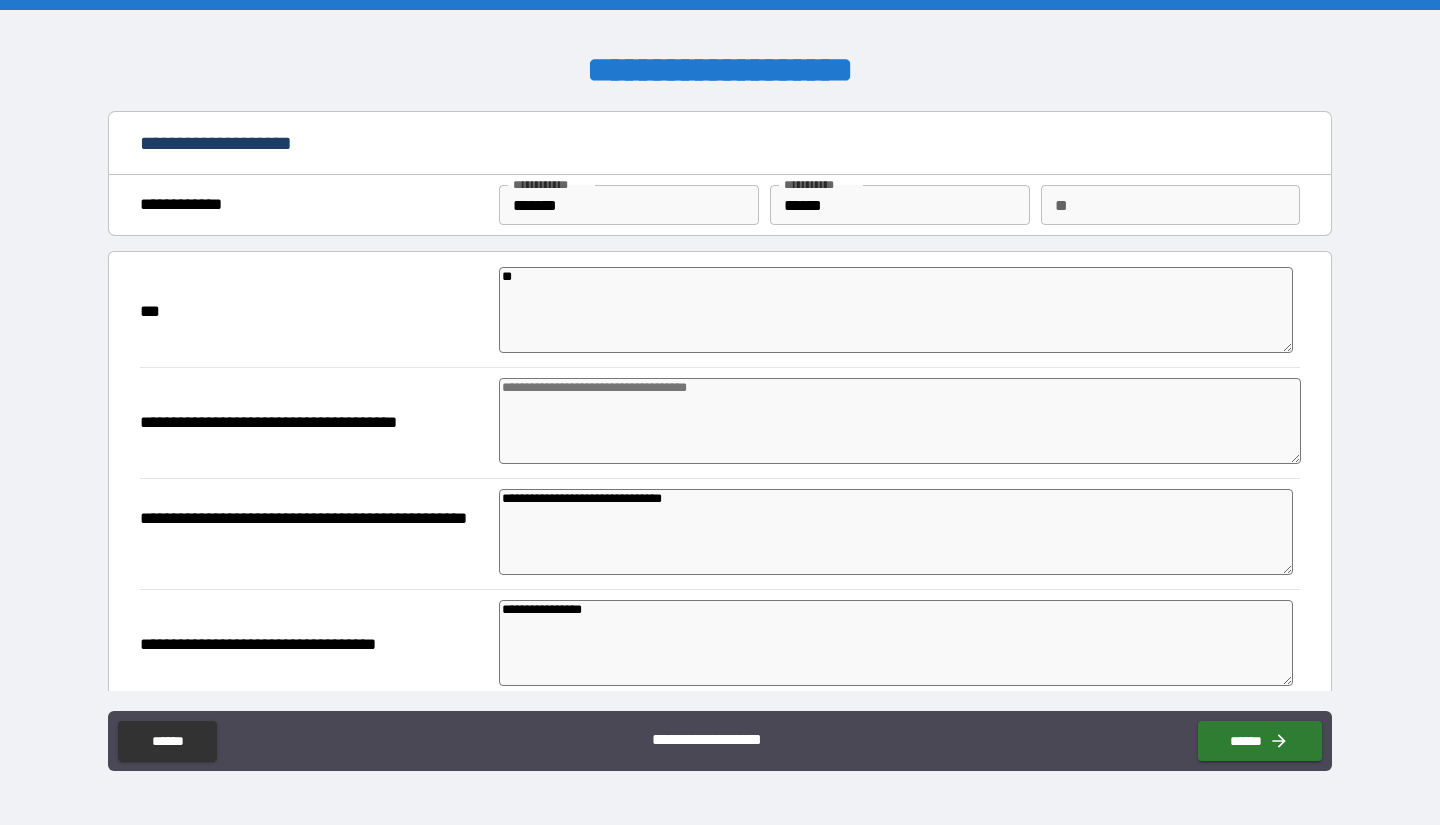 click at bounding box center (900, 421) 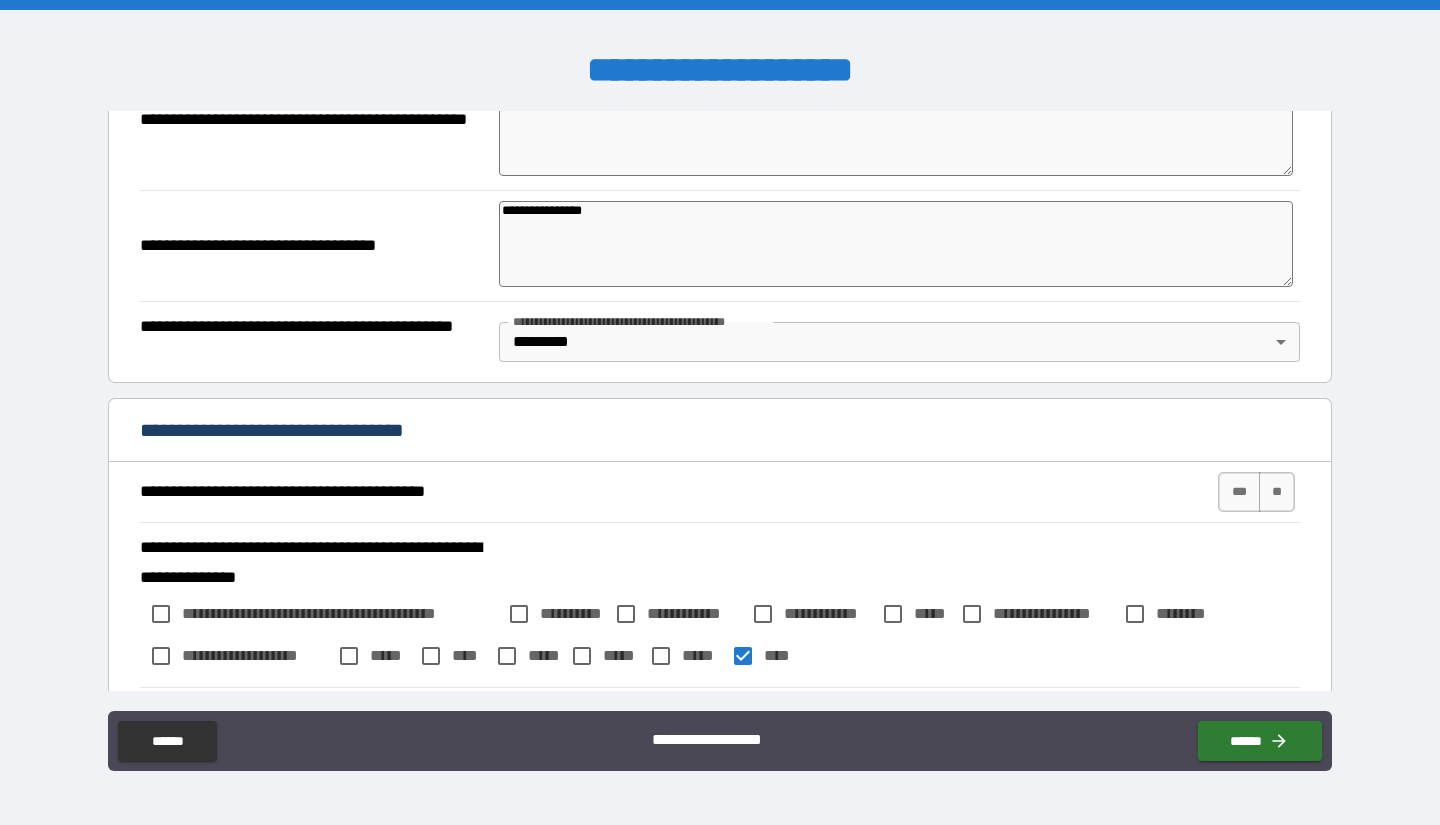 scroll, scrollTop: 900, scrollLeft: 0, axis: vertical 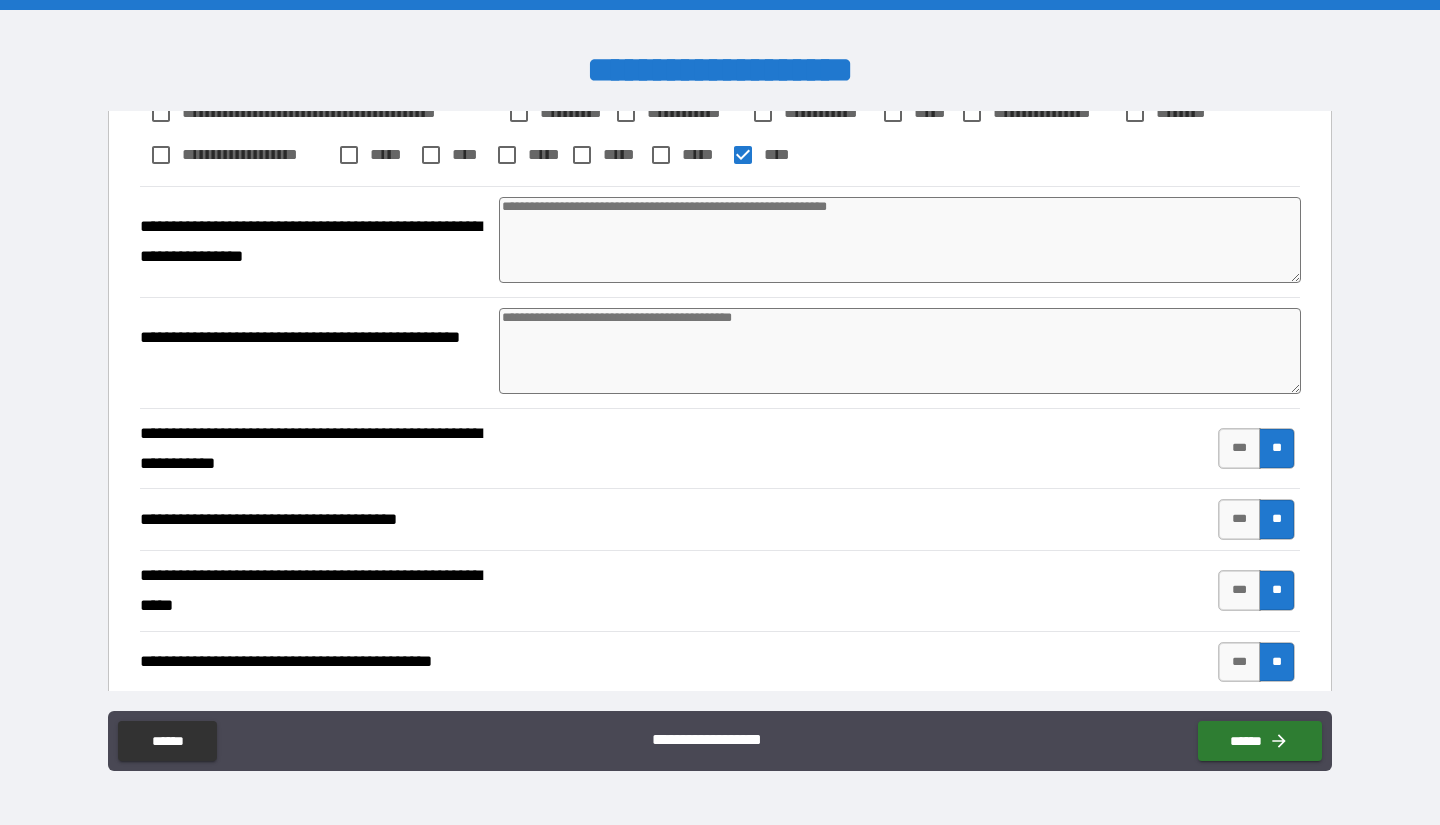 click at bounding box center (900, 351) 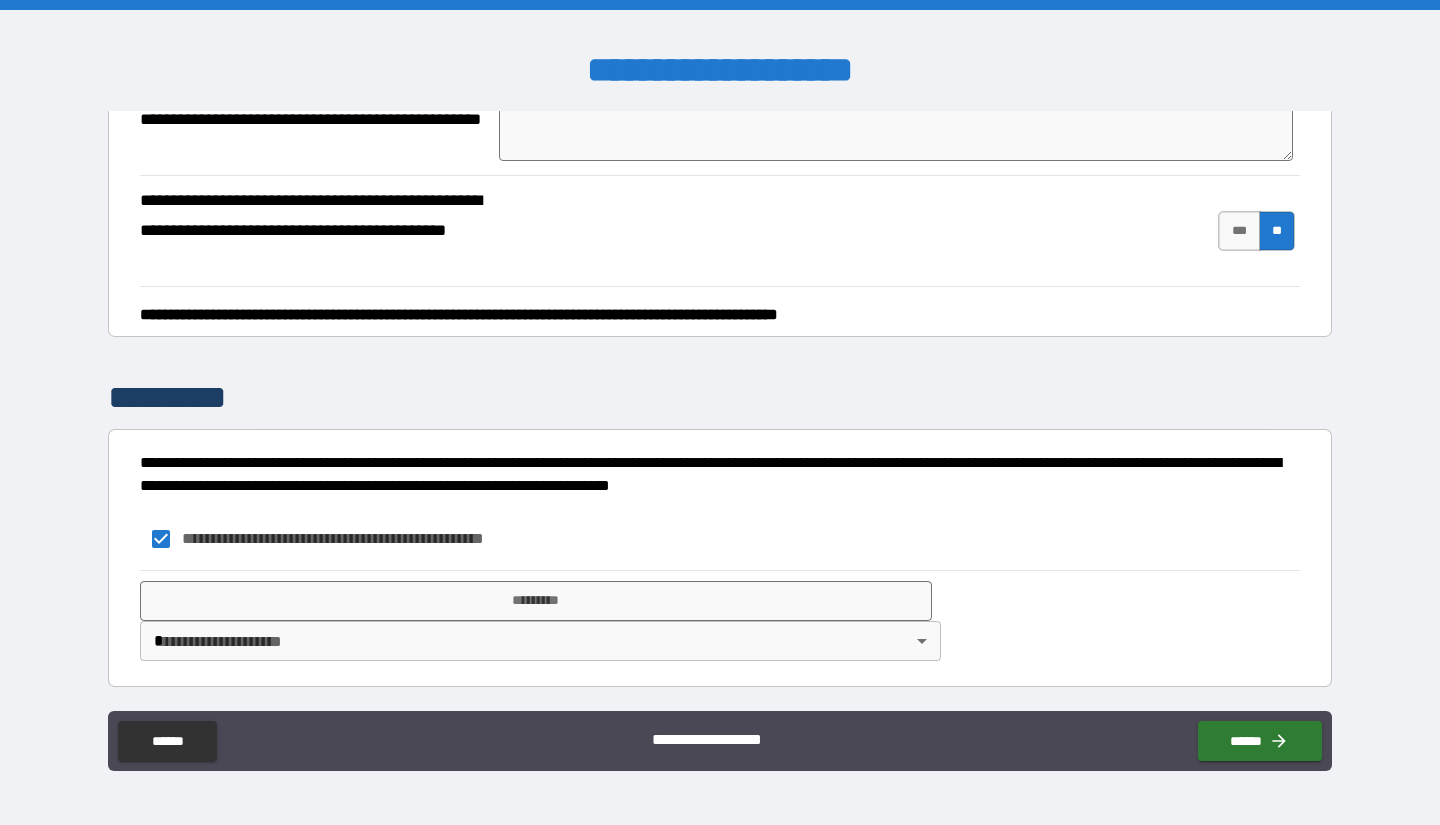 scroll, scrollTop: 5392, scrollLeft: 0, axis: vertical 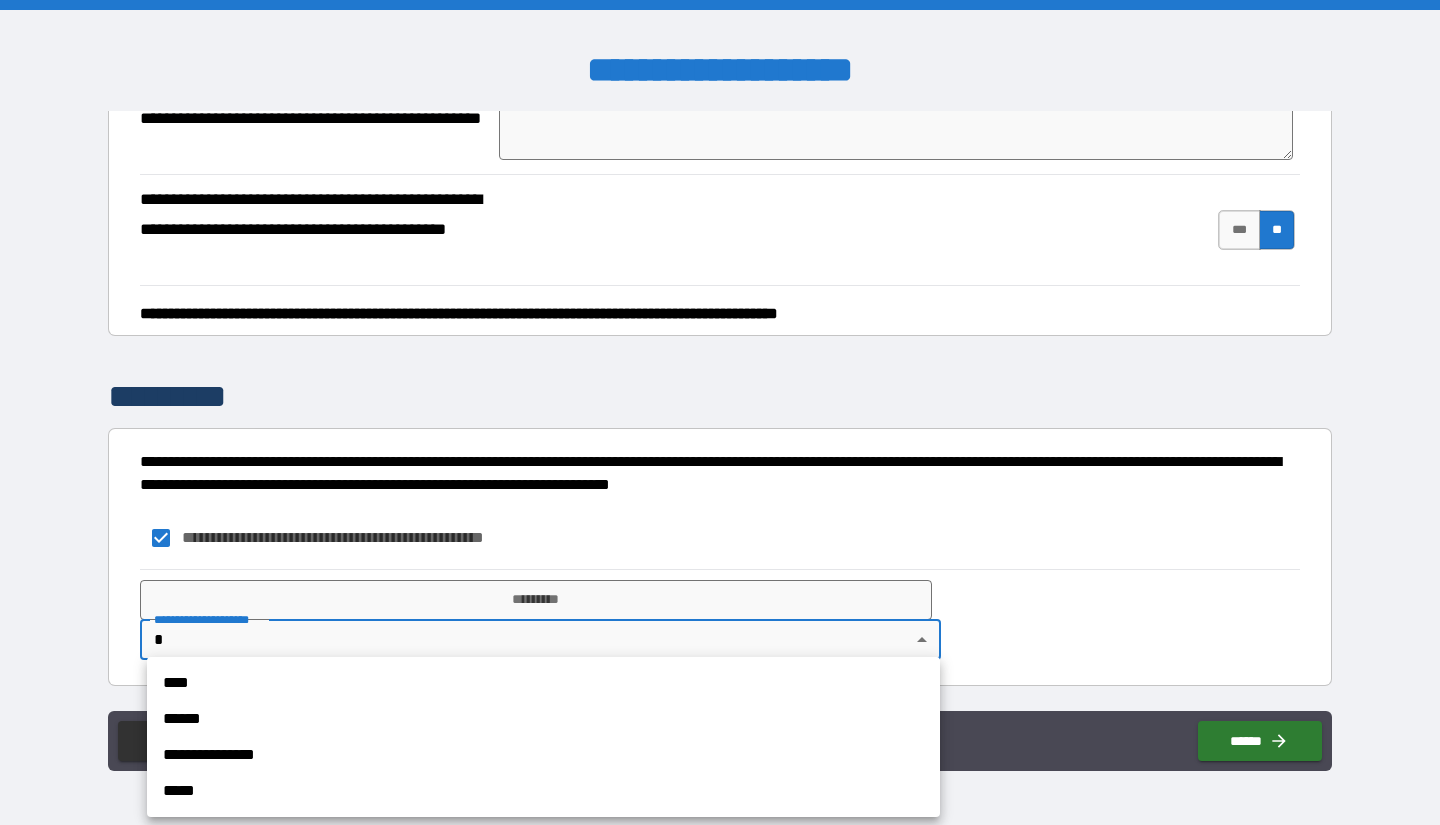 click on "**********" at bounding box center [720, 412] 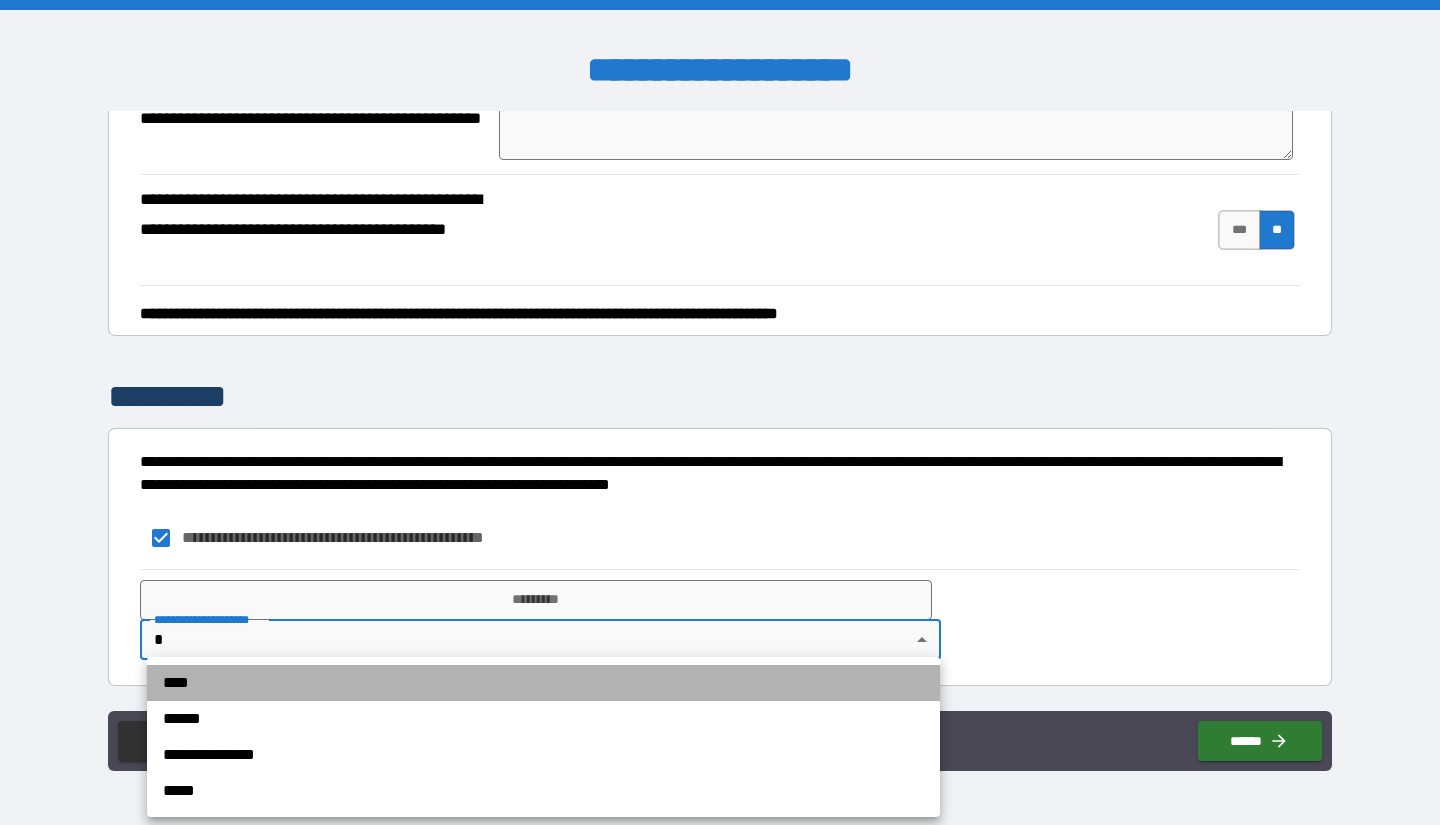 click on "****" at bounding box center [543, 683] 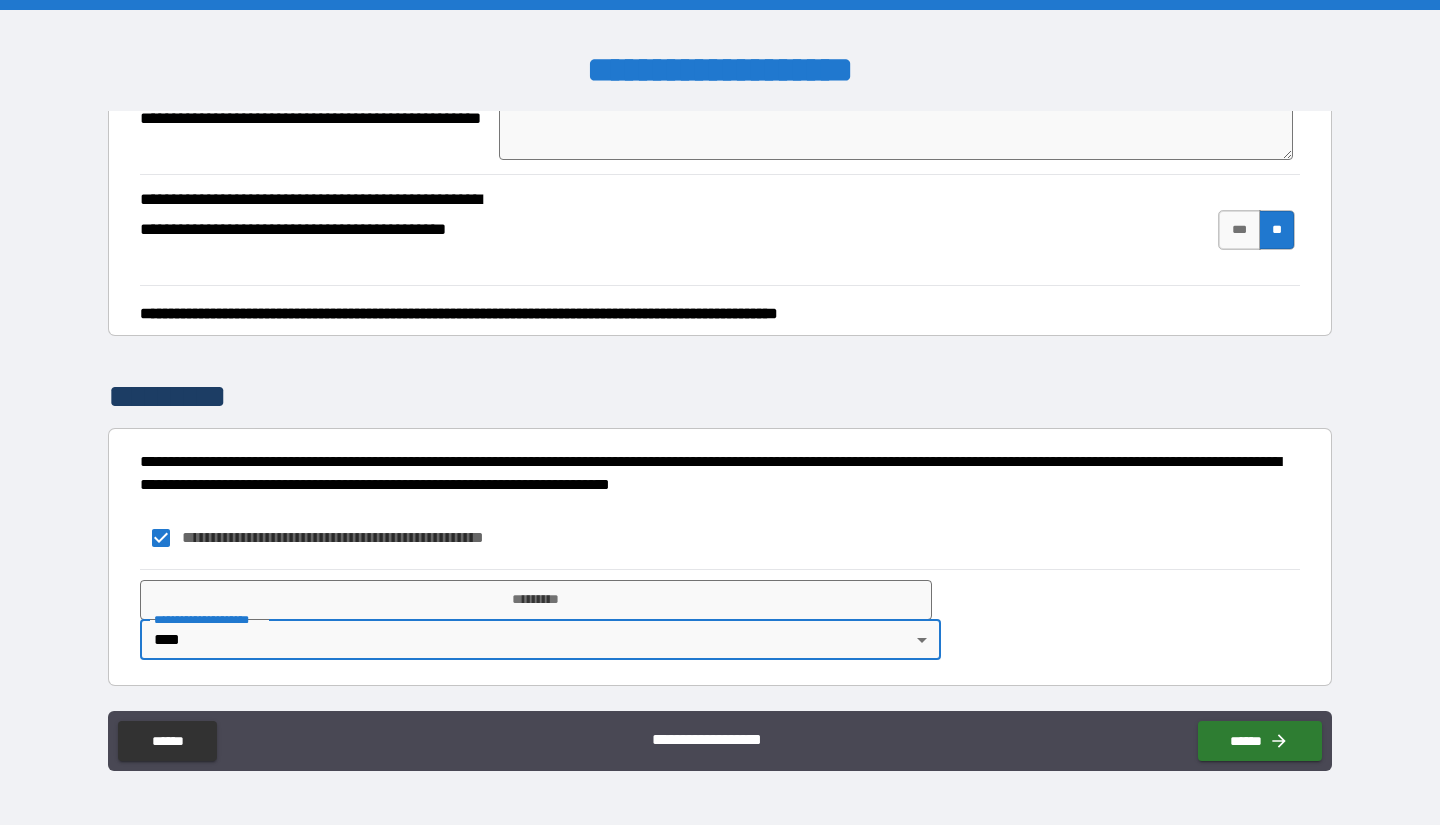 click on "**********" at bounding box center [720, 538] 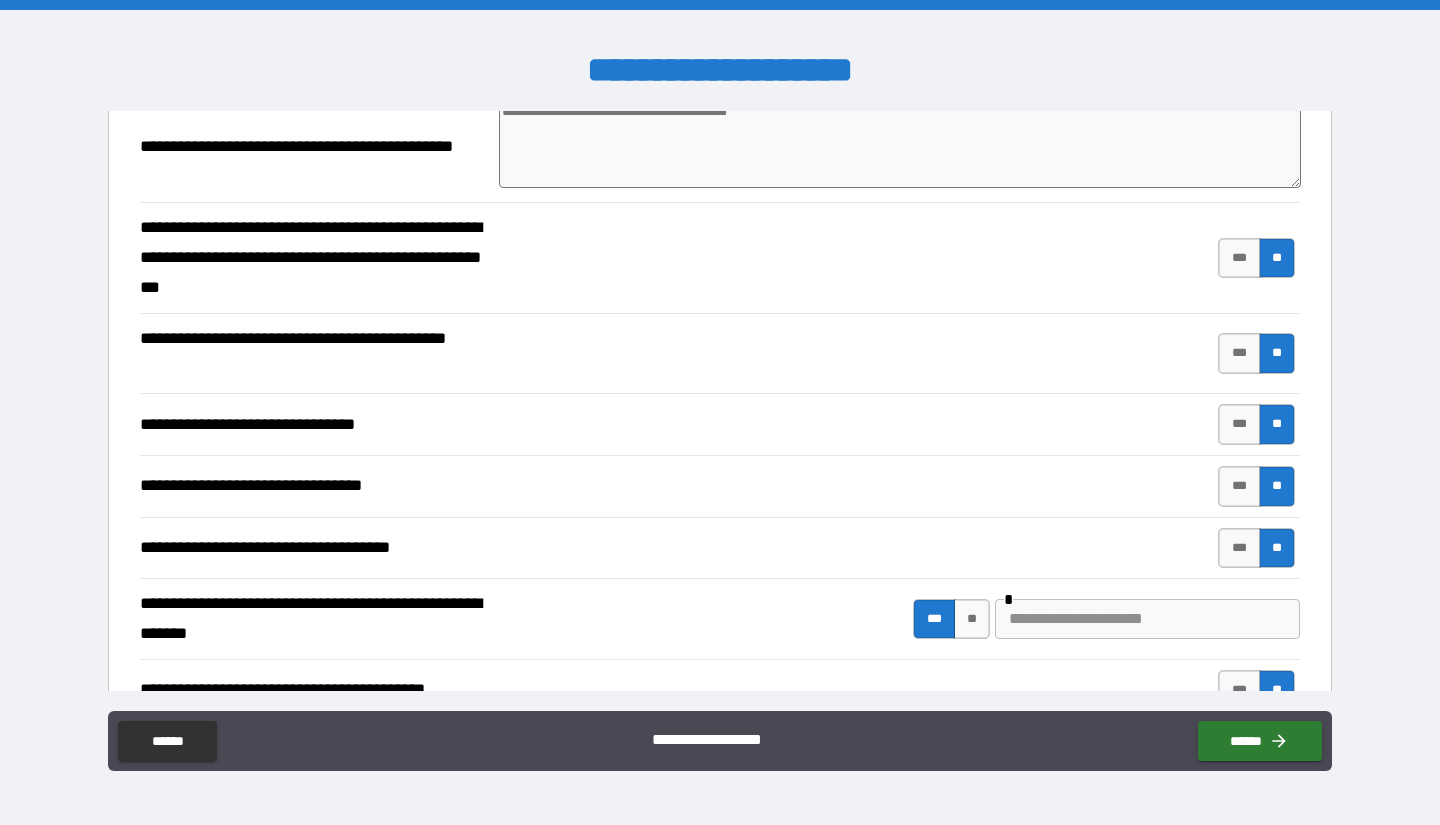 scroll, scrollTop: 4340, scrollLeft: 0, axis: vertical 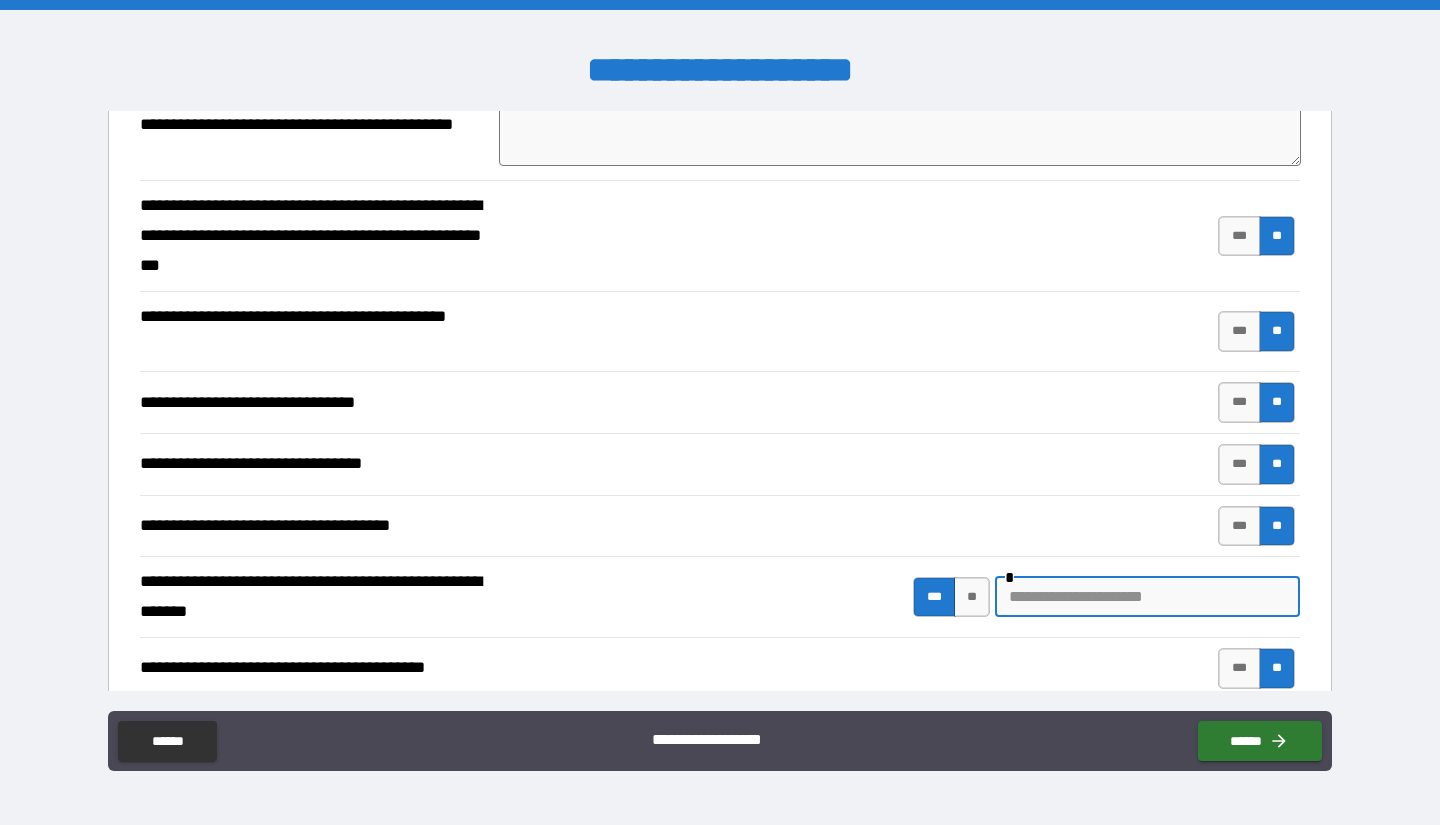 click at bounding box center (1147, 597) 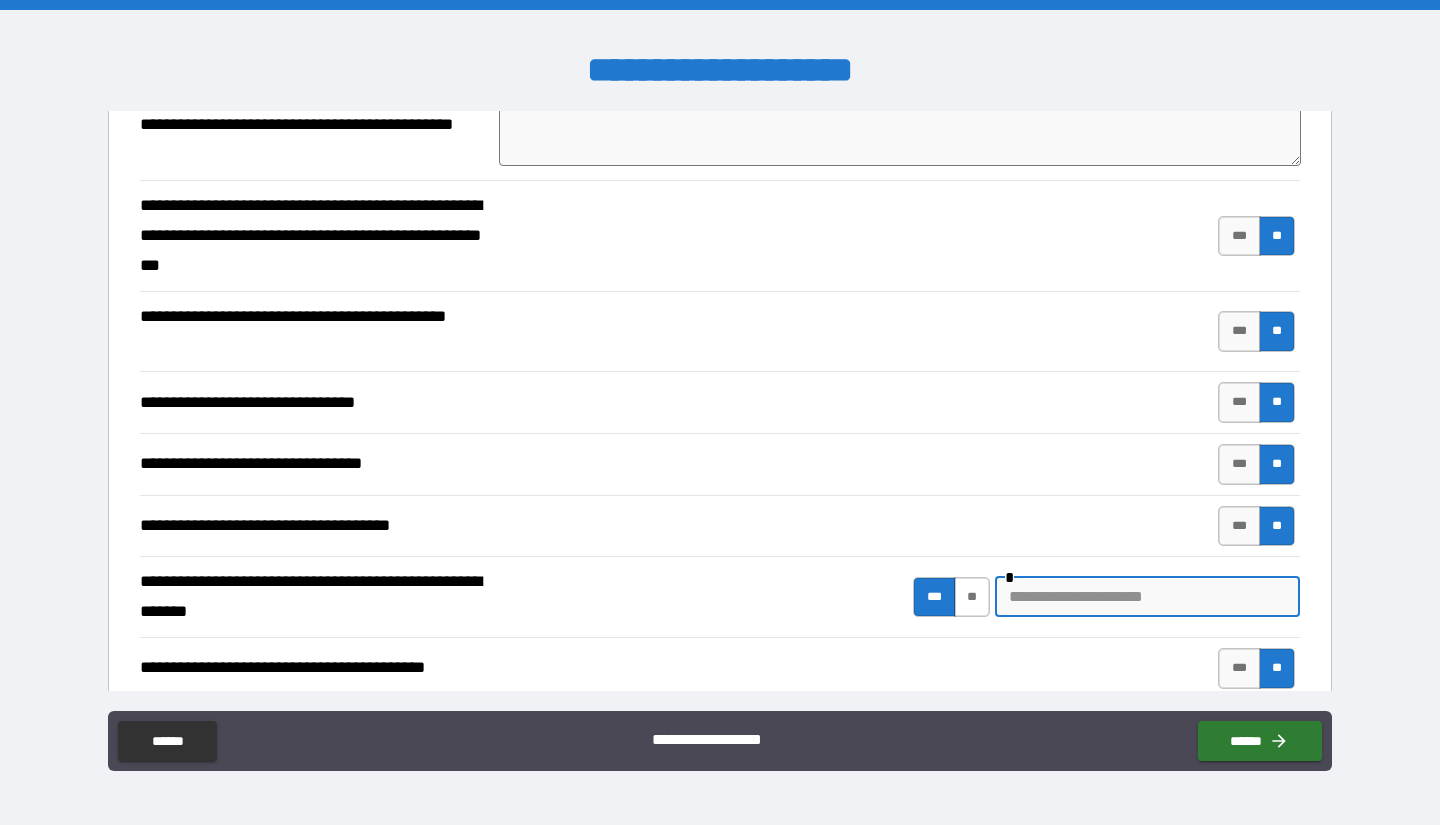 click on "**" at bounding box center (972, 597) 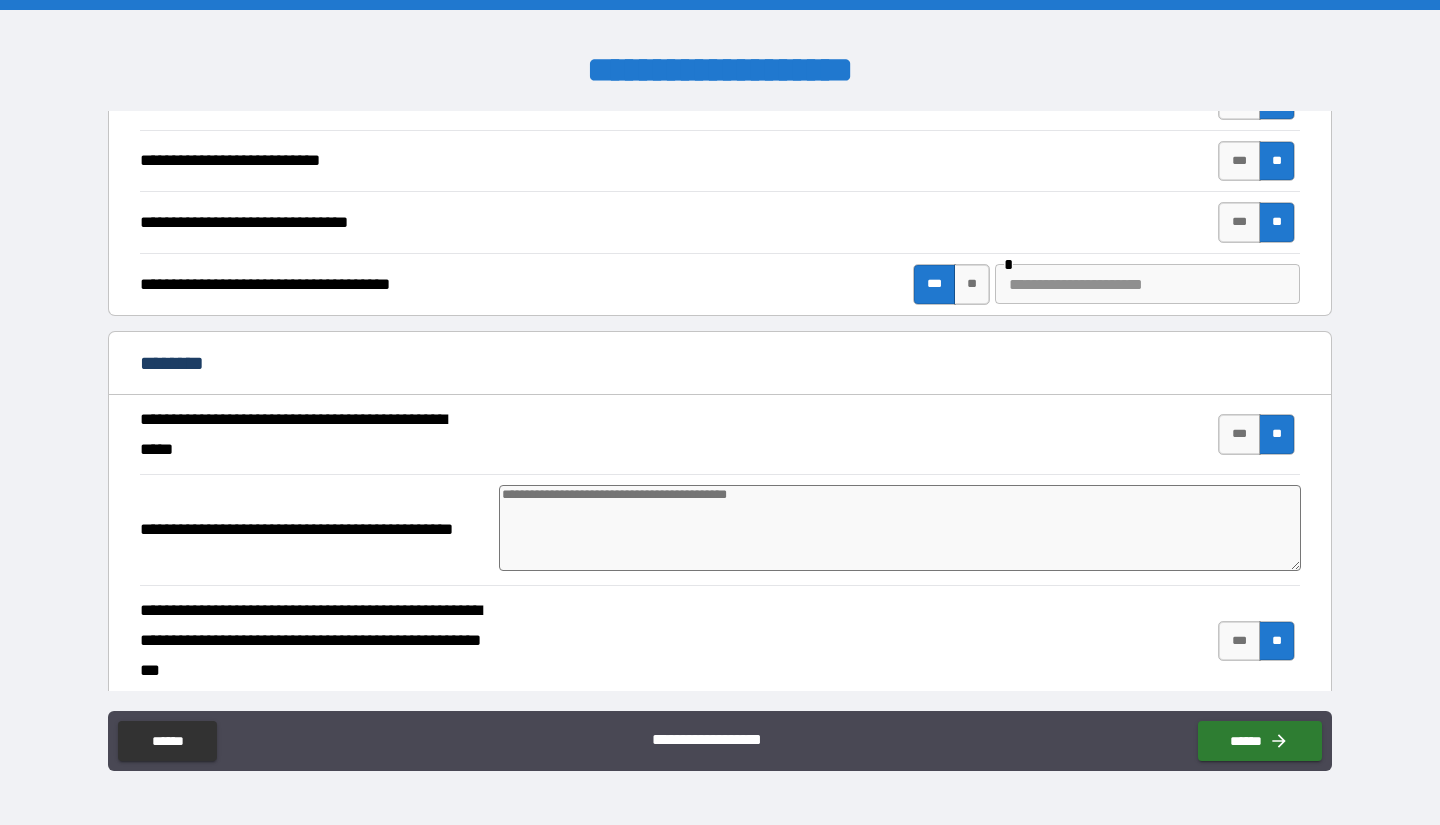 scroll, scrollTop: 3934, scrollLeft: 0, axis: vertical 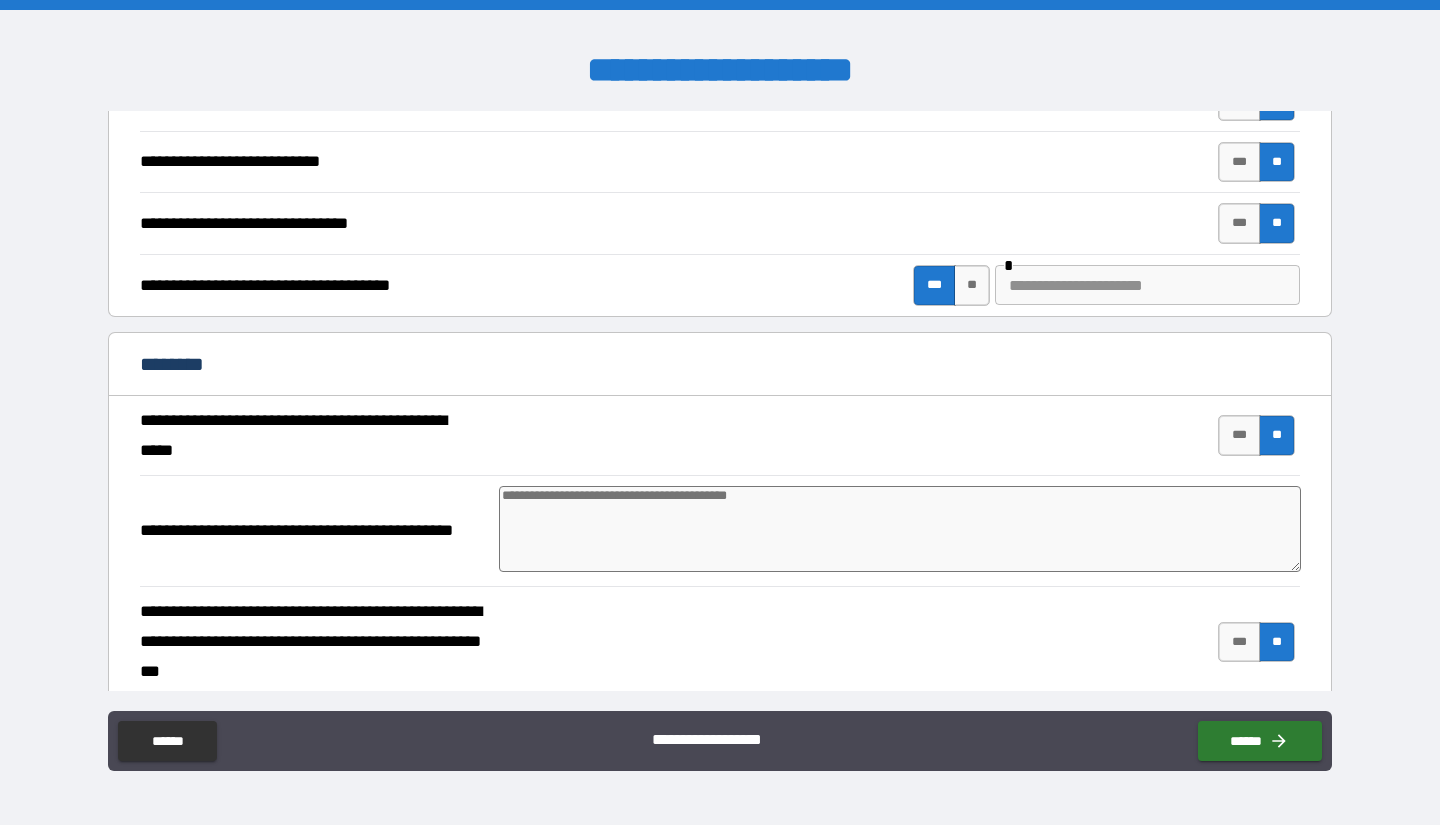 click at bounding box center [1147, 285] 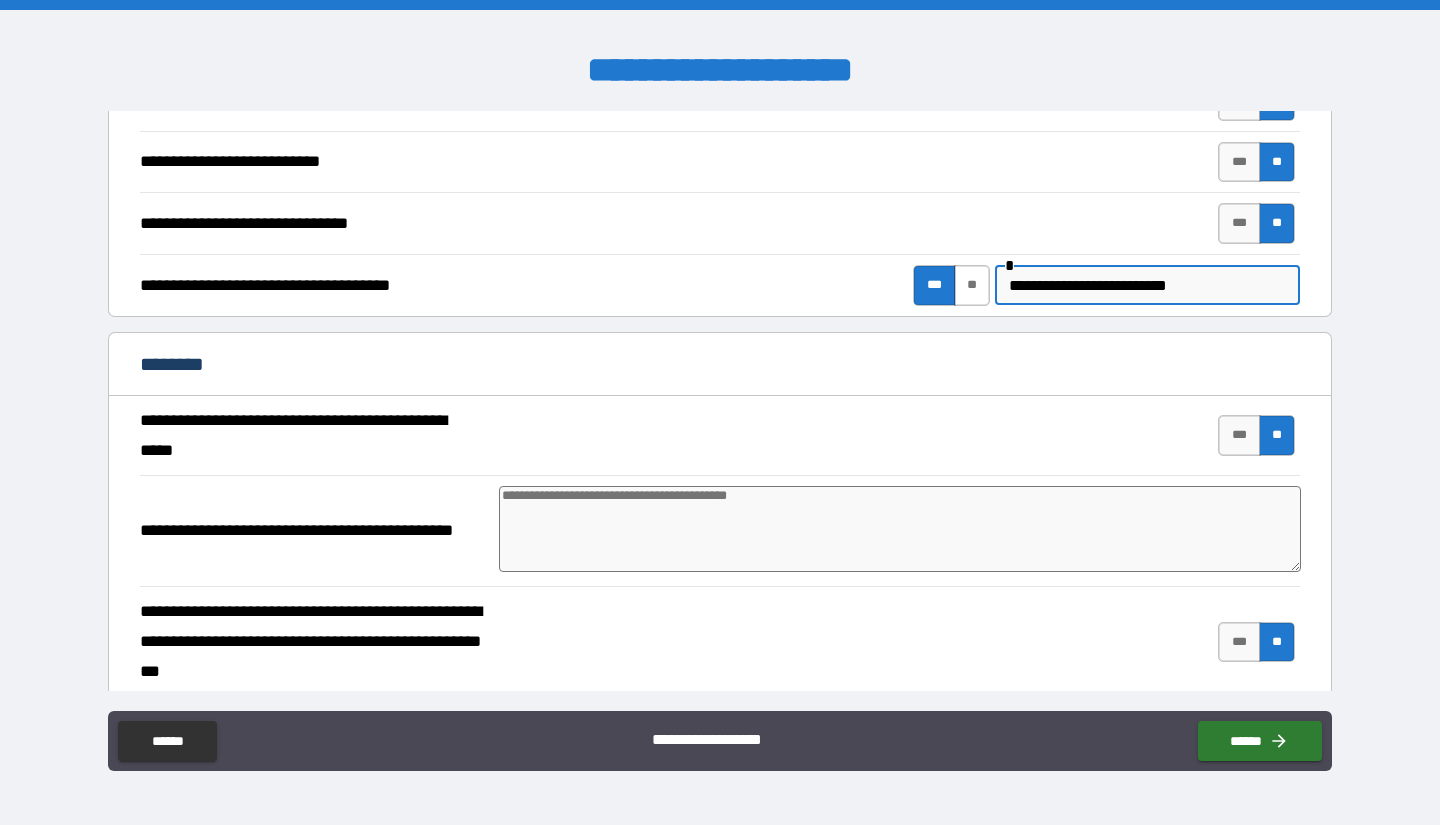 click on "**" at bounding box center [972, 285] 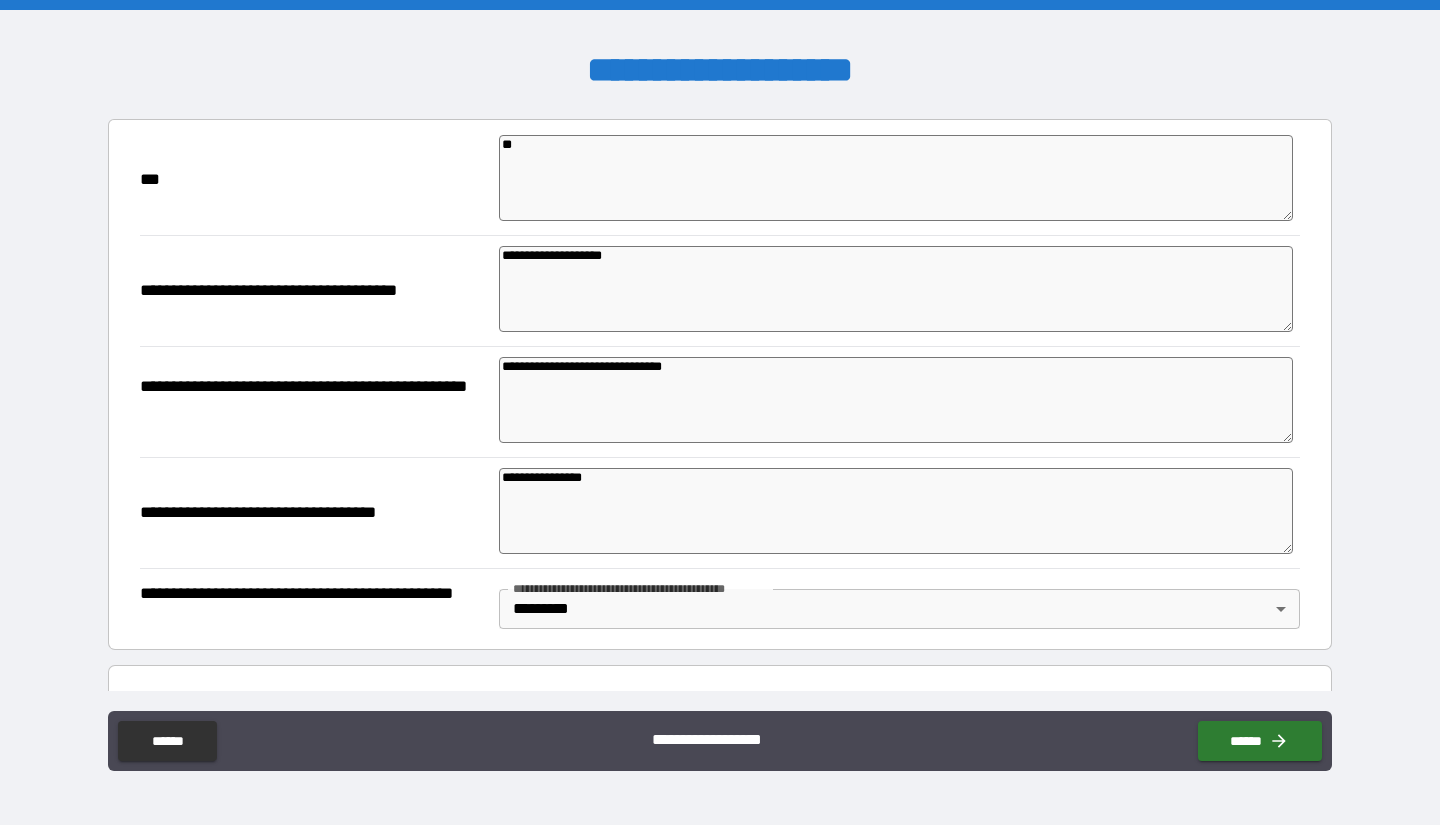 scroll, scrollTop: 0, scrollLeft: 0, axis: both 